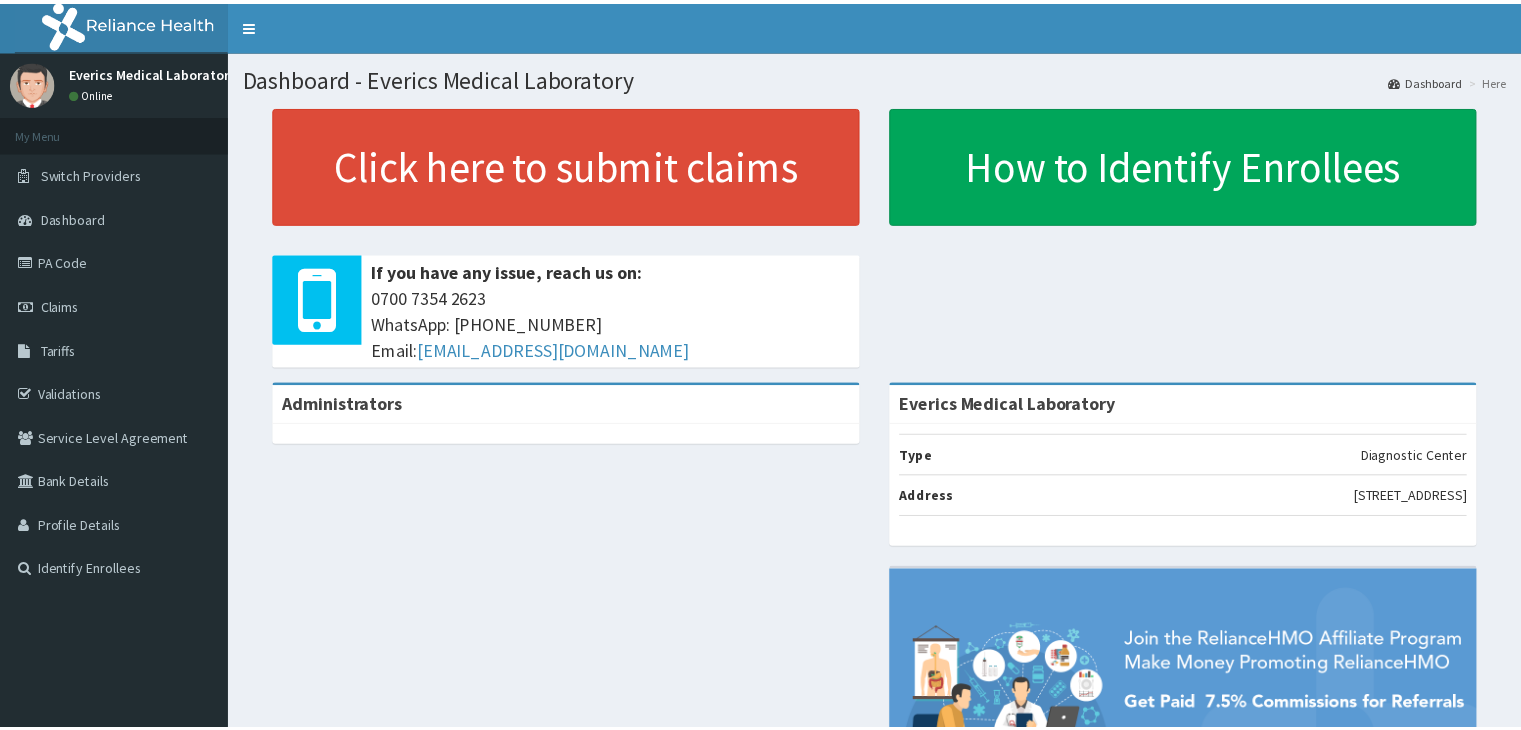 scroll, scrollTop: 0, scrollLeft: 0, axis: both 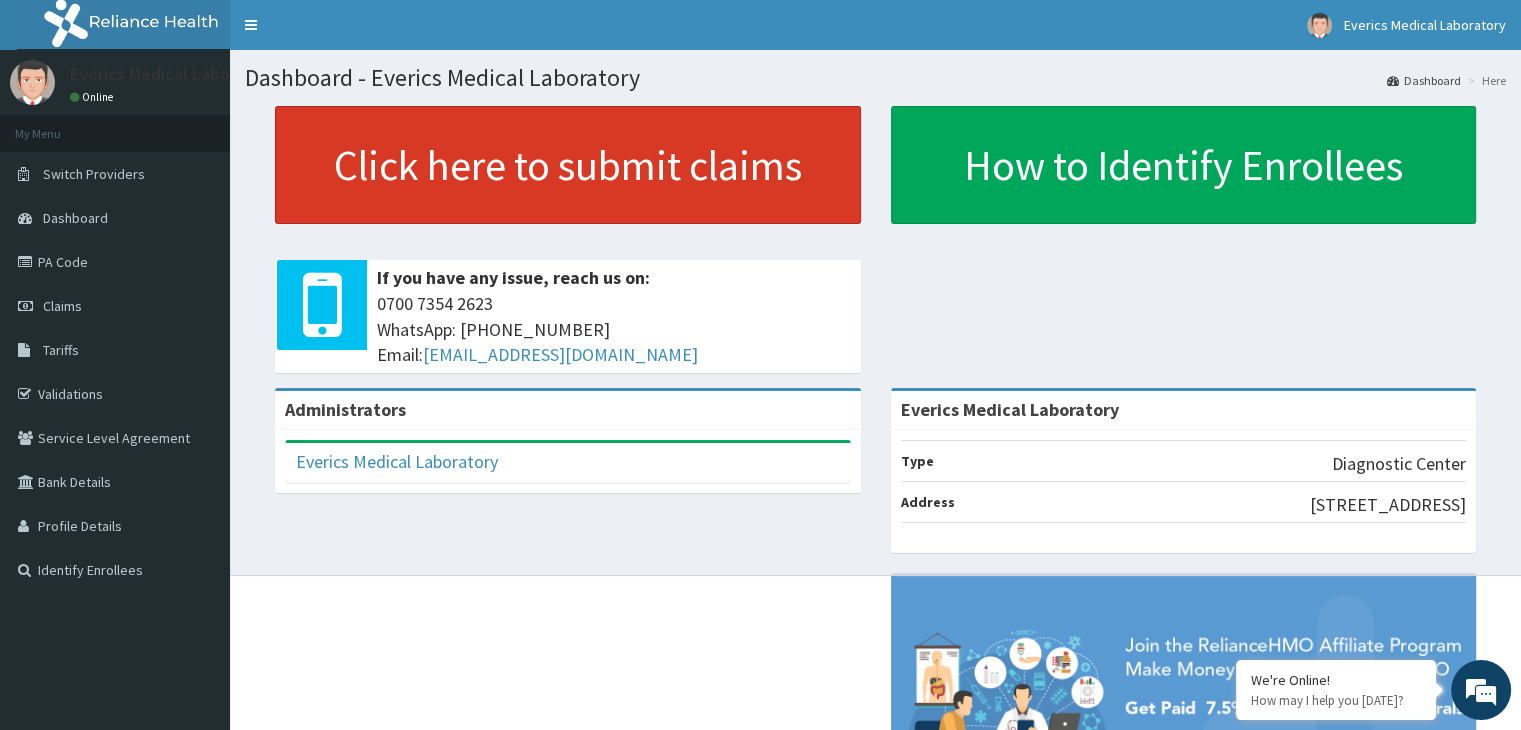 click on "Click here to submit claims" at bounding box center [568, 165] 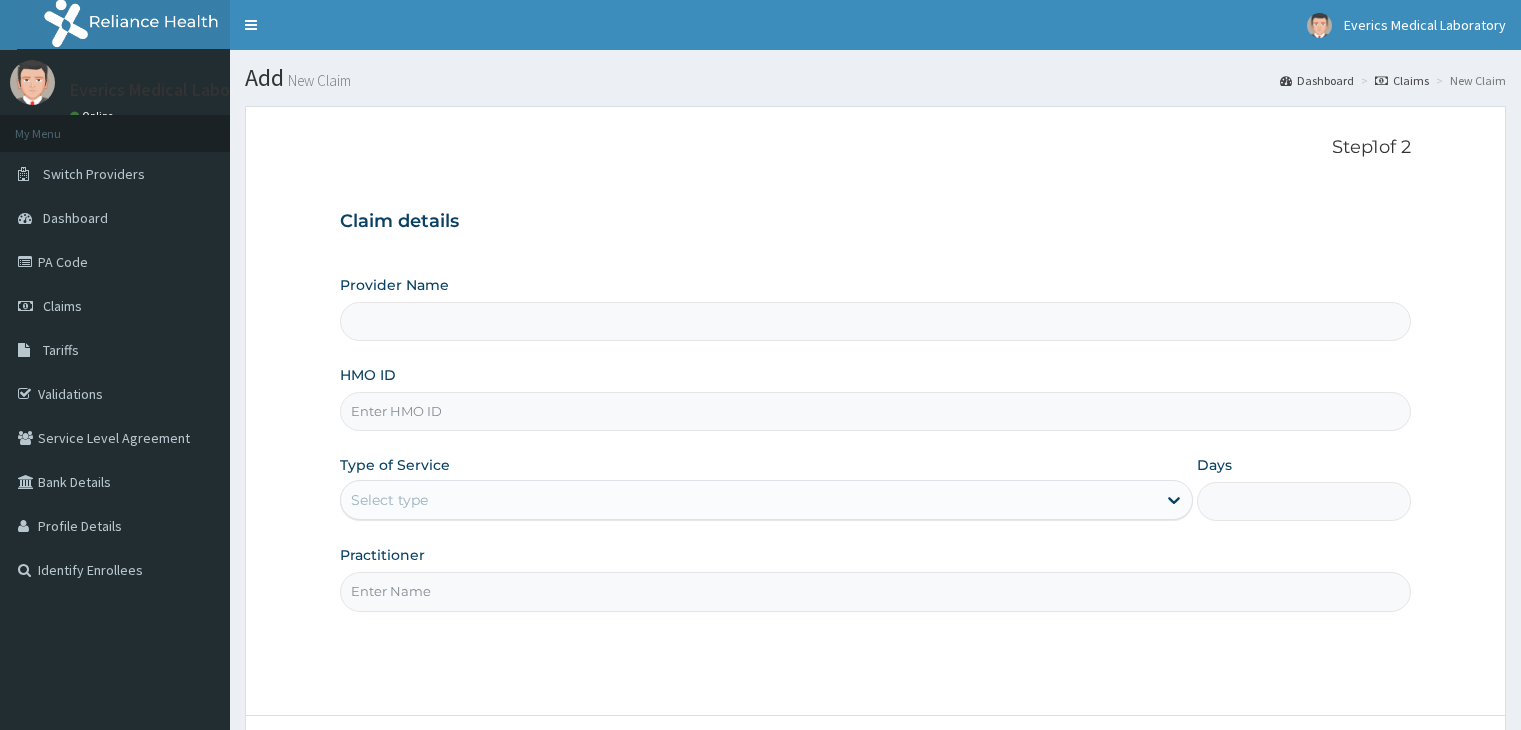scroll, scrollTop: 0, scrollLeft: 0, axis: both 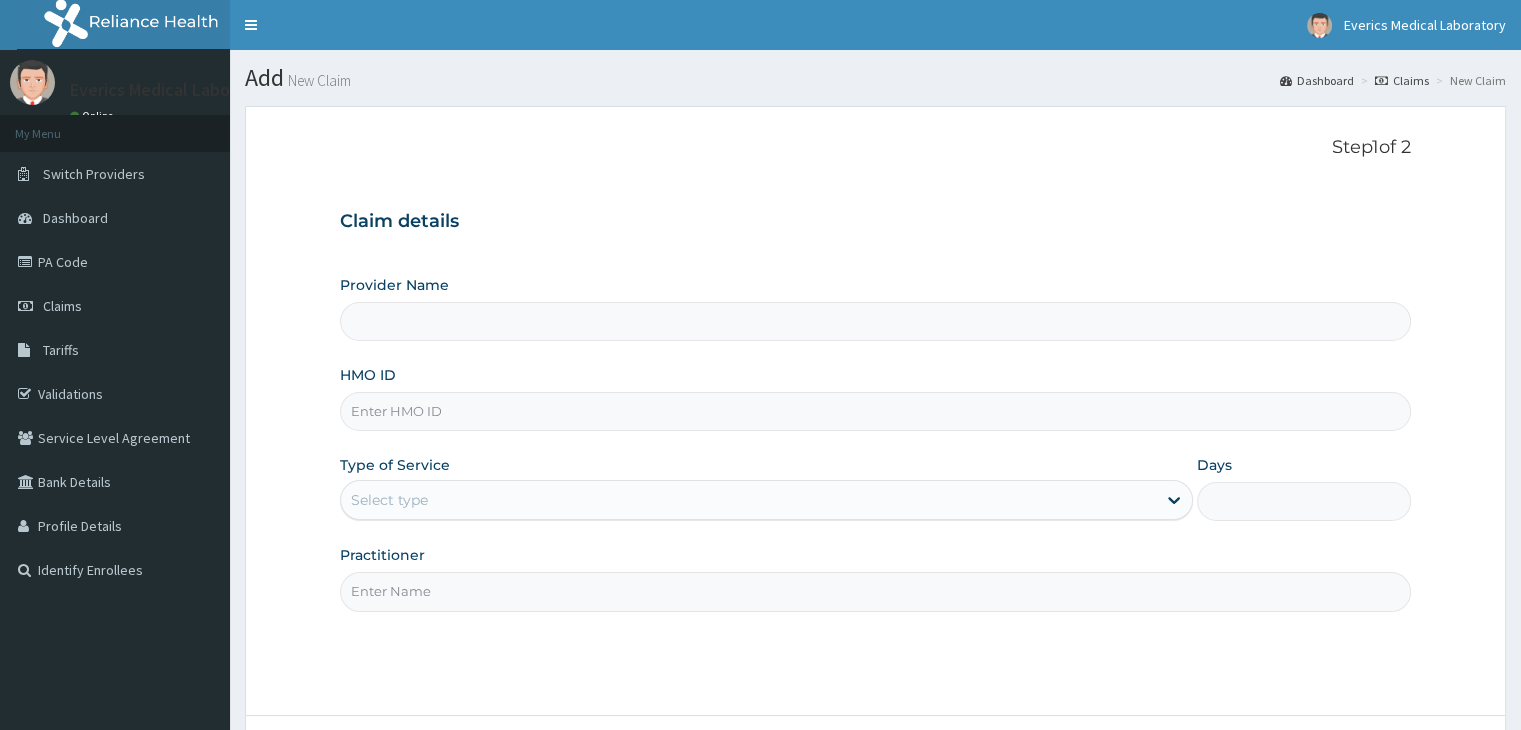 click on "HMO ID" at bounding box center (875, 411) 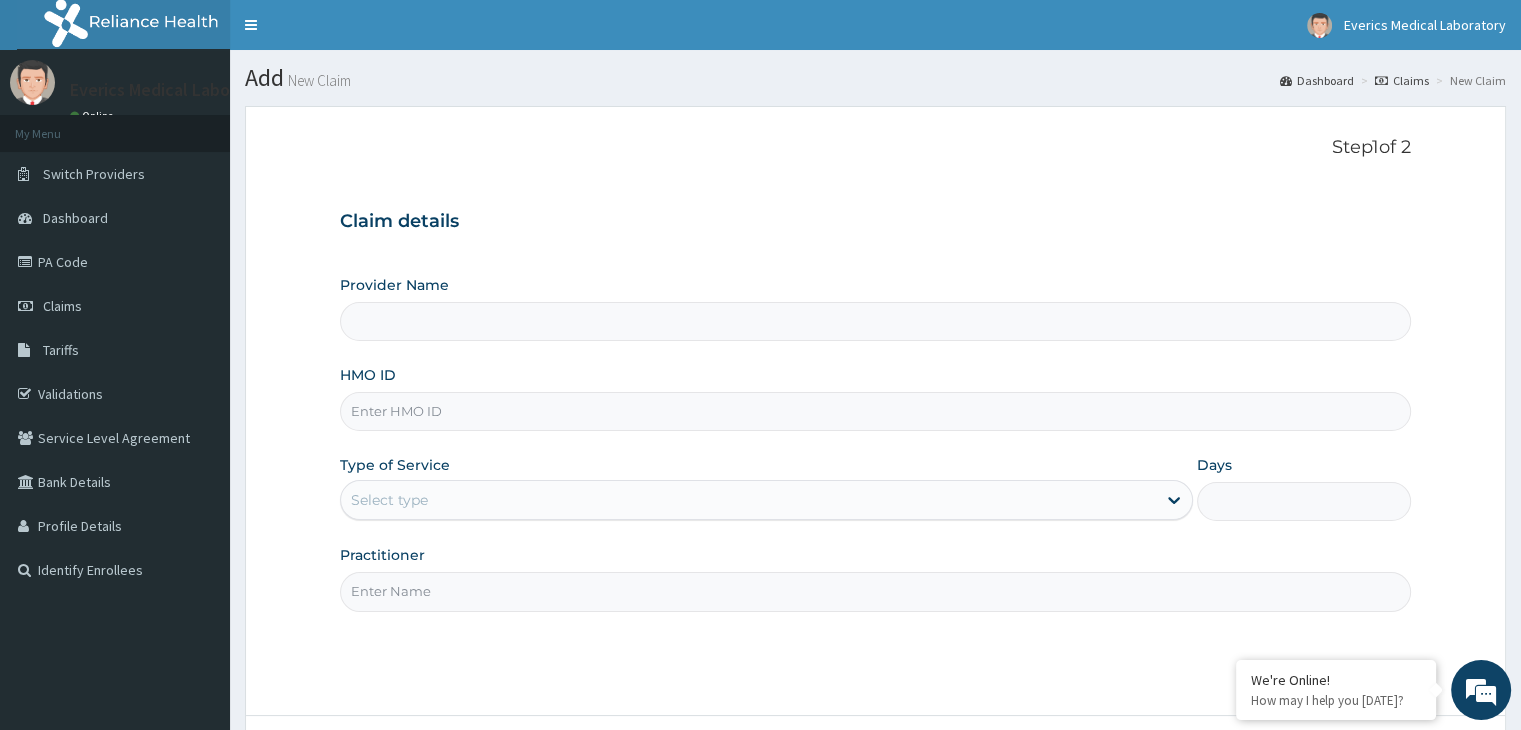 type on "Everics Medical Laboratory" 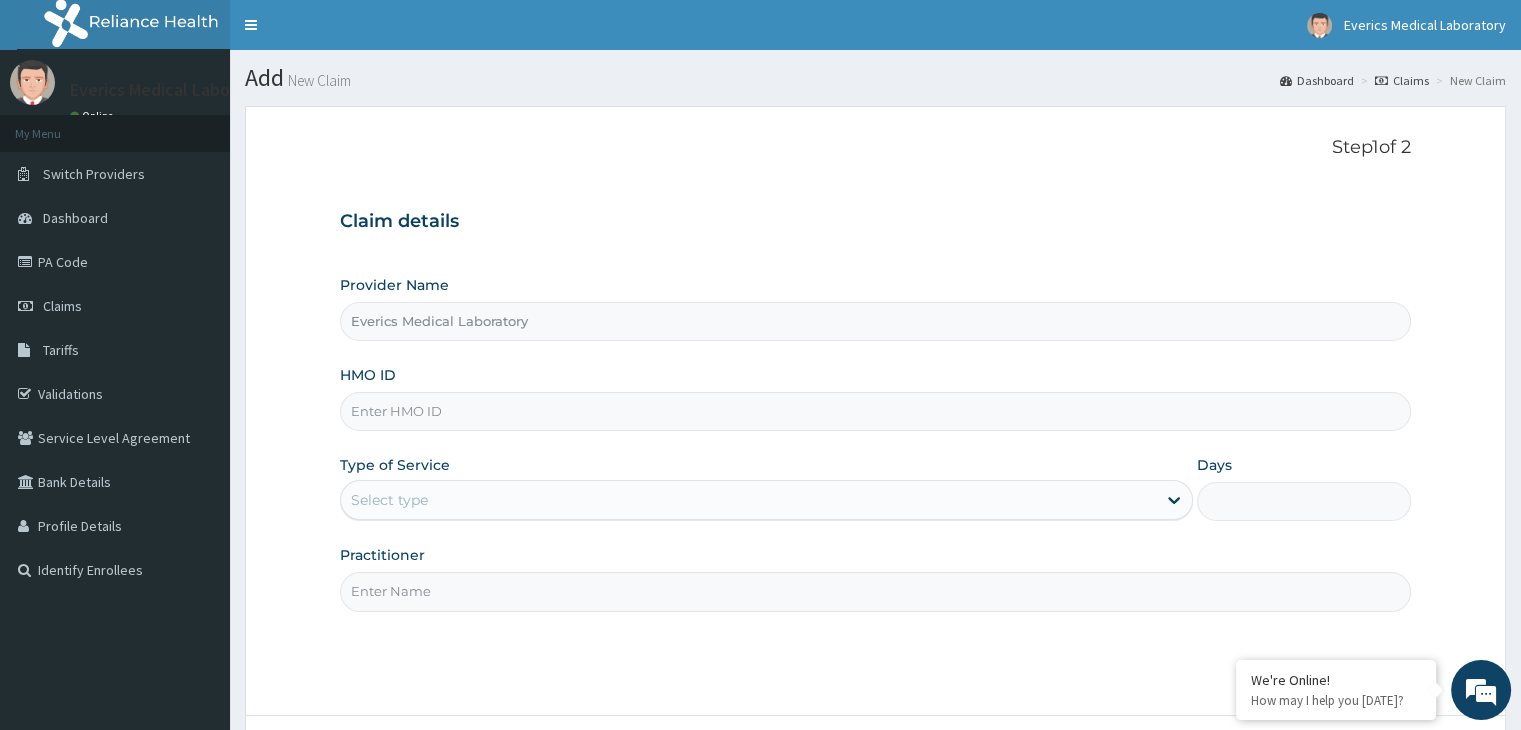 scroll, scrollTop: 0, scrollLeft: 0, axis: both 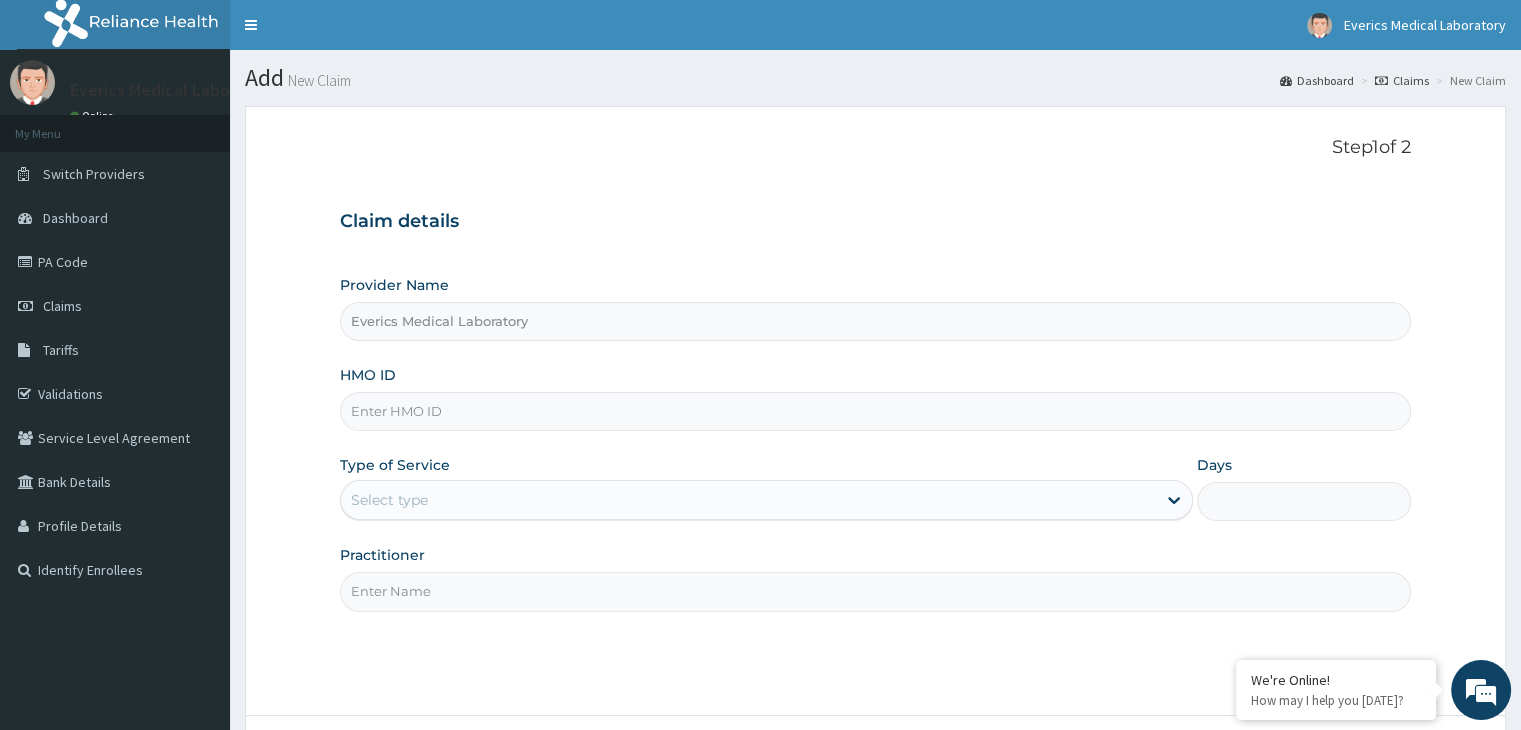 click on "HMO ID" at bounding box center [875, 411] 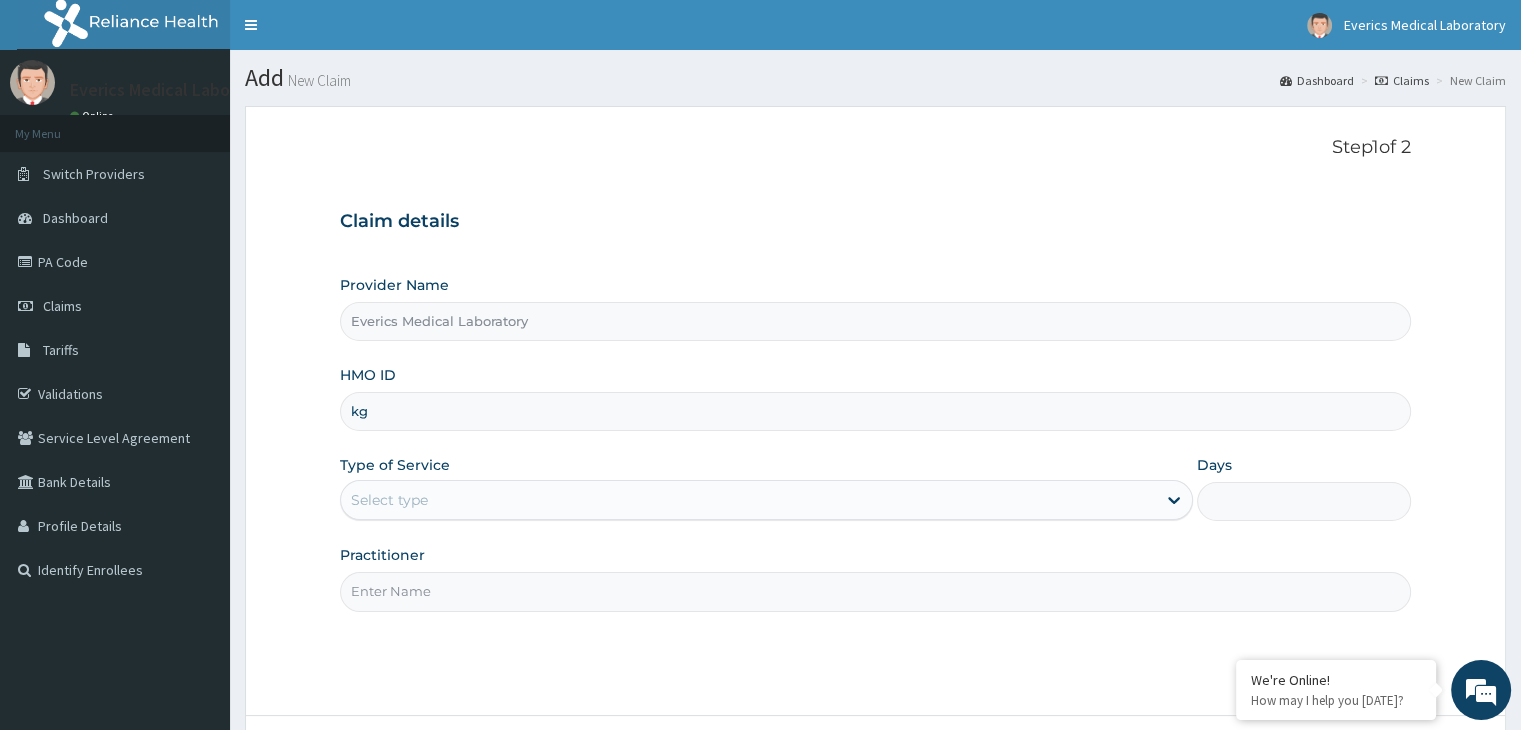 type on "k" 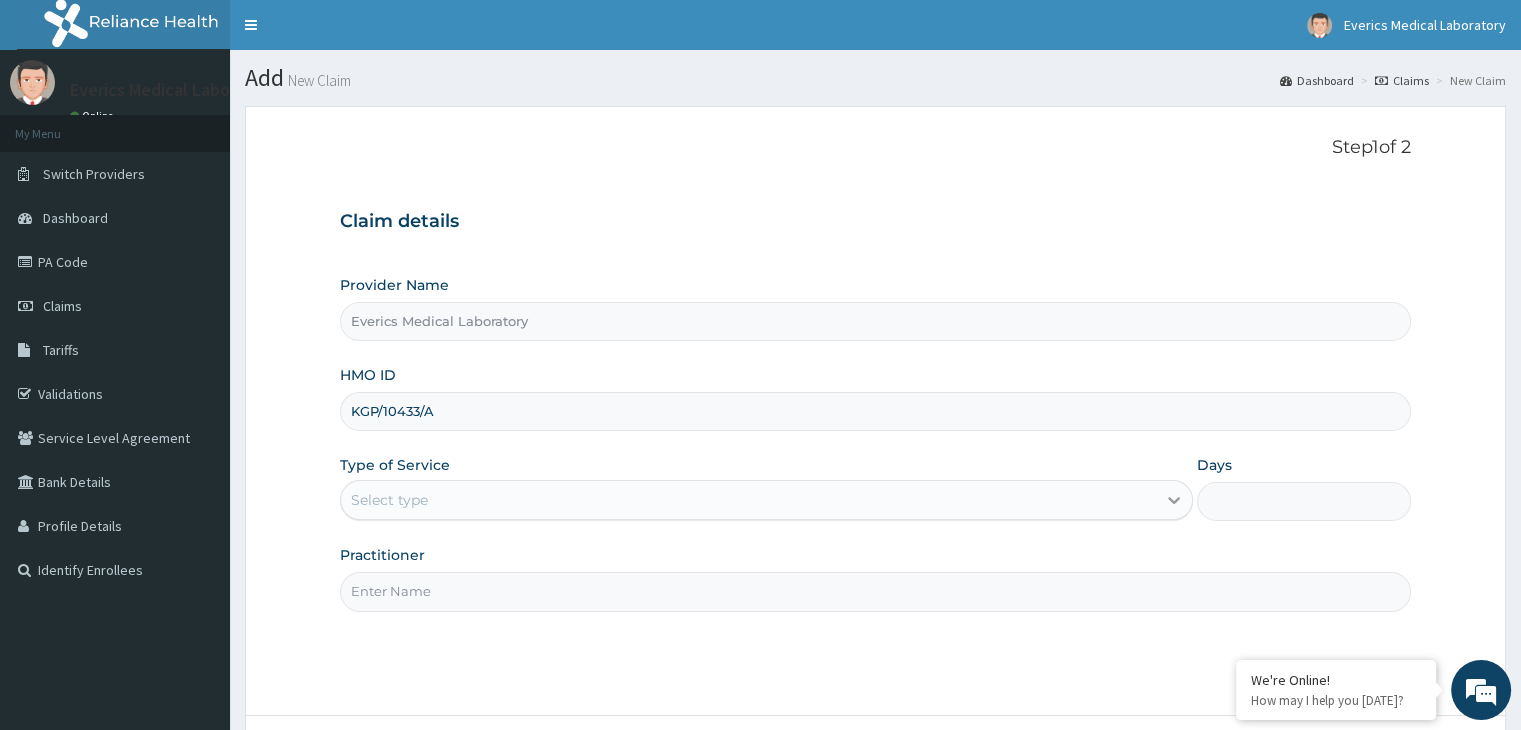 type on "KGP/10433/A" 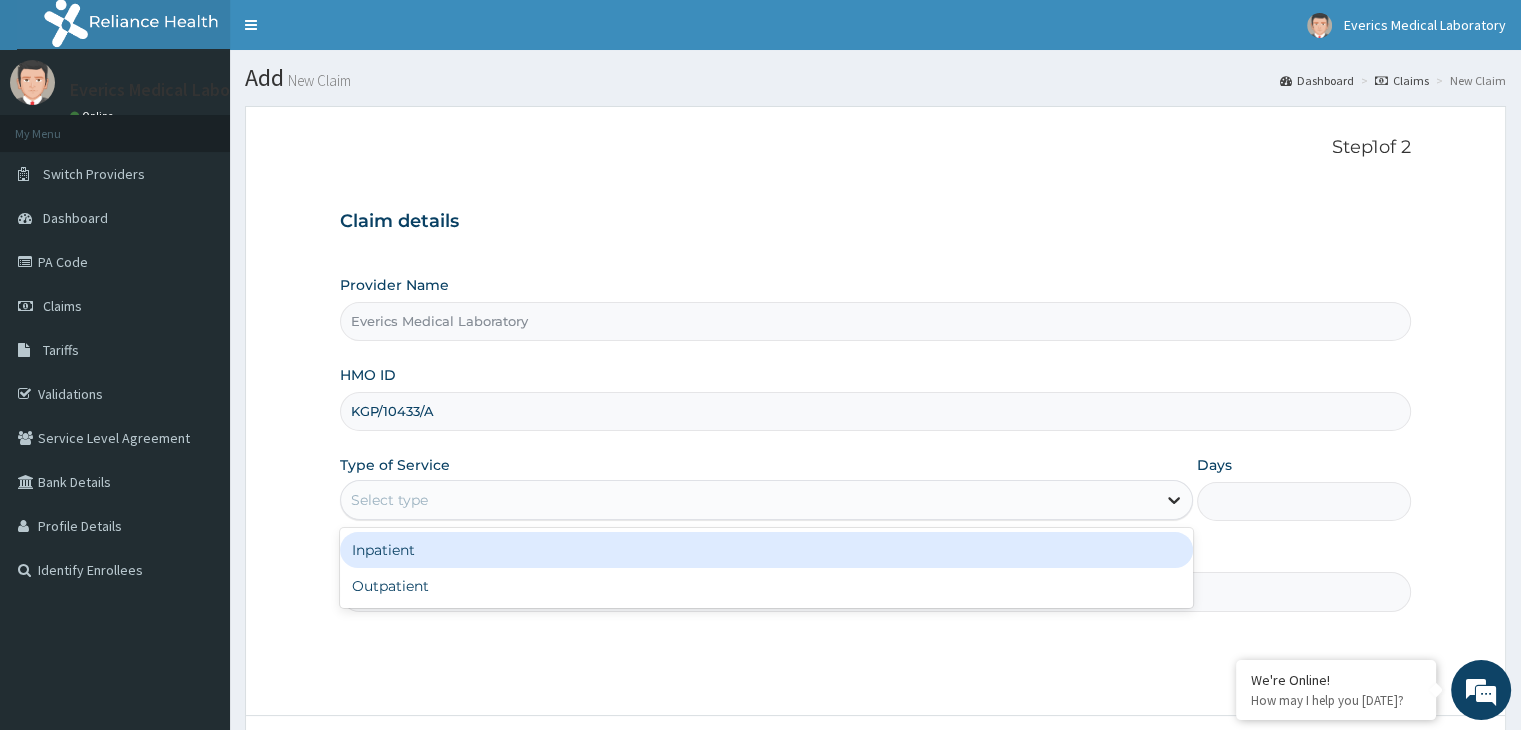 click 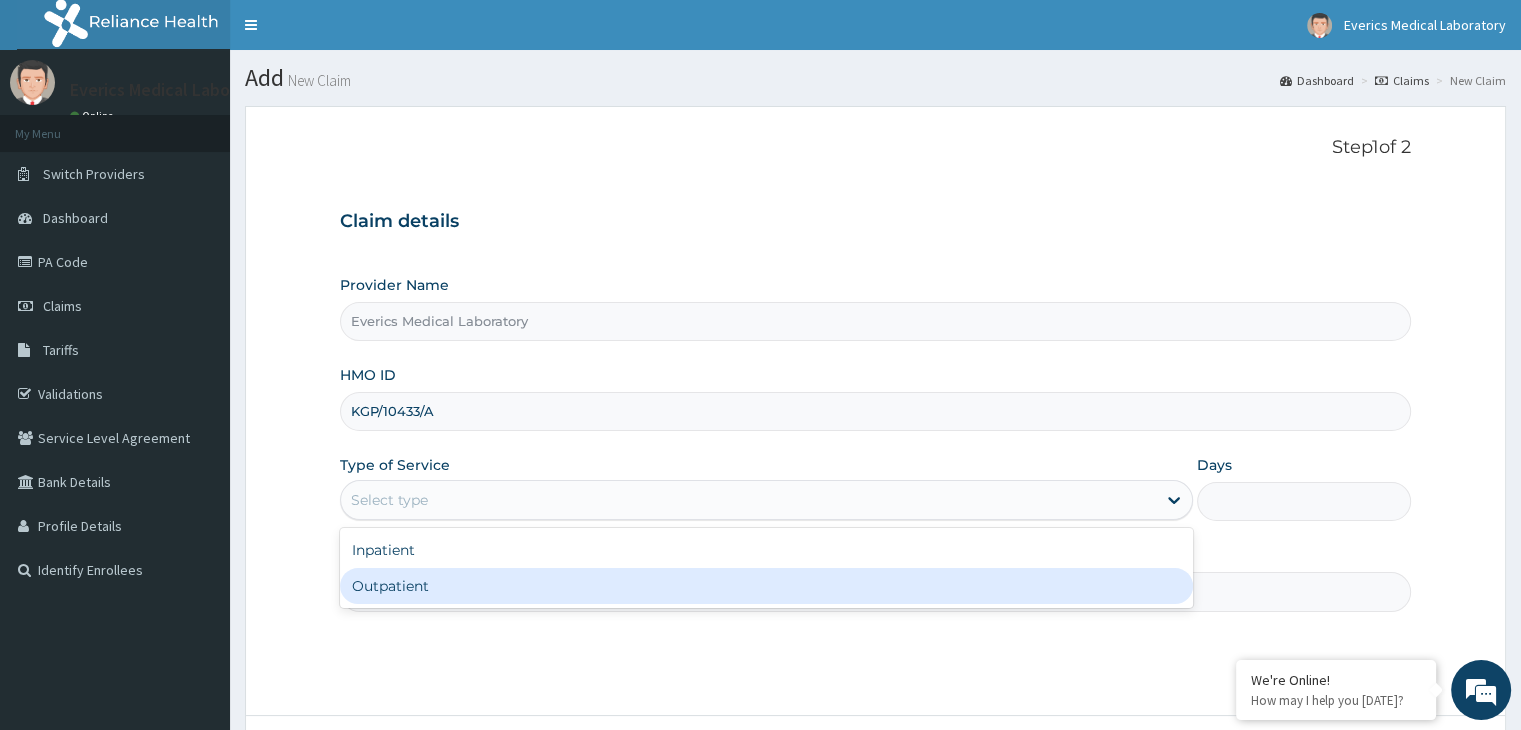 click on "Outpatient" at bounding box center [766, 586] 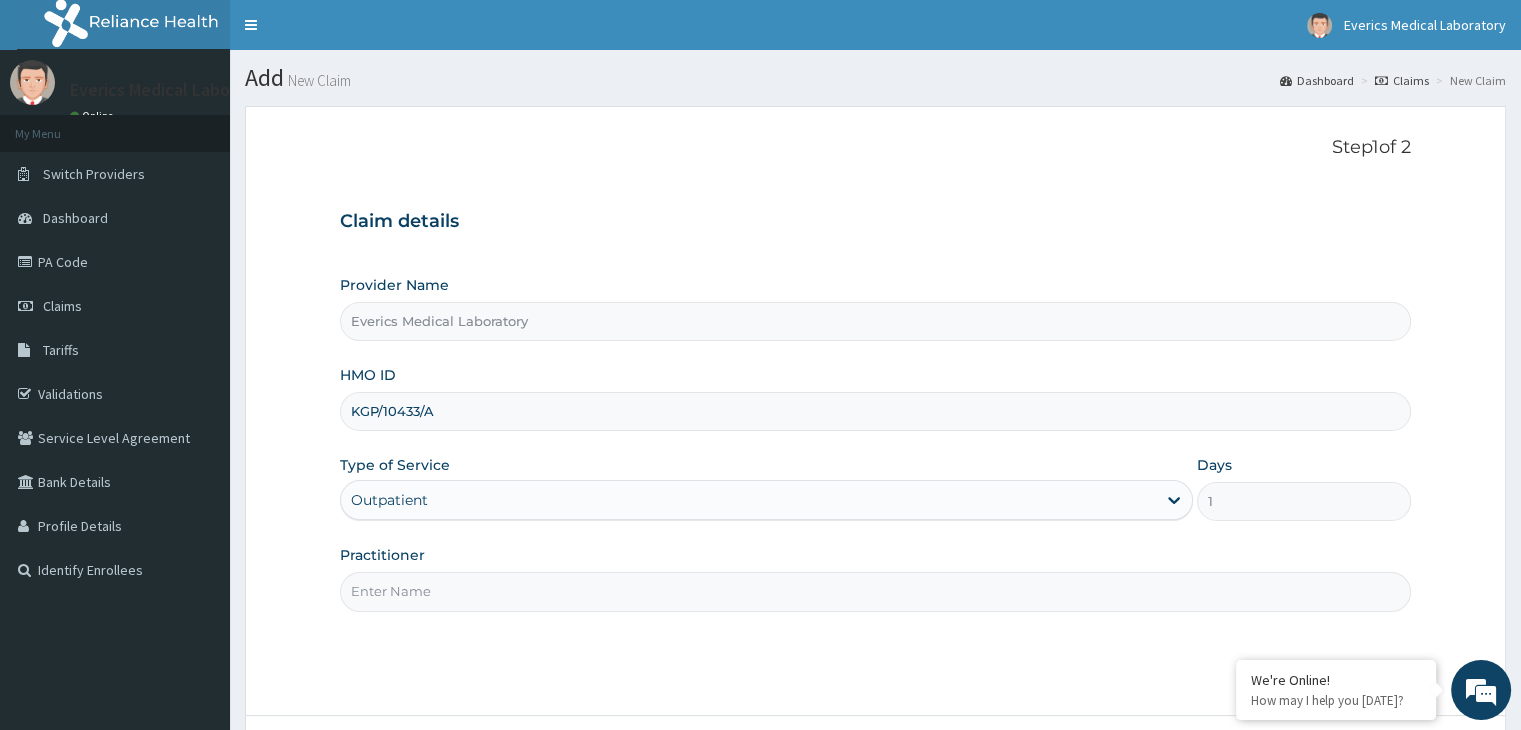 click on "Practitioner" at bounding box center [875, 591] 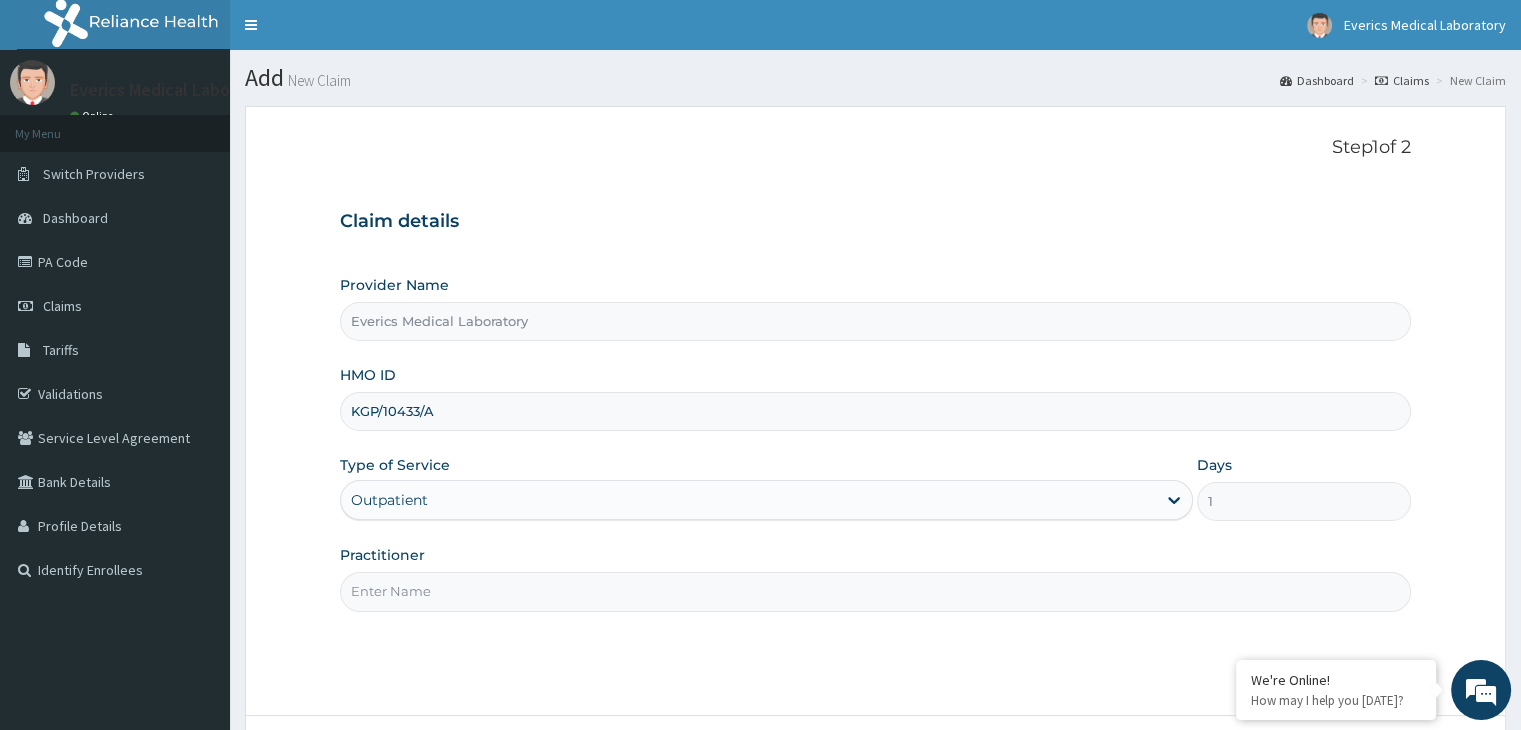 type on "MLS UGWU OGECHI" 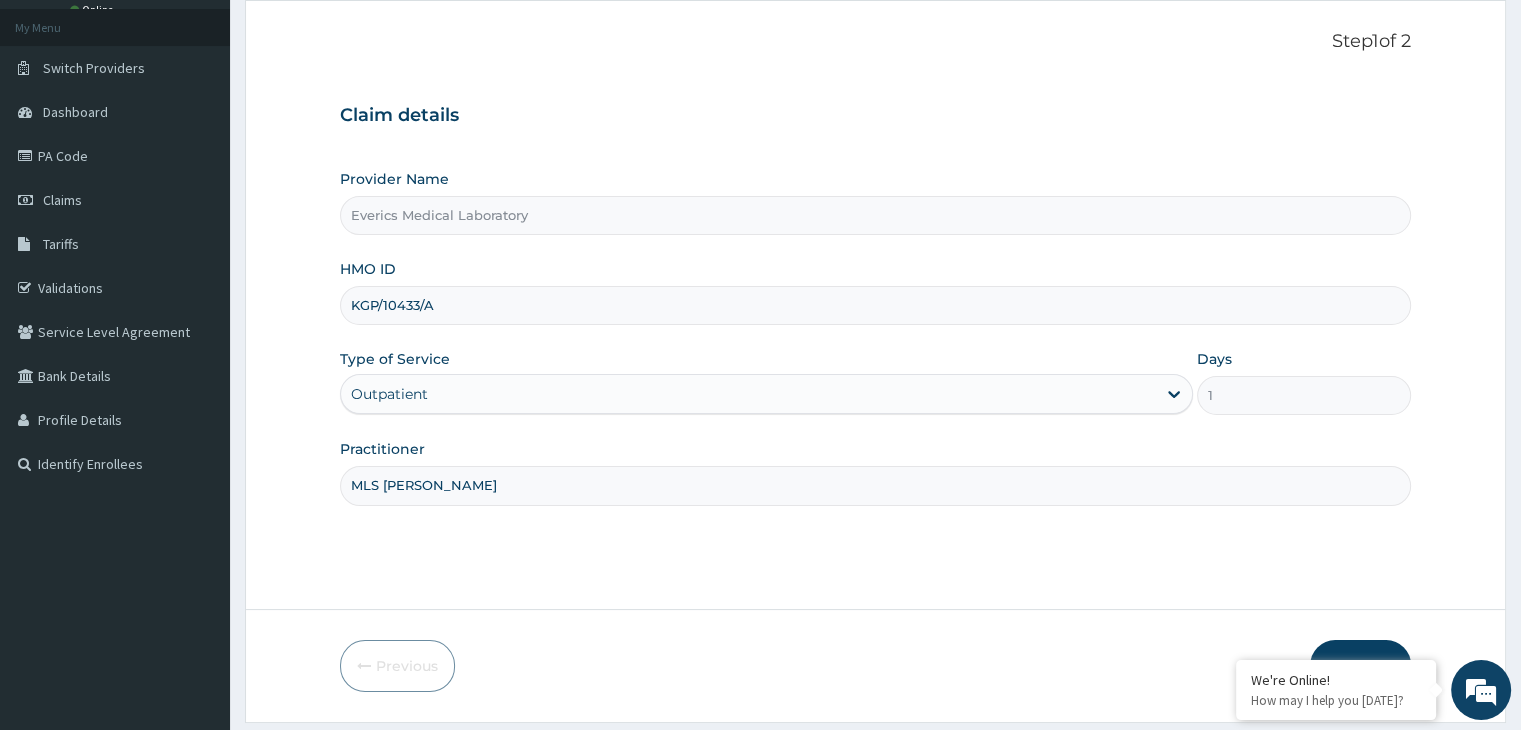 scroll, scrollTop: 164, scrollLeft: 0, axis: vertical 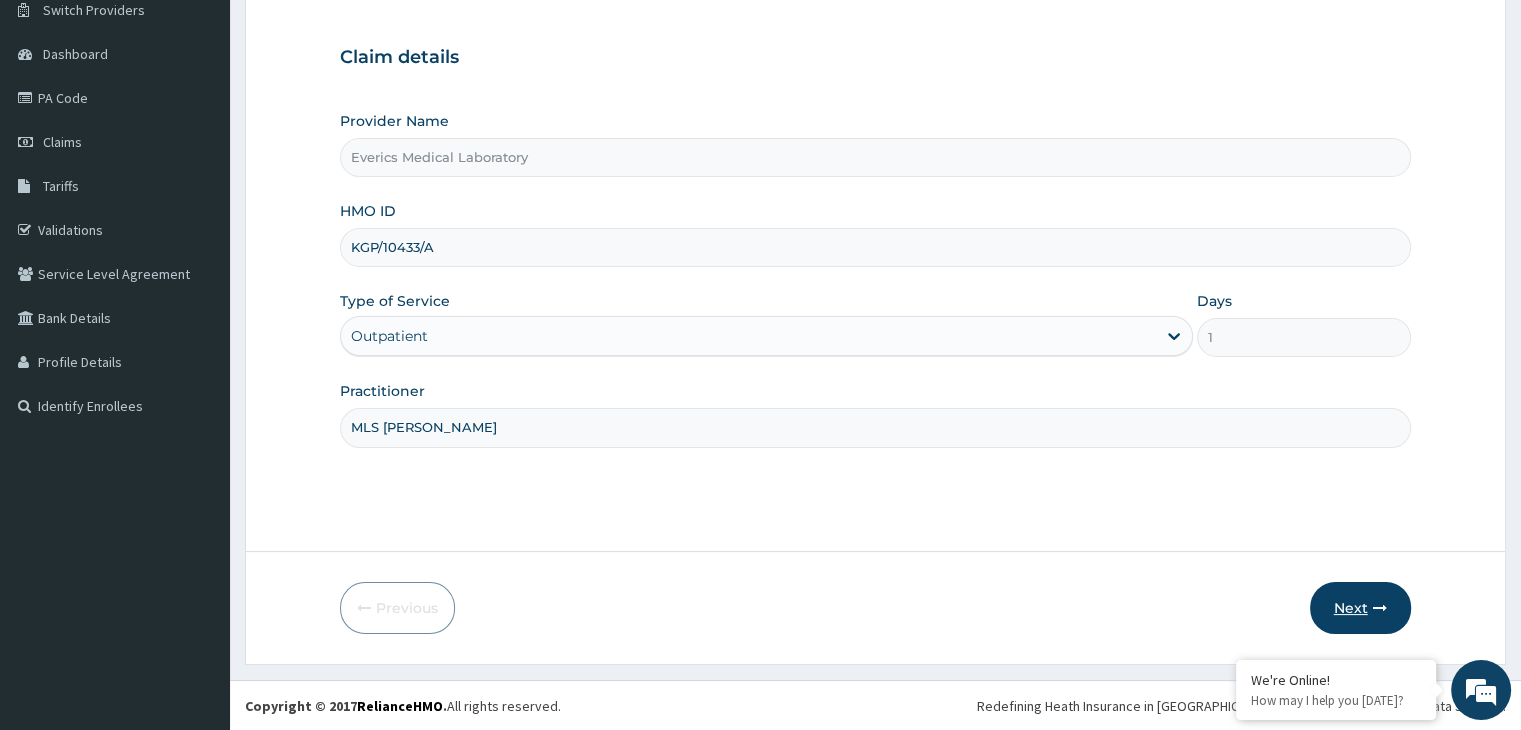 click at bounding box center (1380, 608) 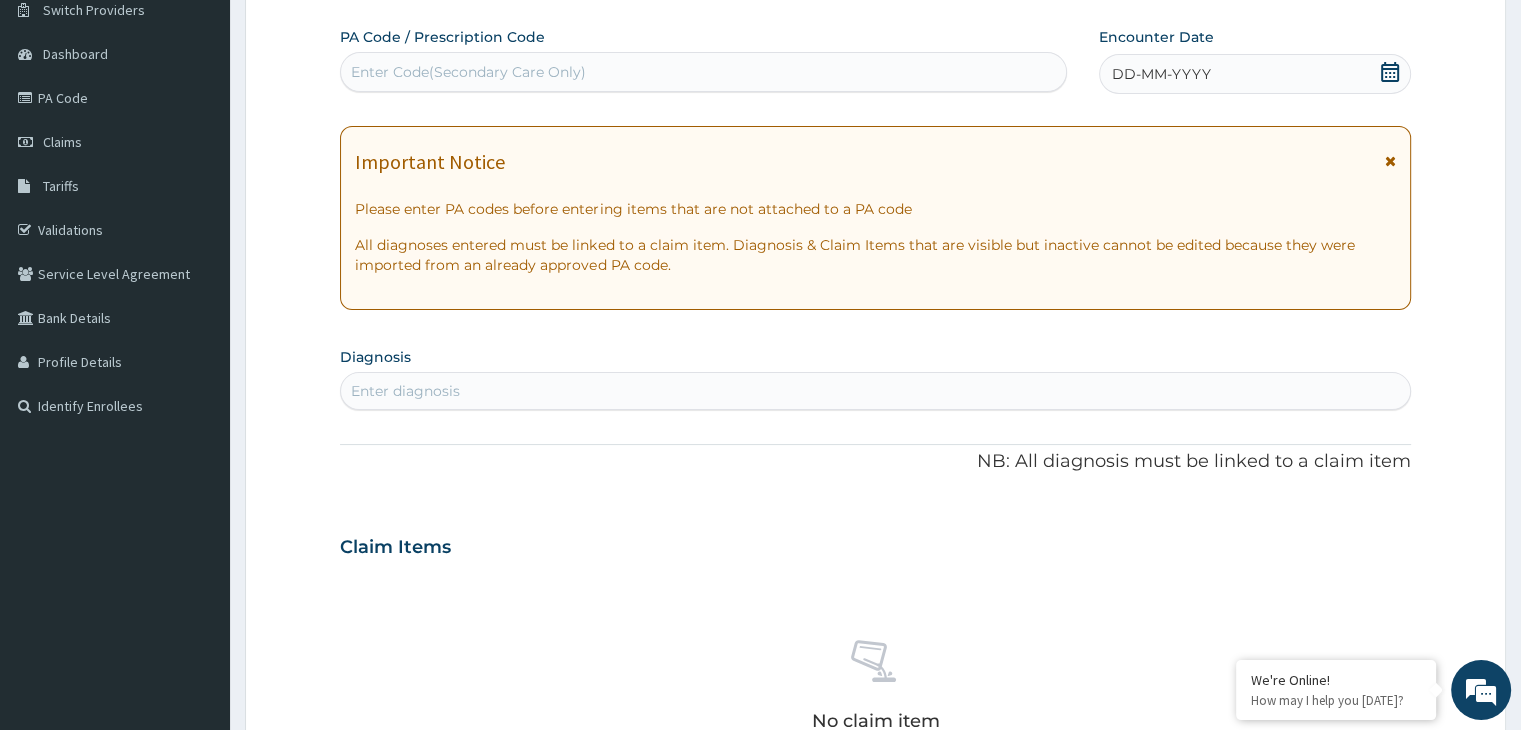 click on "Enter Code(Secondary Care Only)" at bounding box center [703, 72] 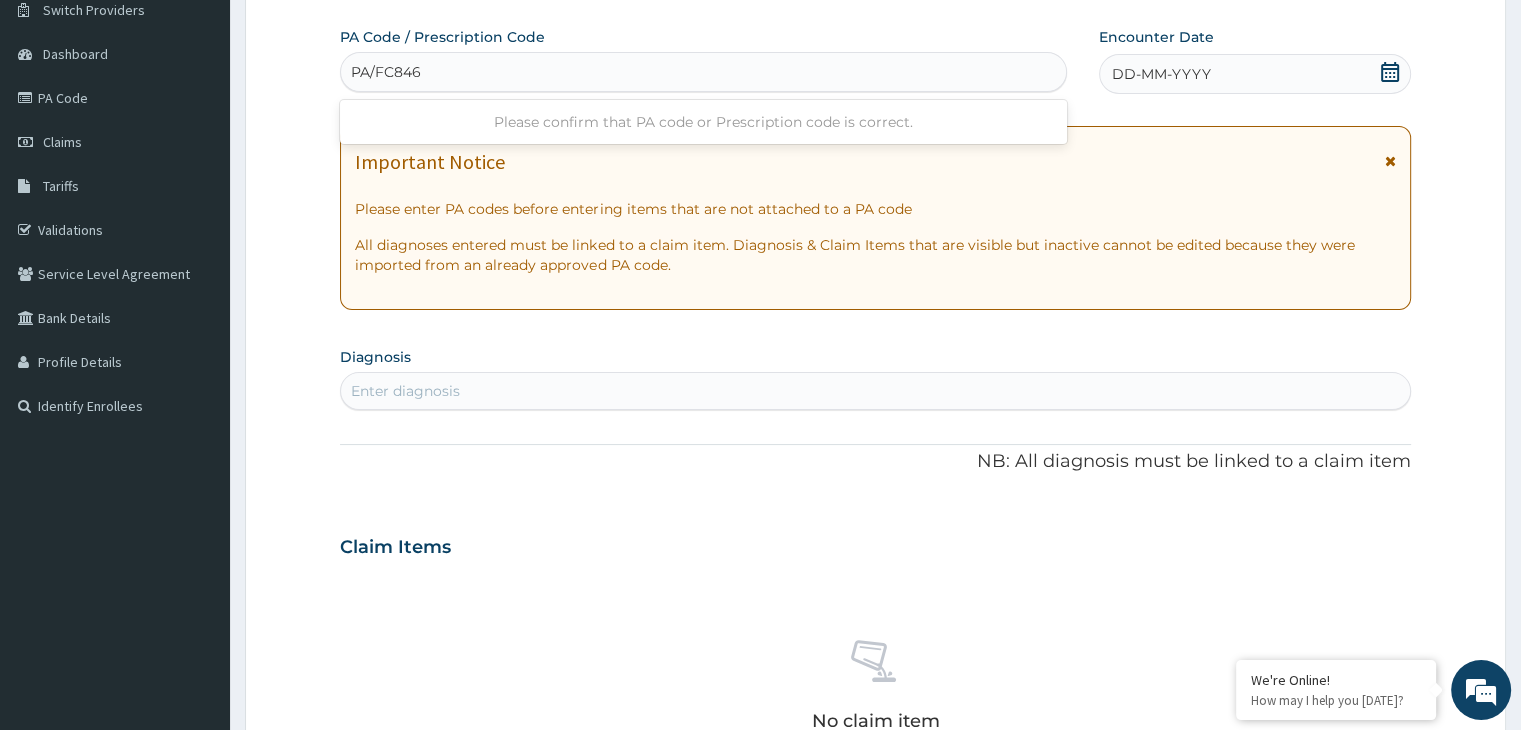 type on "PA/FC846A" 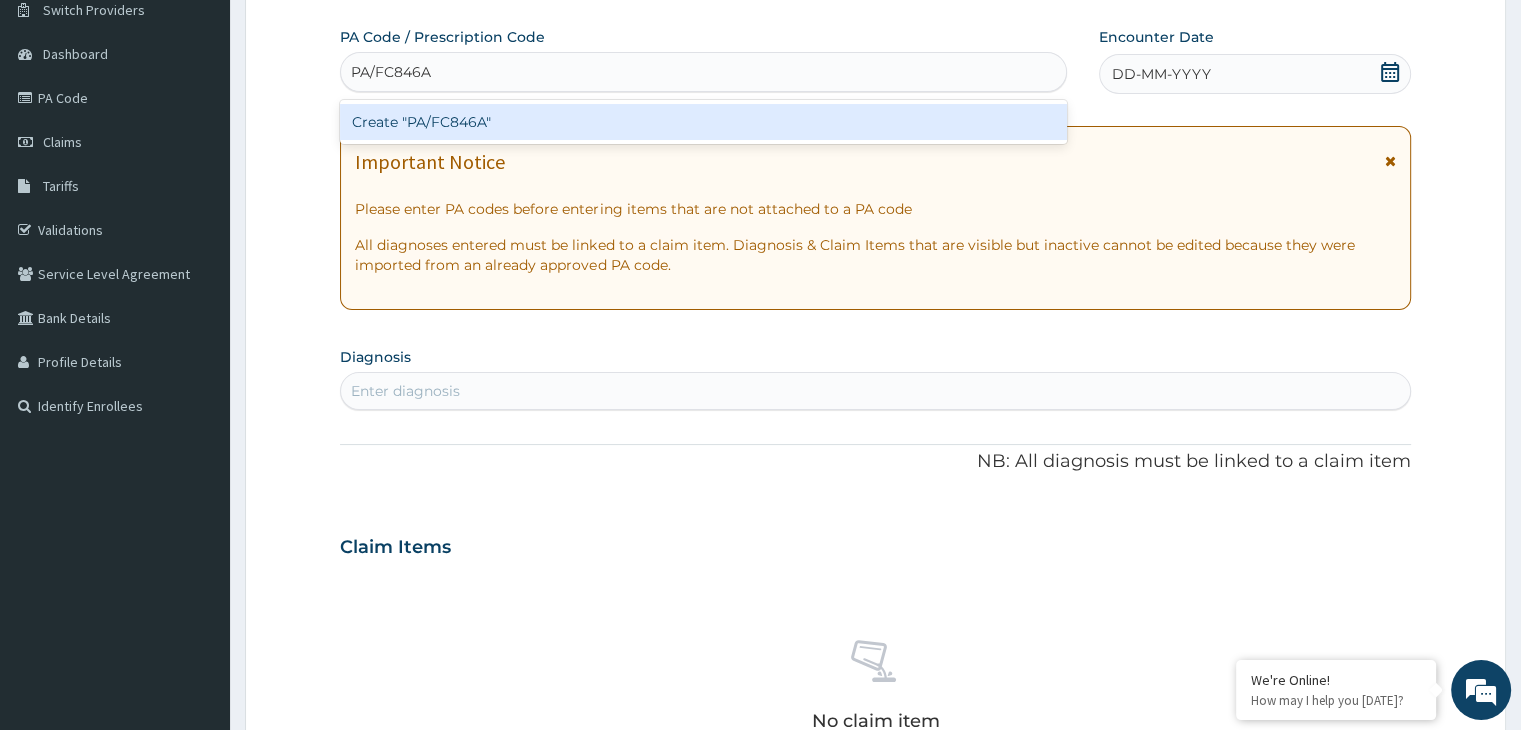 click on "Create "PA/FC846A"" at bounding box center (703, 122) 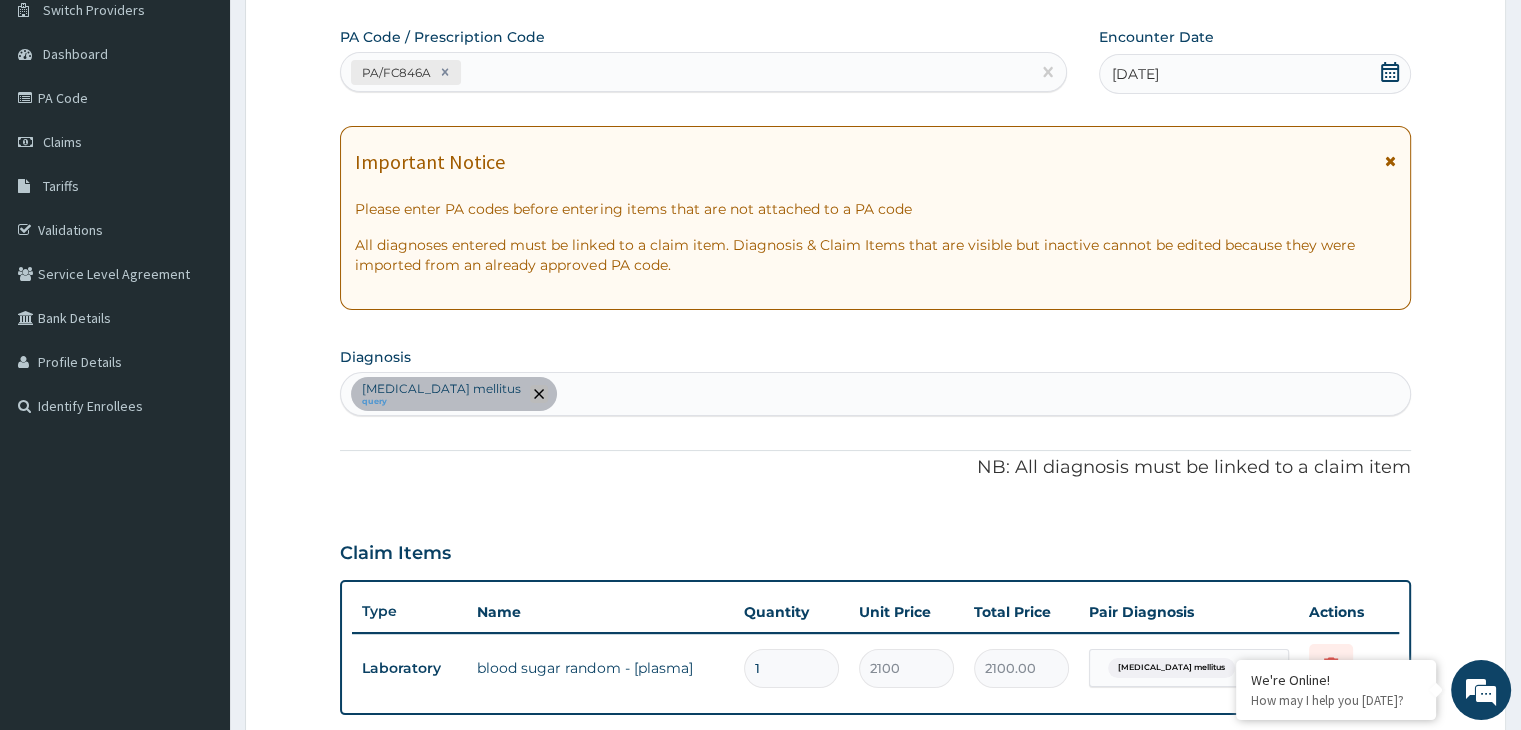 click 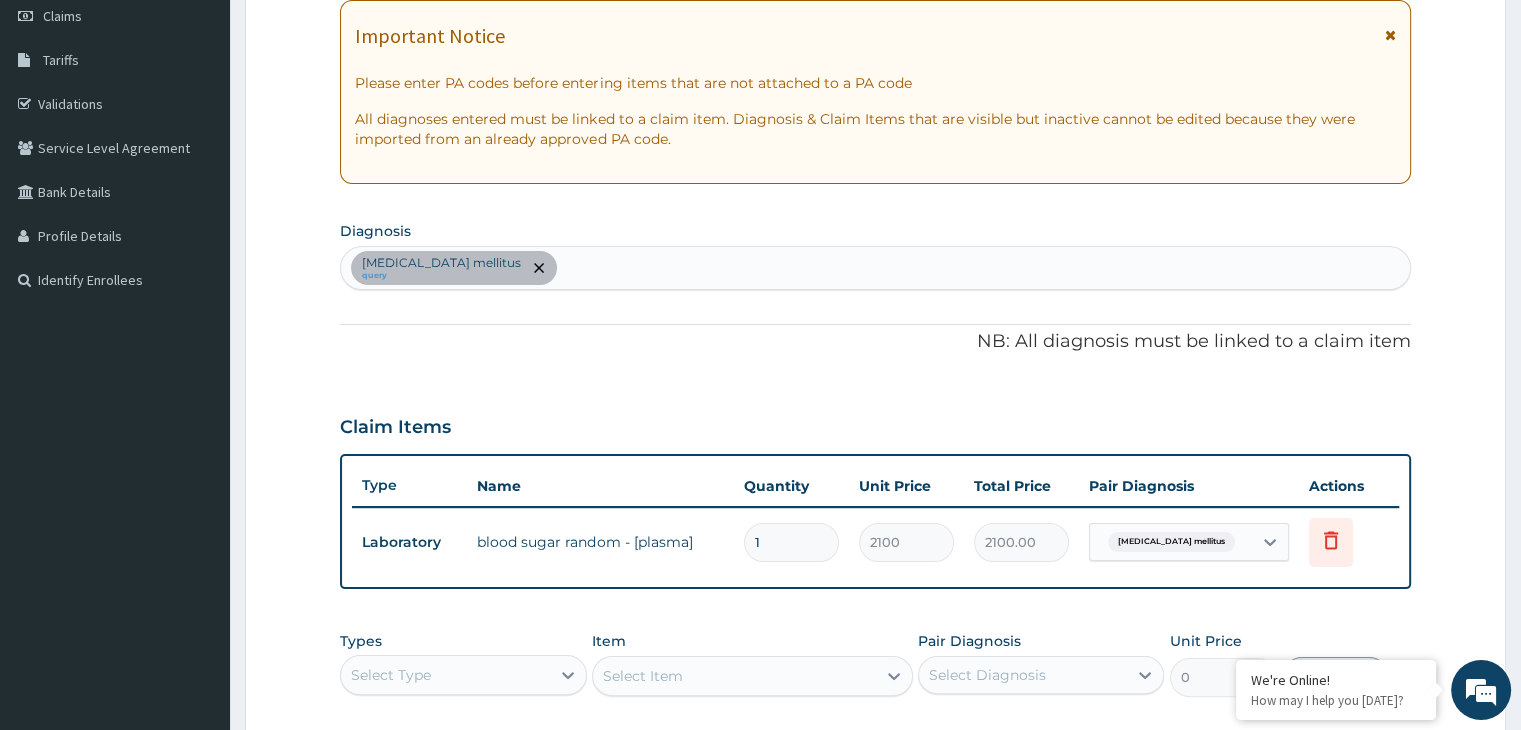 scroll, scrollTop: 364, scrollLeft: 0, axis: vertical 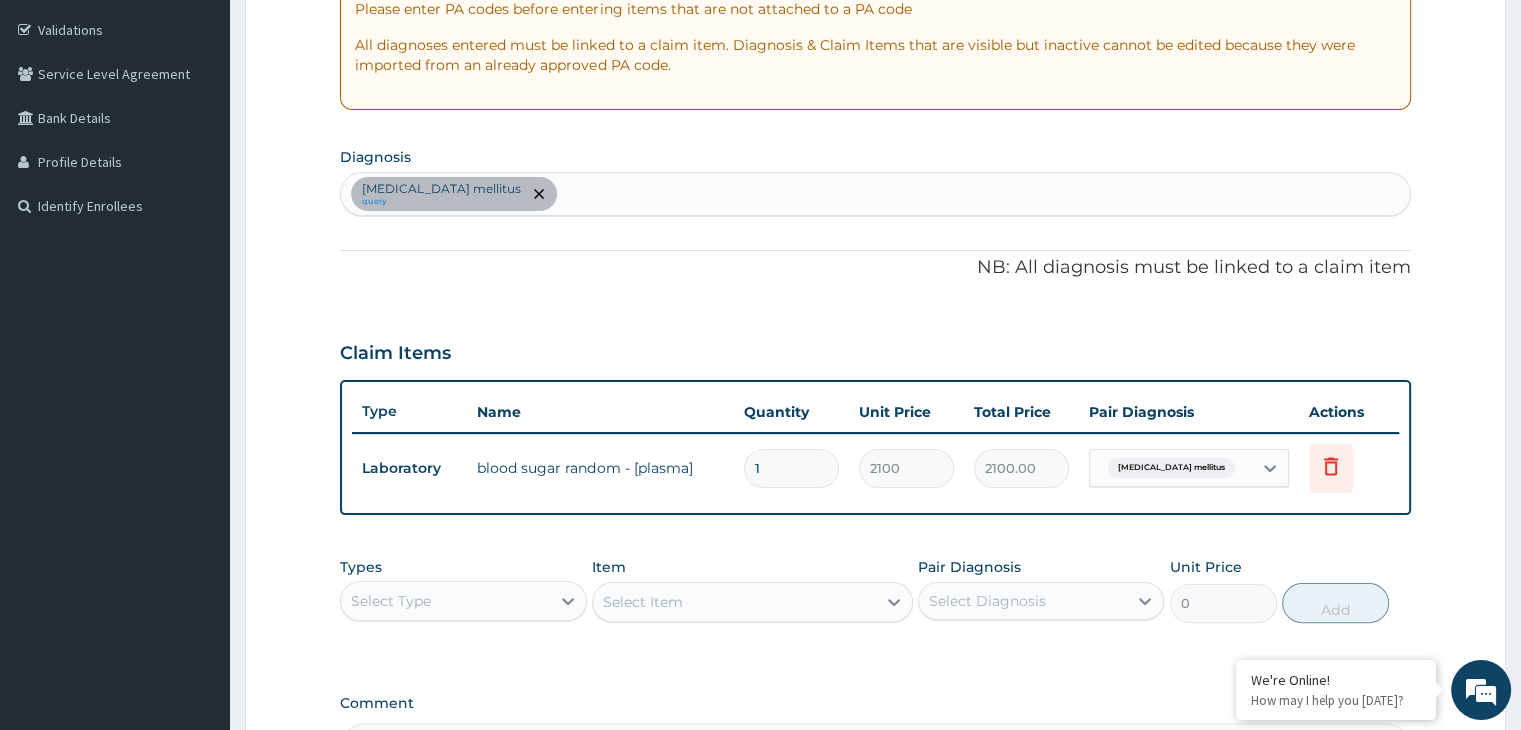 click on "Diabetes mellitus query" at bounding box center [875, 194] 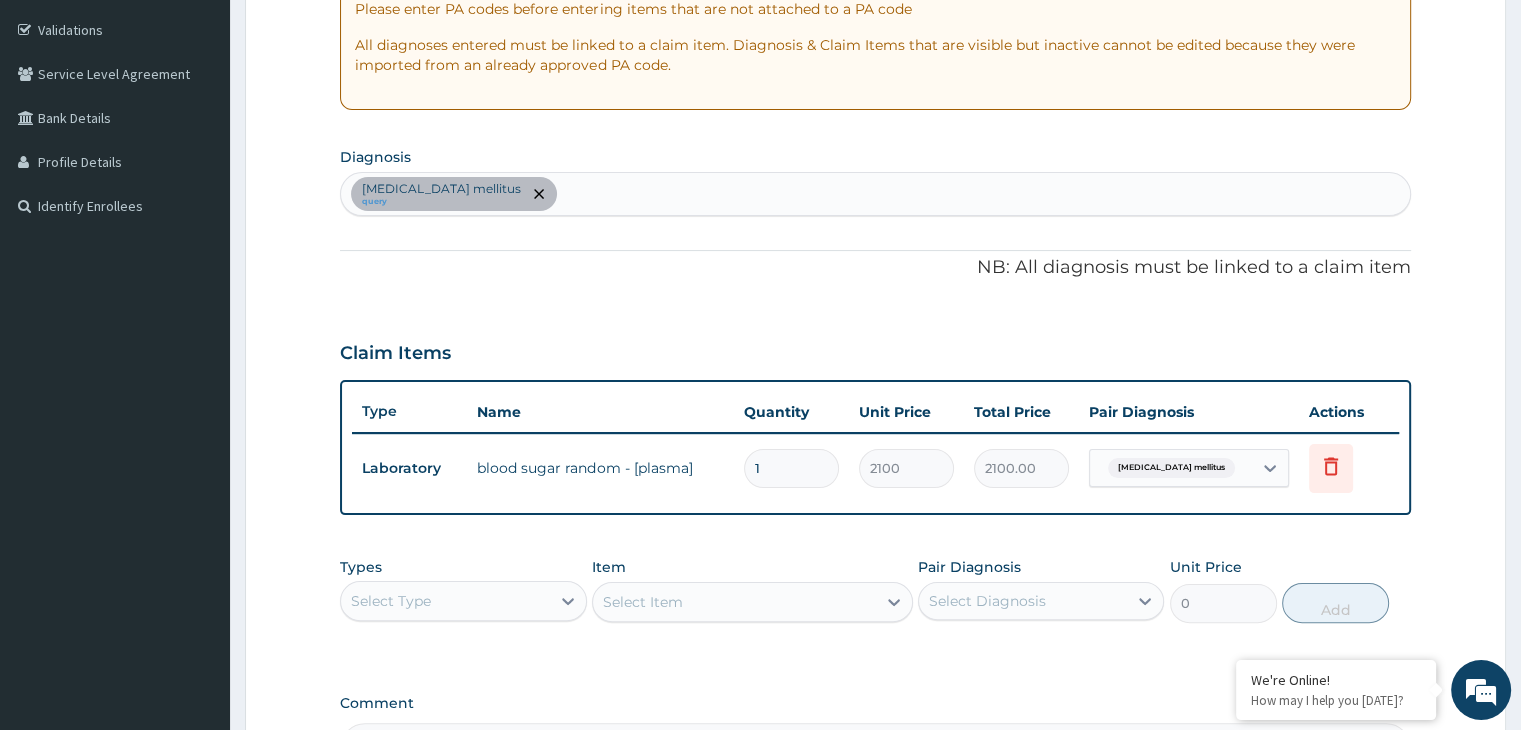 type on "\" 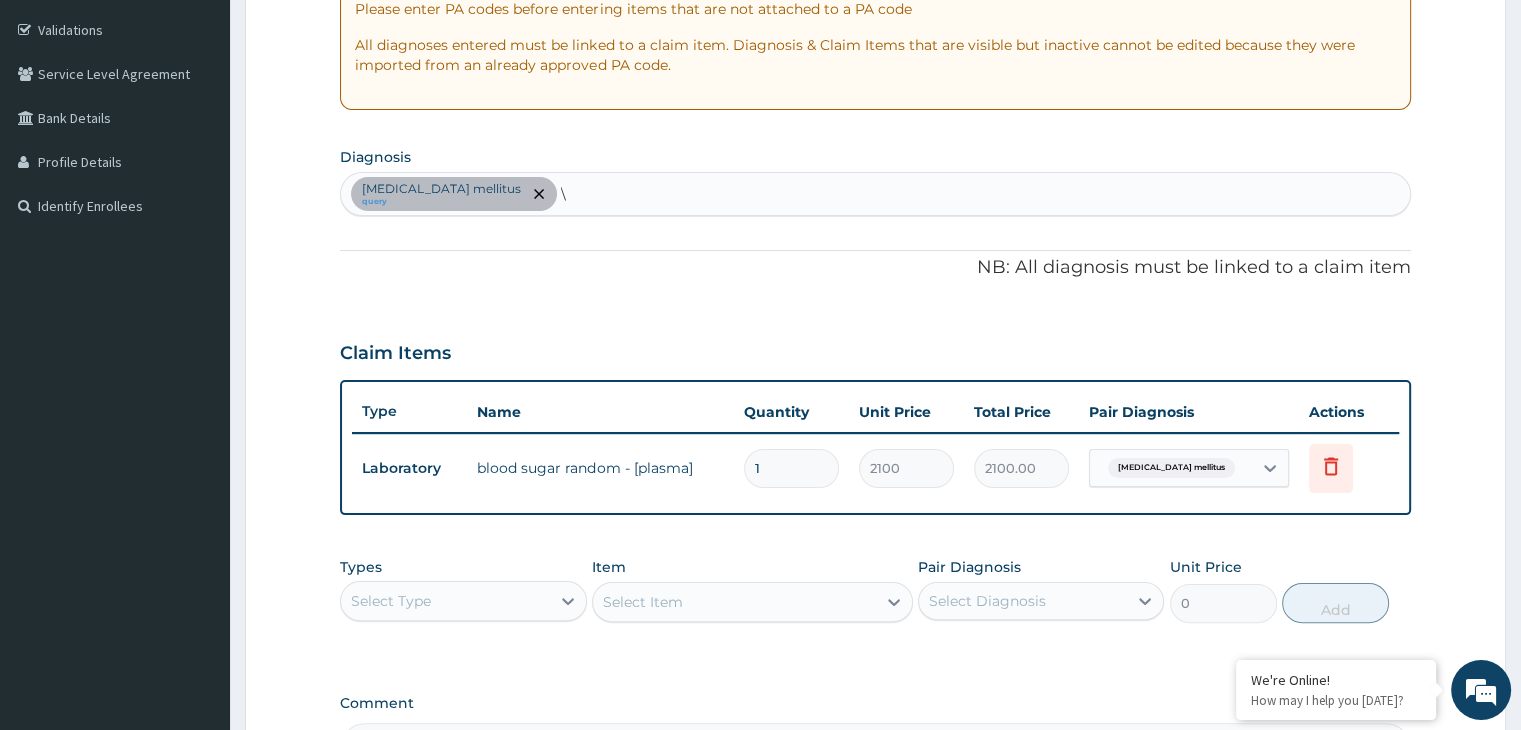 type 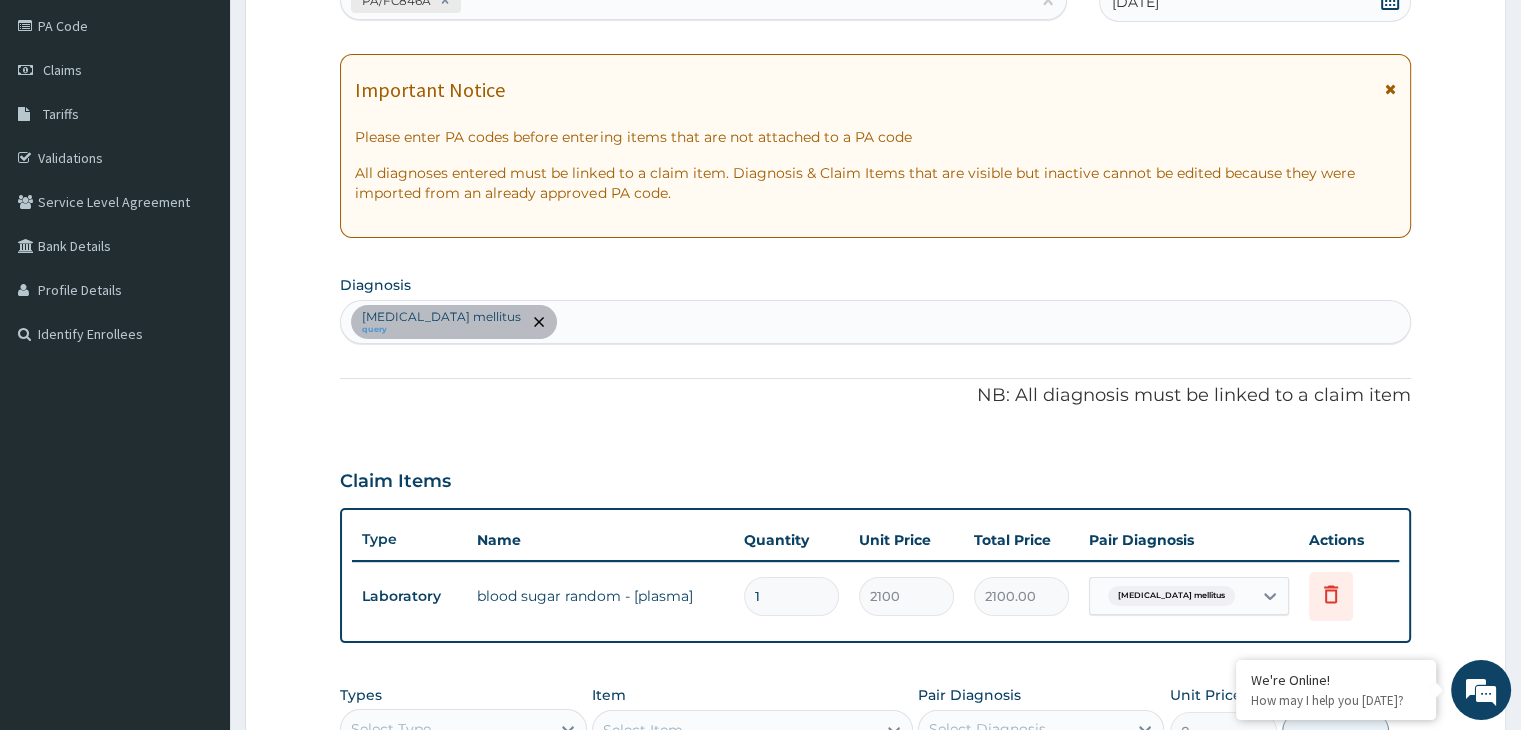scroll, scrollTop: 364, scrollLeft: 0, axis: vertical 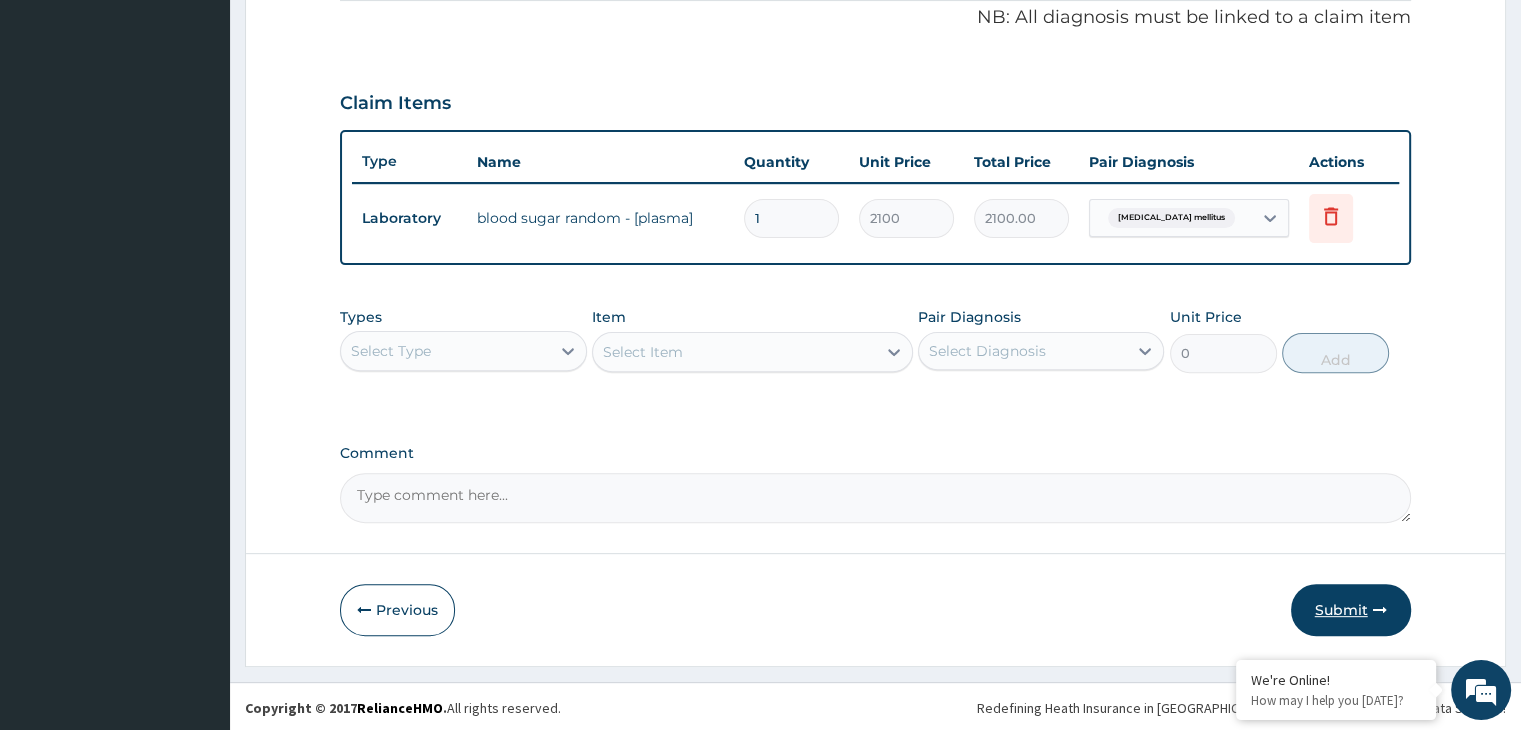 click on "Submit" at bounding box center (1351, 610) 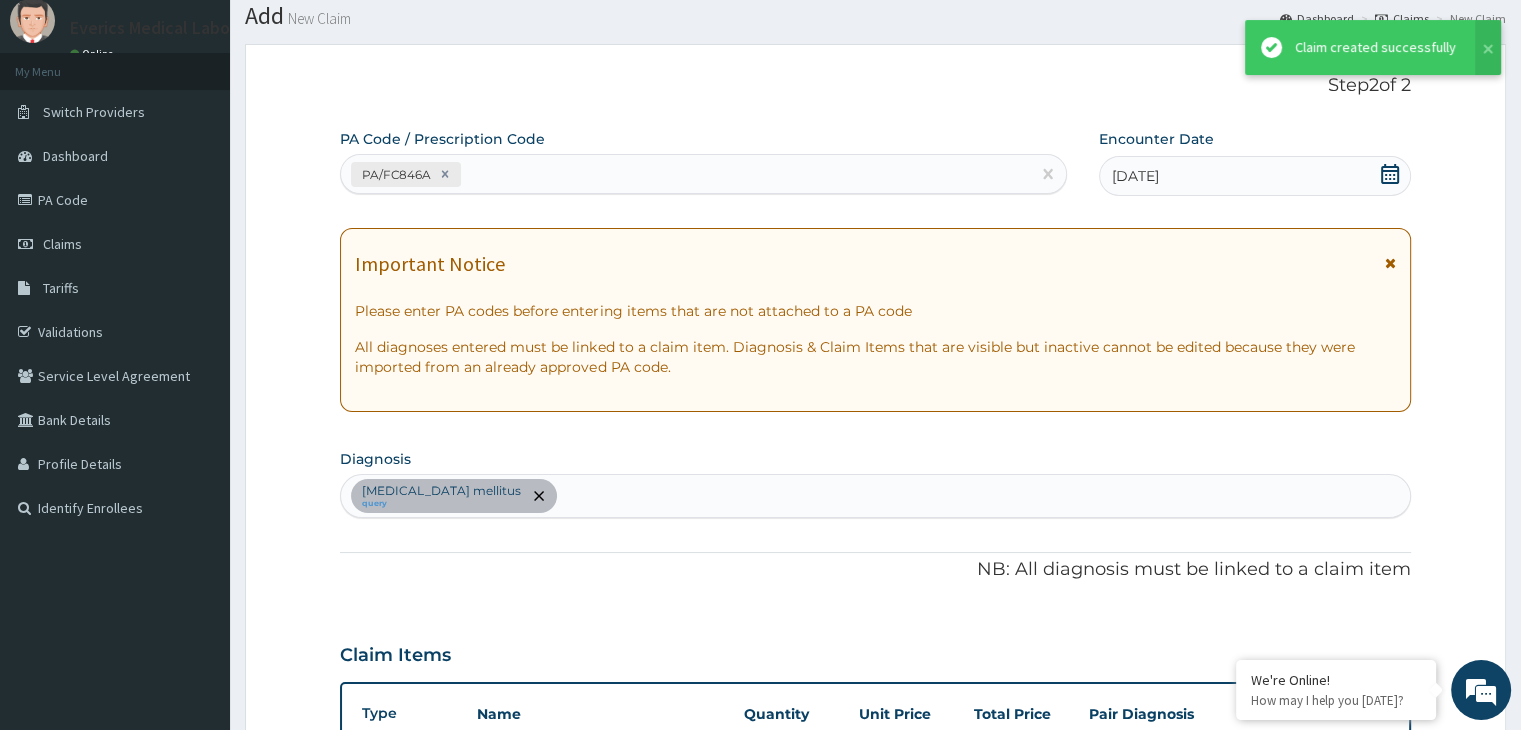 scroll, scrollTop: 614, scrollLeft: 0, axis: vertical 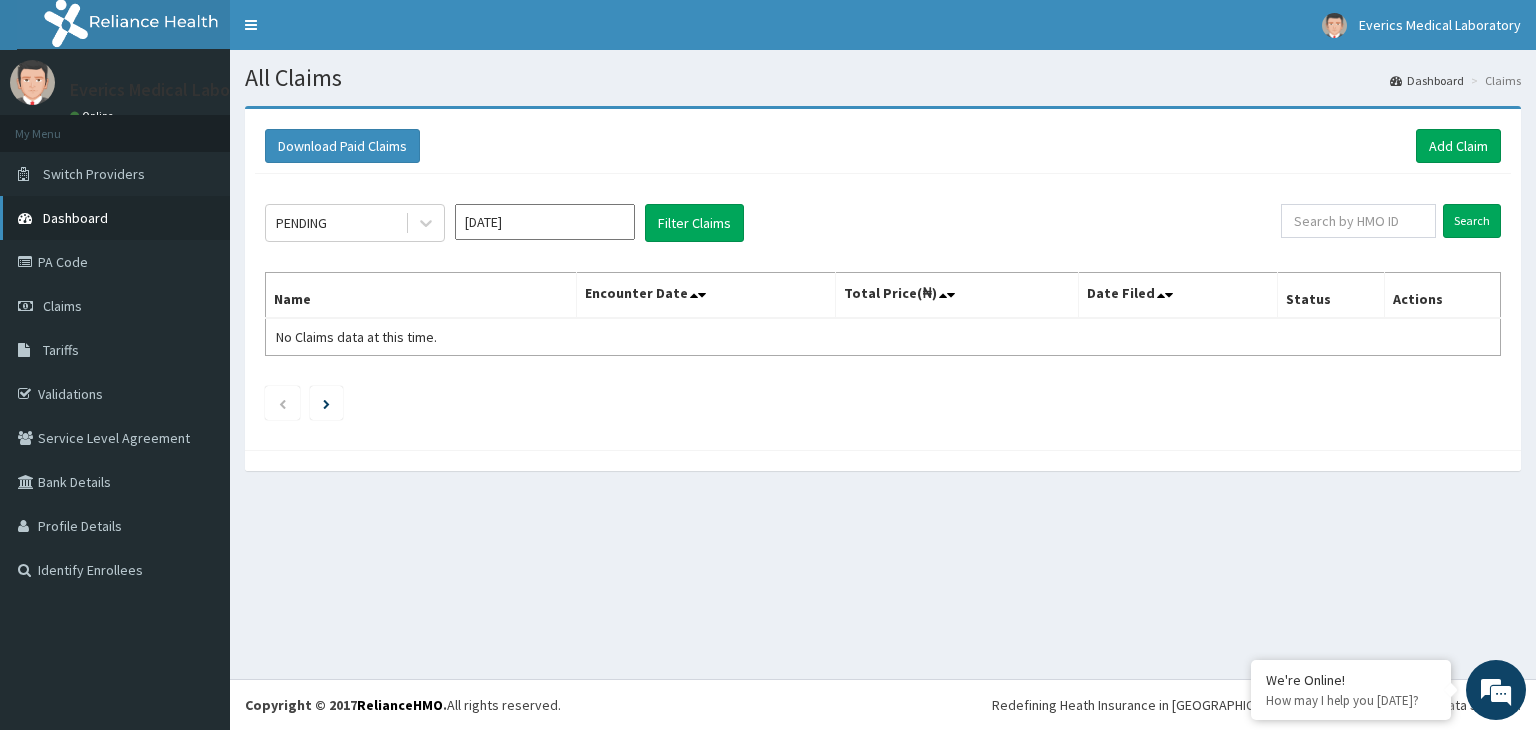 click on "Dashboard" at bounding box center [75, 218] 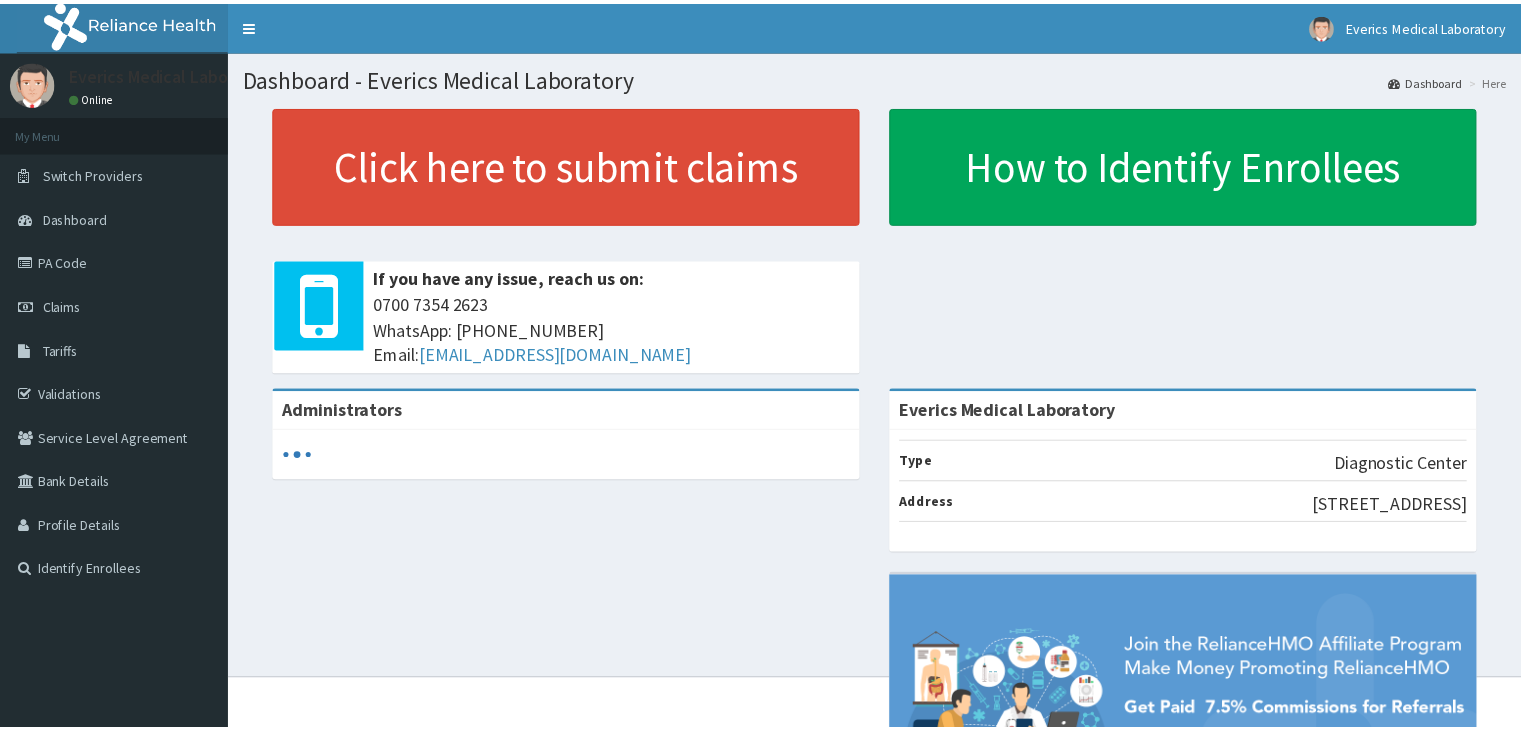 scroll, scrollTop: 0, scrollLeft: 0, axis: both 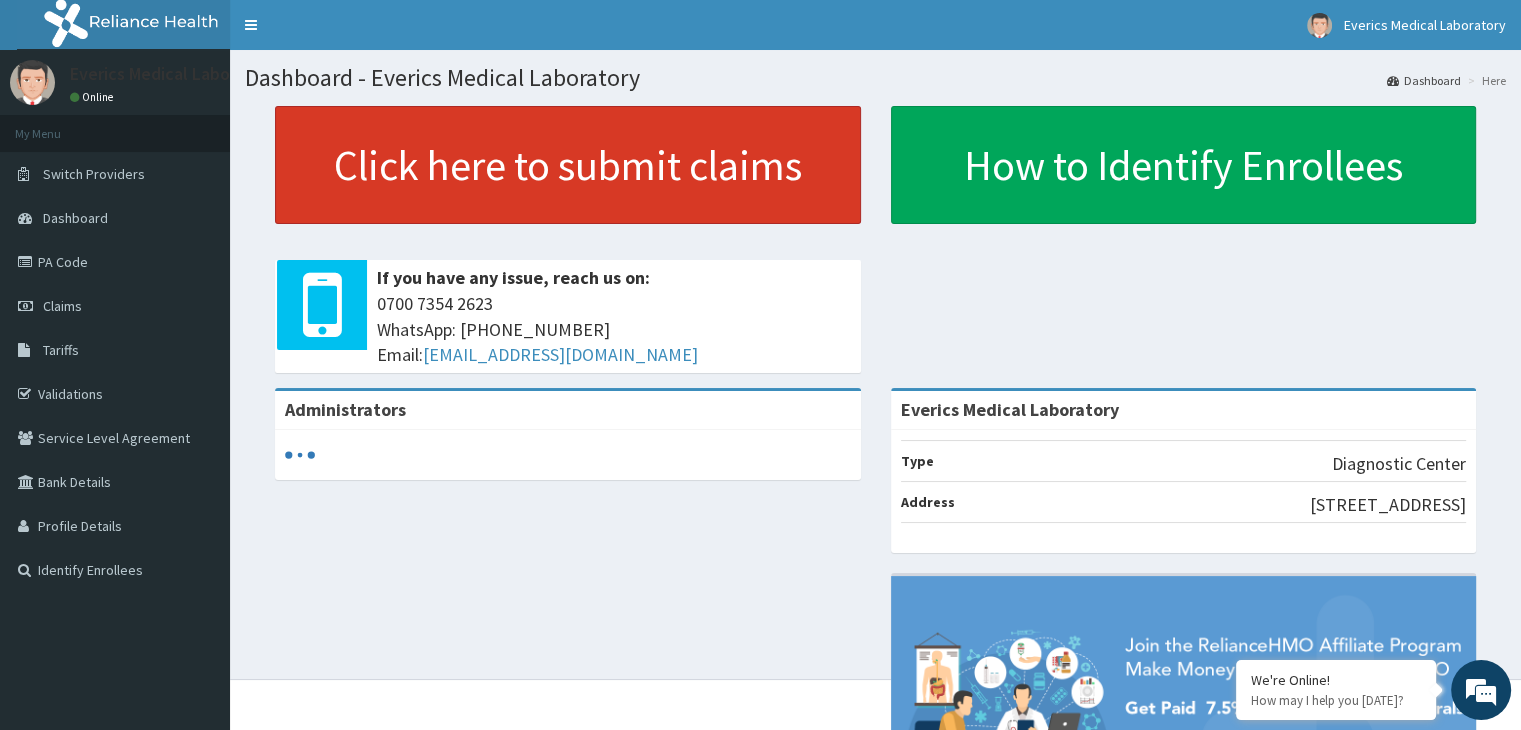 click on "Click here to submit claims" at bounding box center (568, 165) 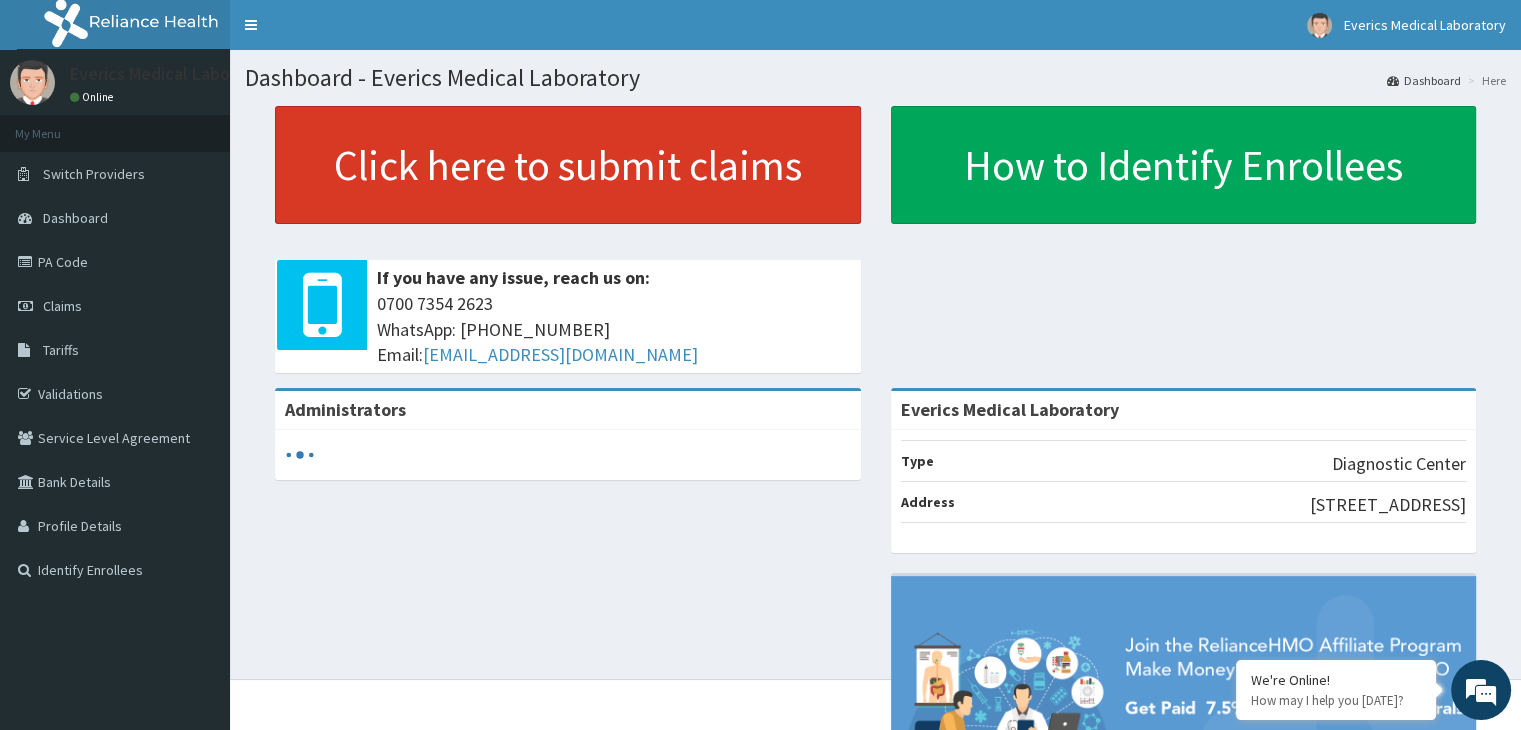 click on "Click here to submit claims" at bounding box center (568, 165) 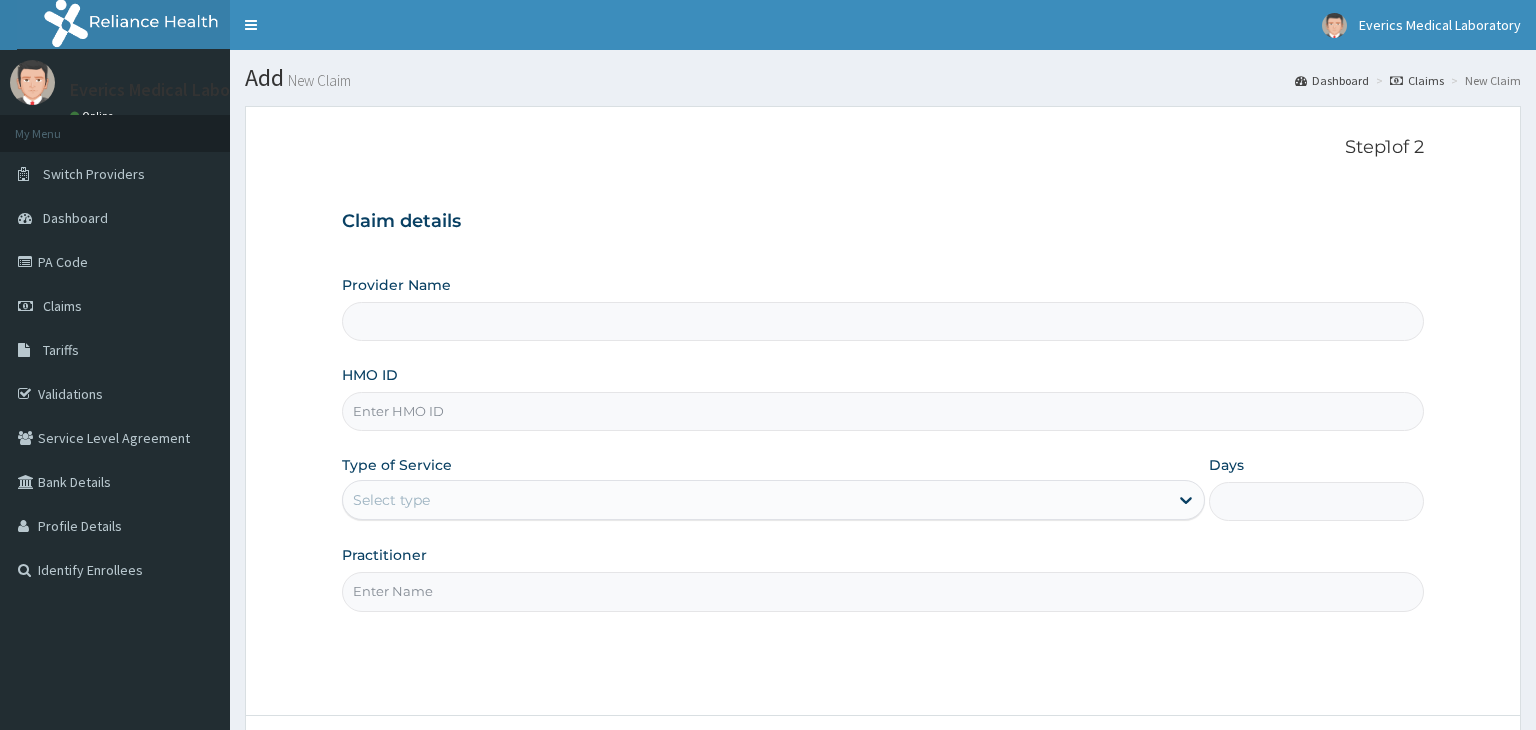 scroll, scrollTop: 0, scrollLeft: 0, axis: both 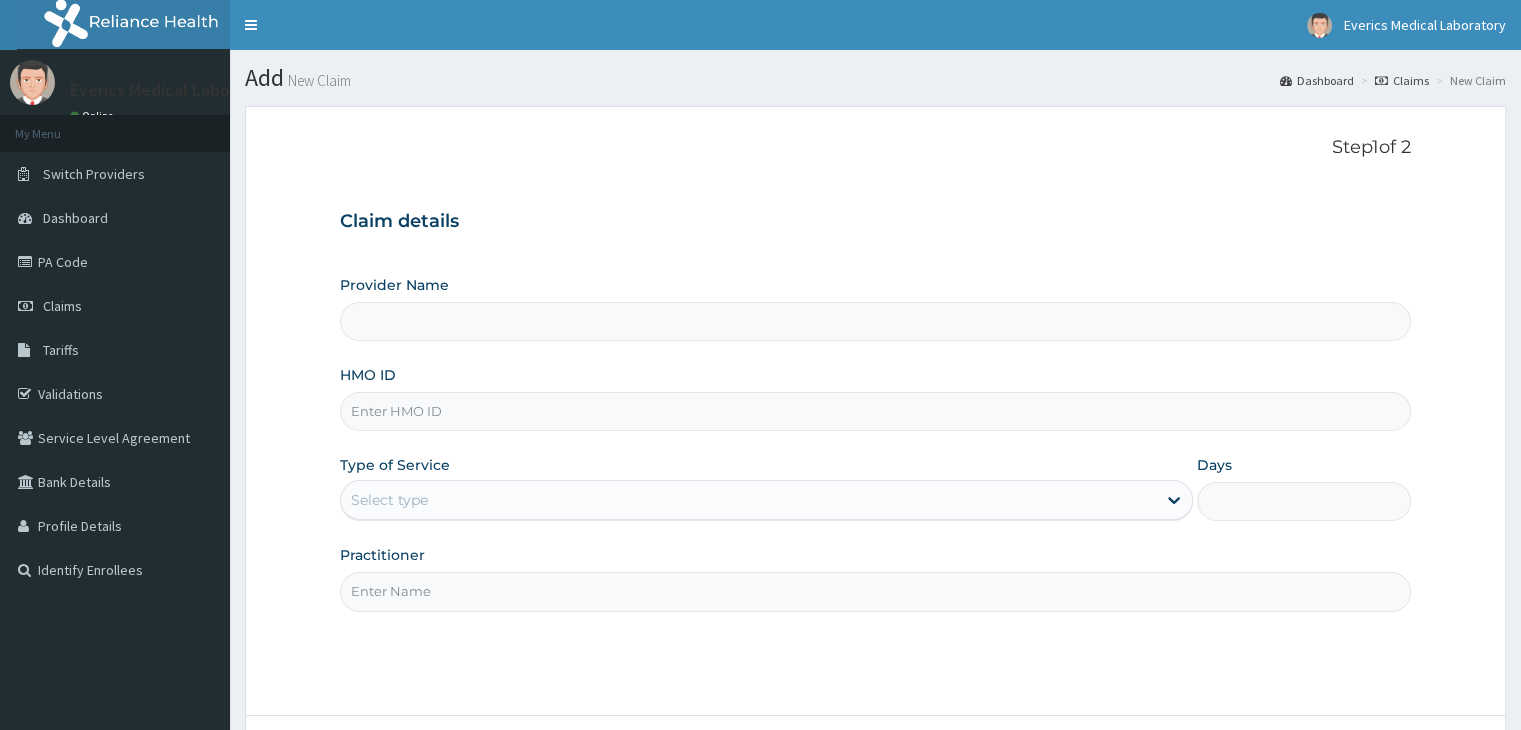 type on "Everics Medical Laboratory" 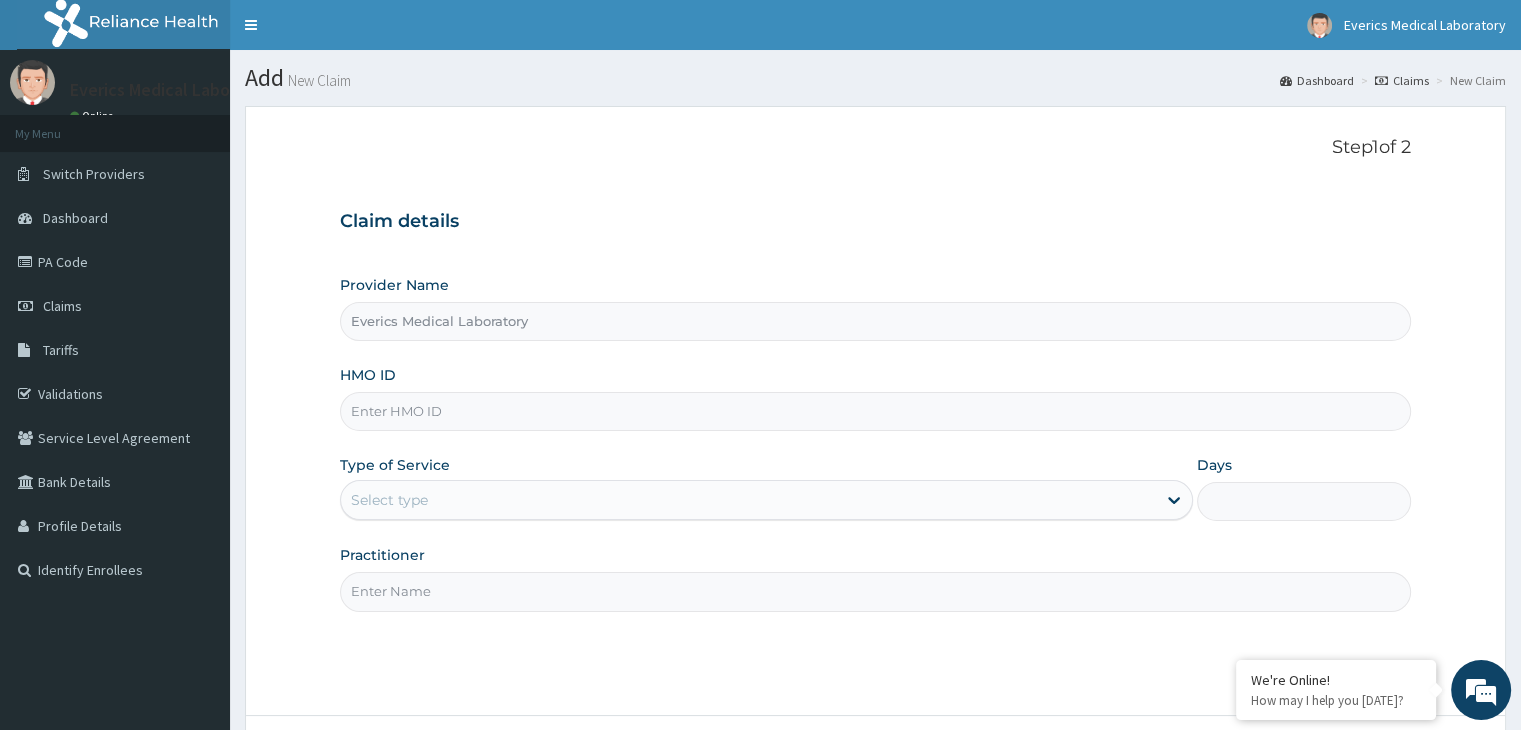 click on "HMO ID" at bounding box center [875, 411] 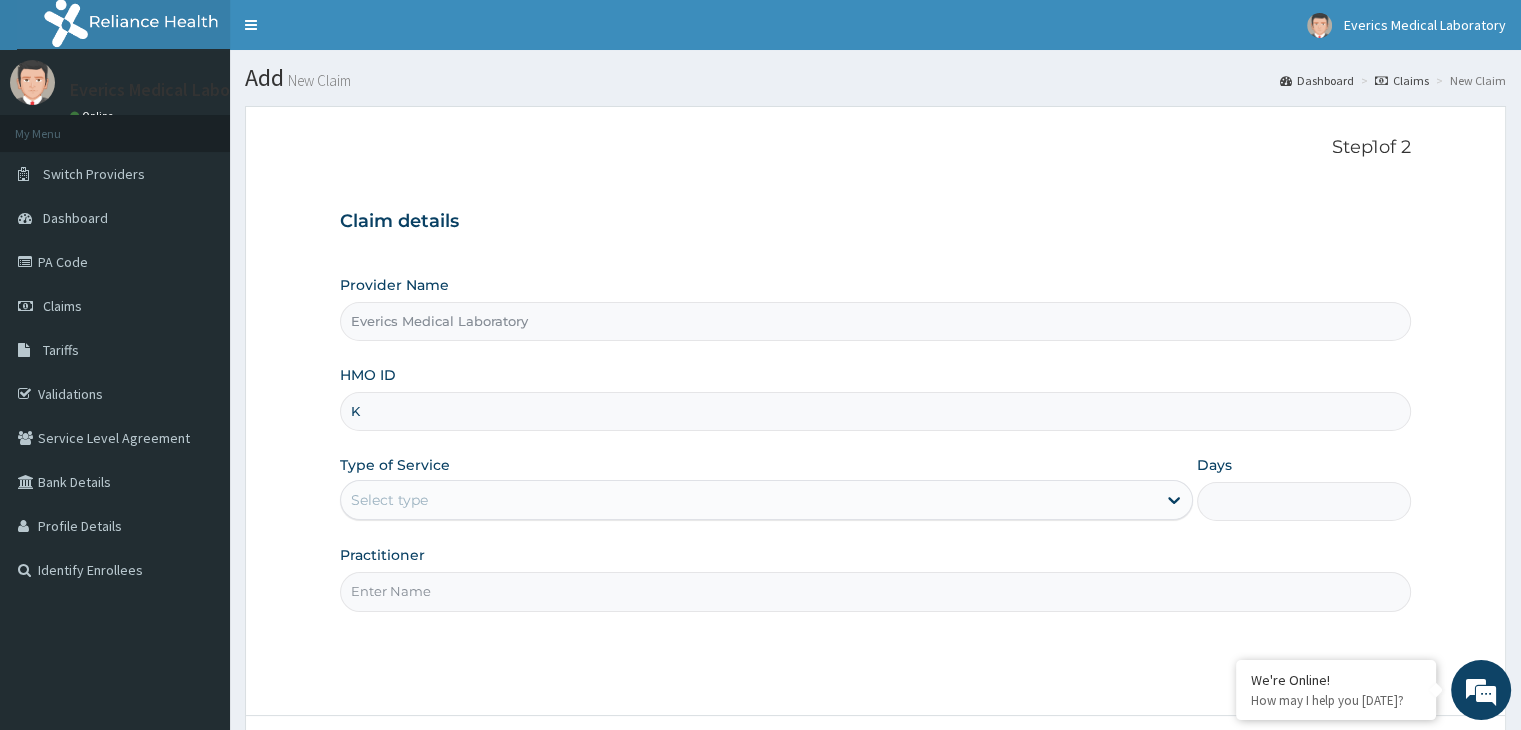 scroll, scrollTop: 0, scrollLeft: 0, axis: both 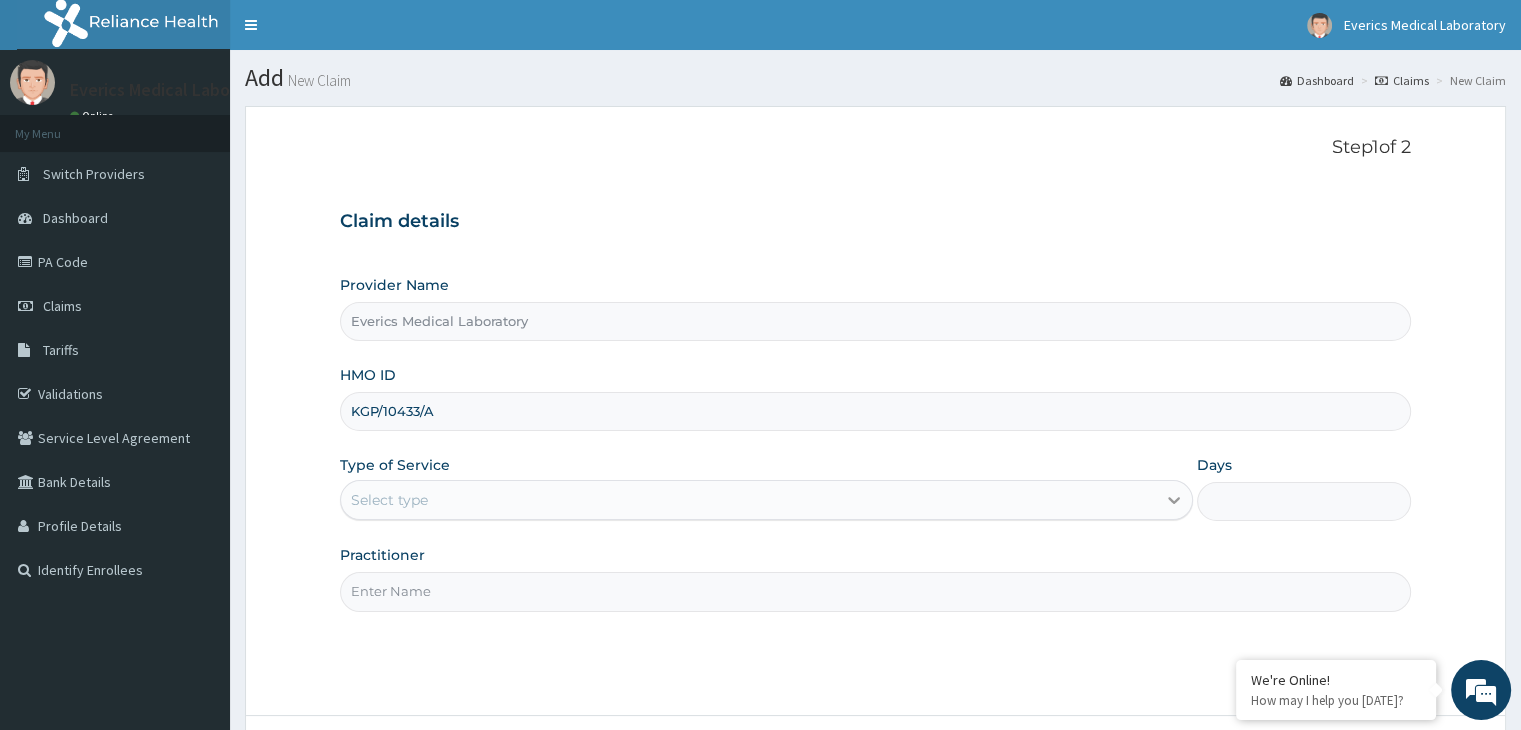 type on "KGP/10433/A" 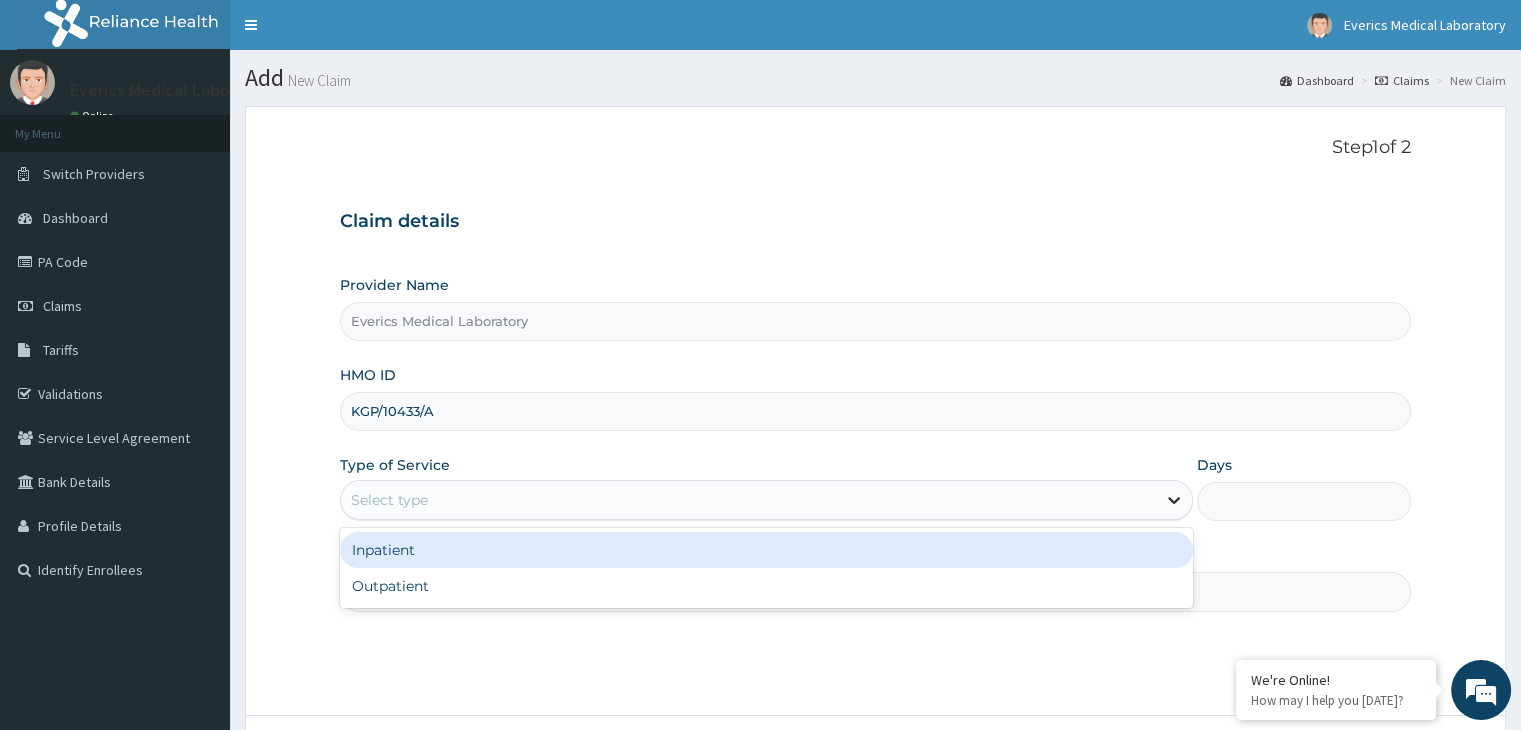 click 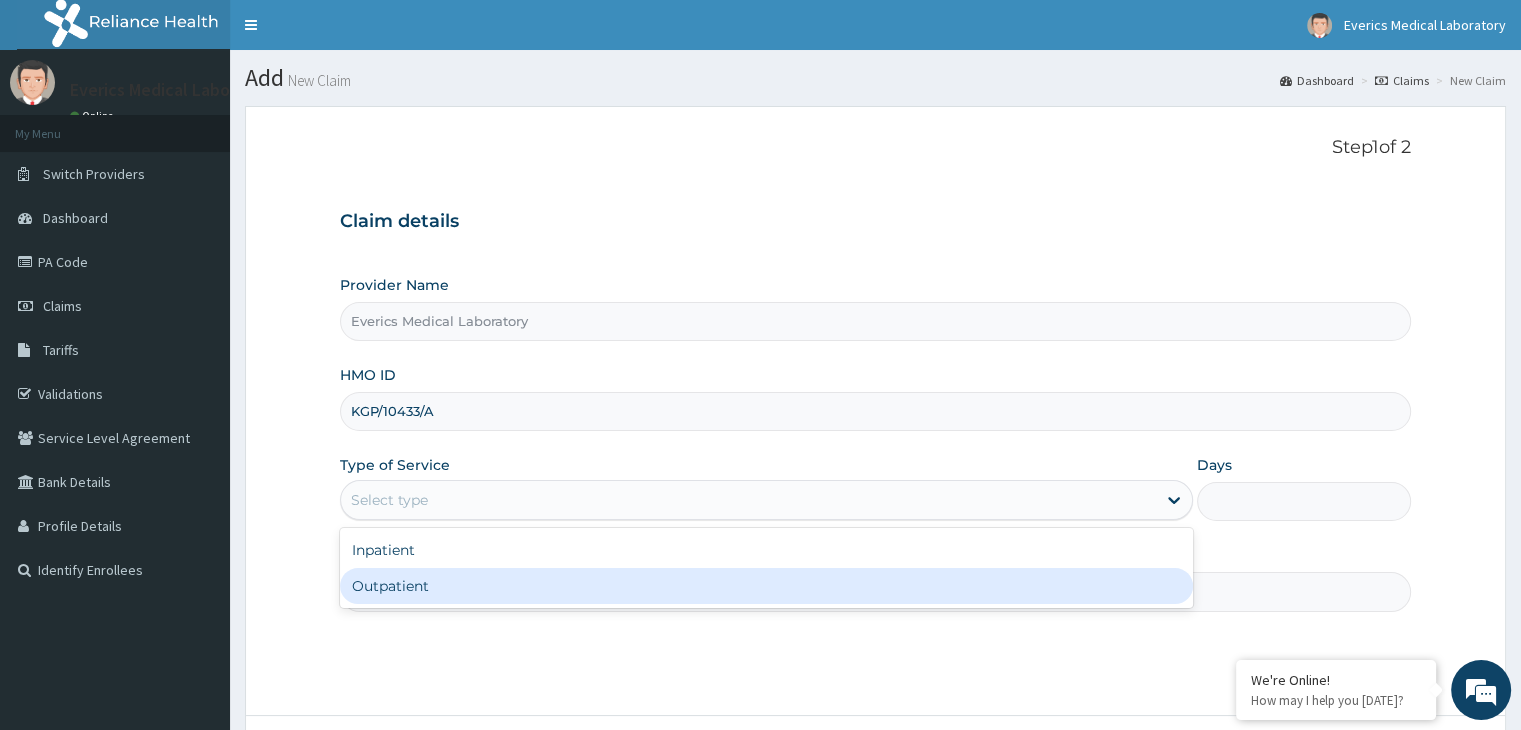 click on "Outpatient" at bounding box center [766, 586] 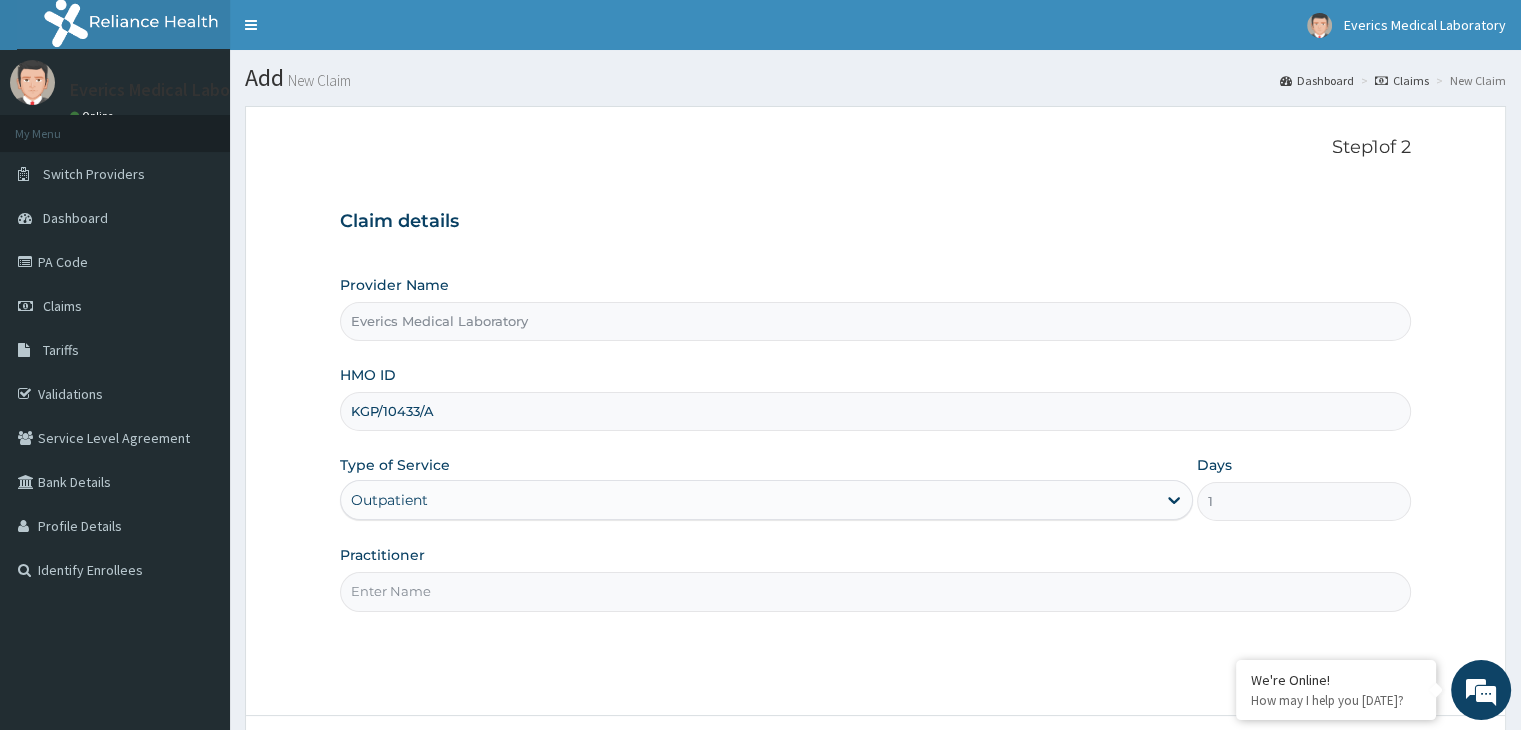 click on "Practitioner" at bounding box center [875, 591] 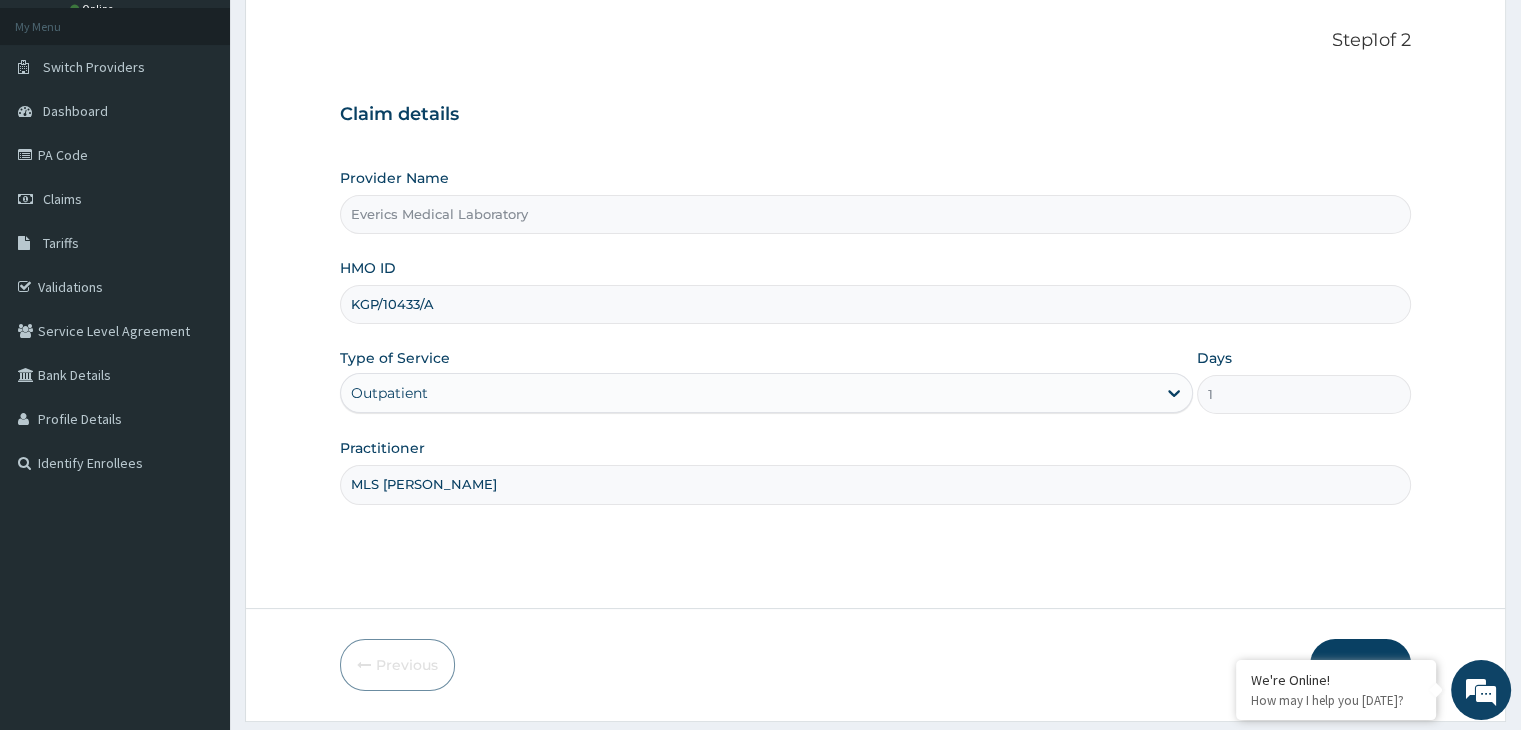 scroll, scrollTop: 164, scrollLeft: 0, axis: vertical 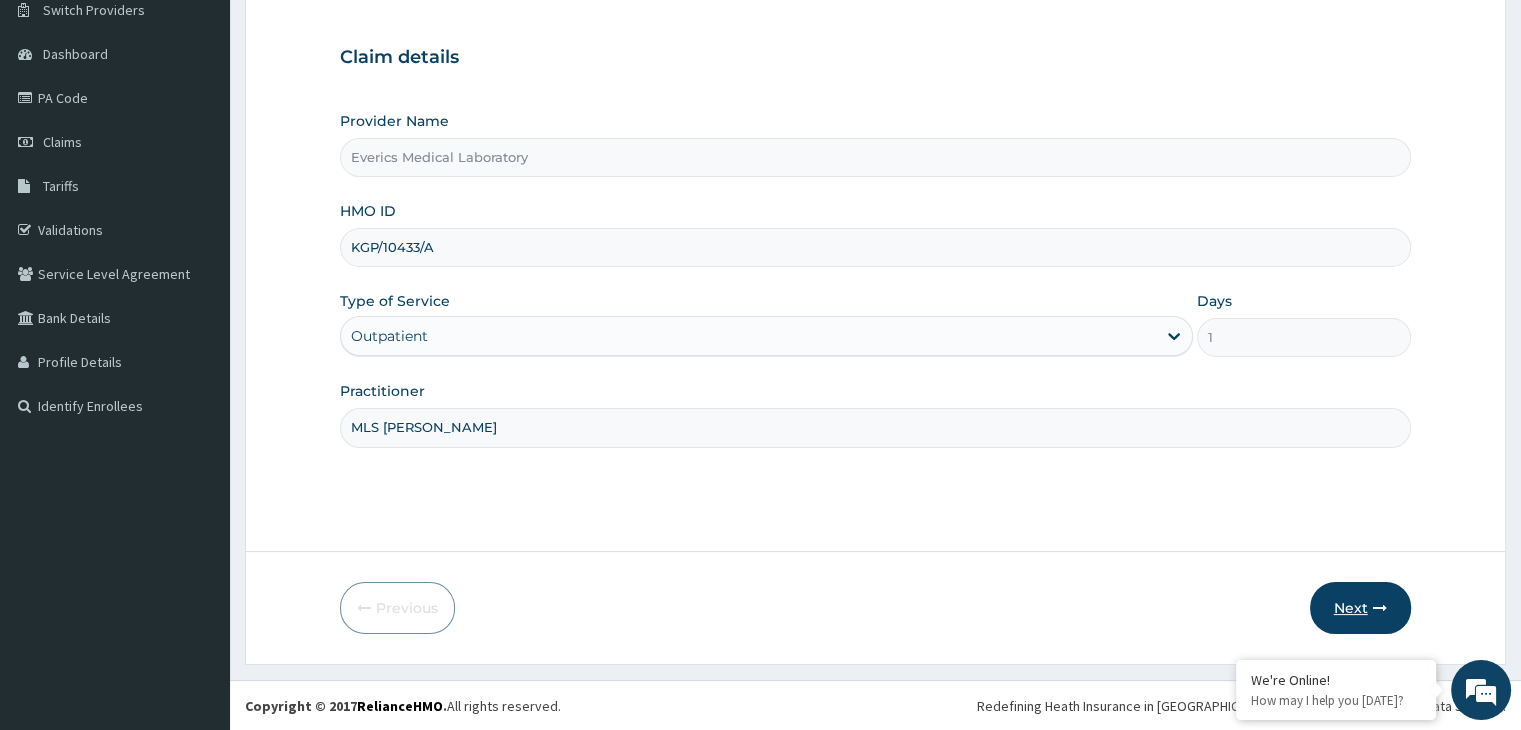 click on "Next" at bounding box center [1360, 608] 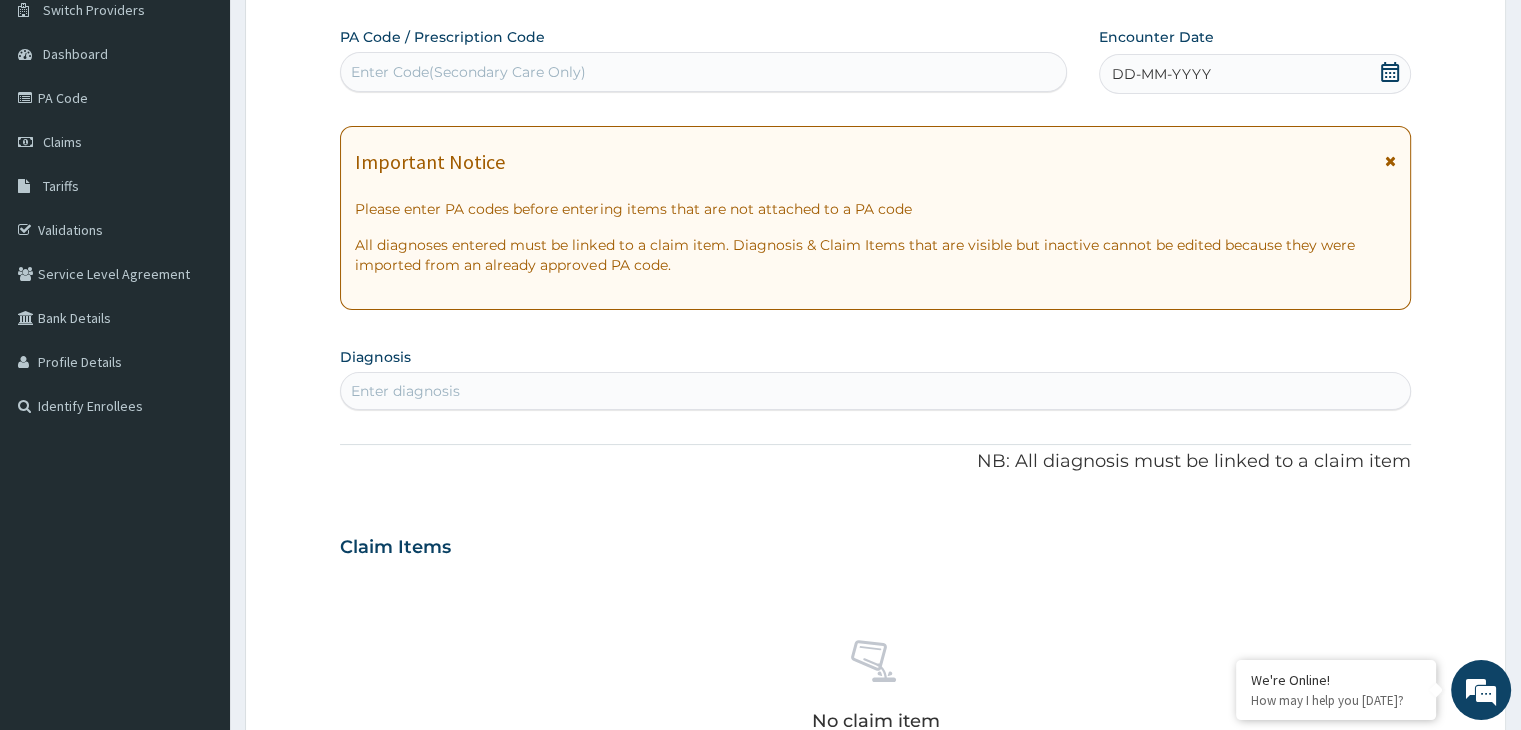 click on "Enter Code(Secondary Care Only)" at bounding box center [703, 72] 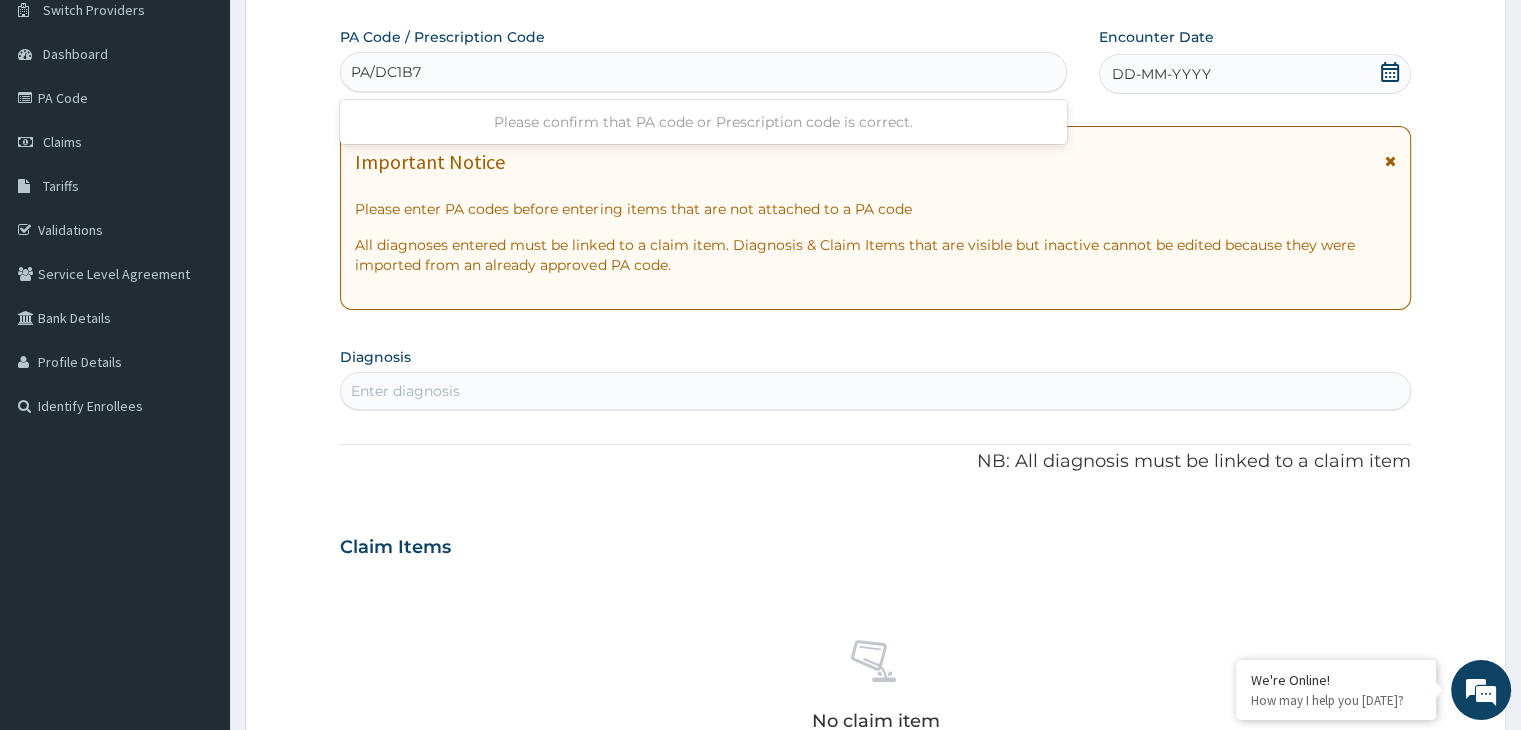type on "PA/DC1B7D" 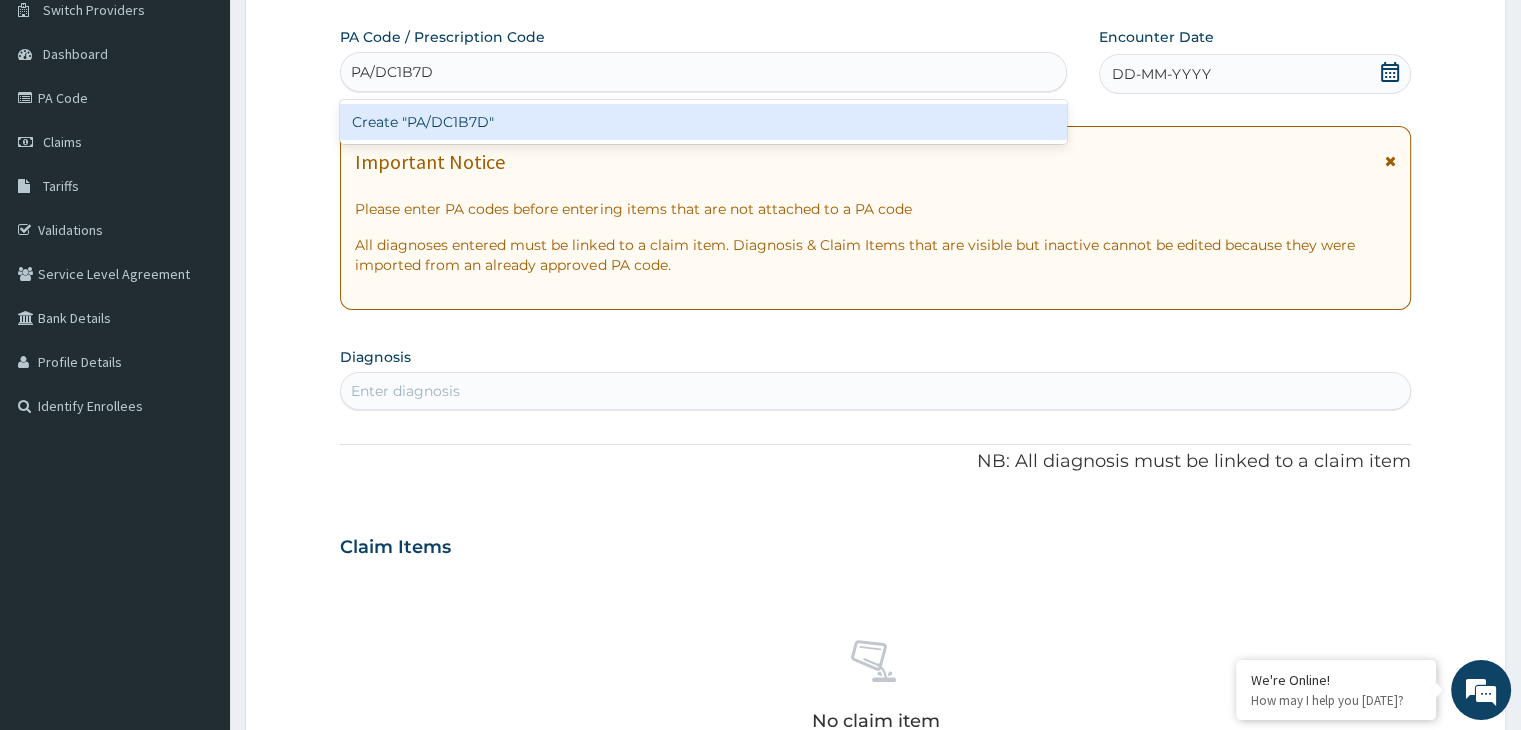 click on "Create "PA/DC1B7D"" at bounding box center (703, 122) 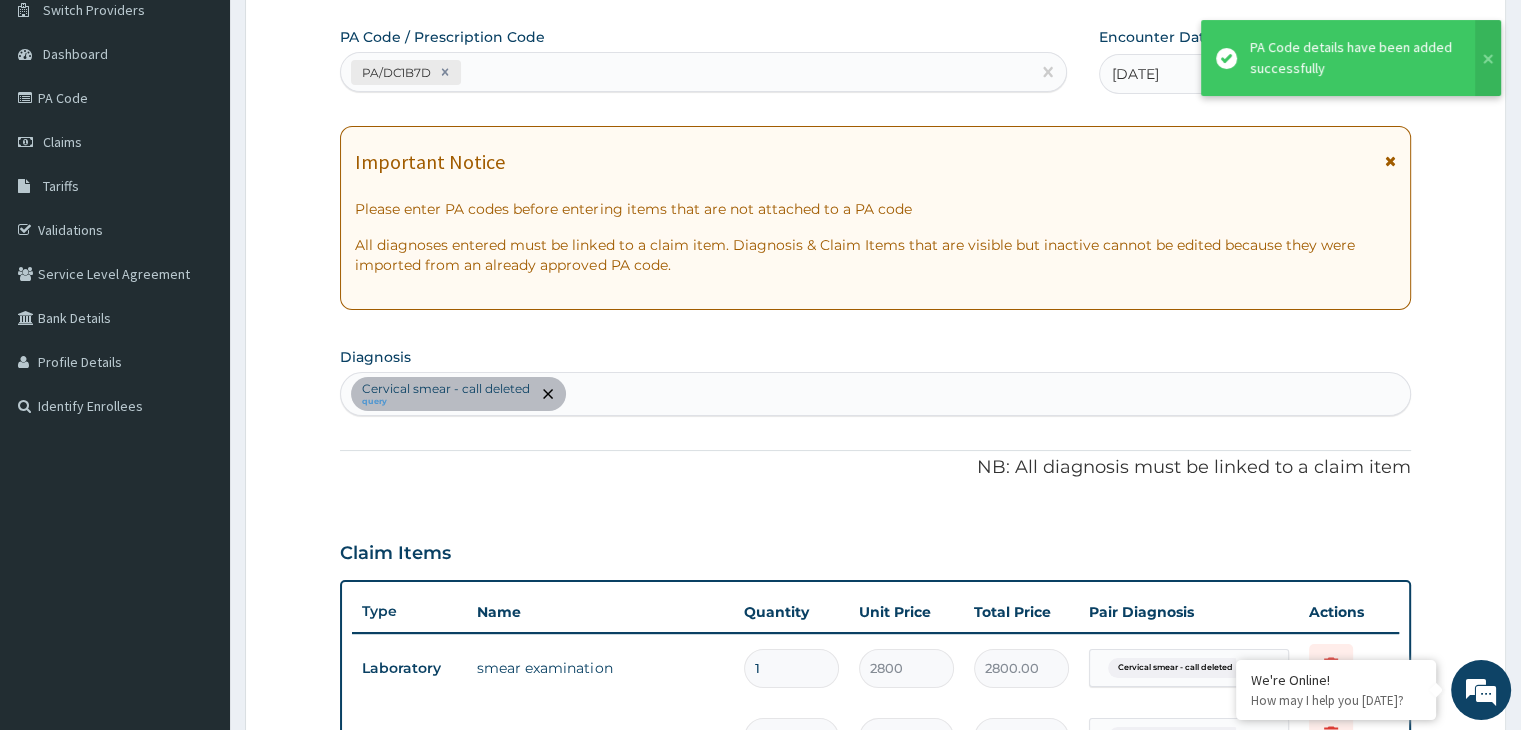 scroll, scrollTop: 188, scrollLeft: 0, axis: vertical 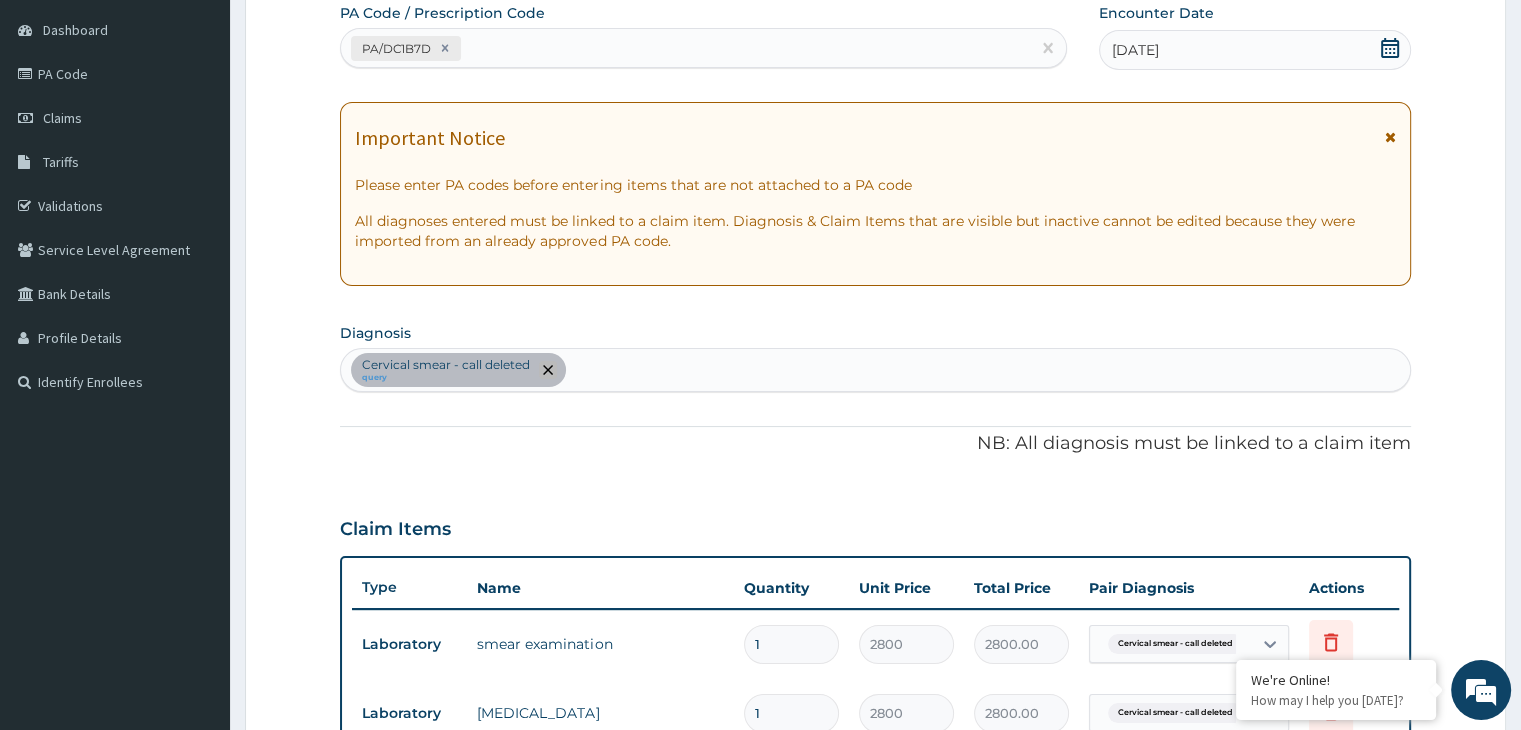 click 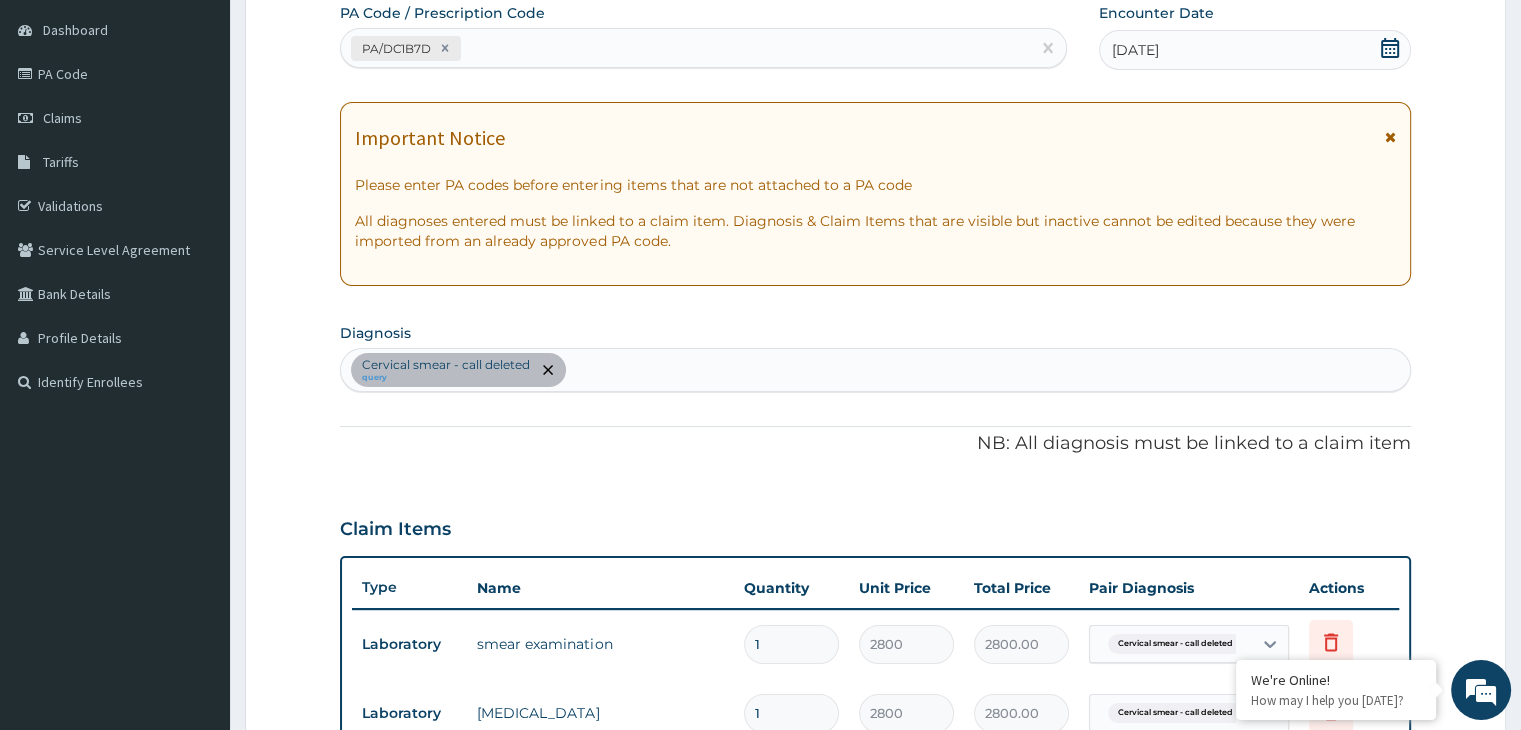 type on "0" 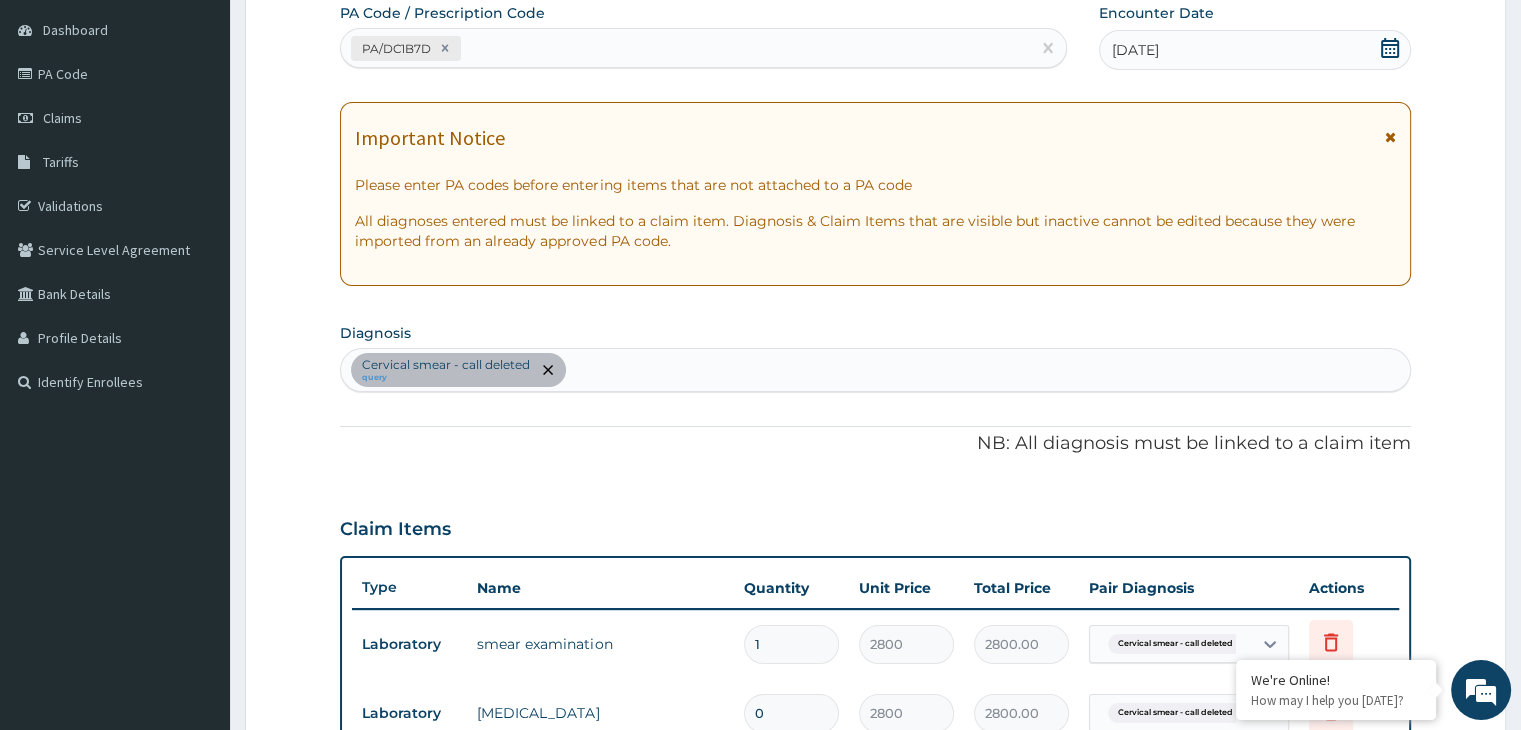 type on "0.00" 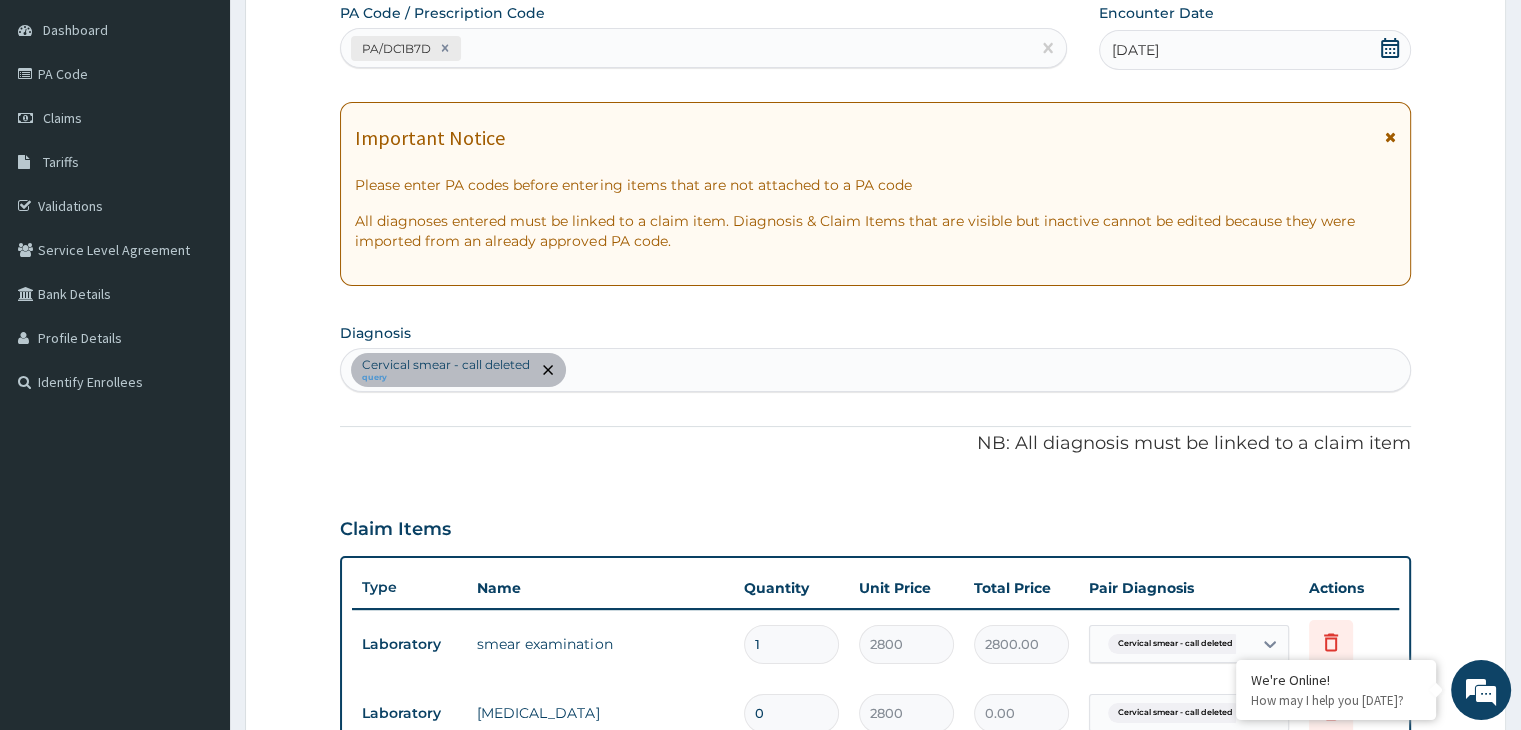 type on "1" 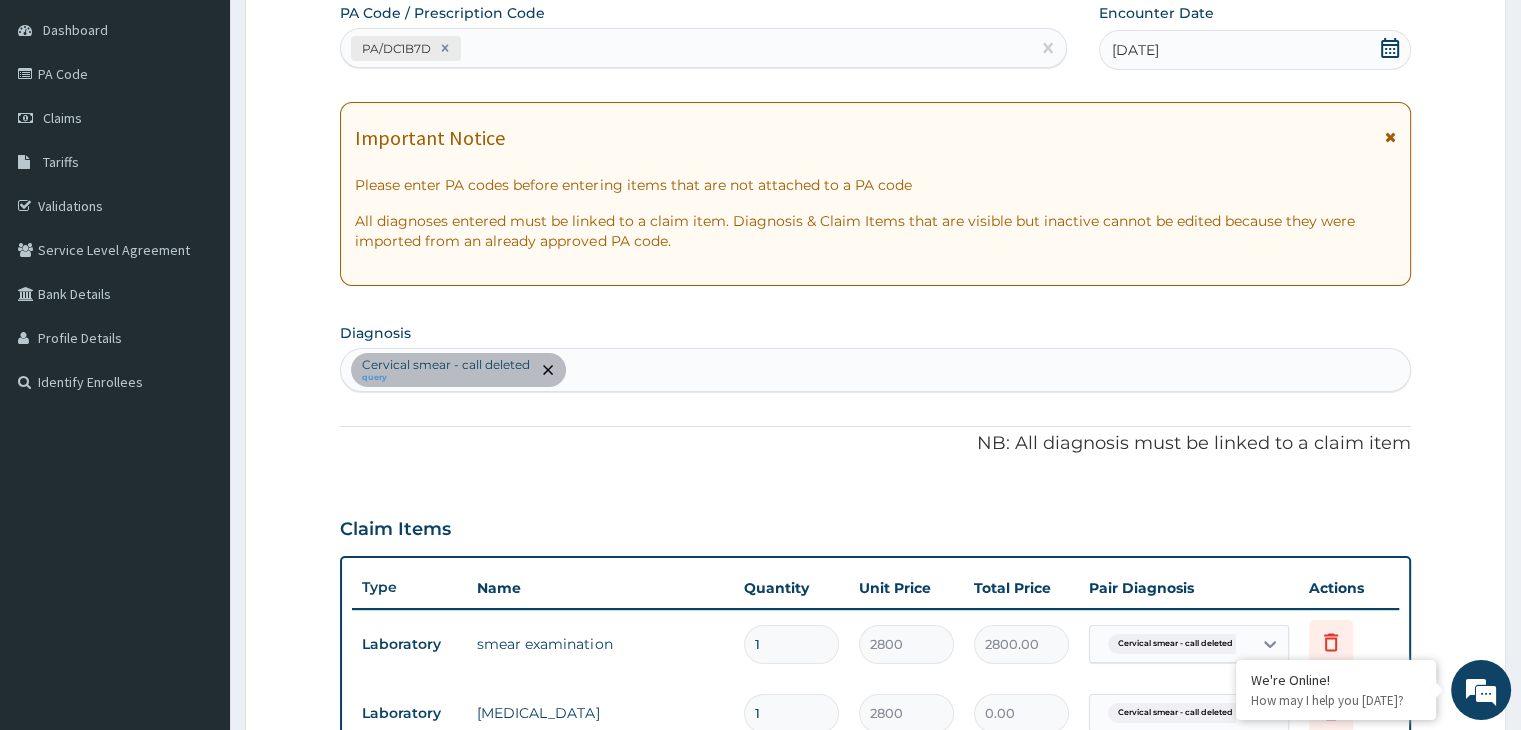 type on "2800.00" 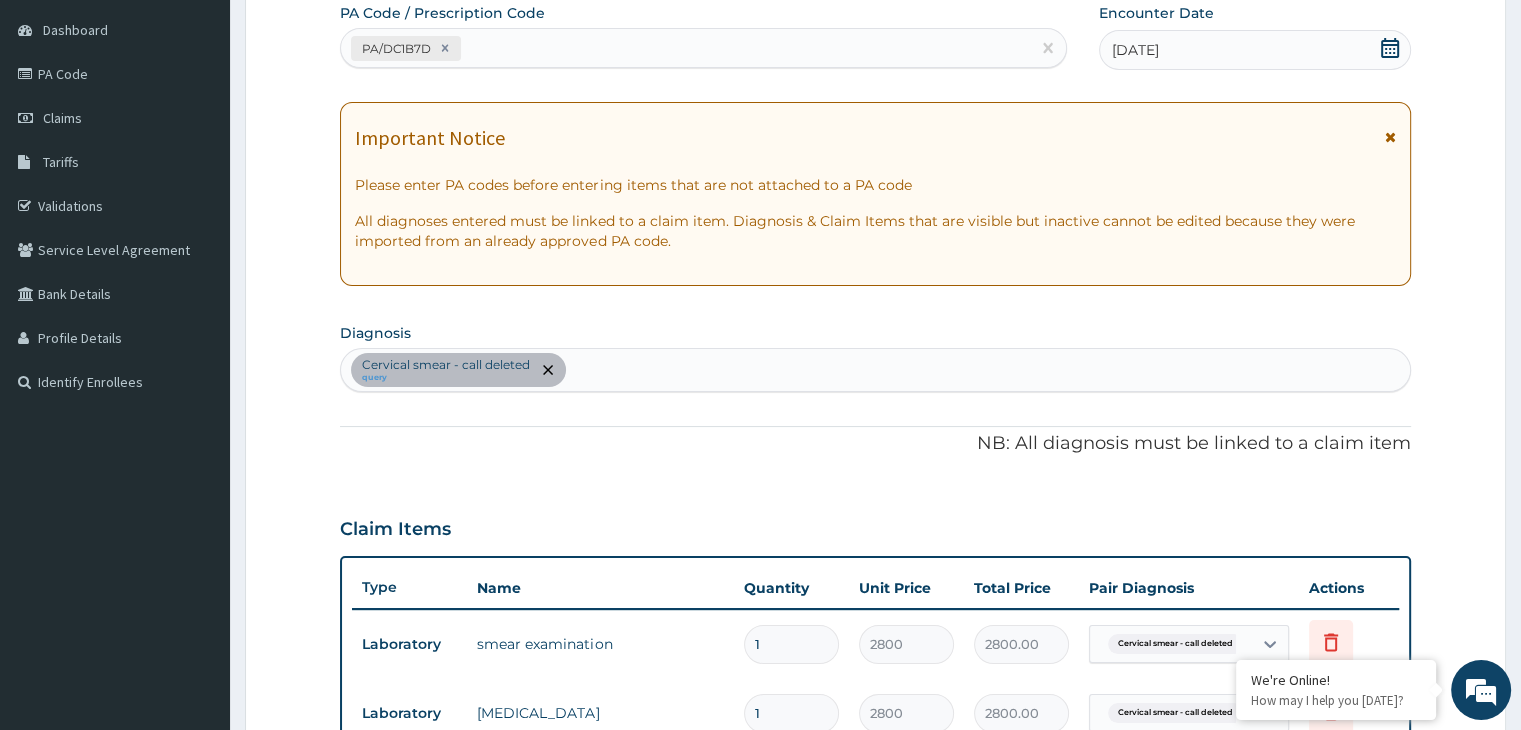type on "0" 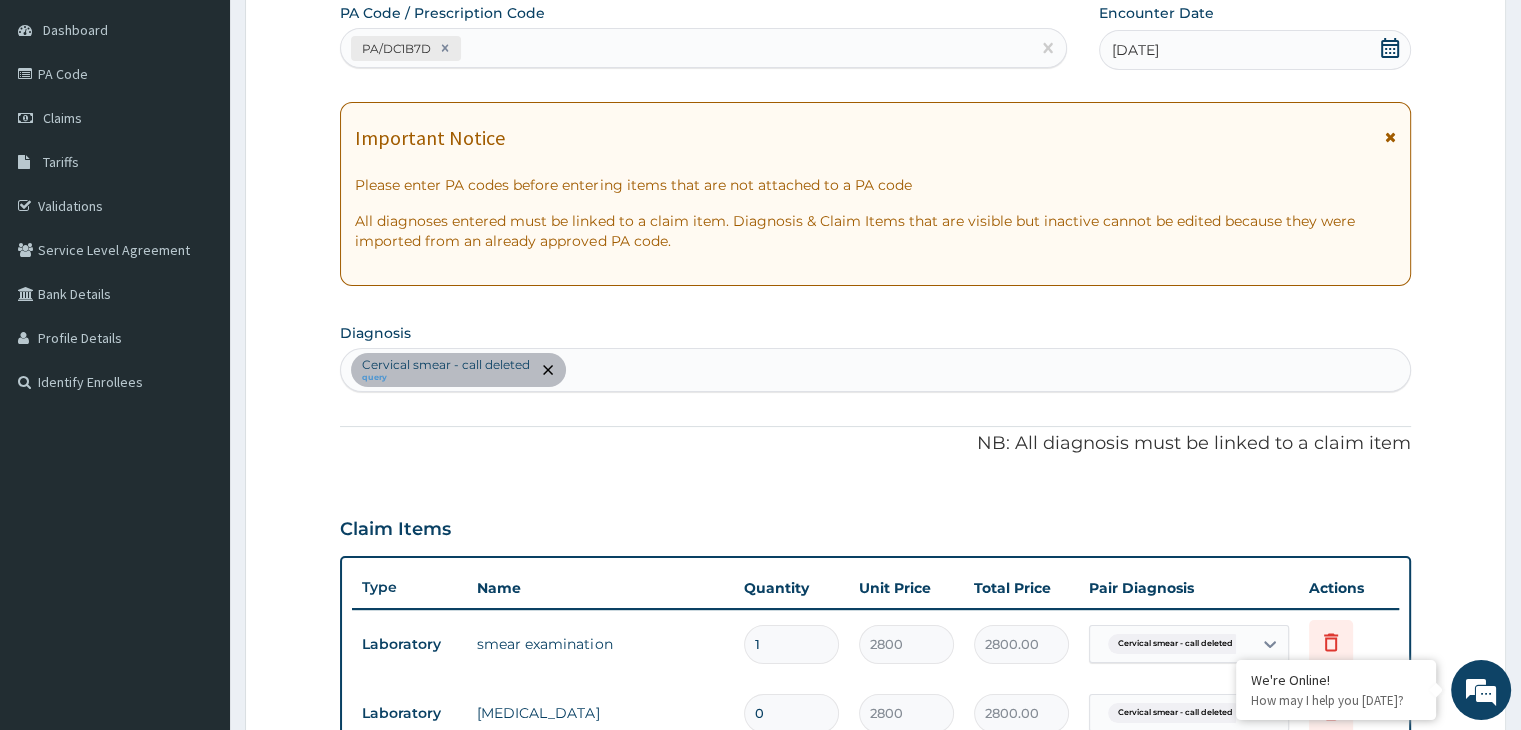 type on "0.00" 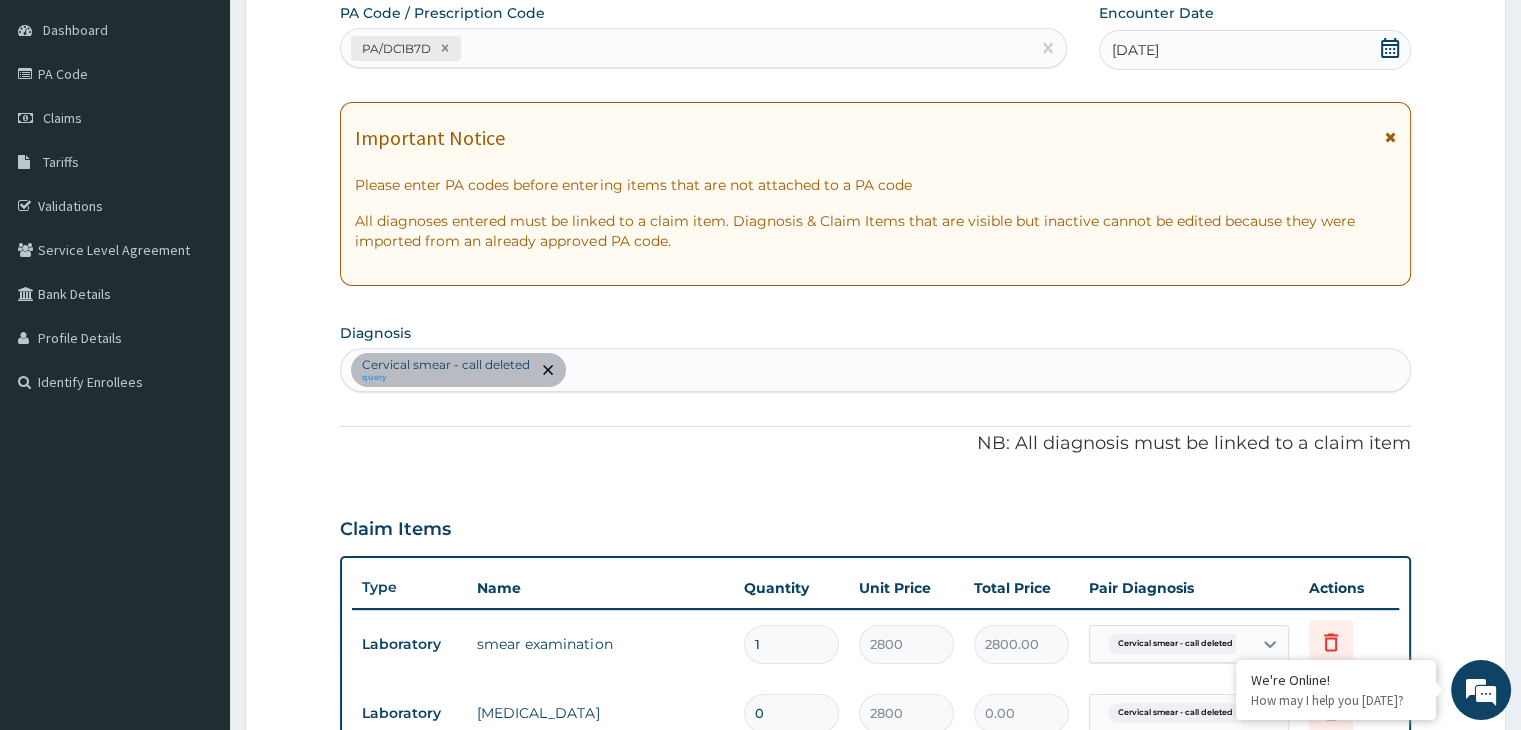 type on "1" 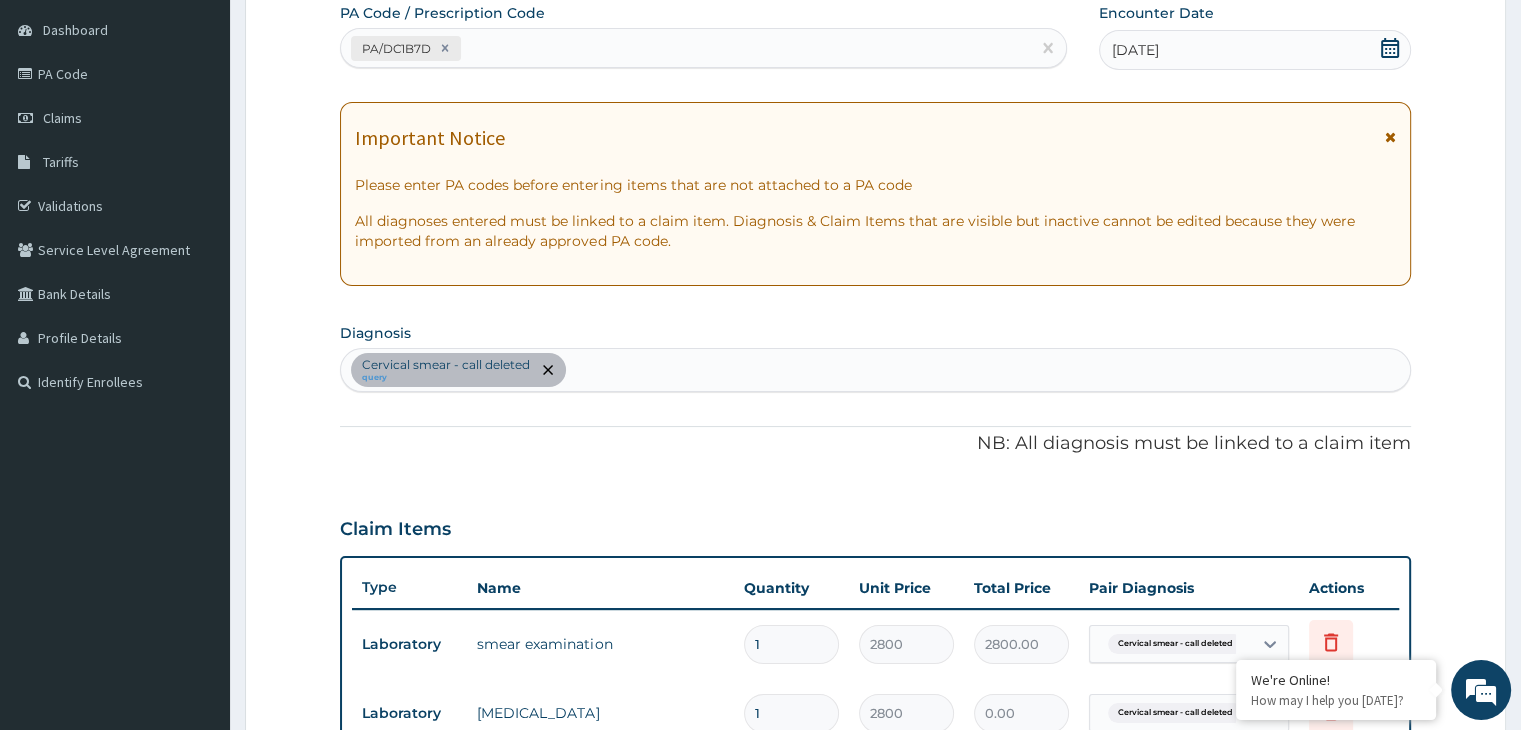 type on "2800.00" 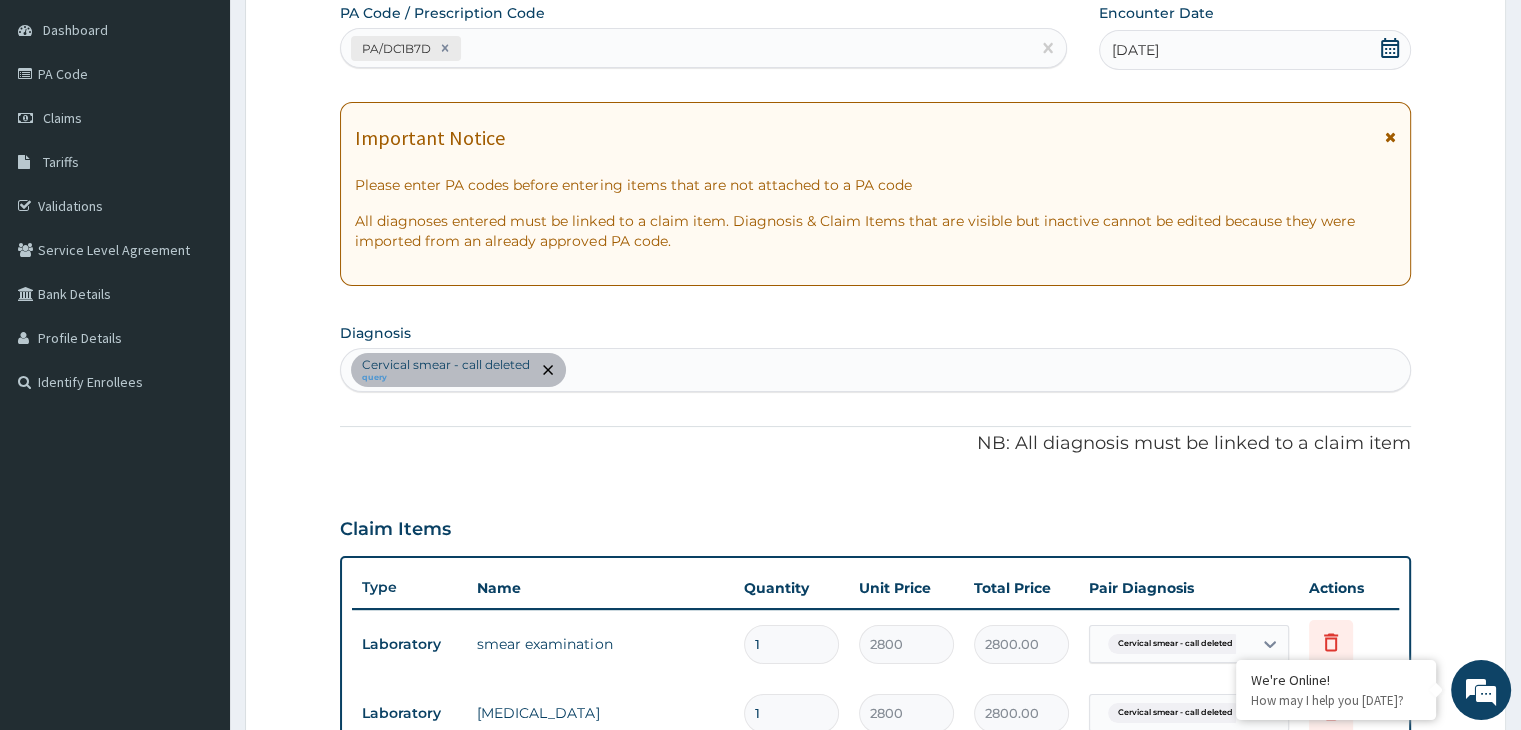 type on "0" 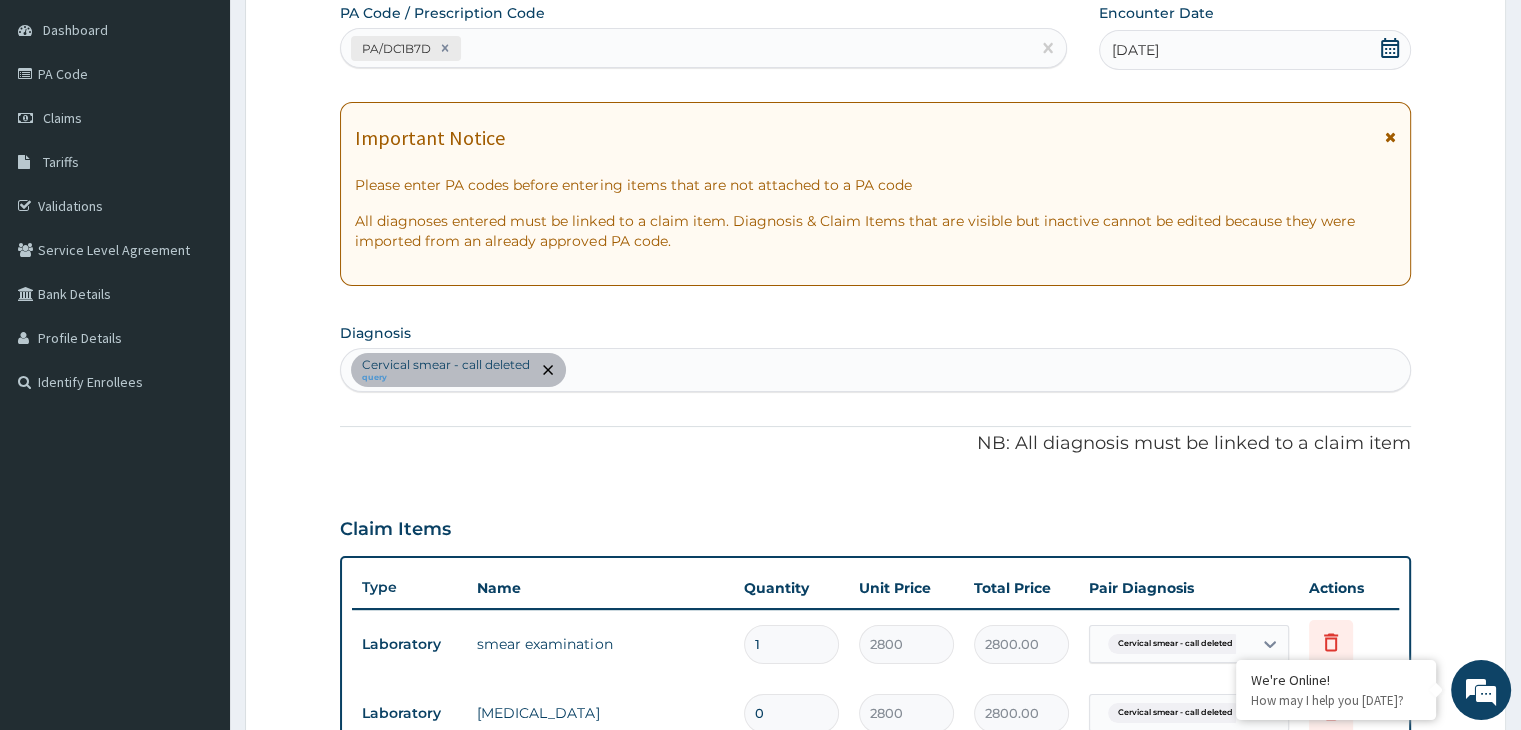 type on "0.00" 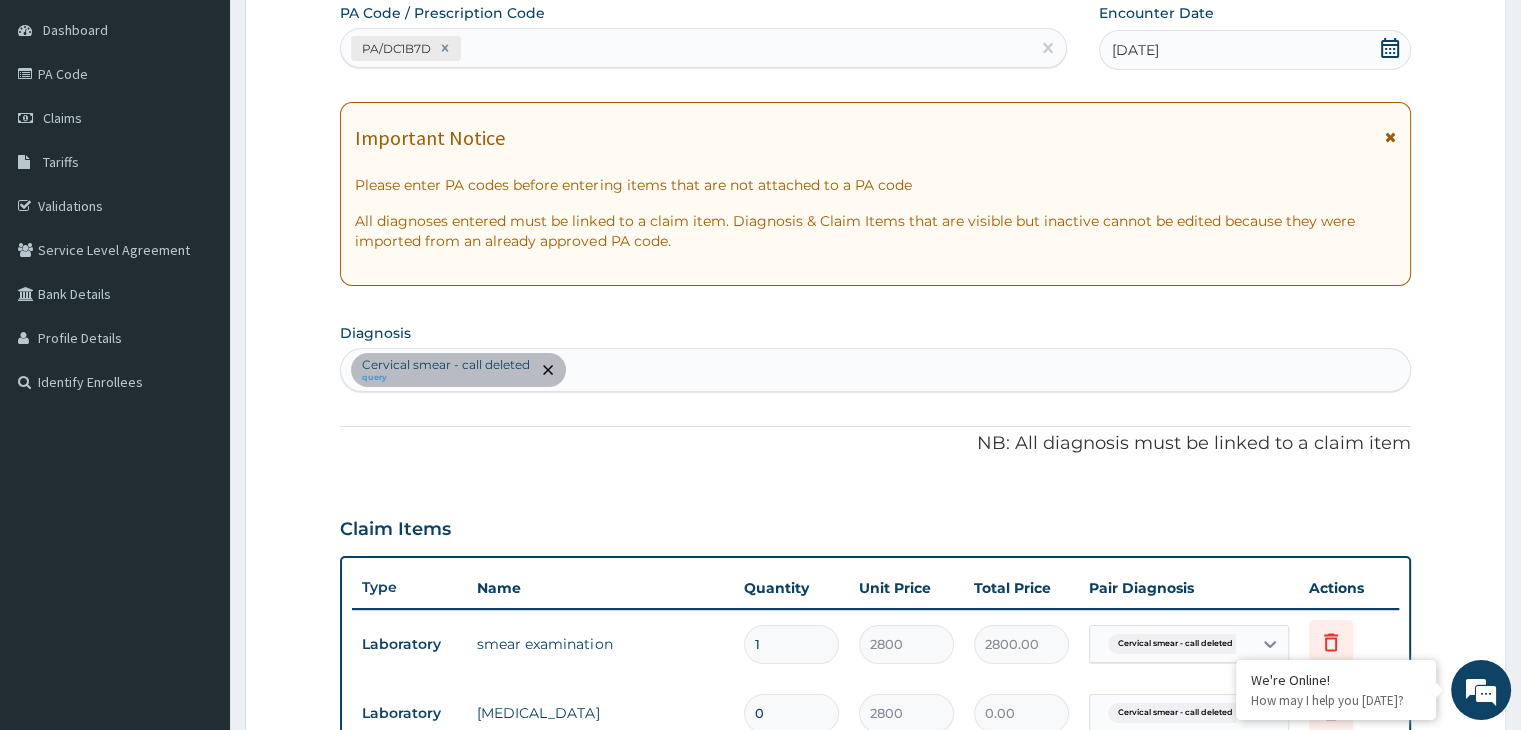 type on "1" 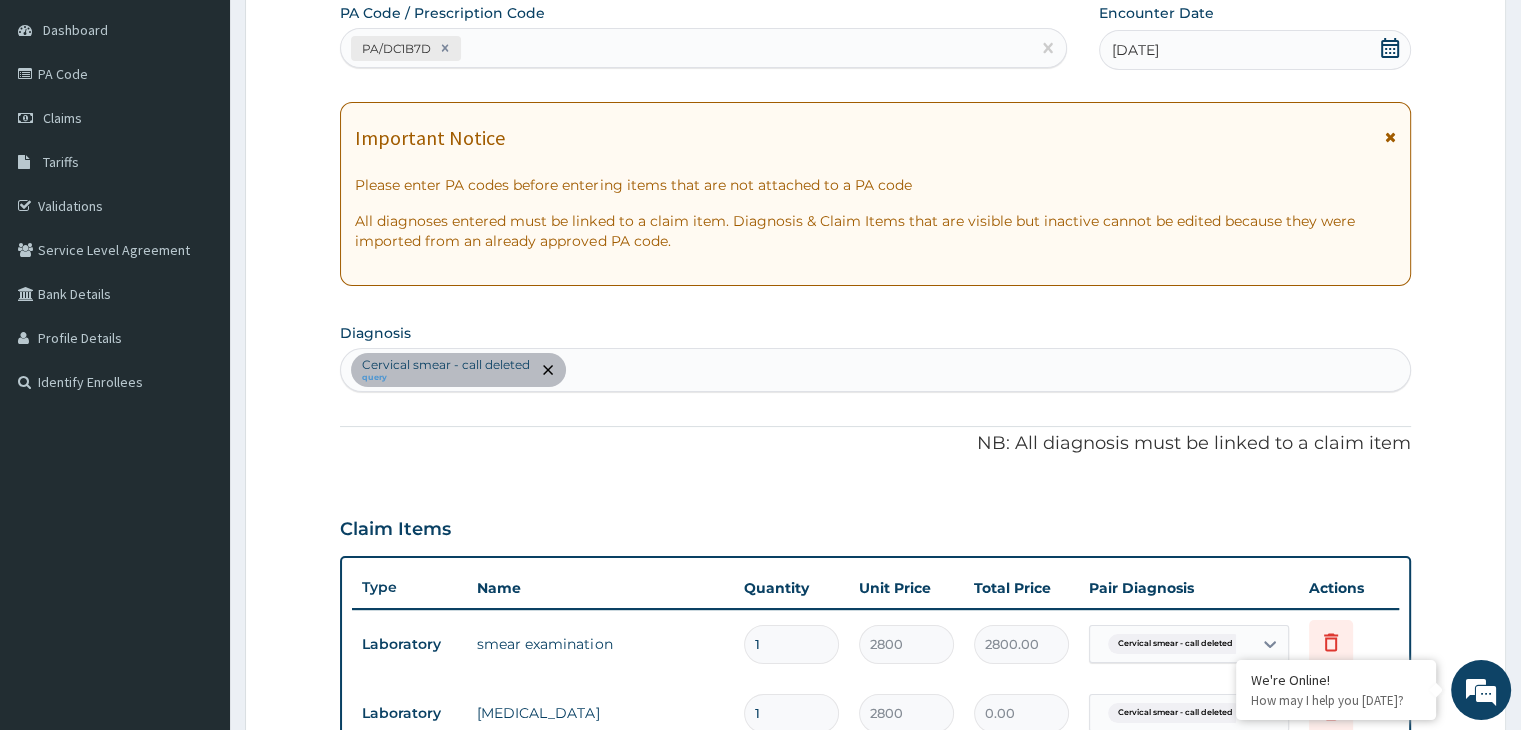 type on "2800.00" 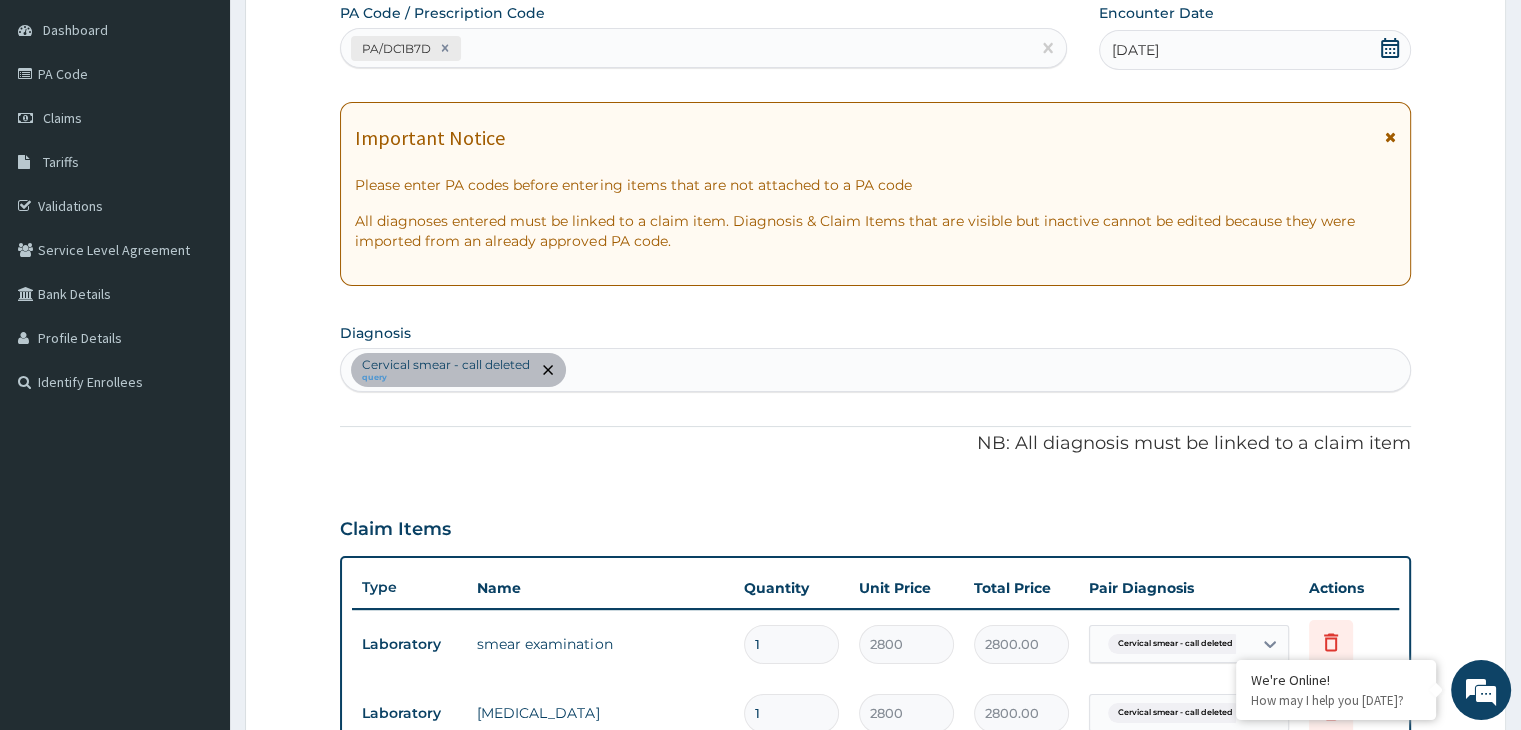 type on "0" 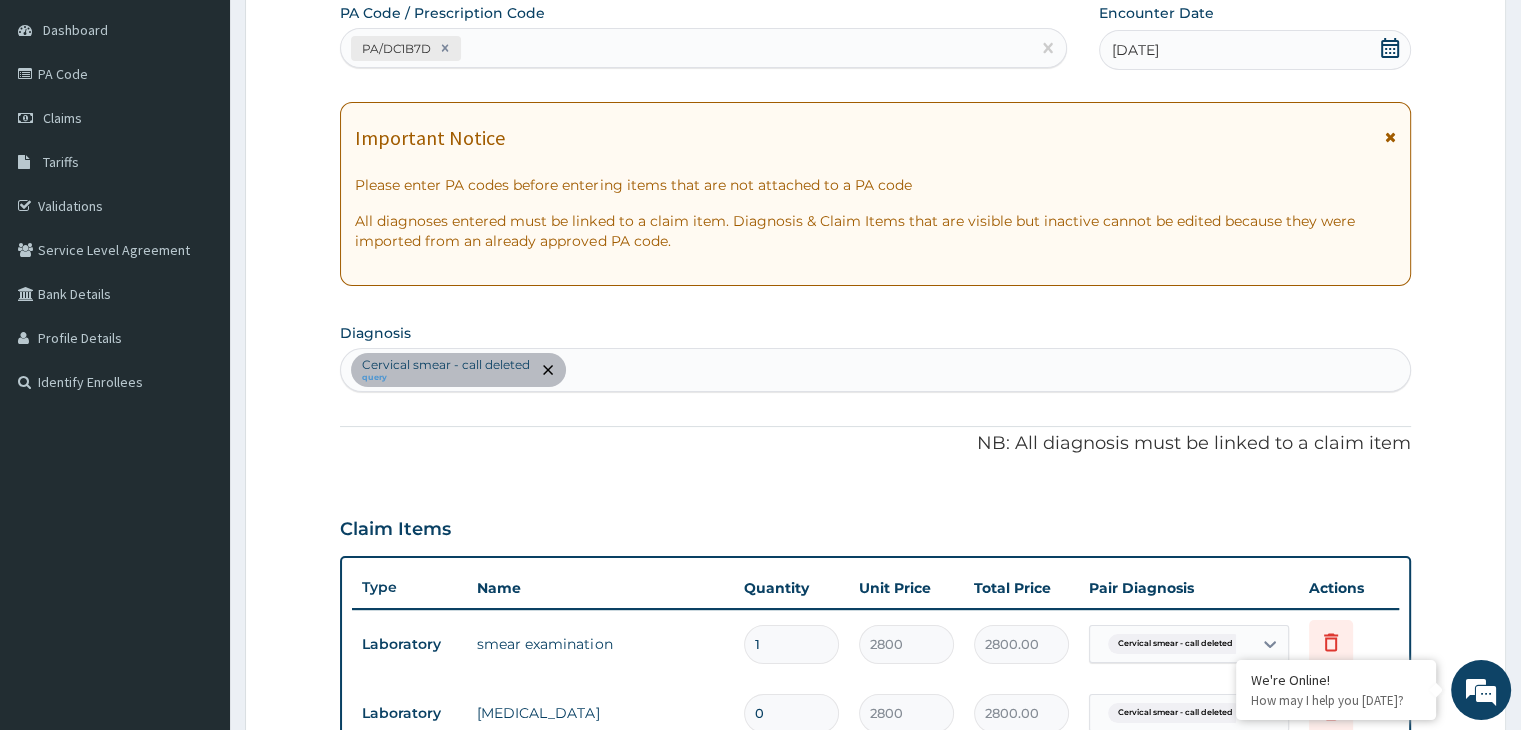 type on "0.00" 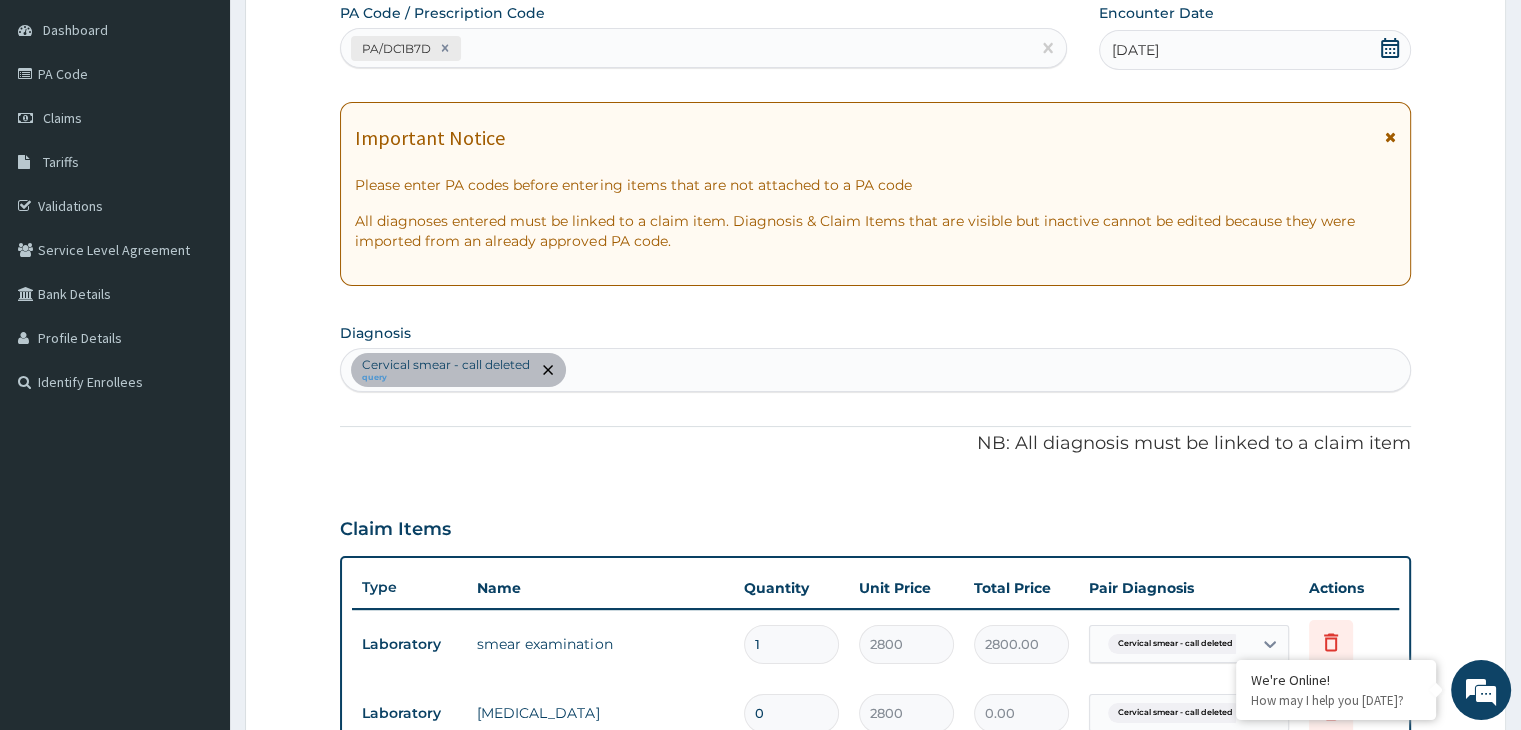 type on "1" 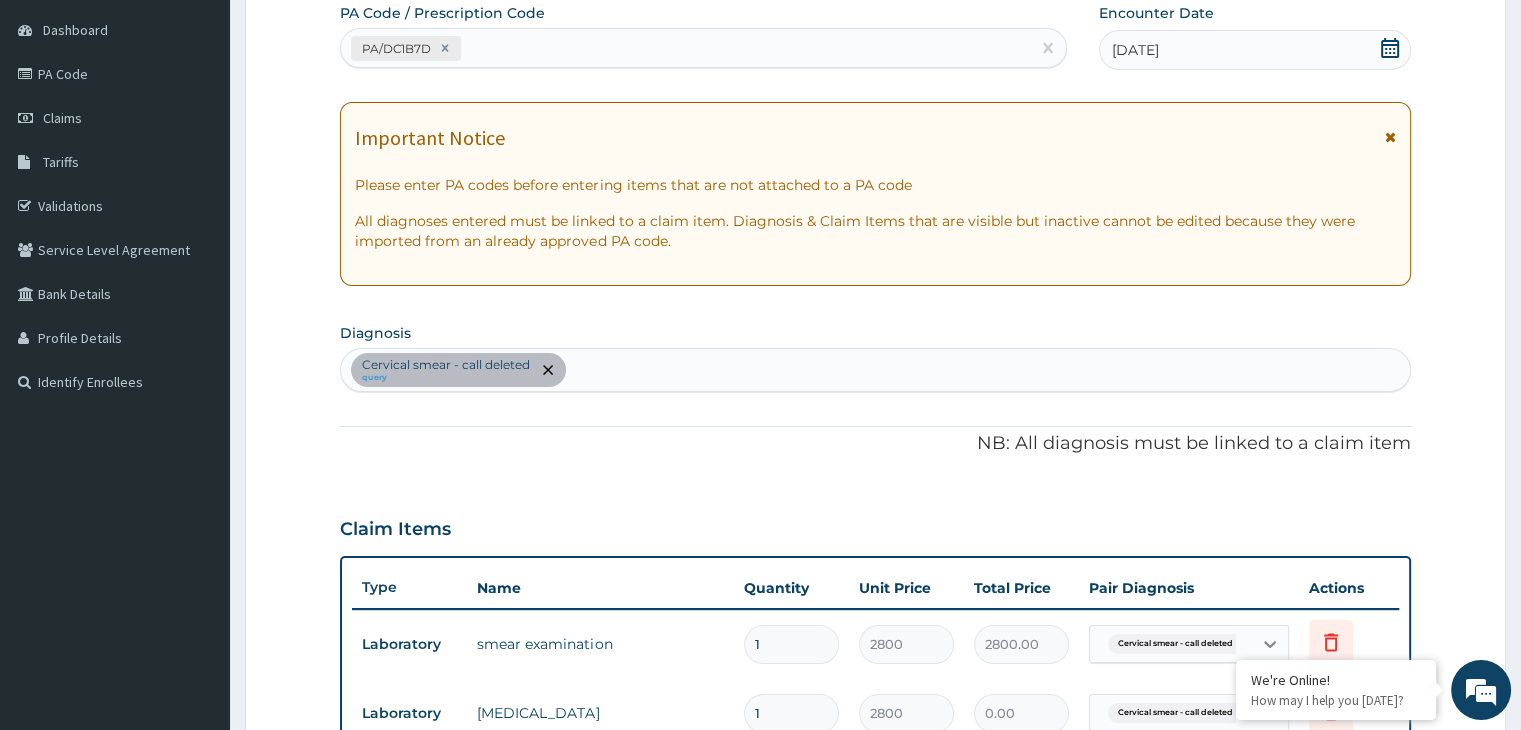 type on "2800.00" 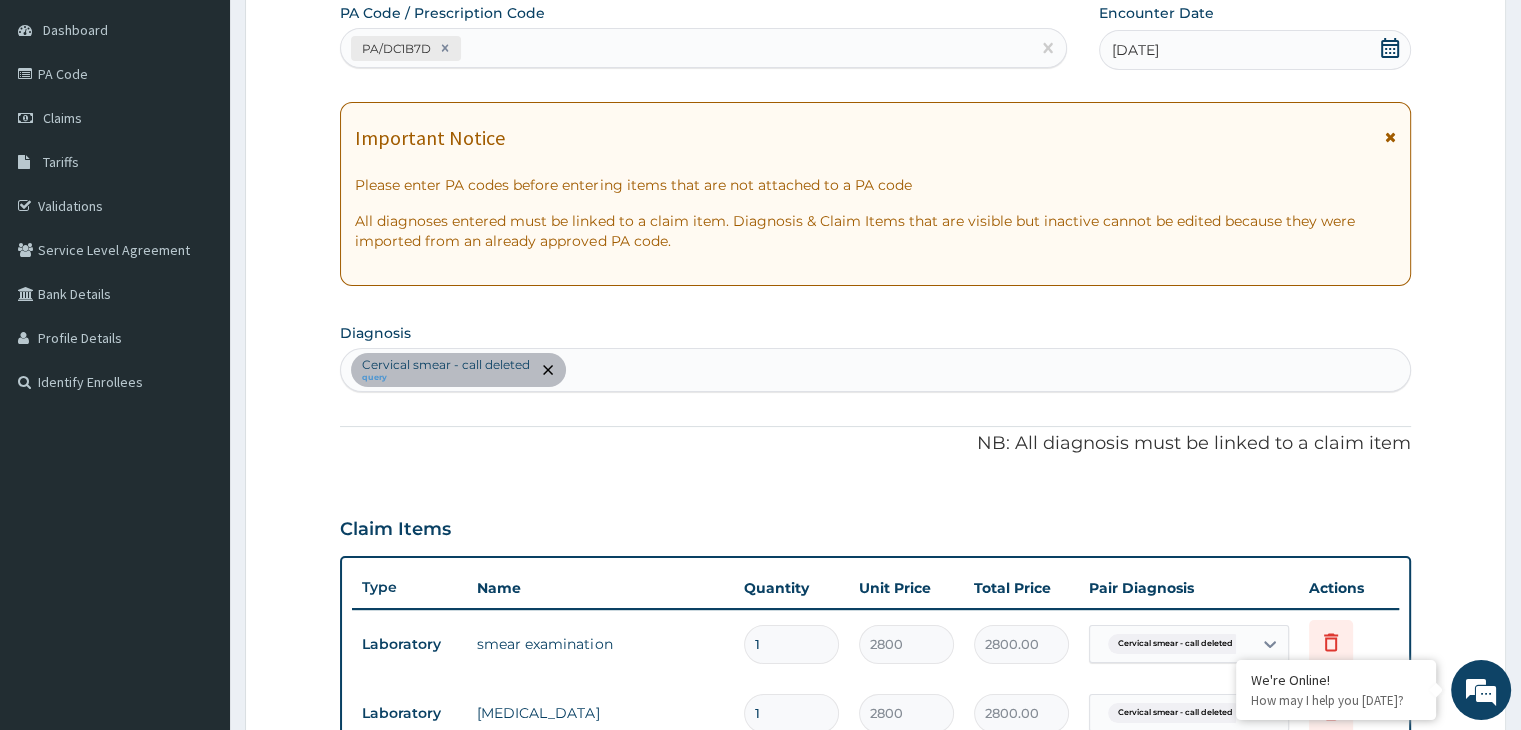 type on "0" 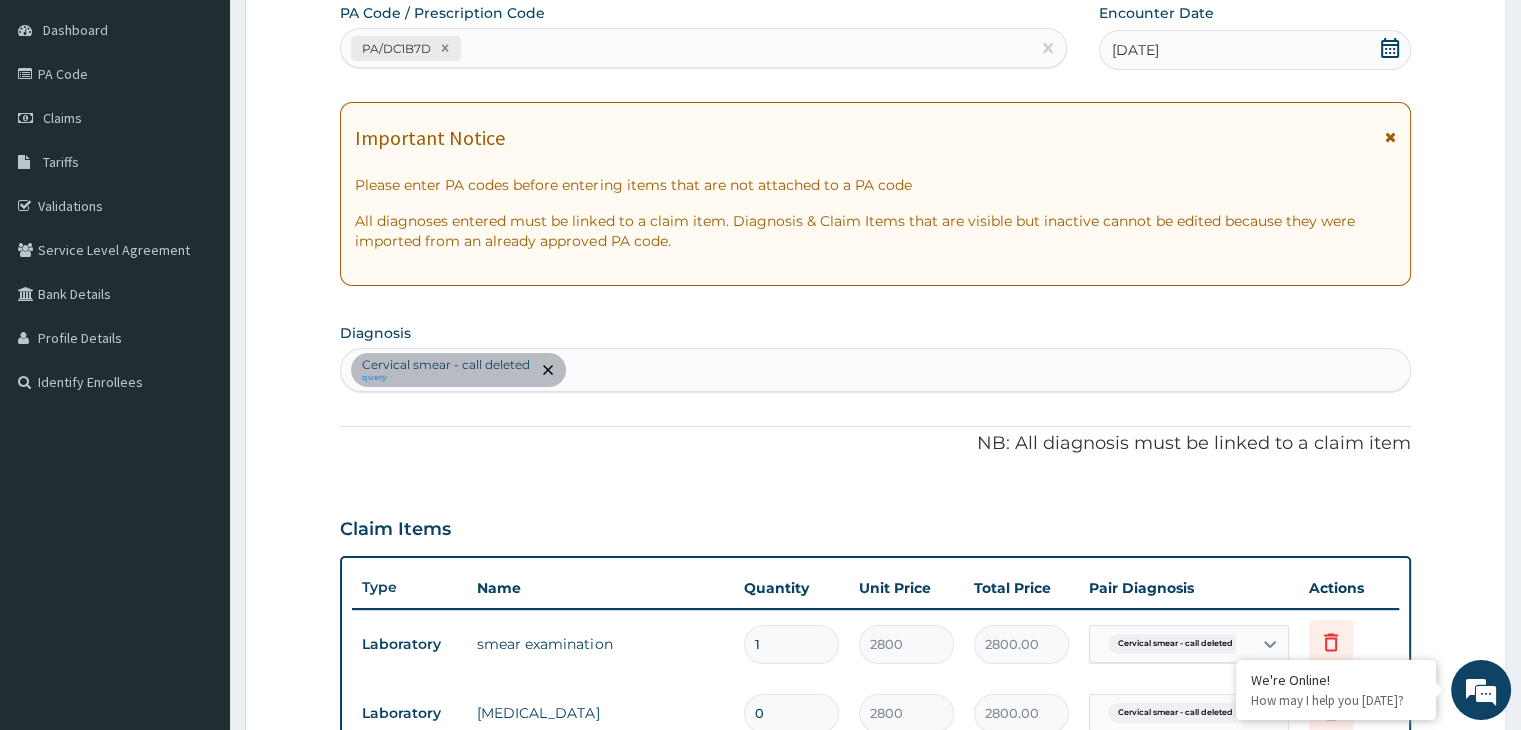 type on "0.00" 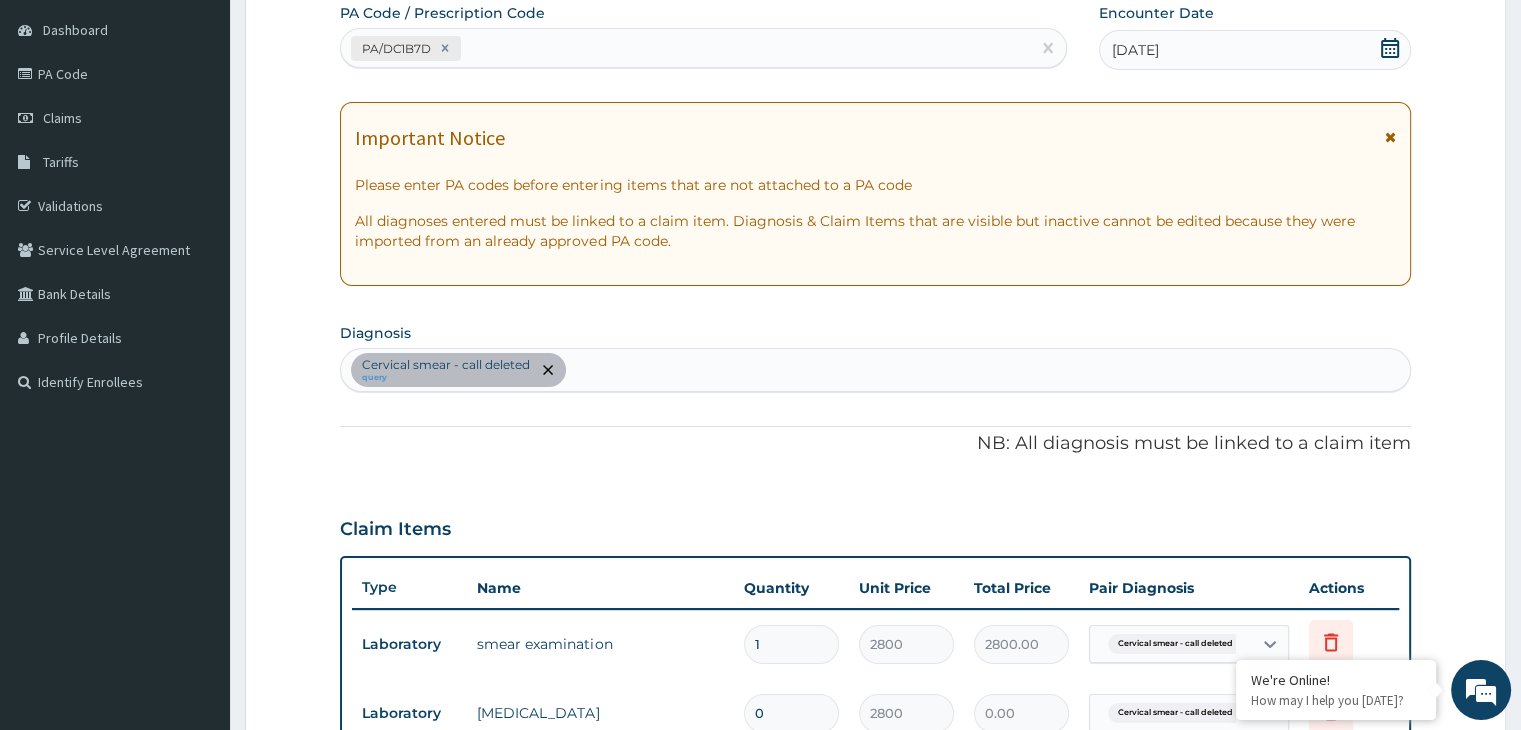 type on "1" 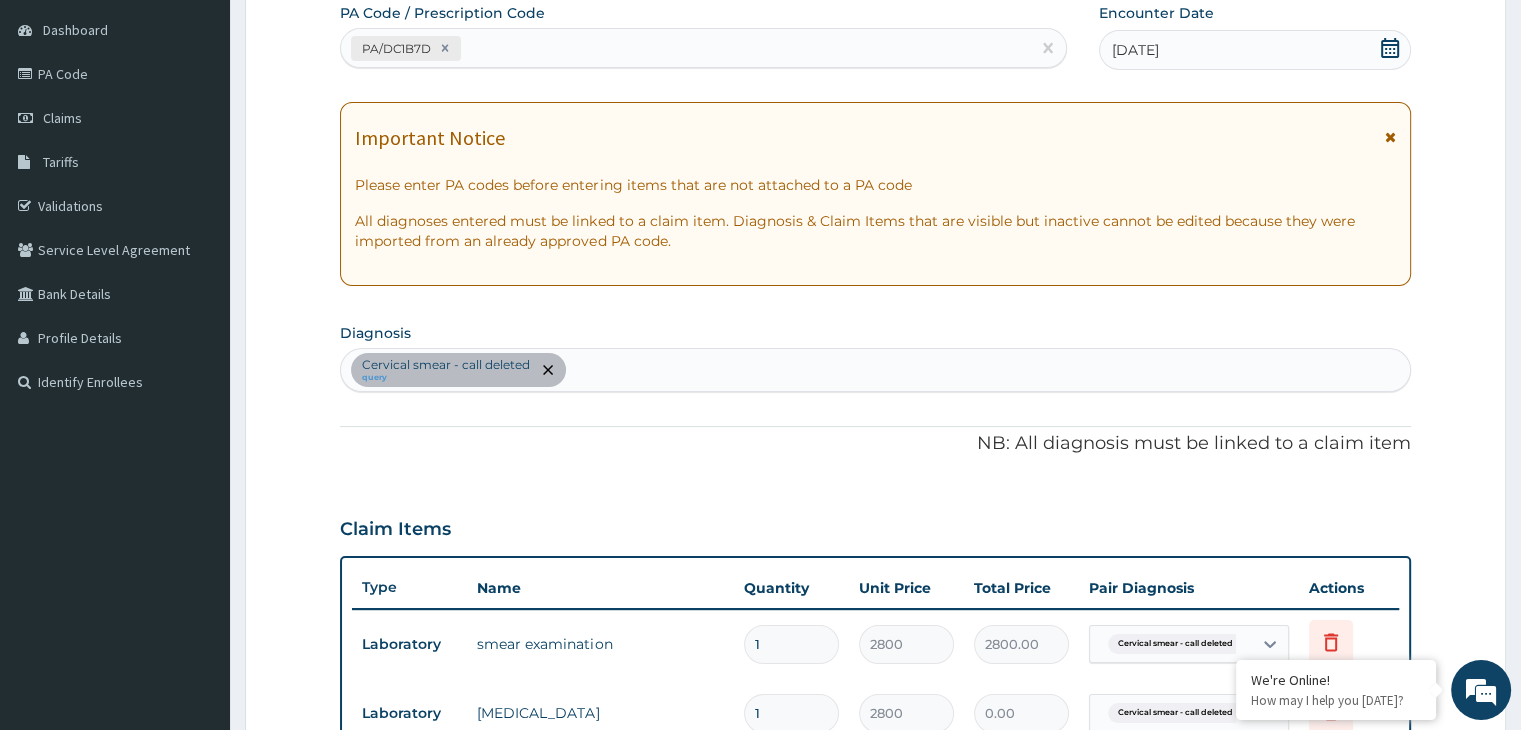 type on "2800.00" 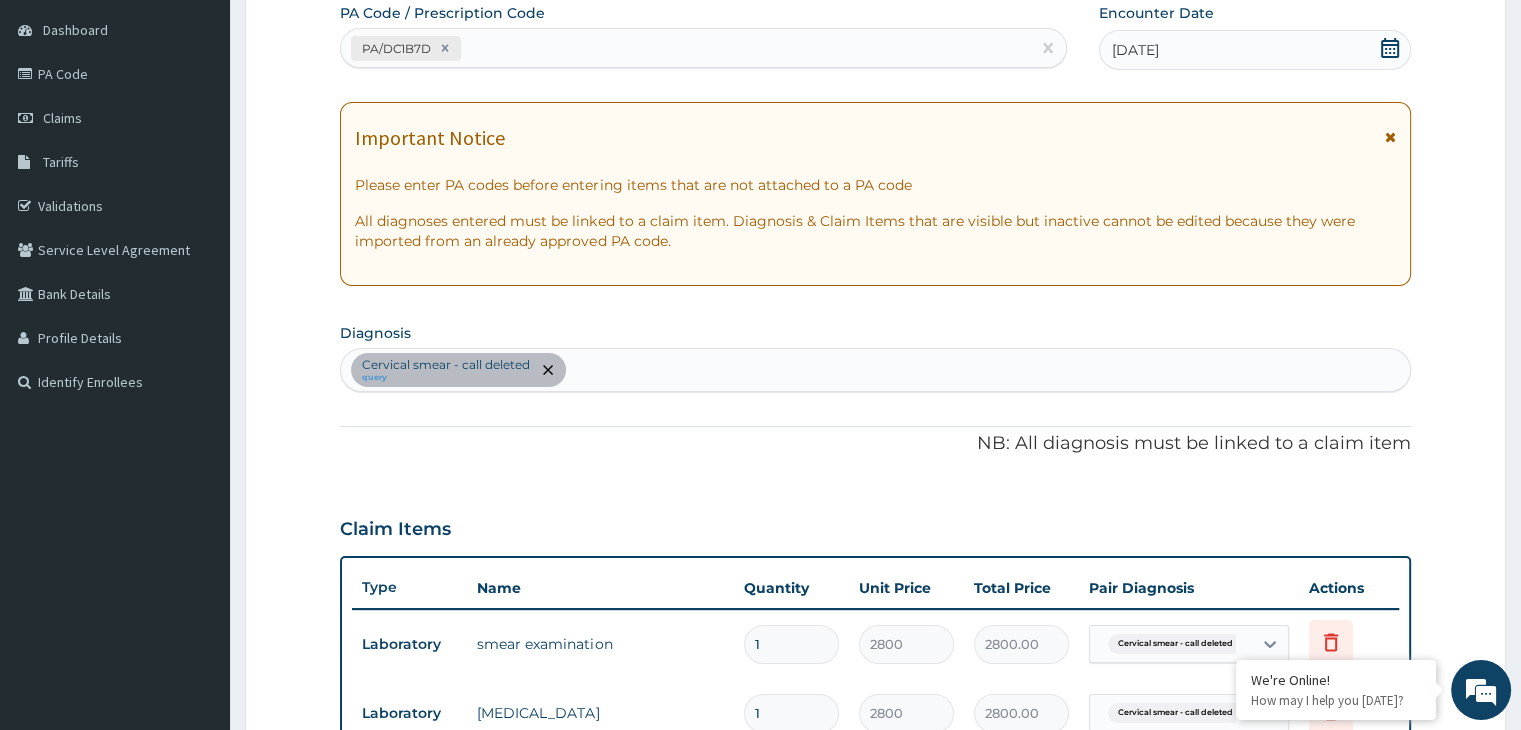 type on "0" 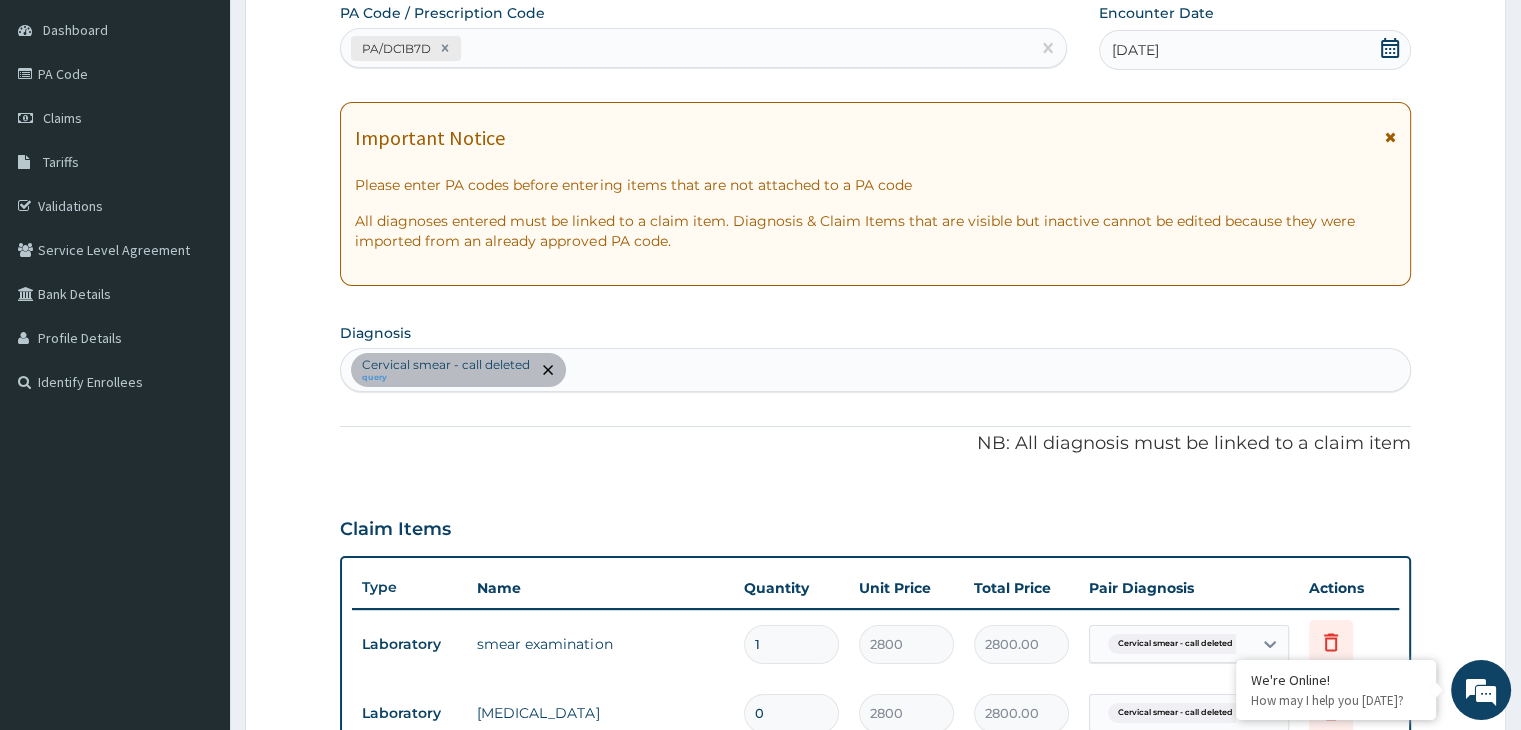 type on "0.00" 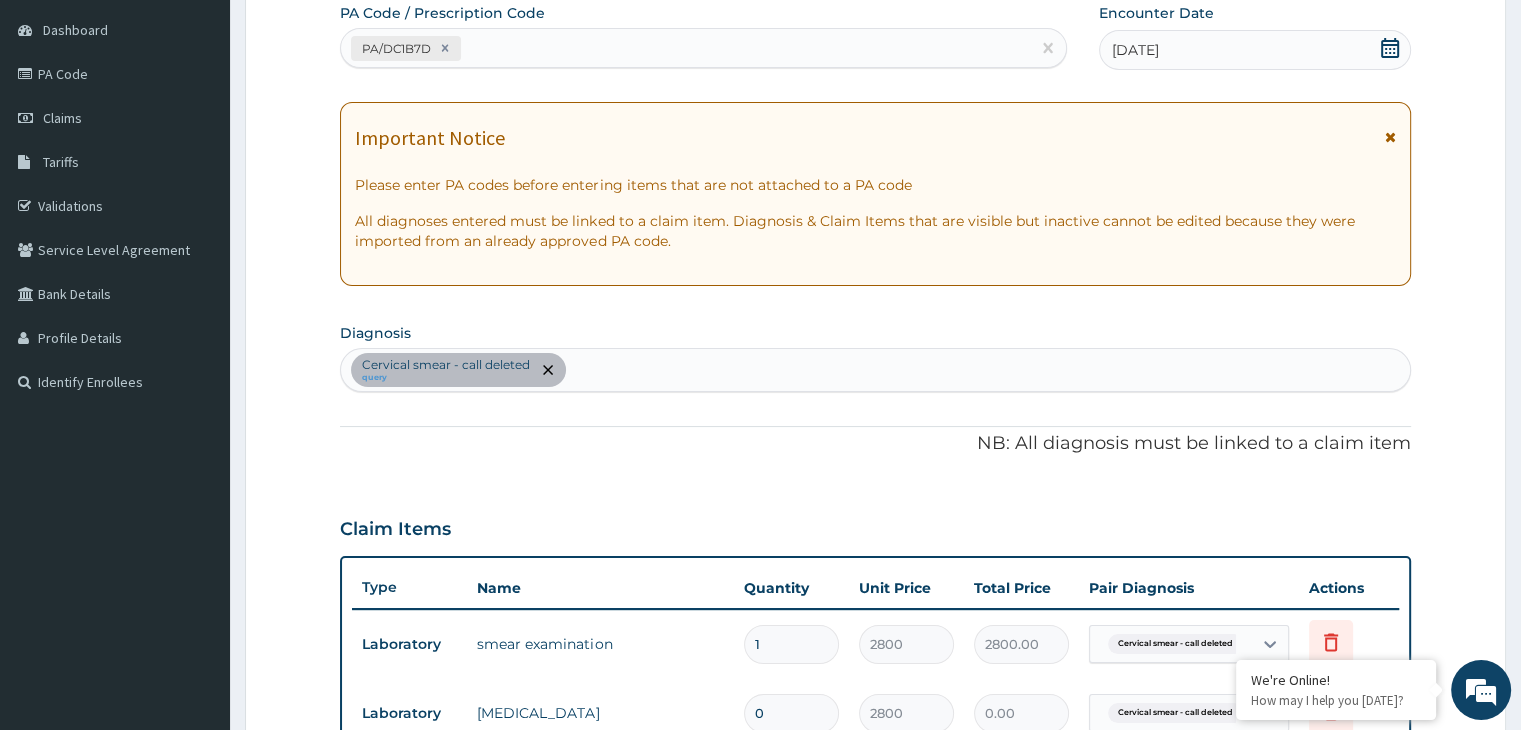 type on "1" 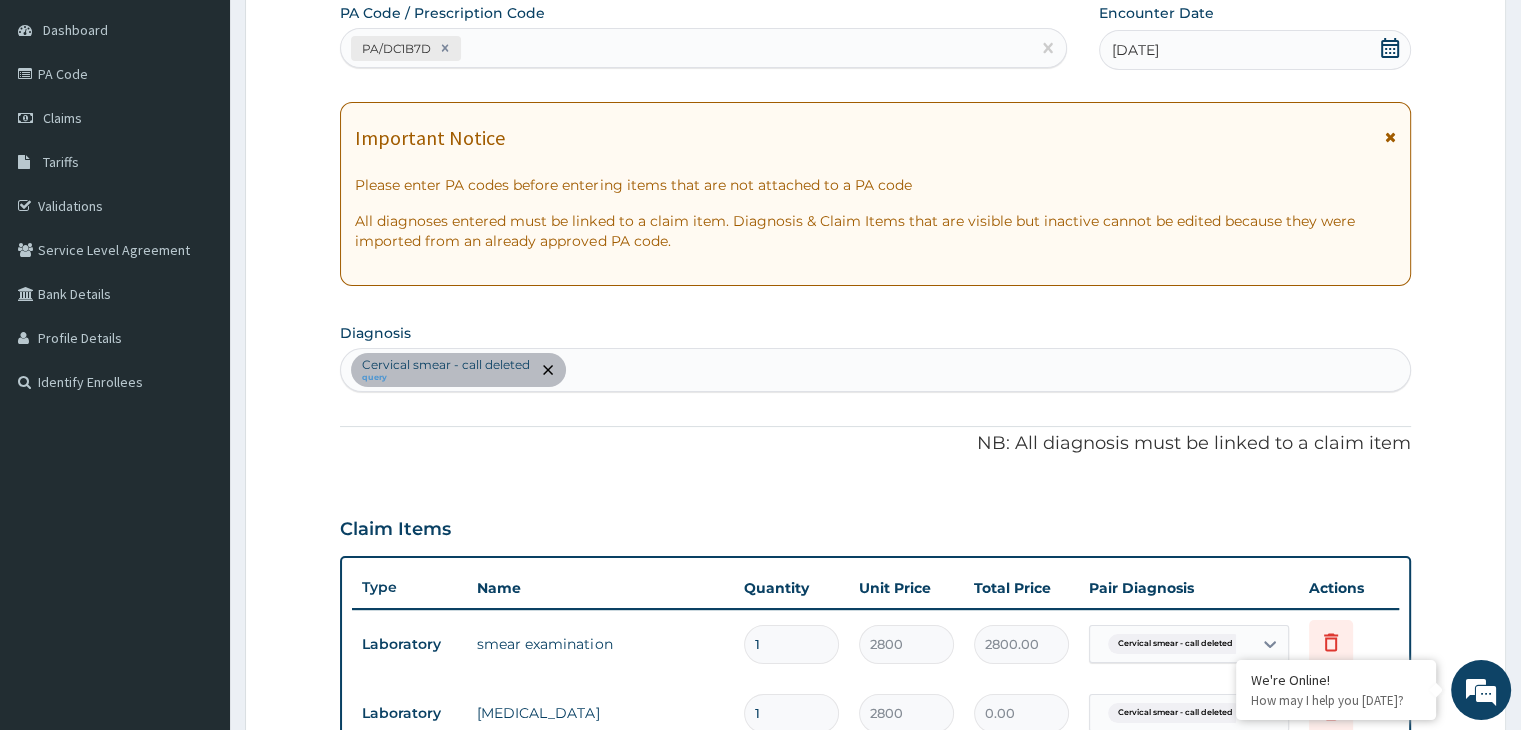type on "2800.00" 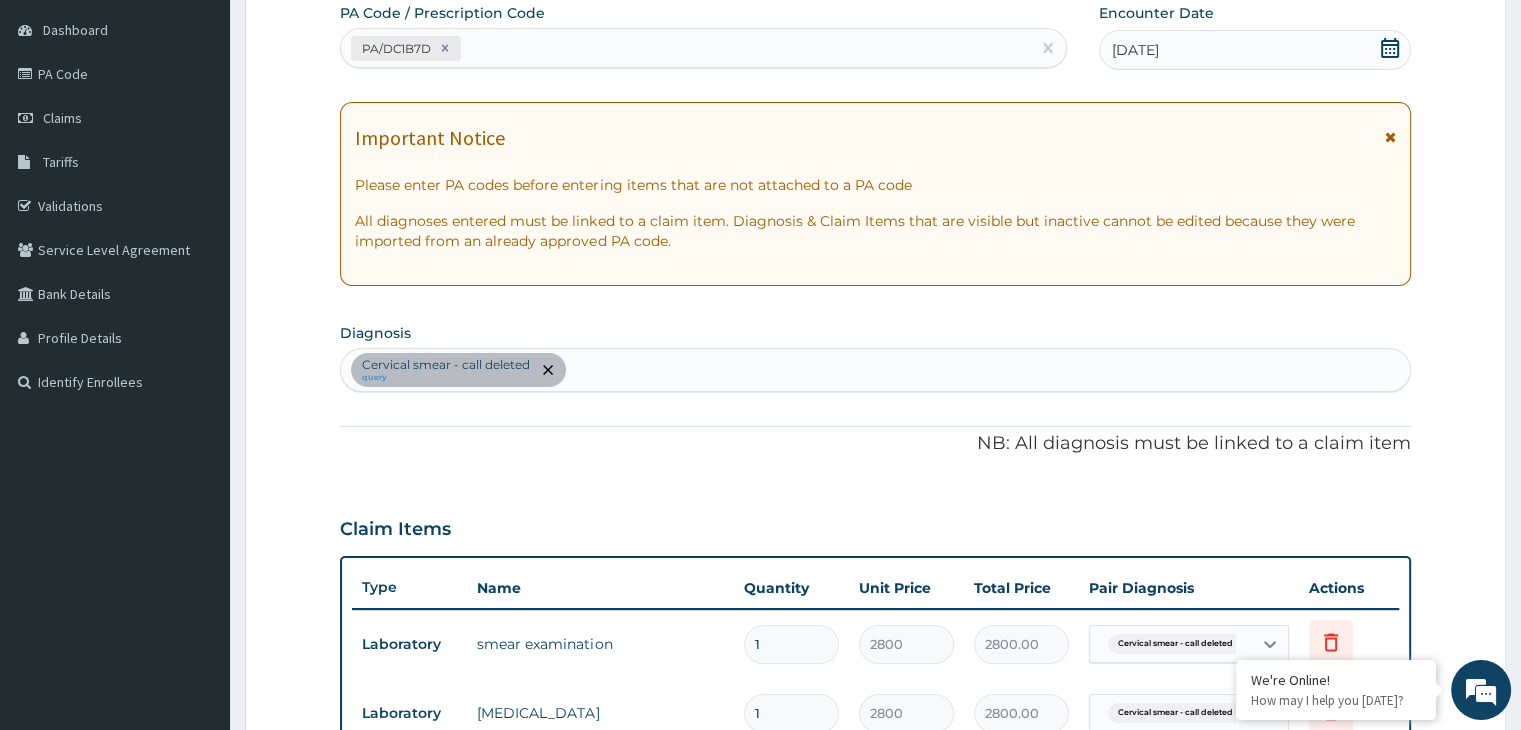 type on "0" 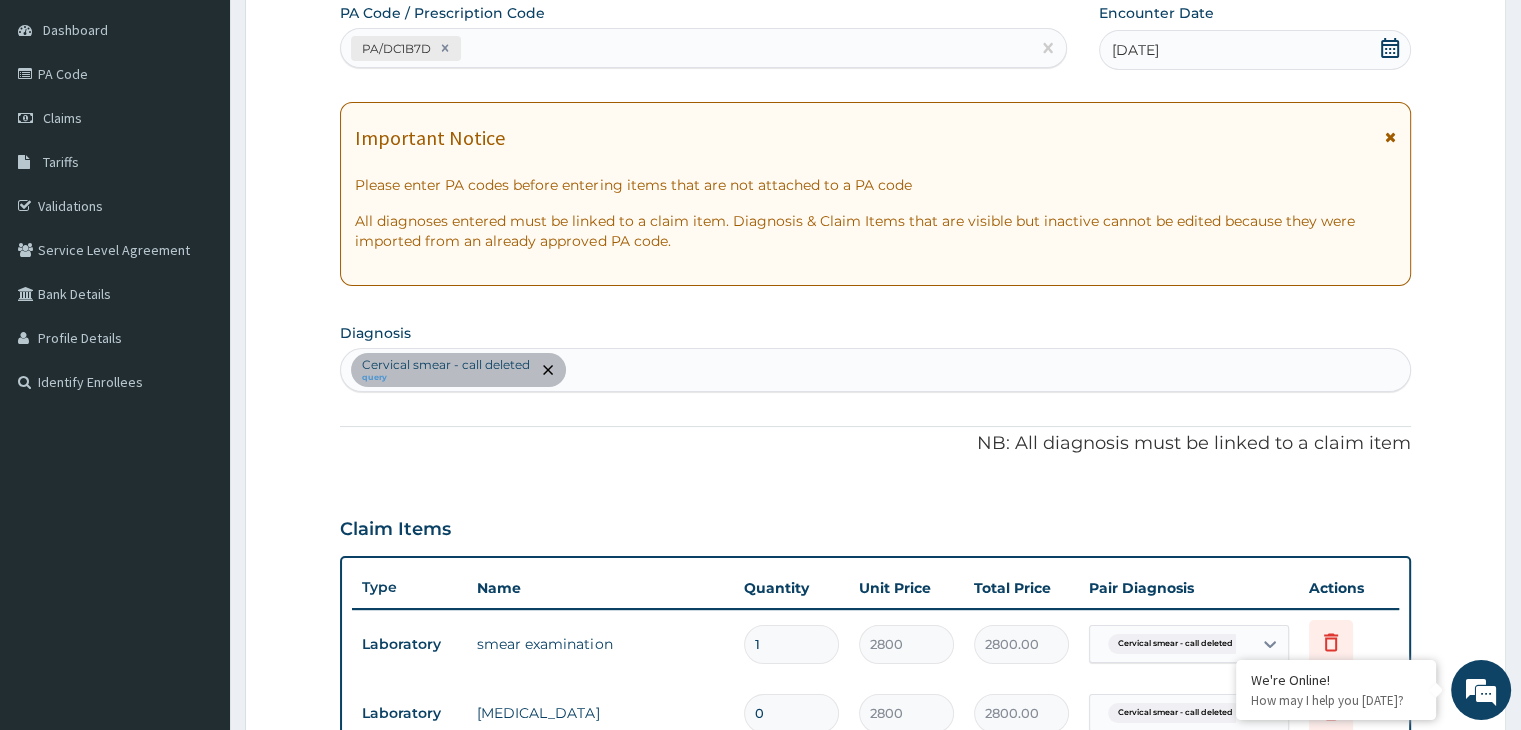 type on "0.00" 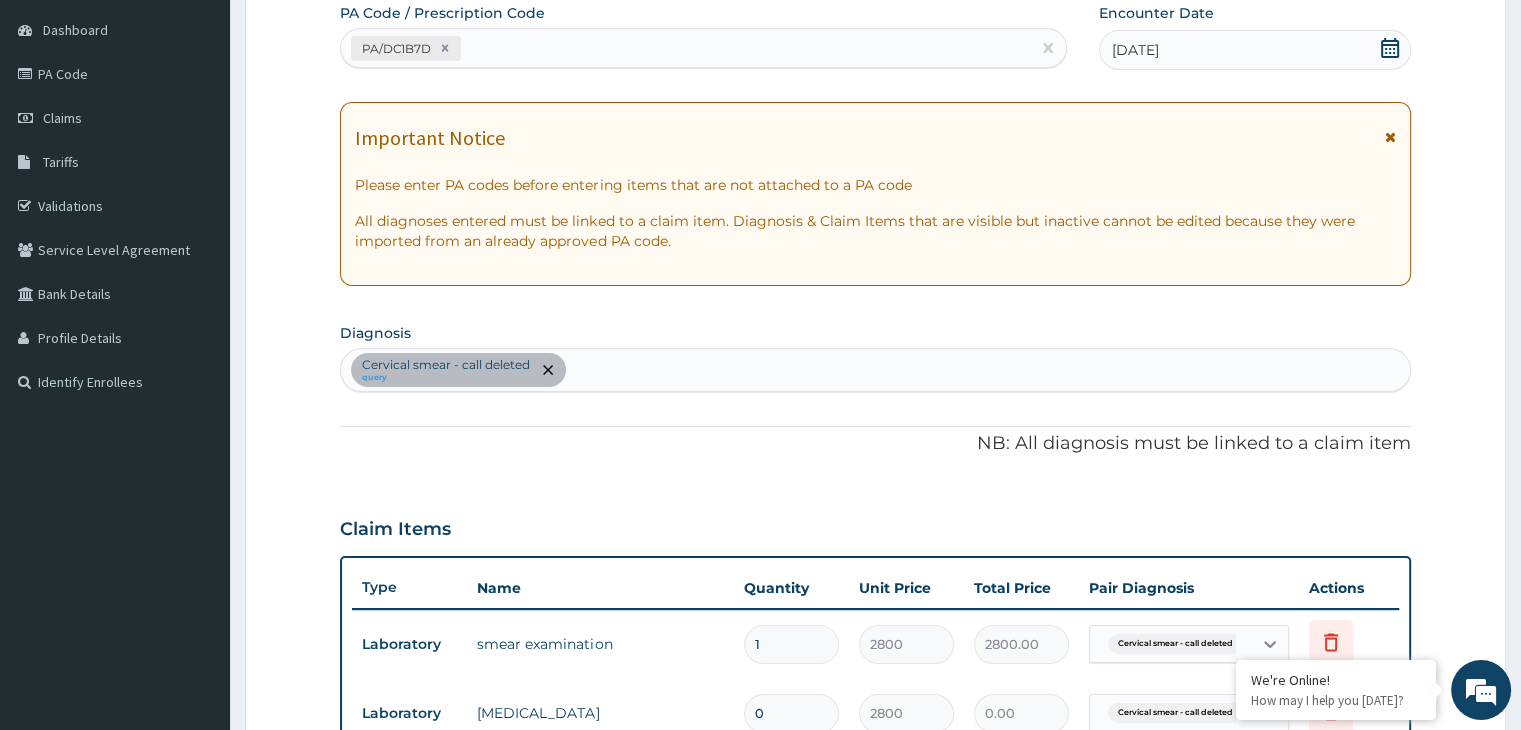 type on "1" 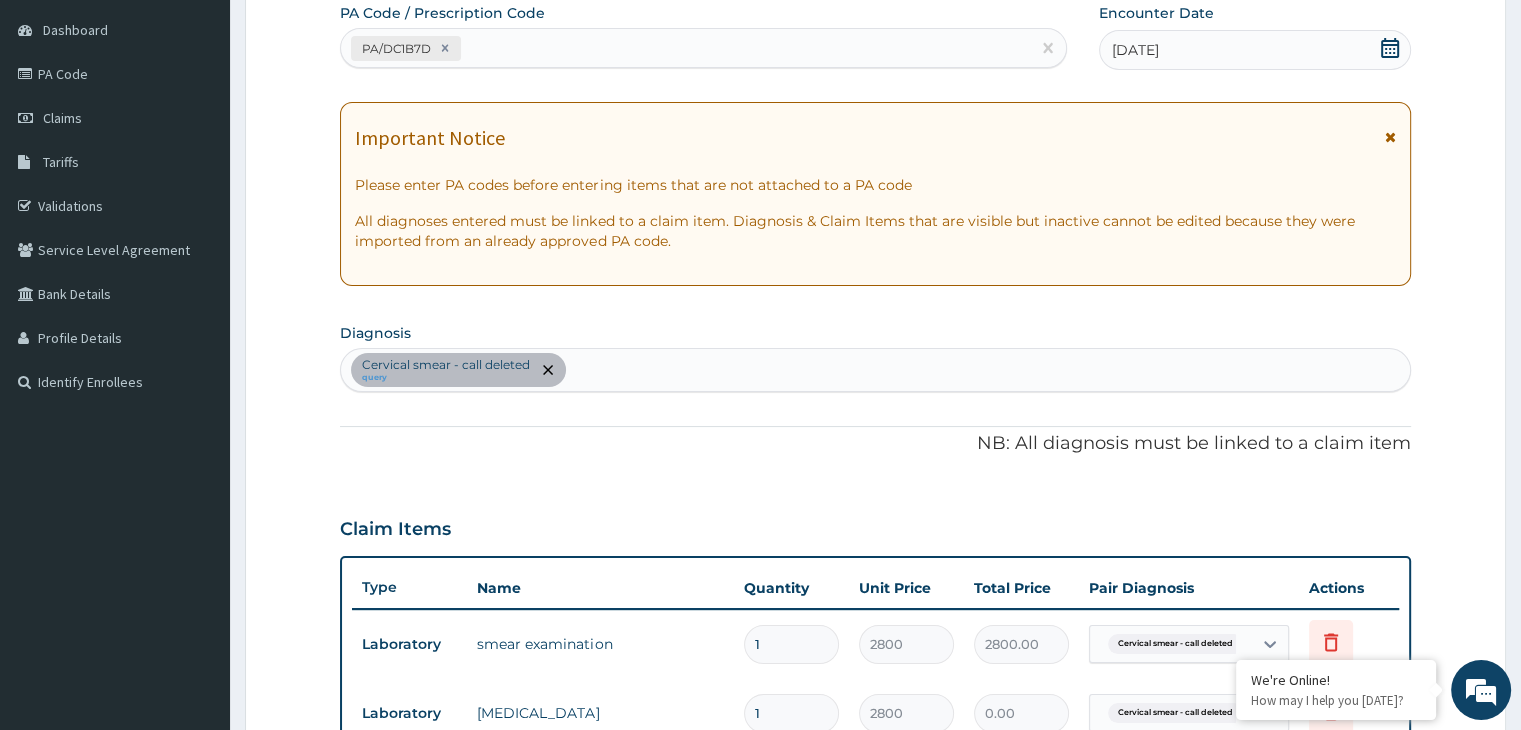 type on "2800.00" 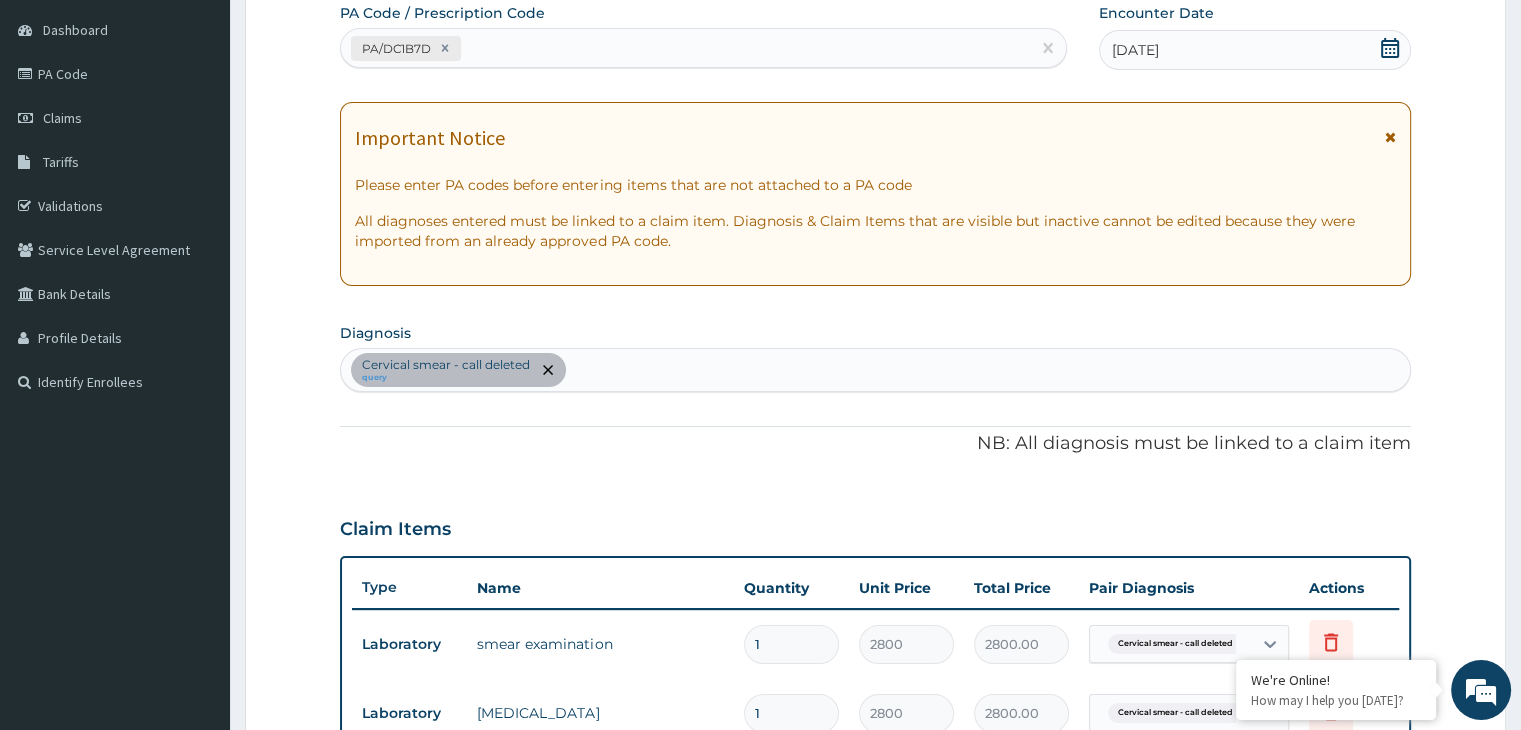 type on "0" 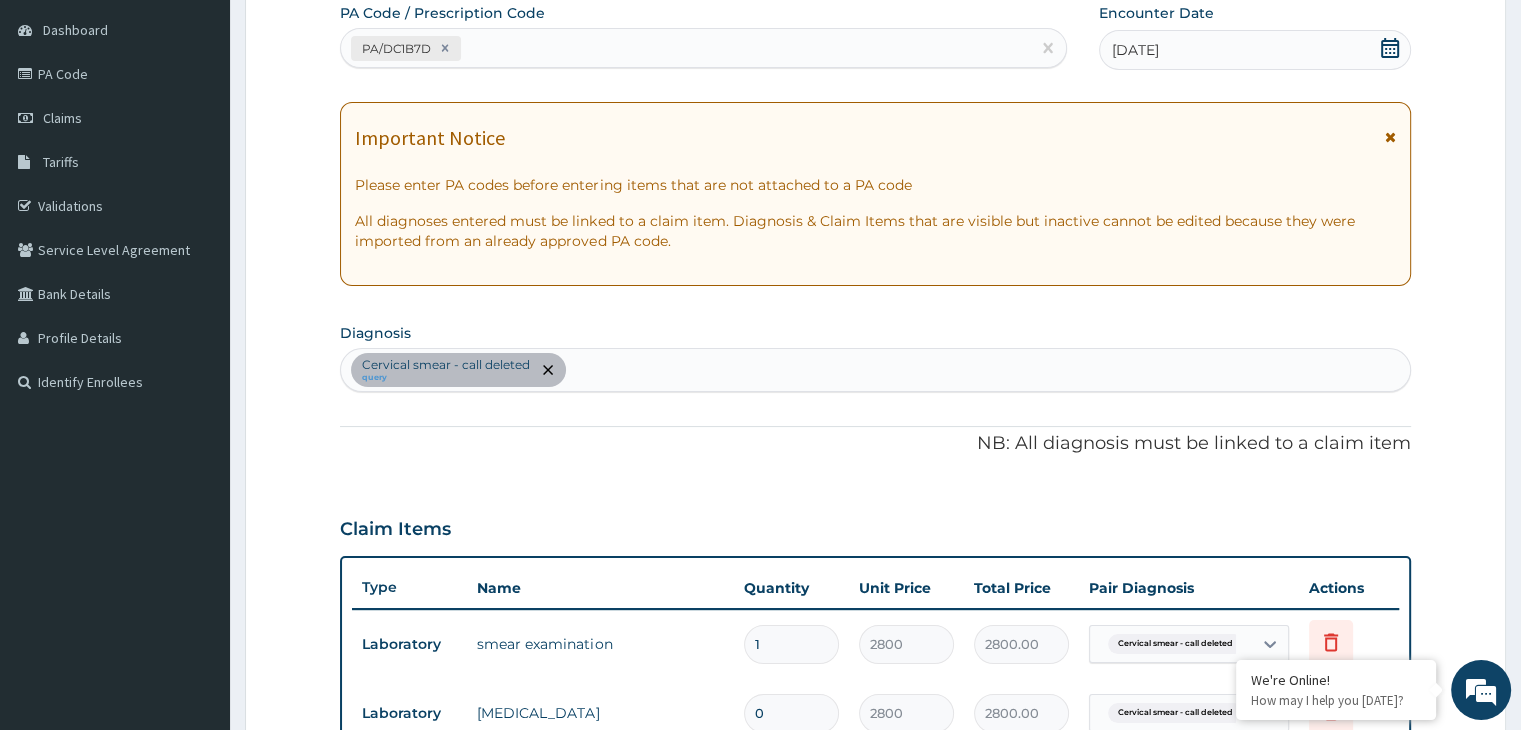 type on "0.00" 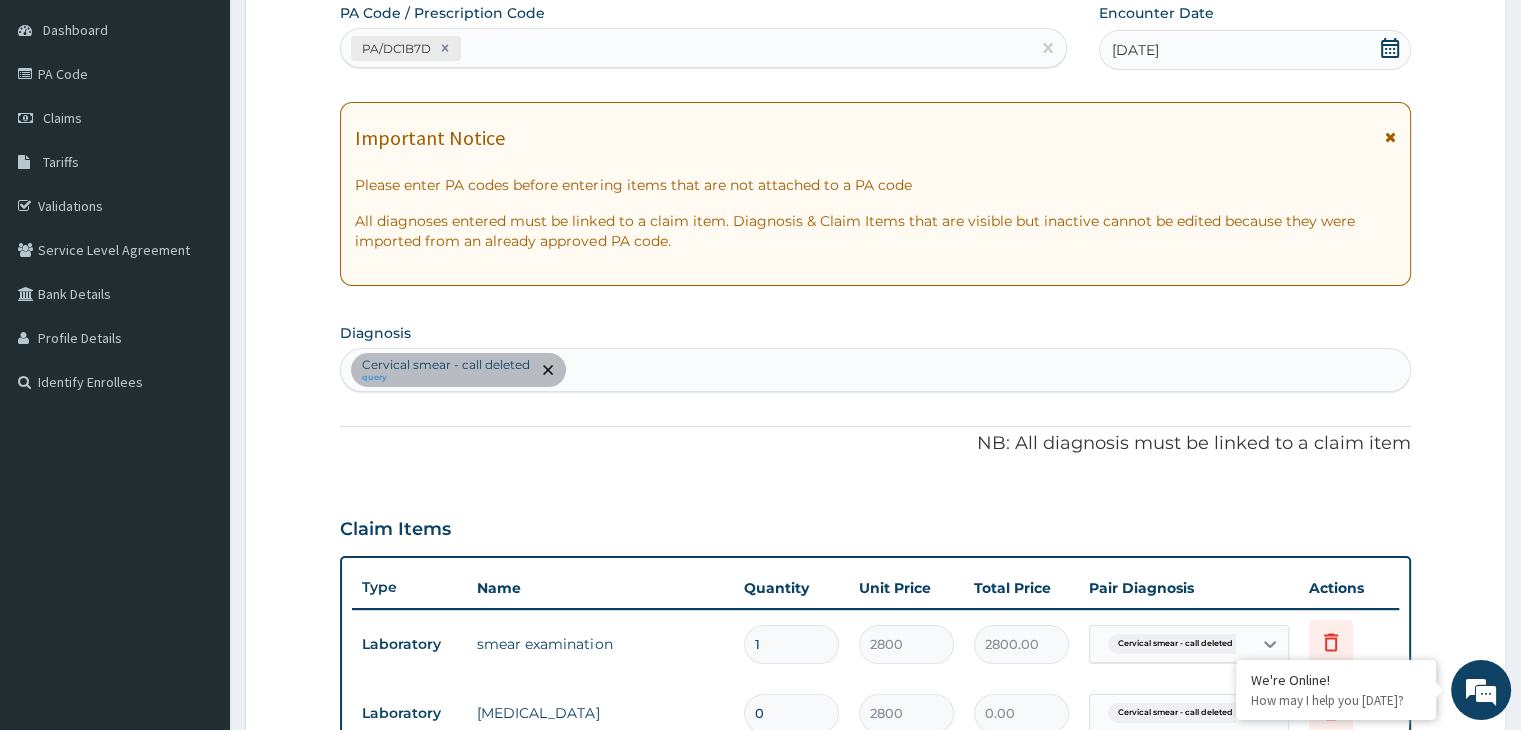 type on "1" 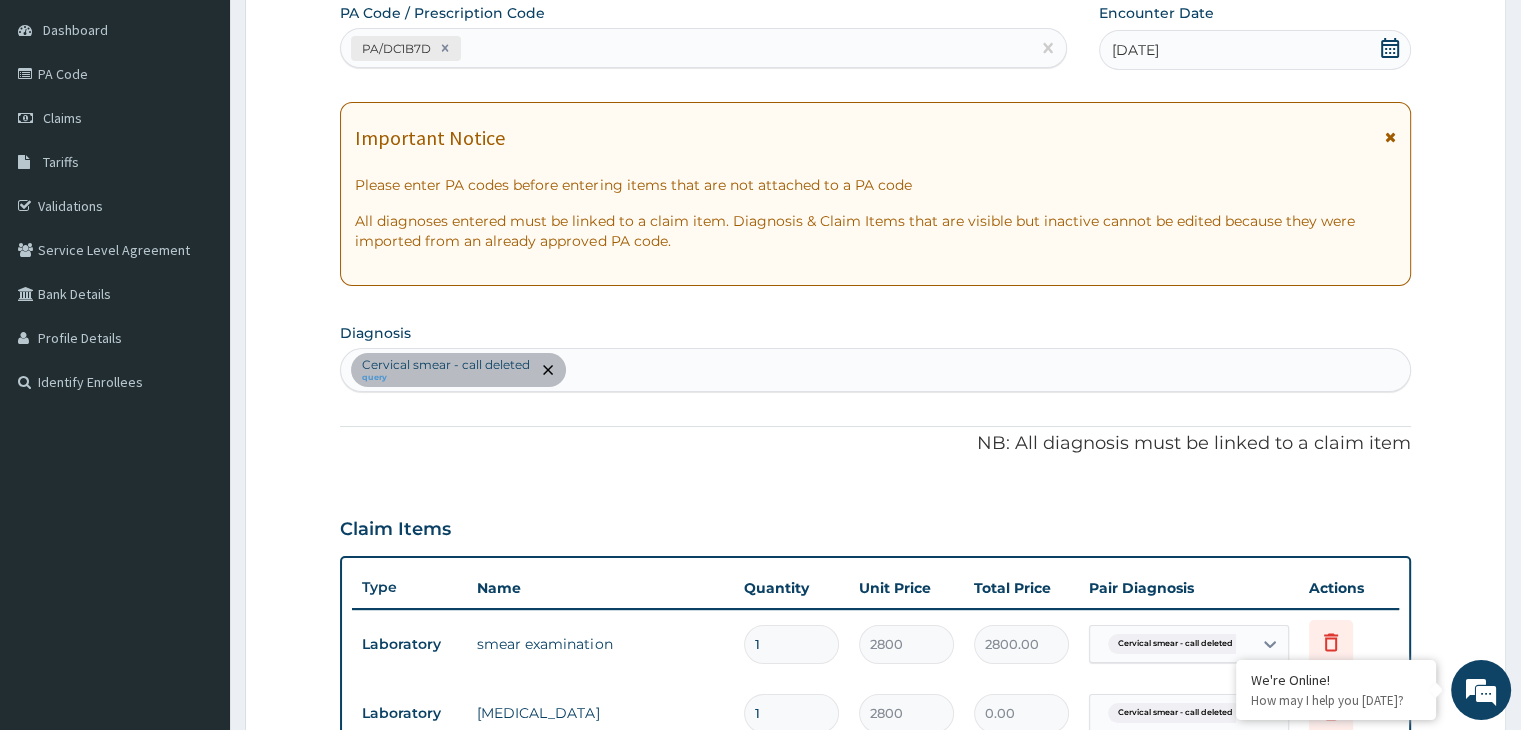 type on "2800.00" 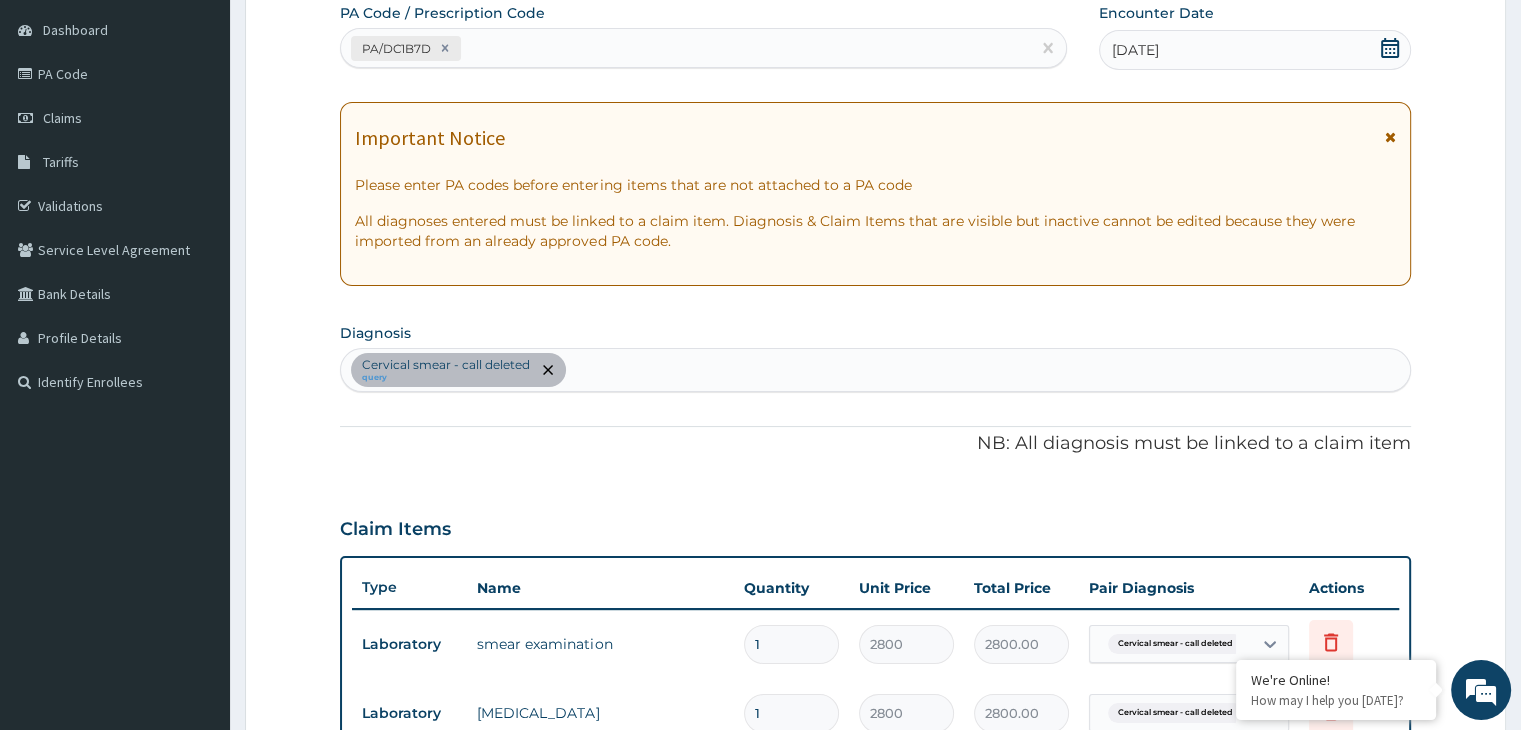 type on "0" 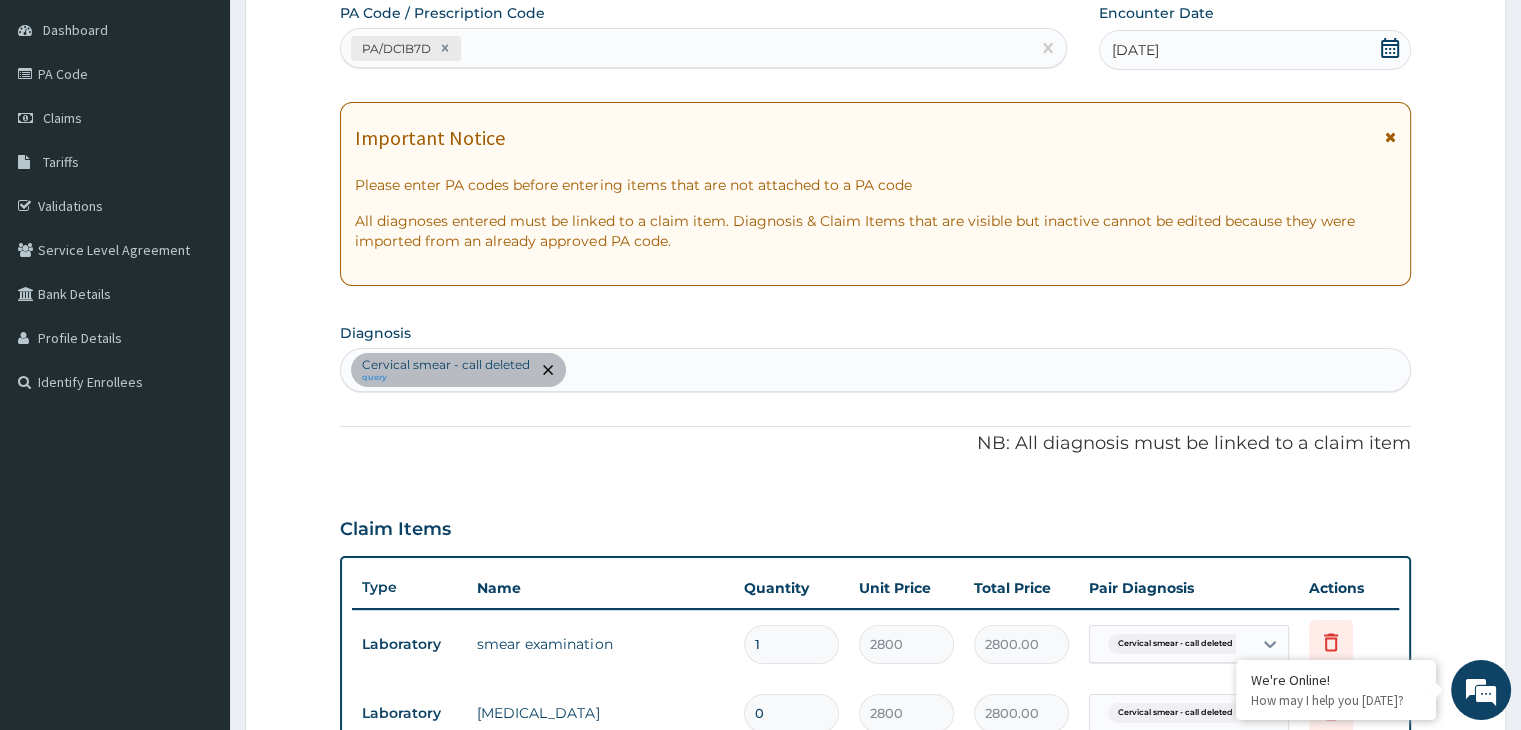 type on "0.00" 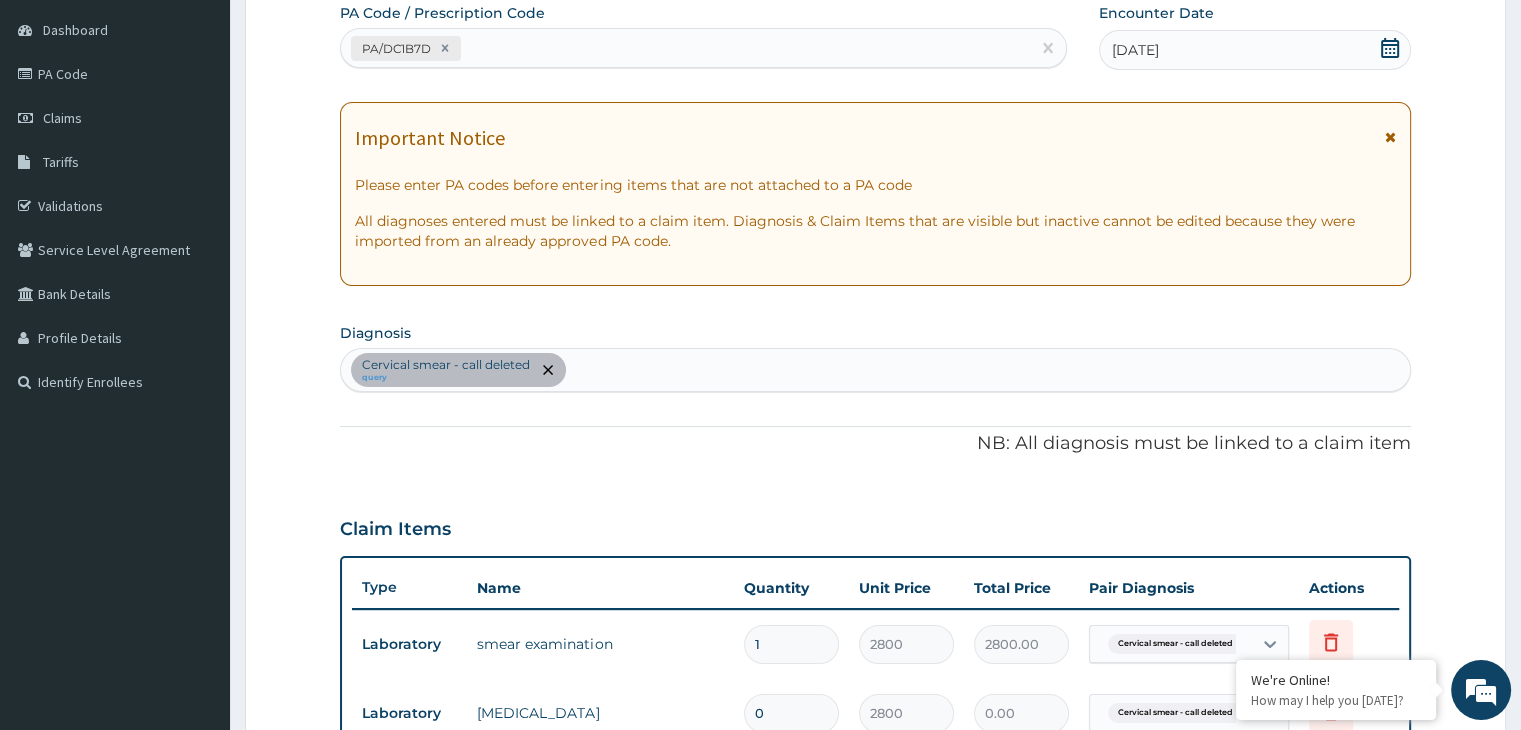 type on "1" 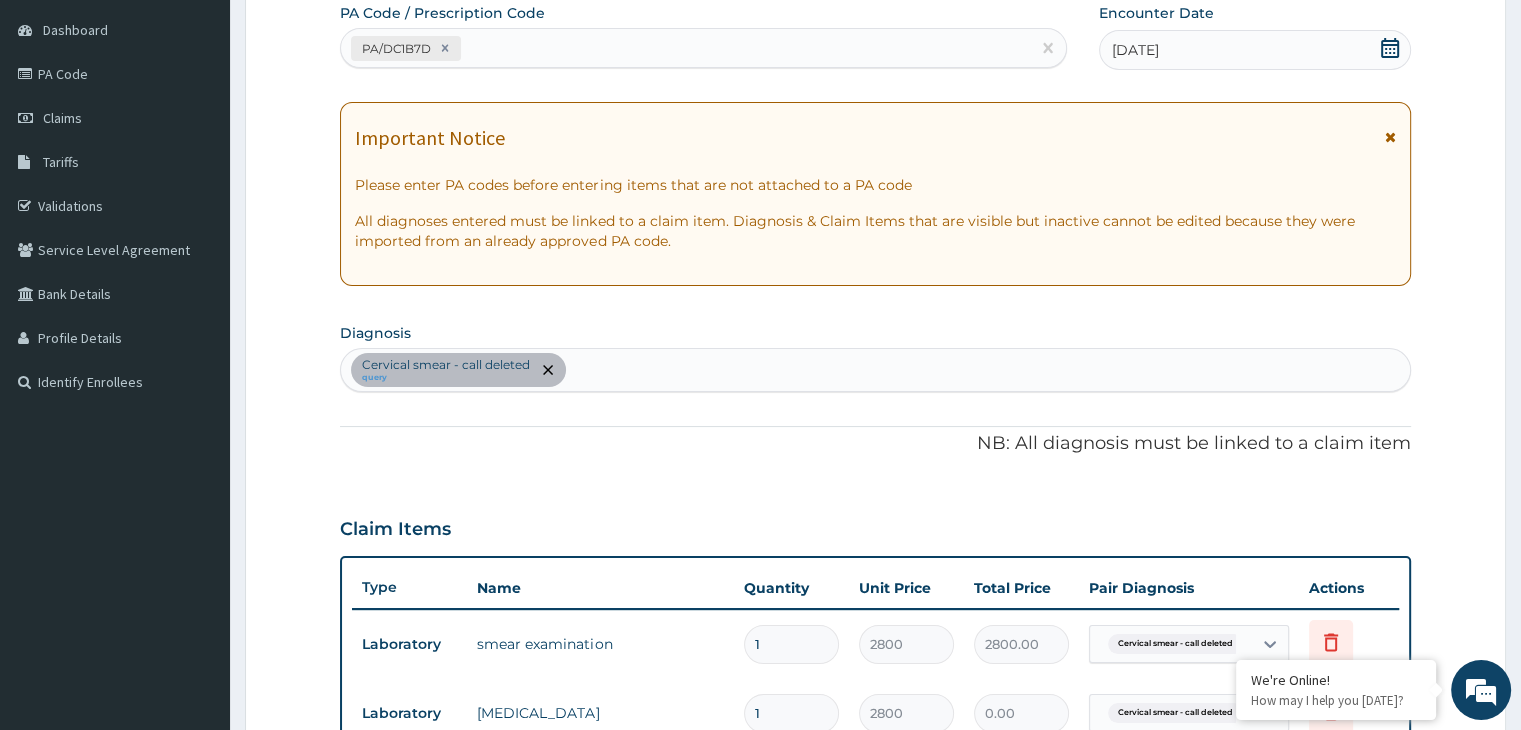 type on "2800.00" 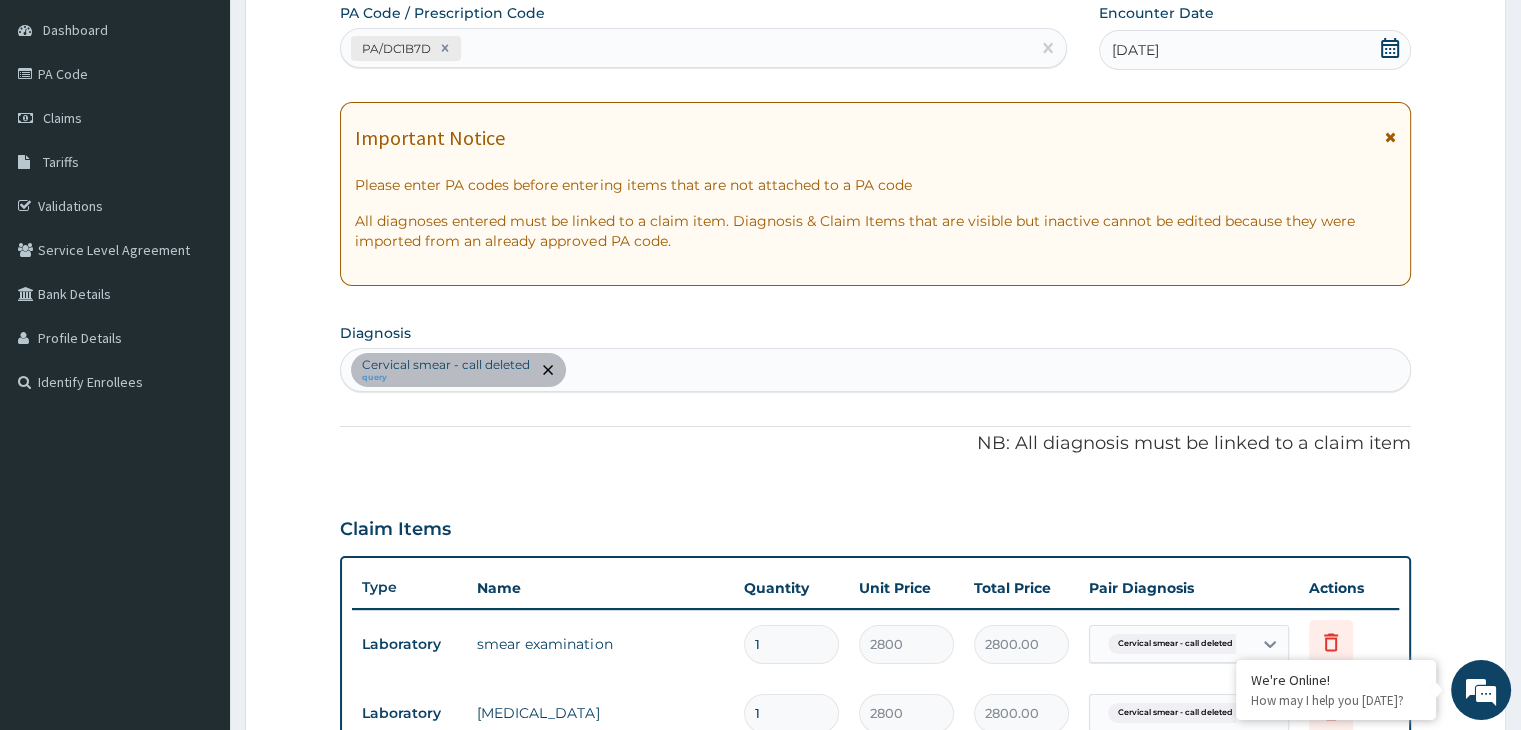 type on "0" 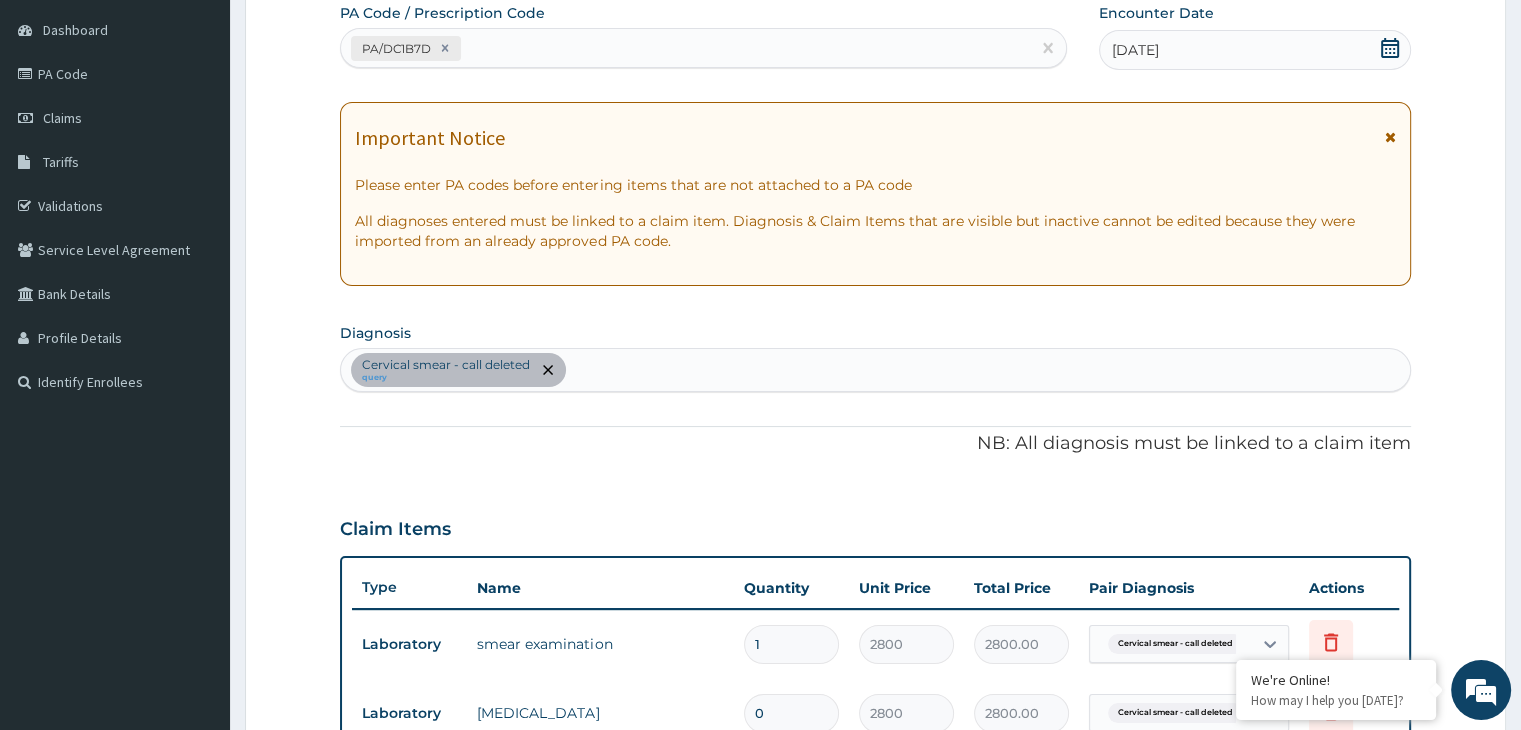type on "0.00" 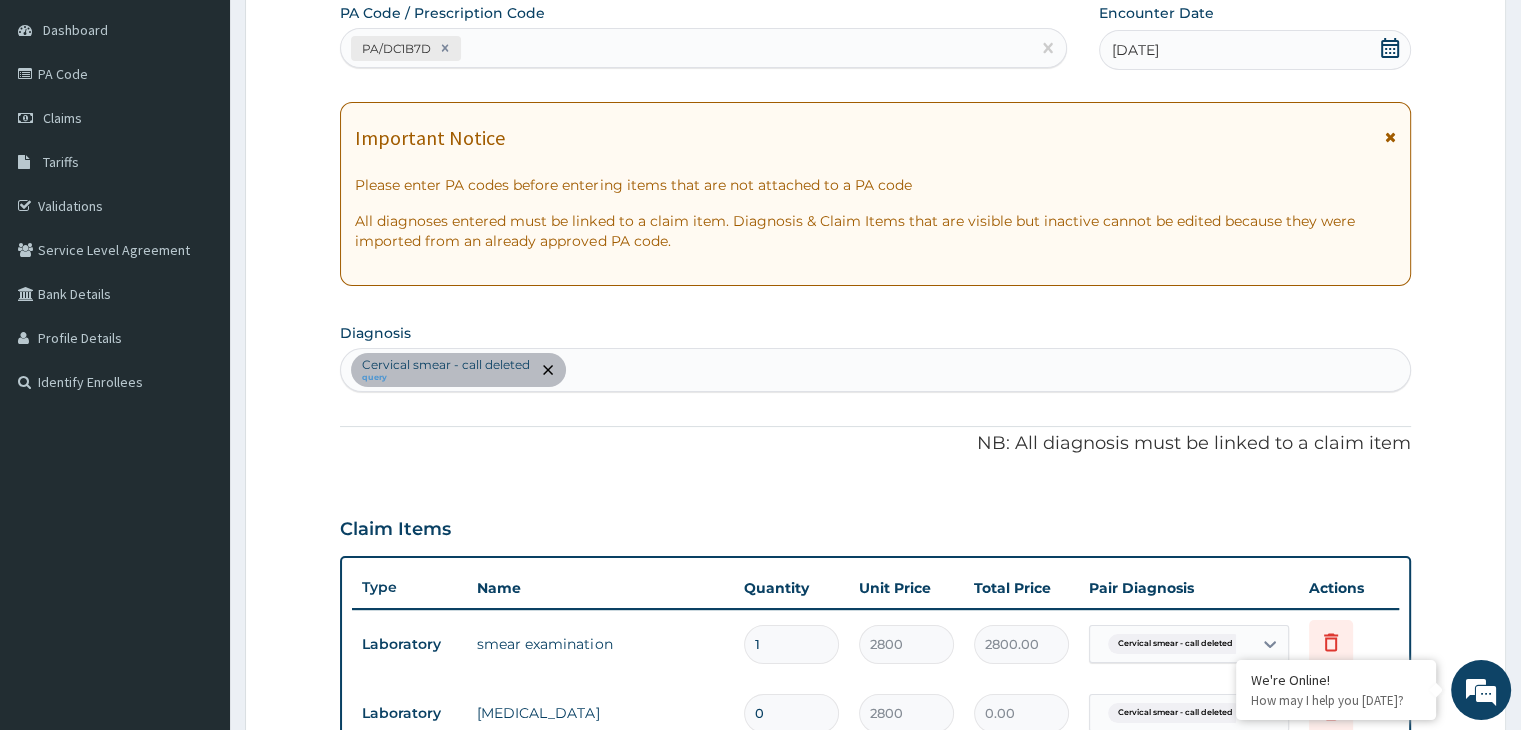 type on "1" 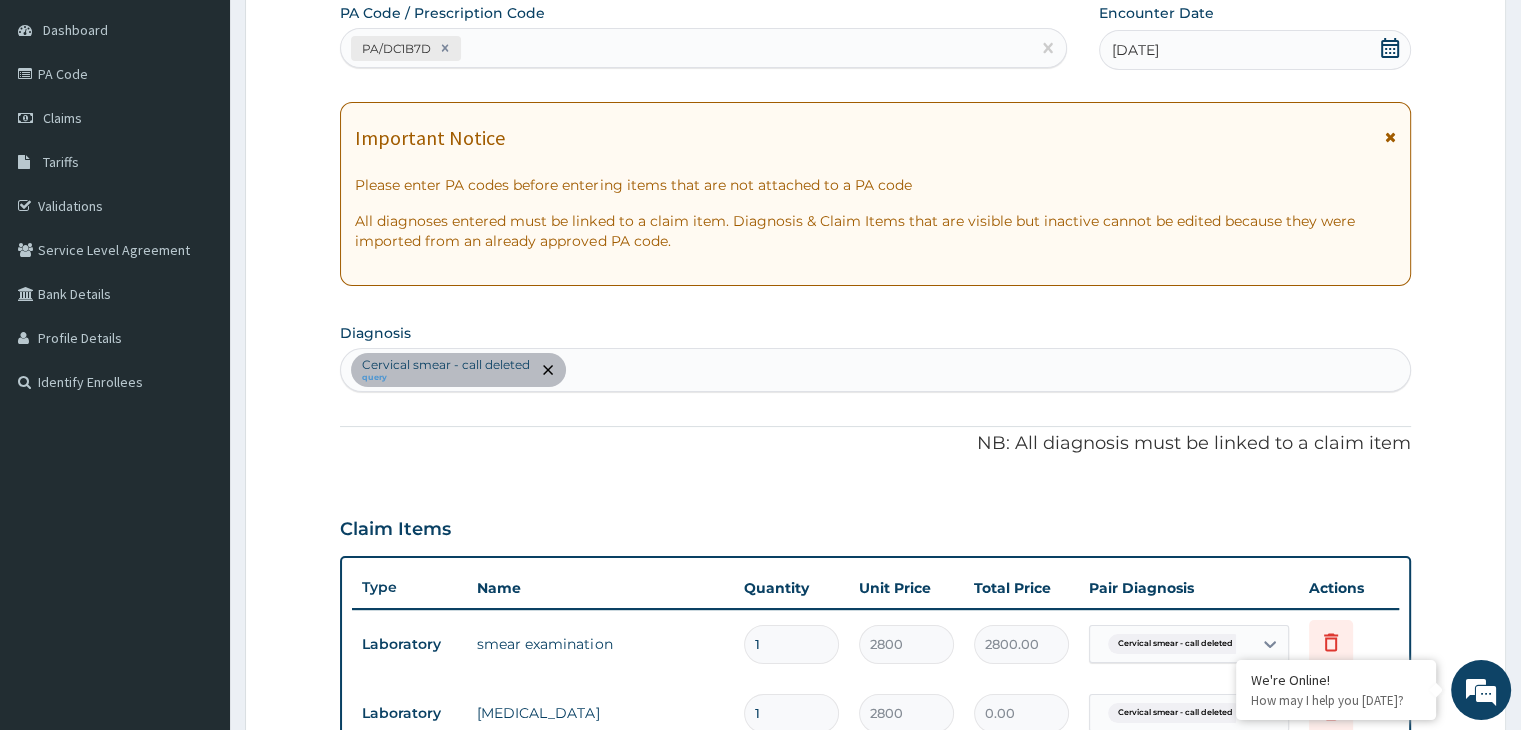 type on "2800.00" 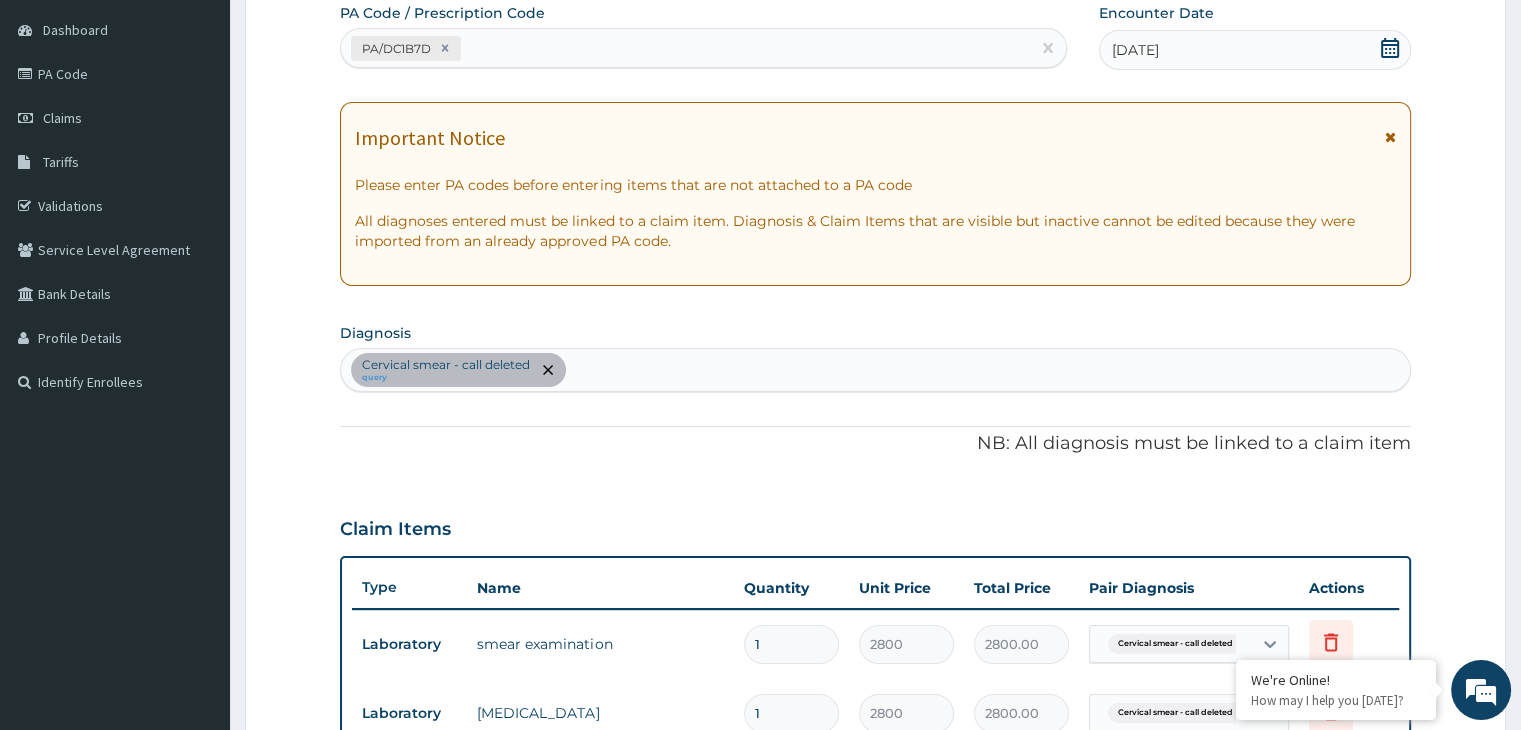 type on "0" 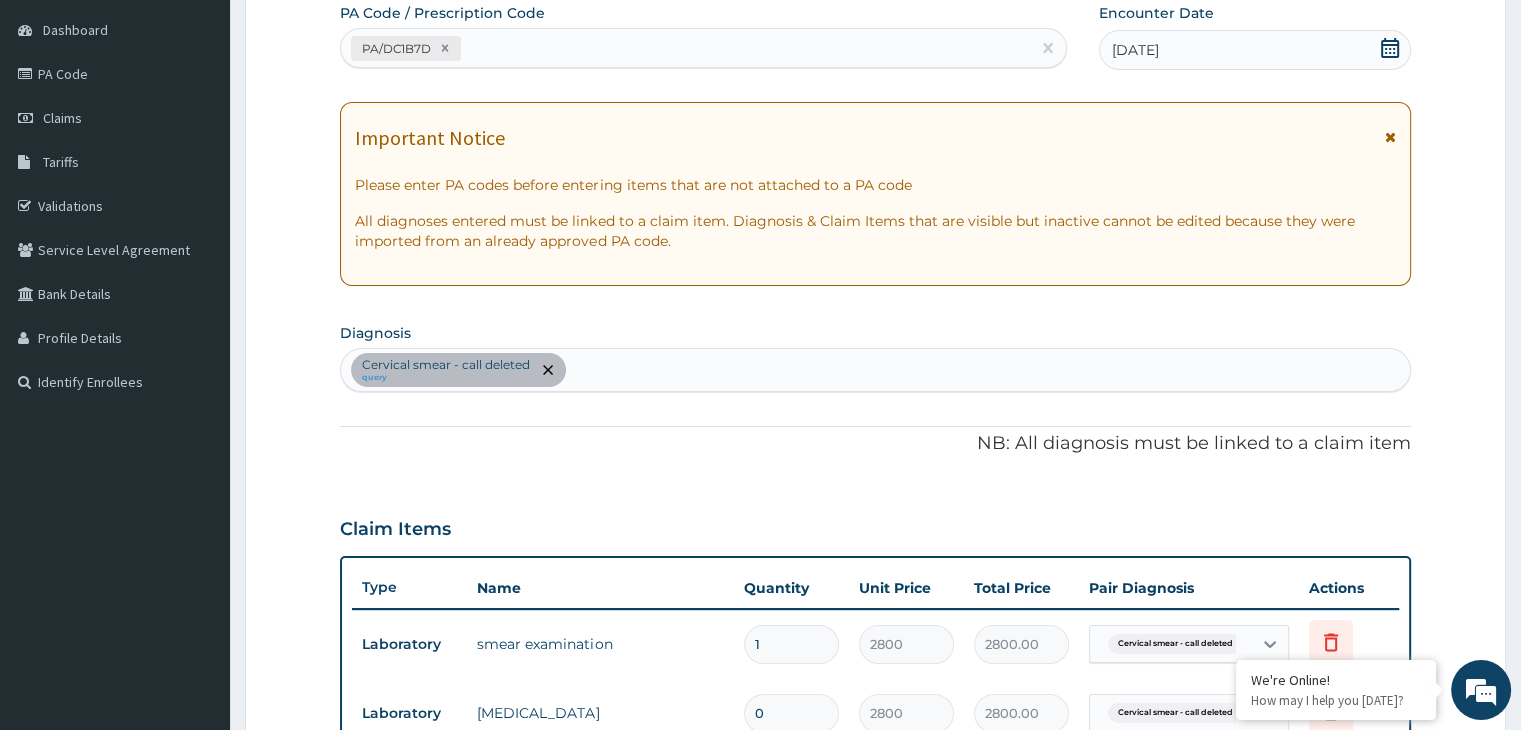 type on "0.00" 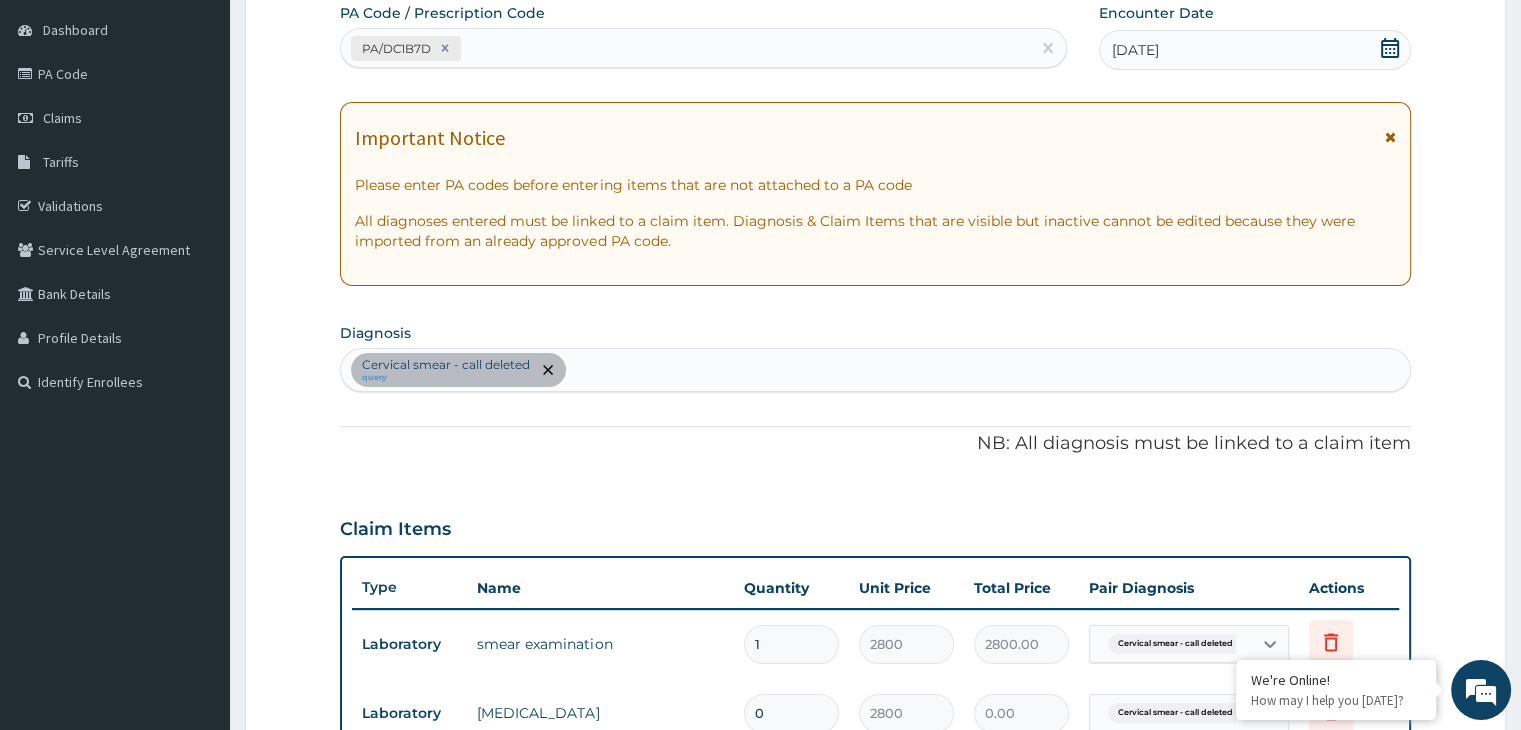 type on "1" 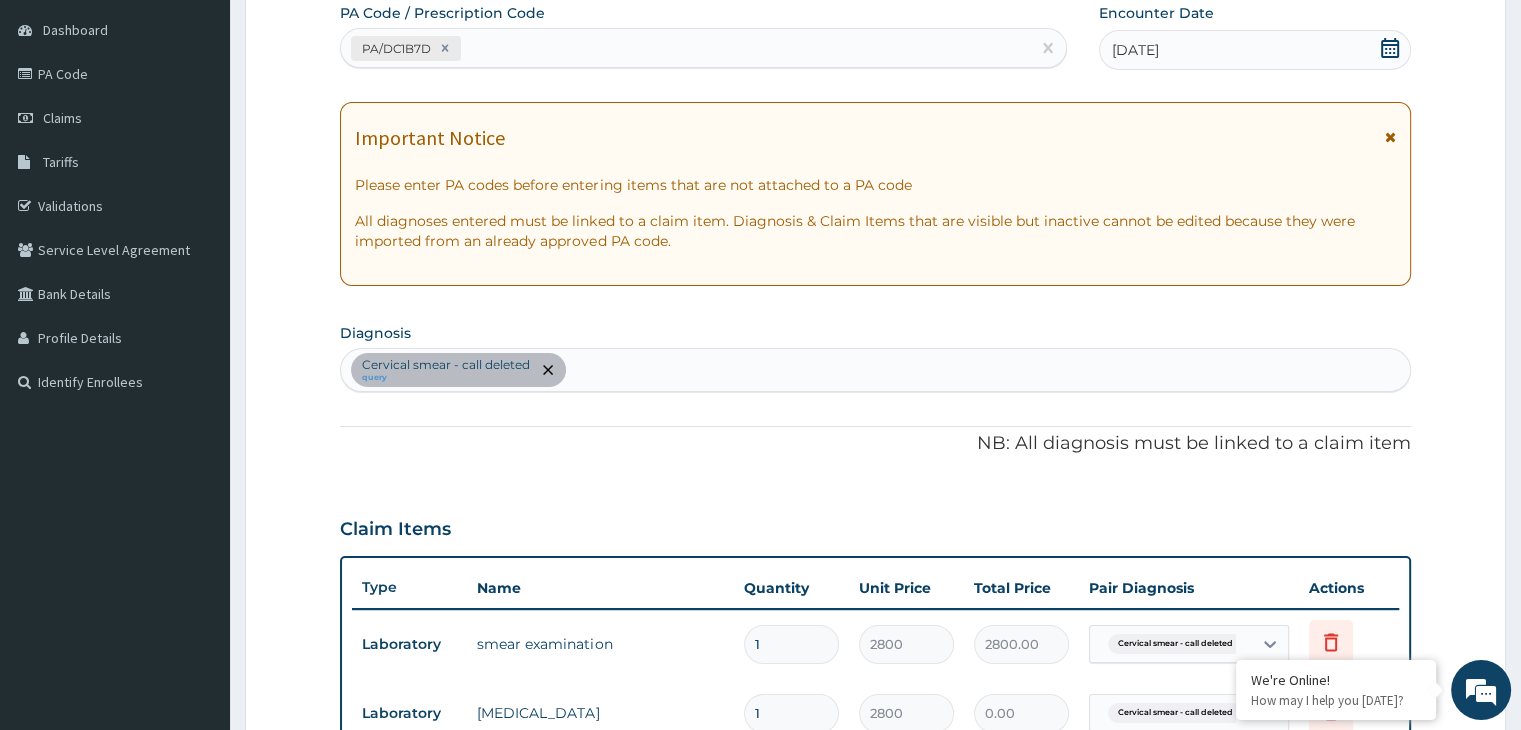 type on "2800.00" 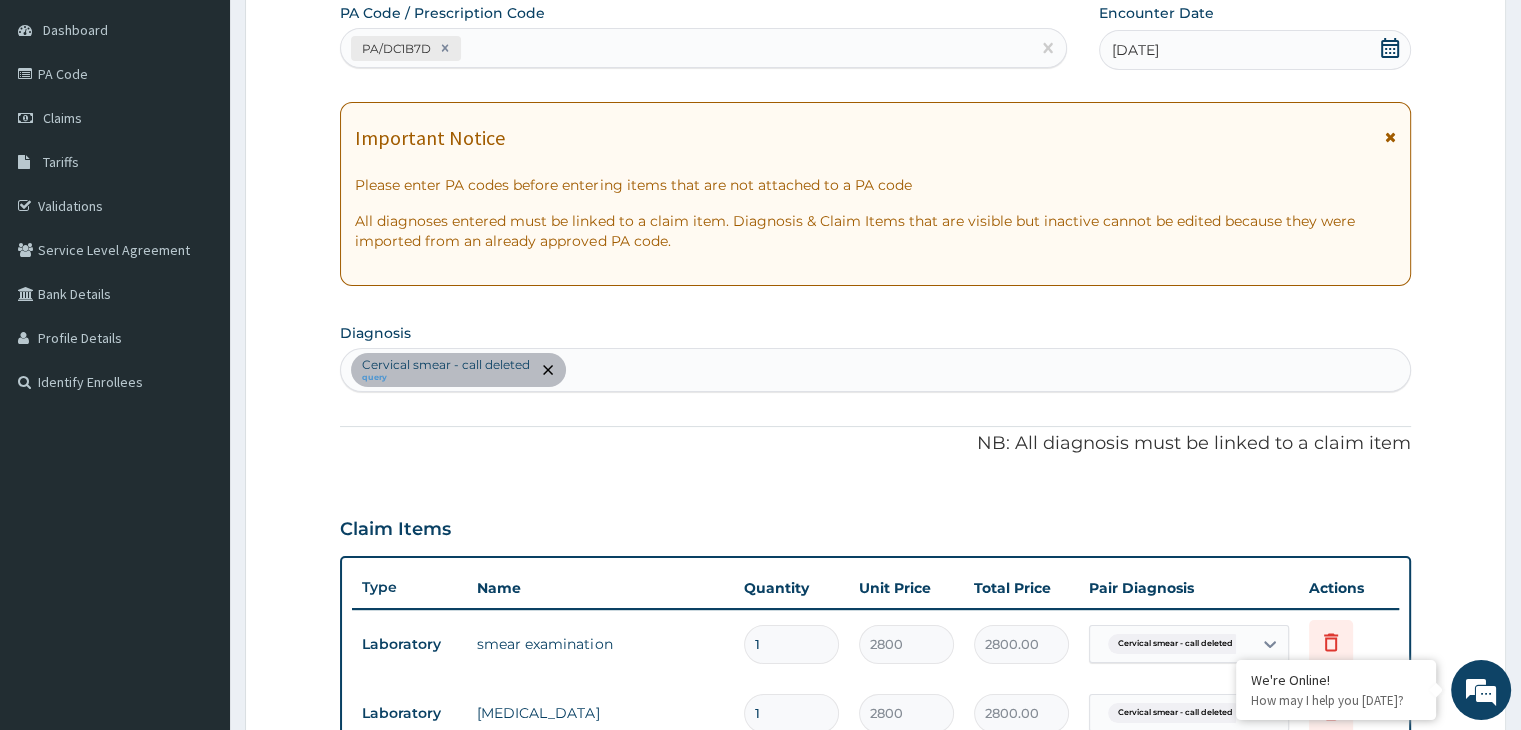 type on "0" 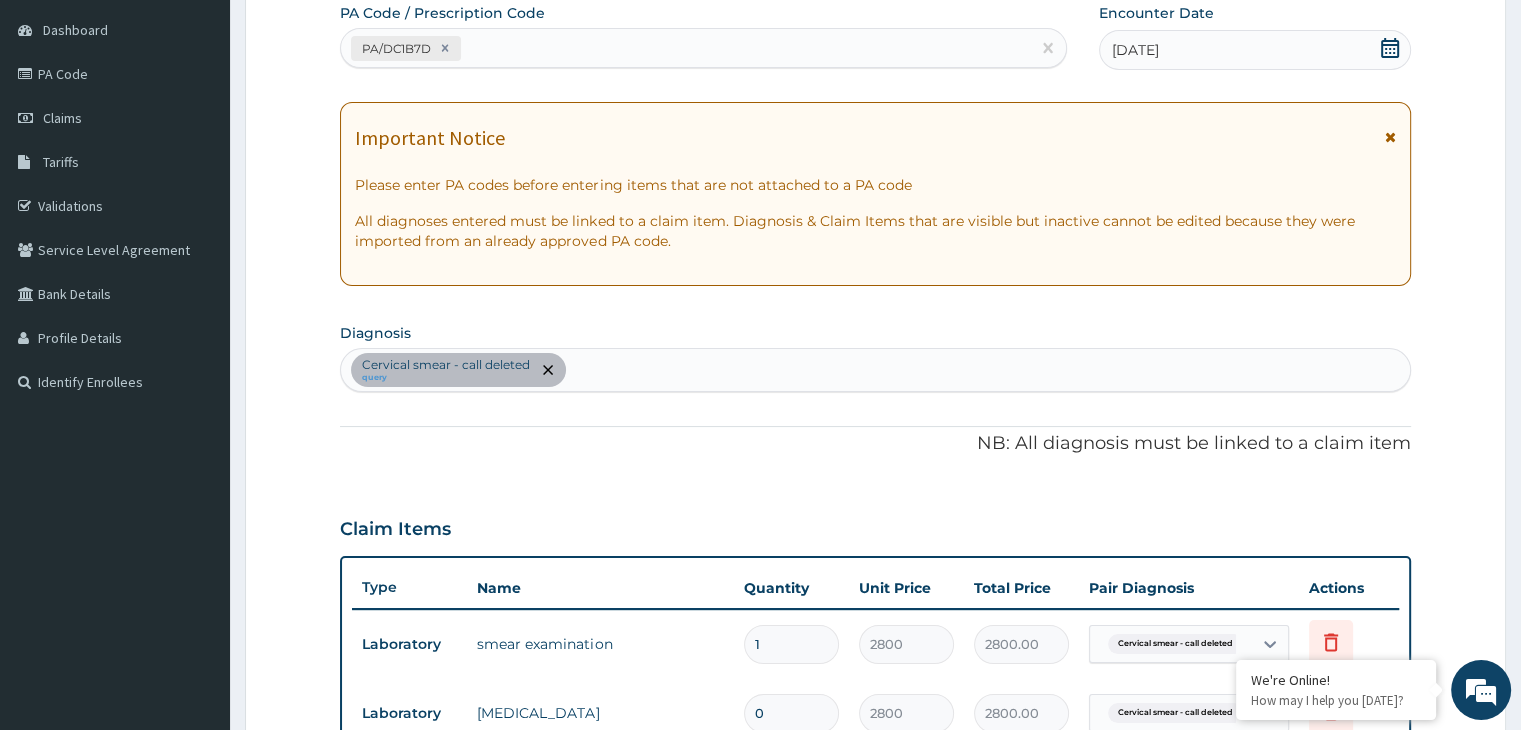 type on "0.00" 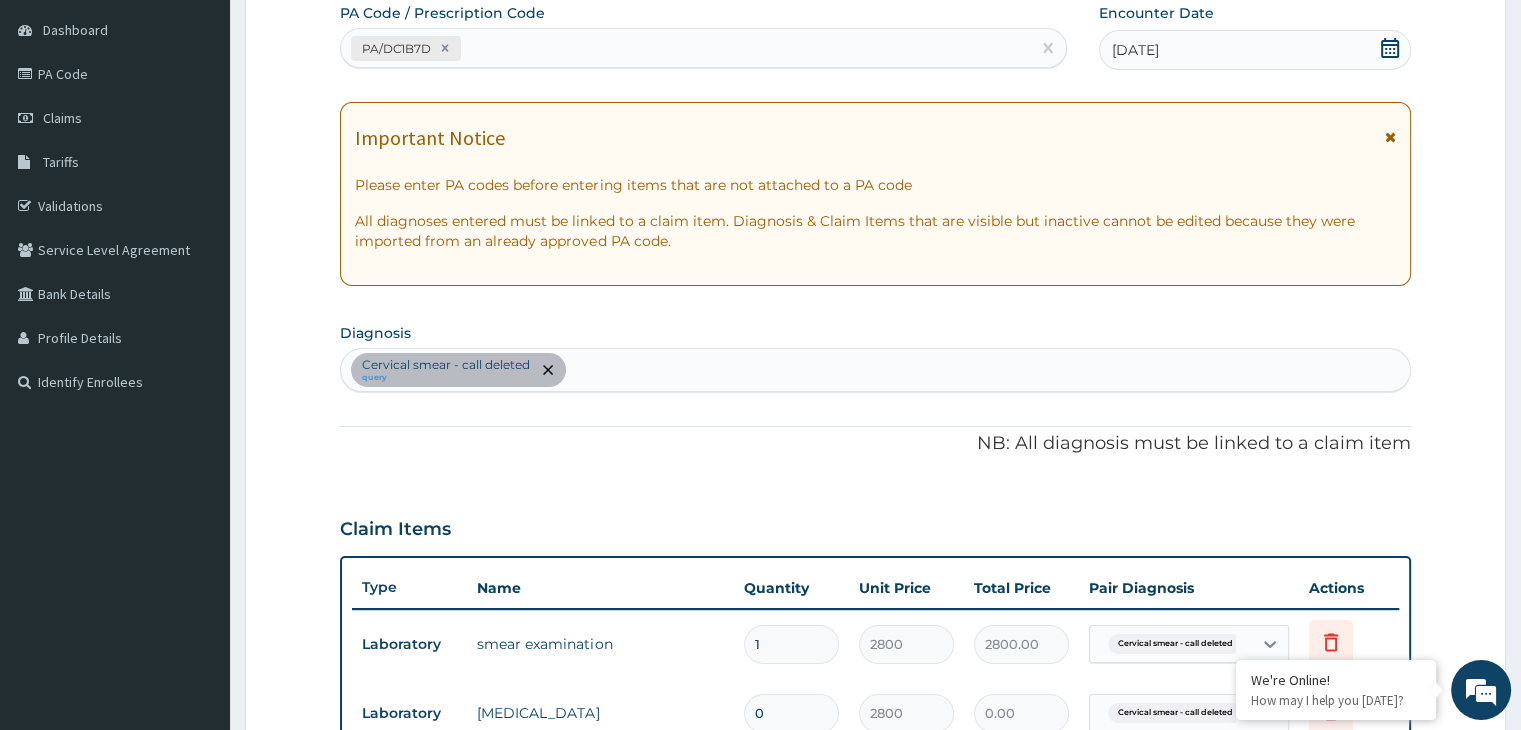 type on "1" 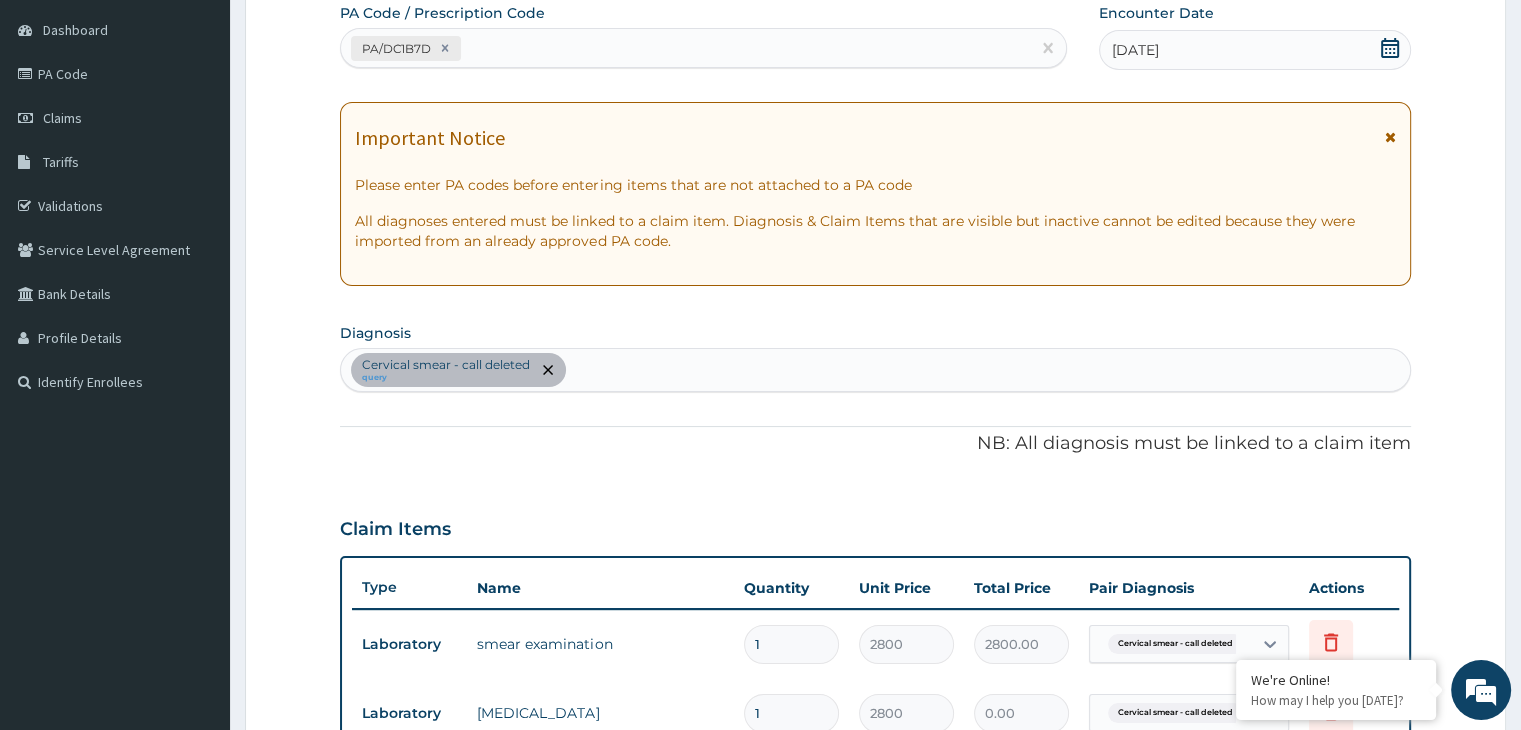type on "2800.00" 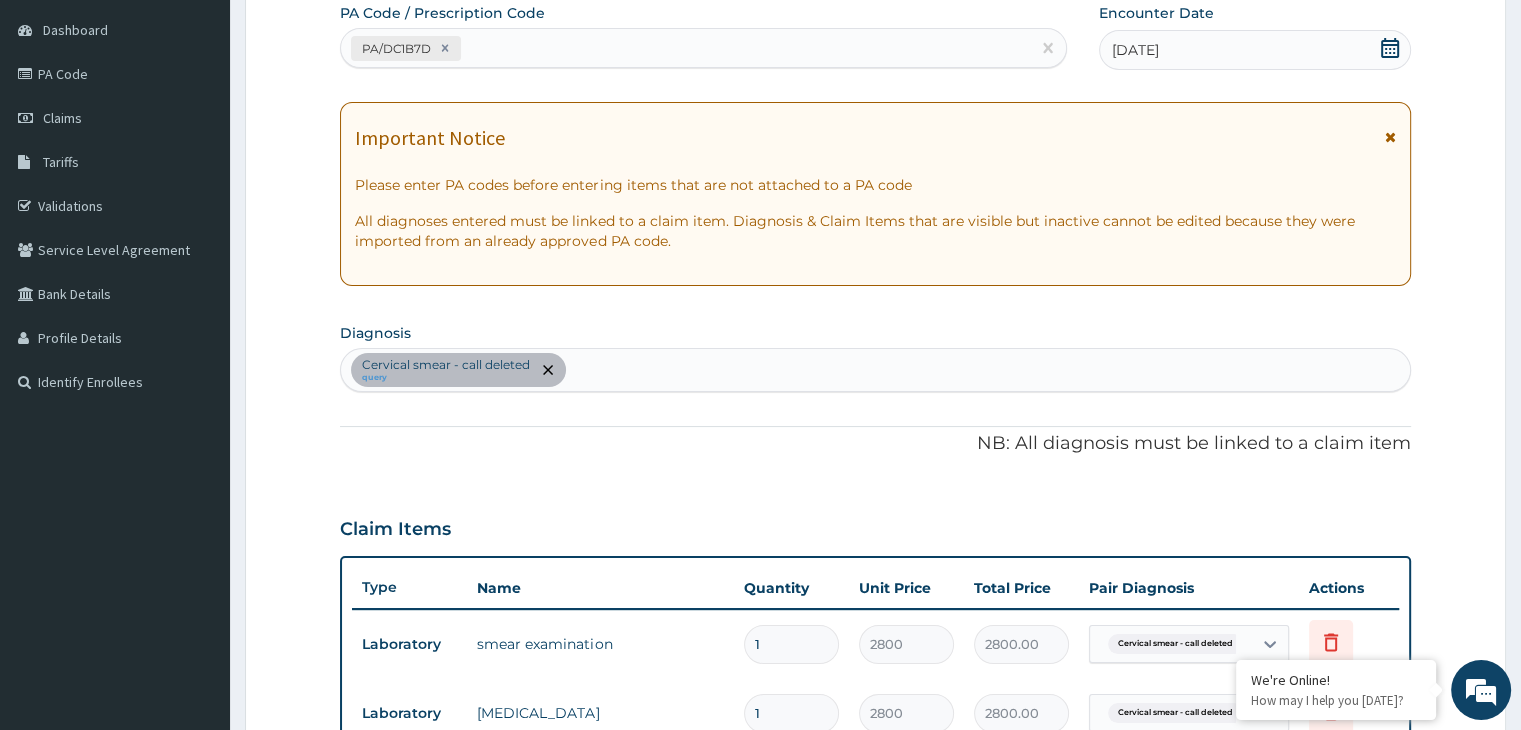type on "0" 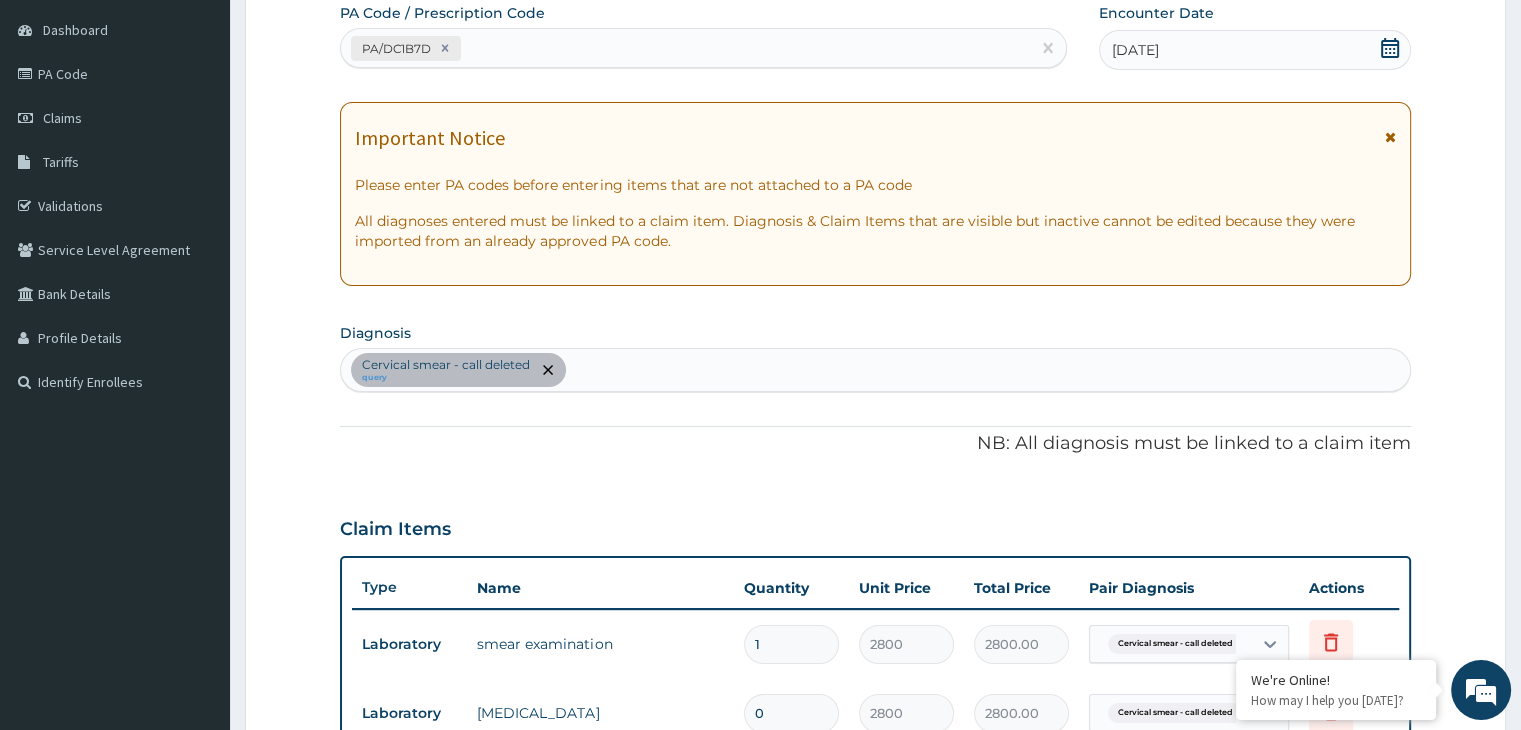 type on "0.00" 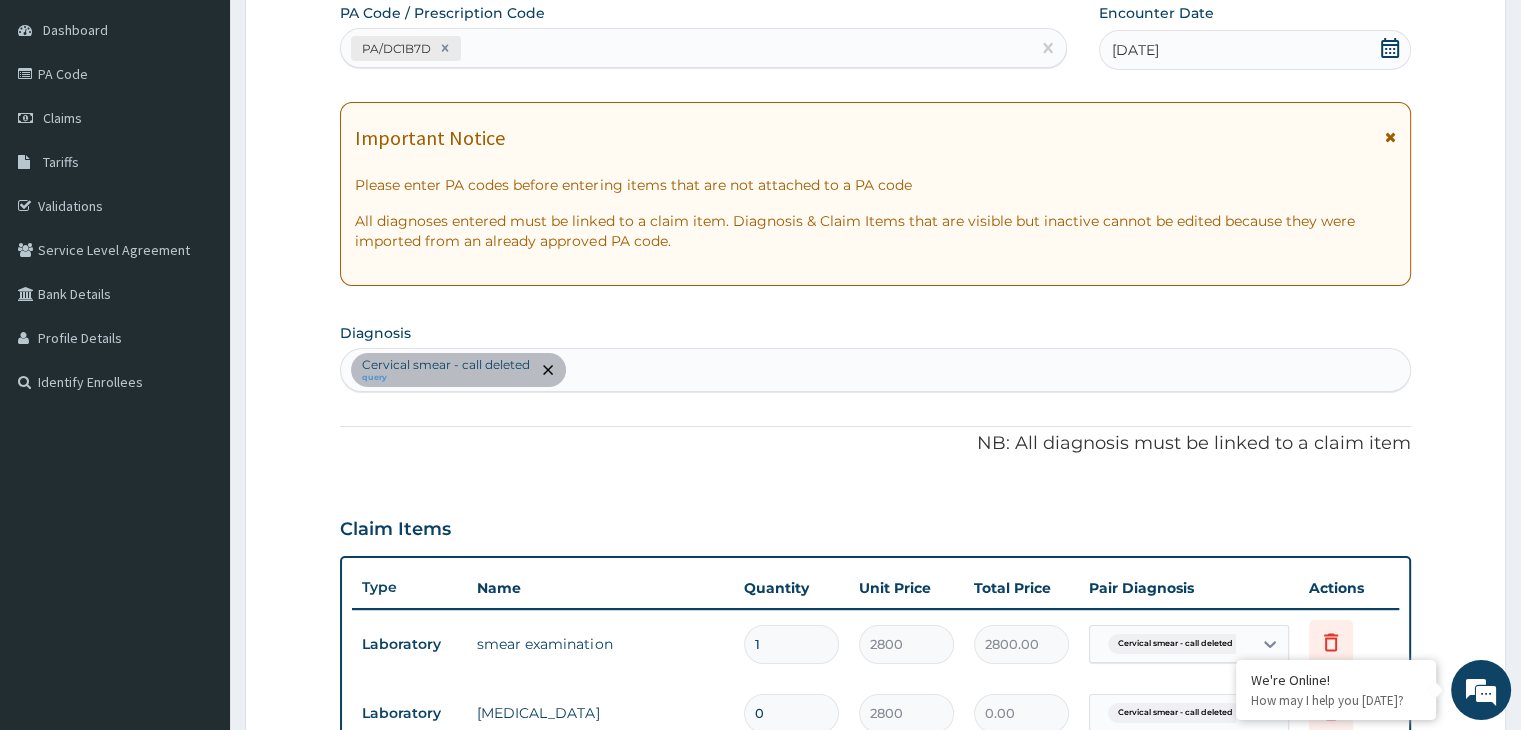 type on "1" 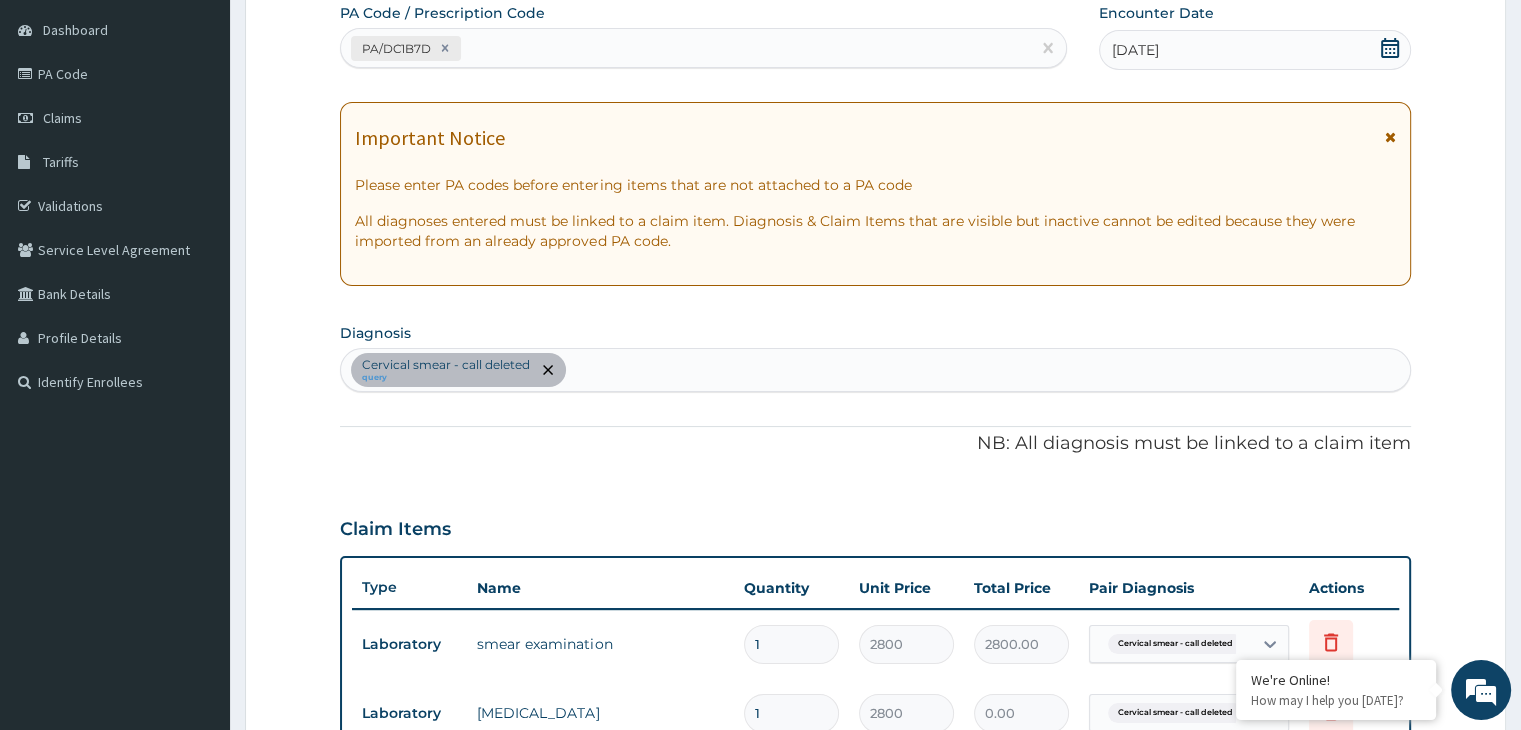 type on "2800.00" 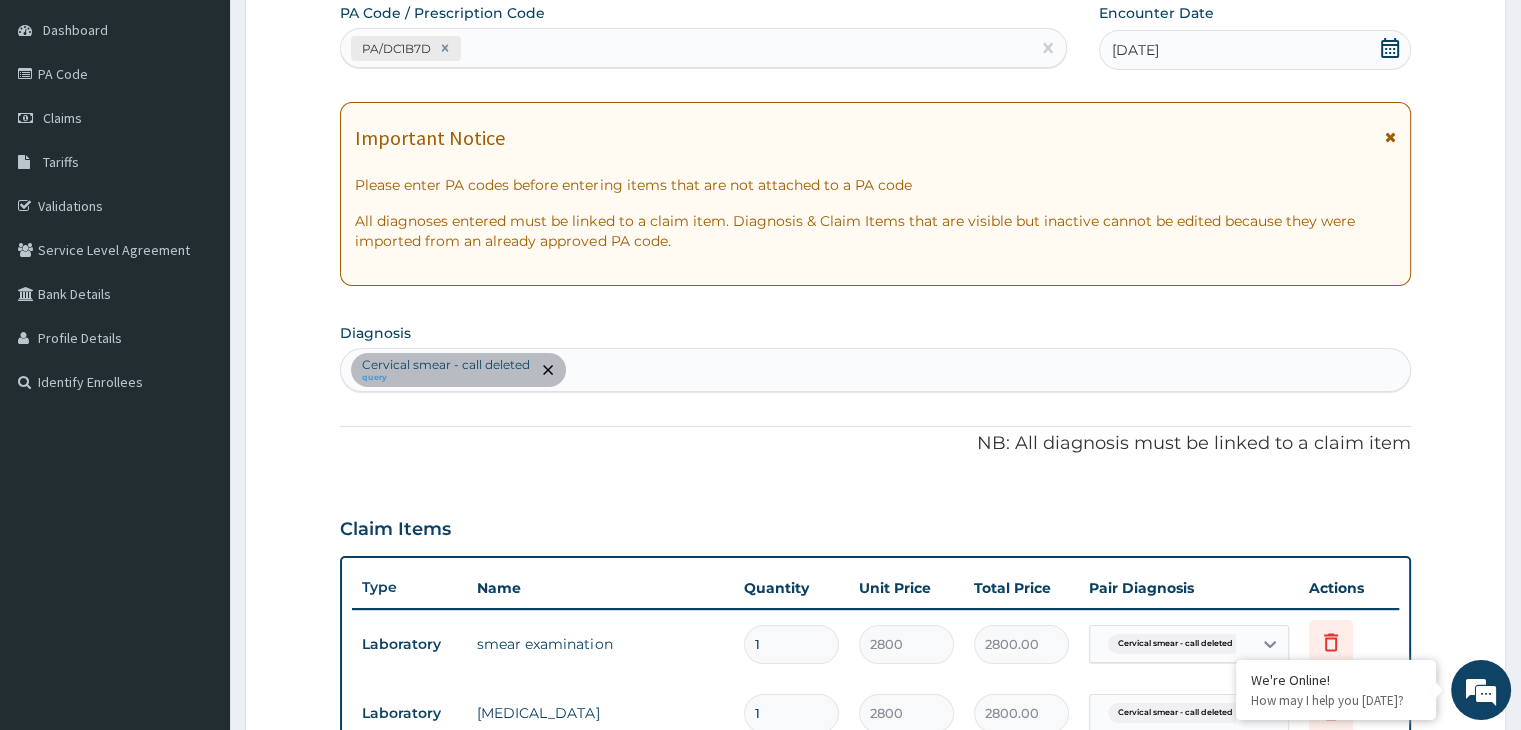 type on "0" 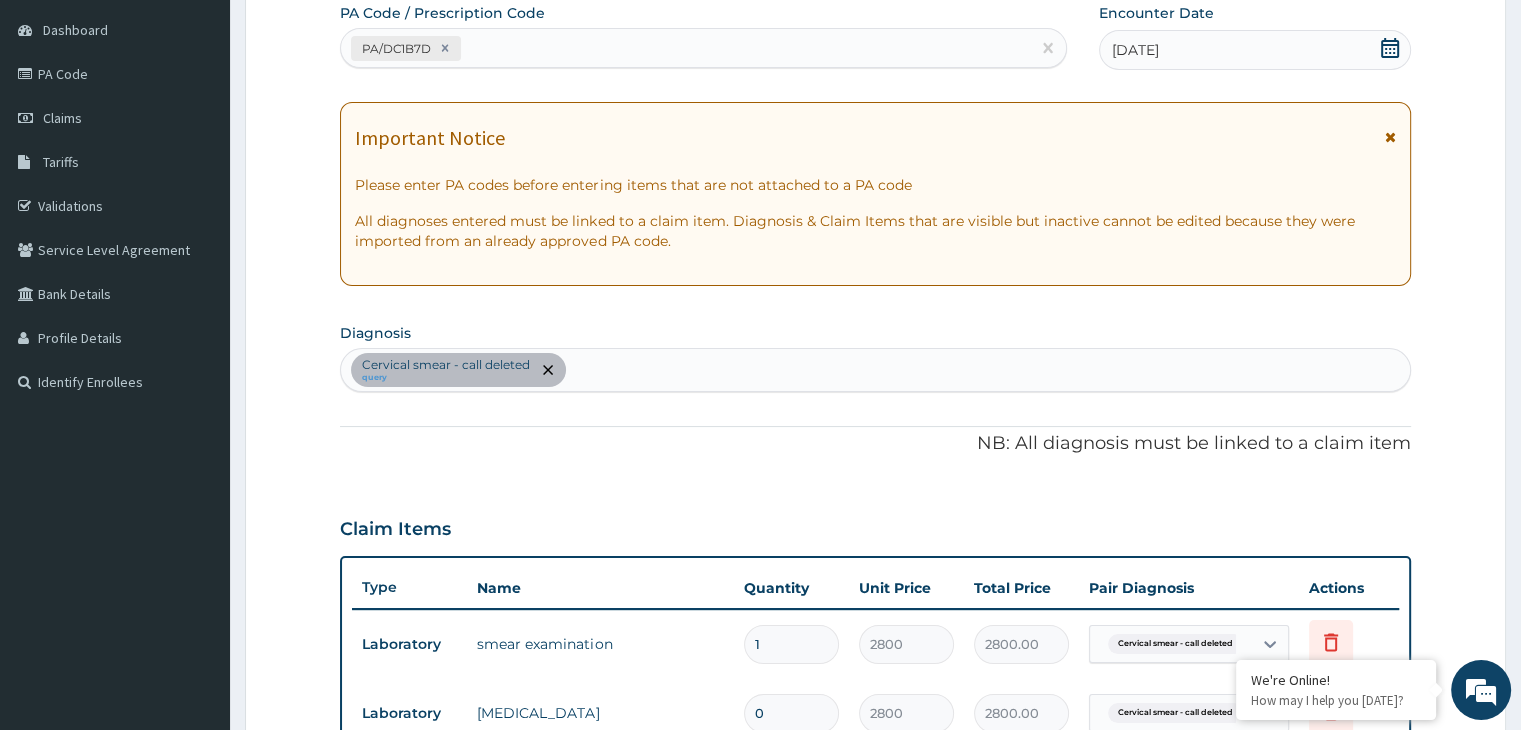 type on "0.00" 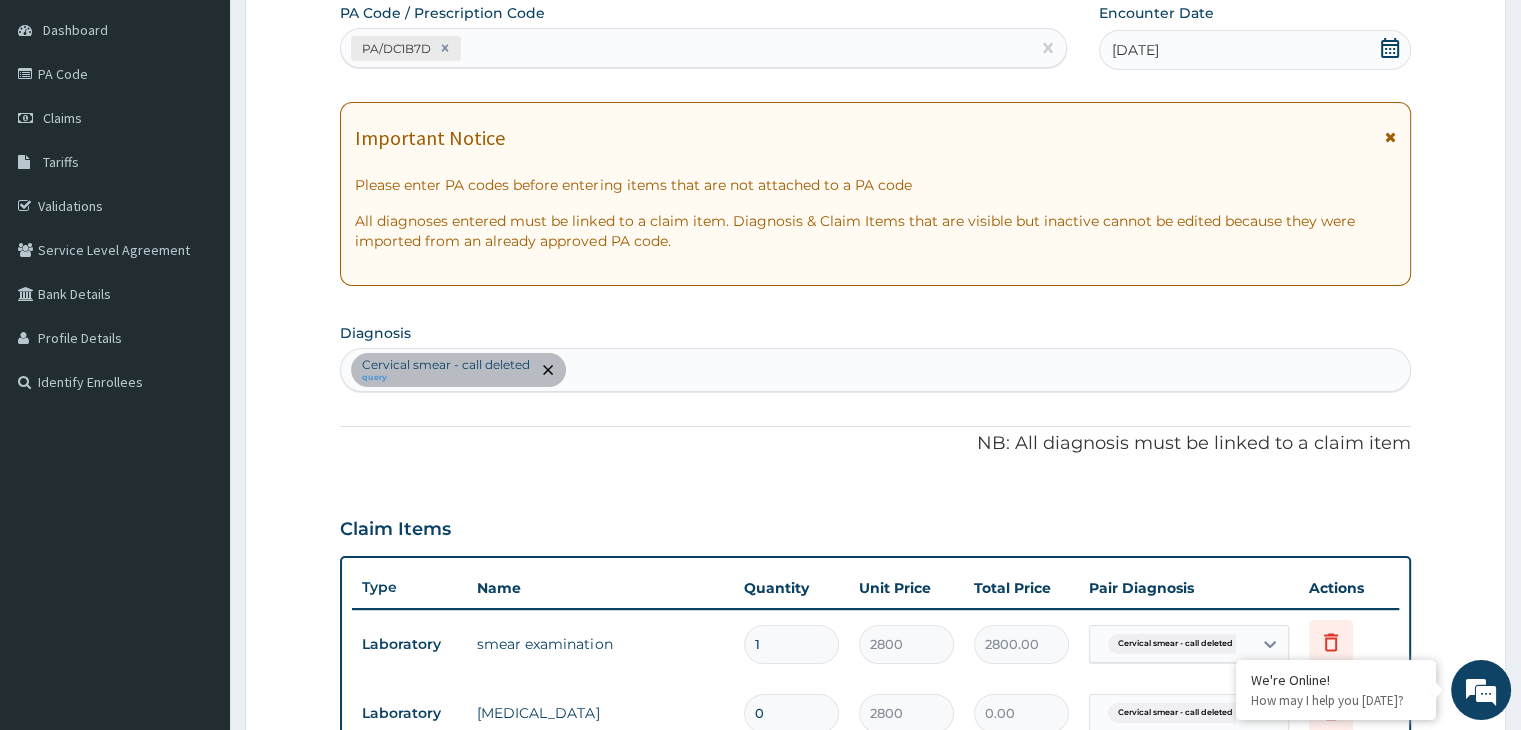 type on "1" 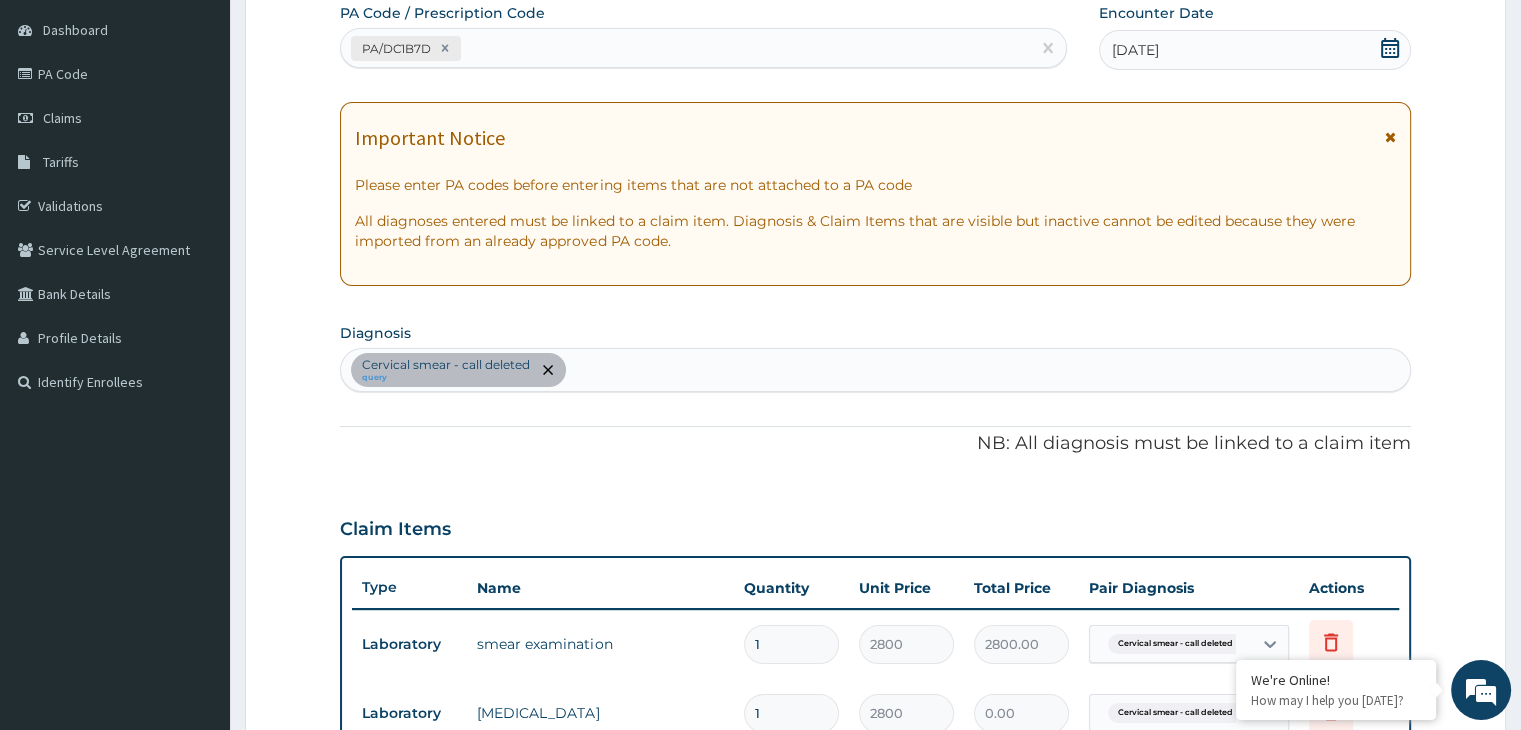 type on "2800.00" 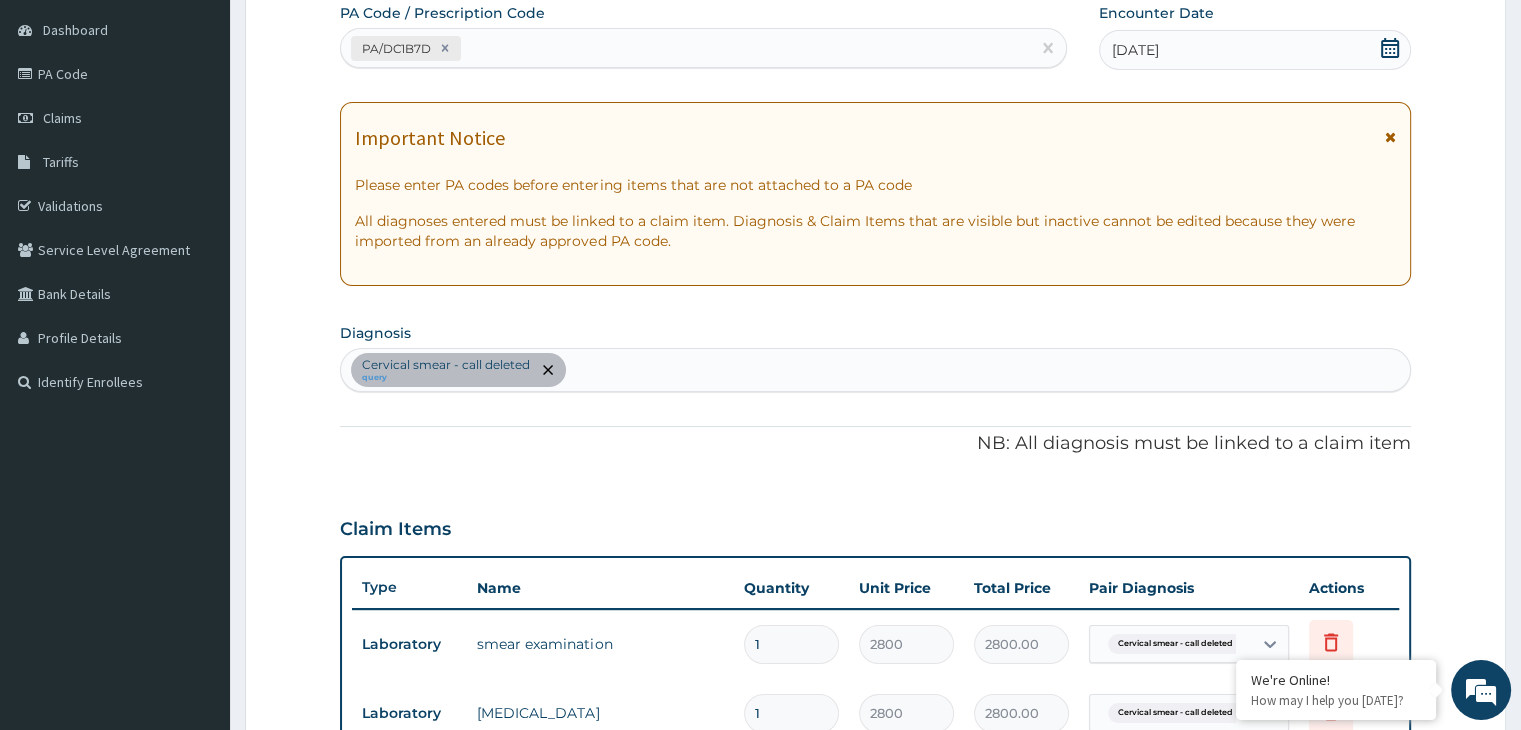 type on "0" 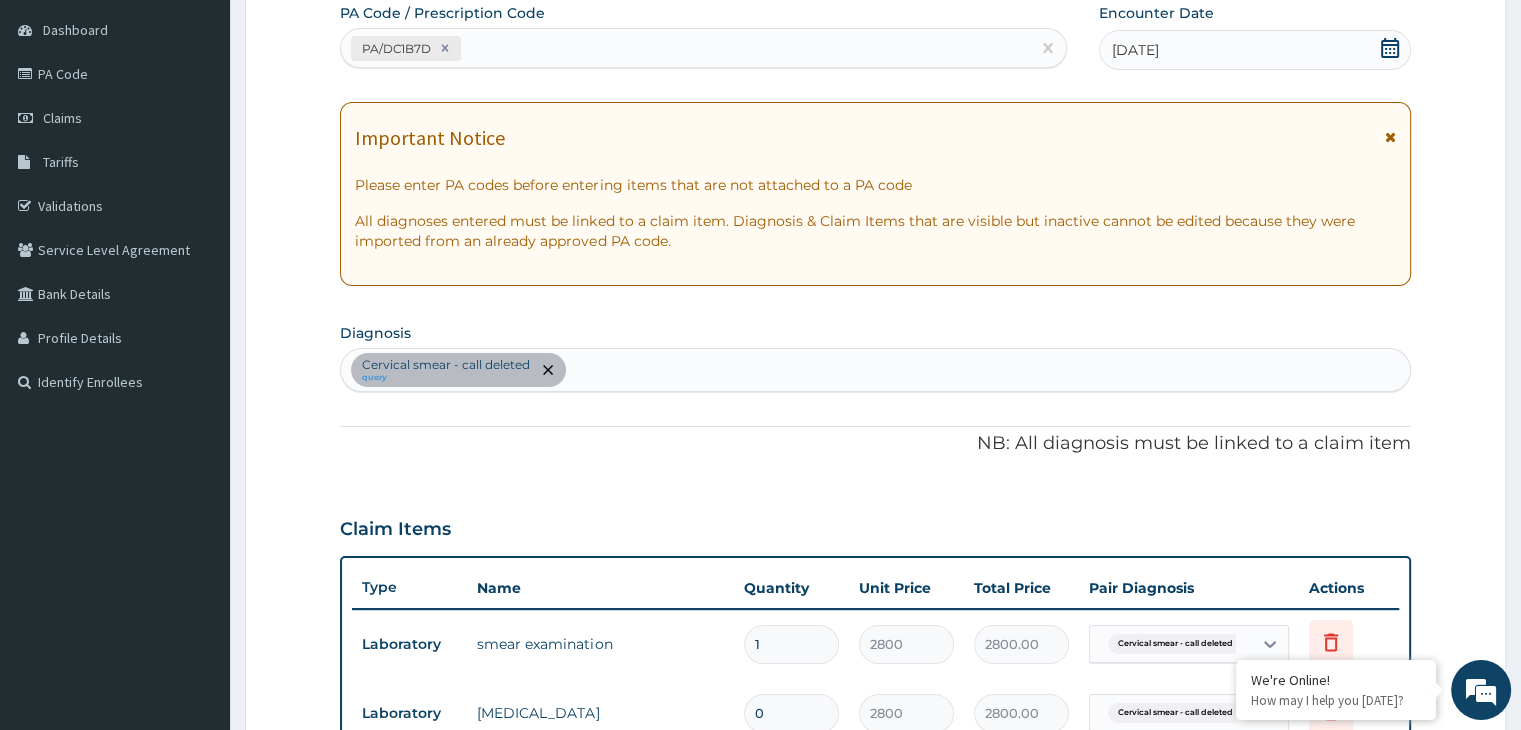 type on "0.00" 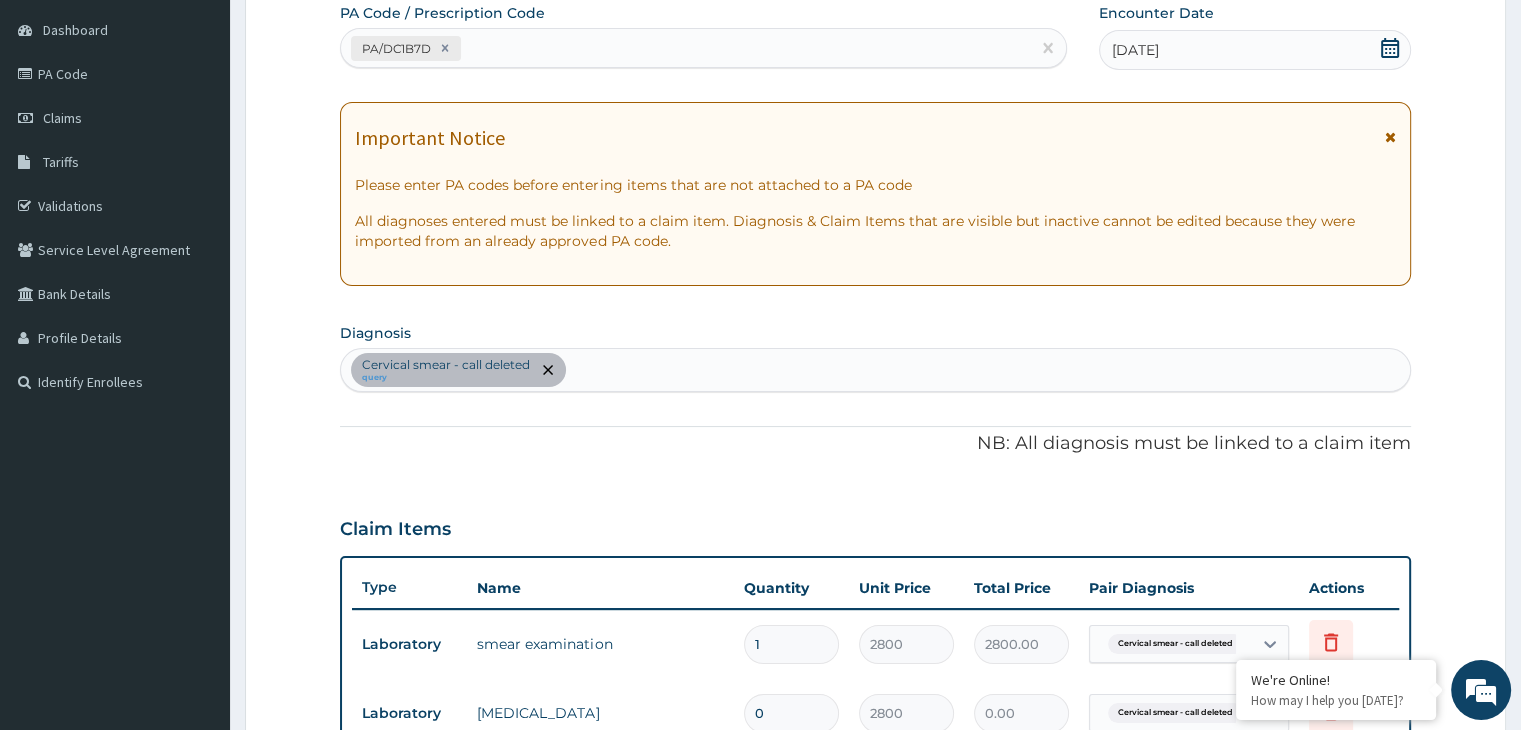 type on "1" 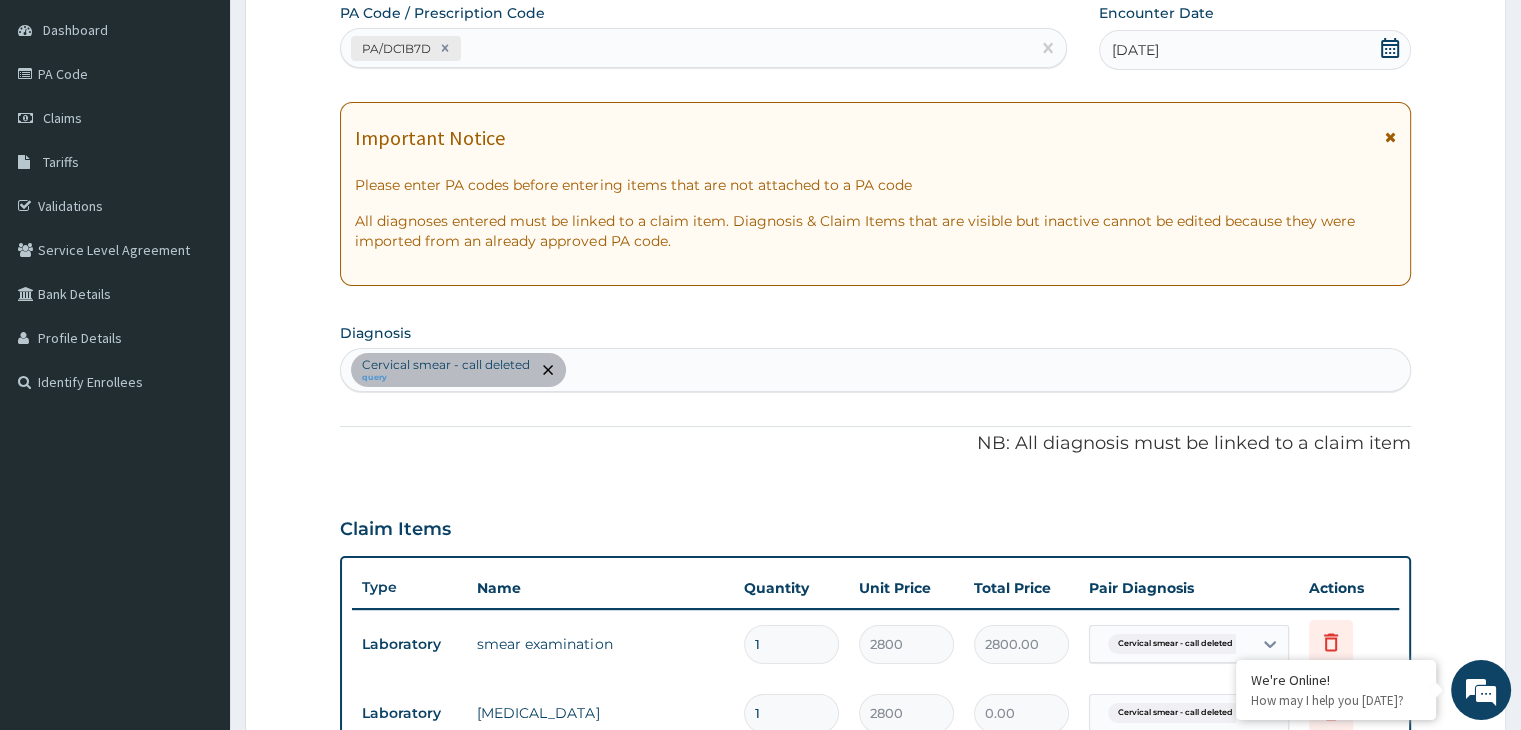 type on "2800.00" 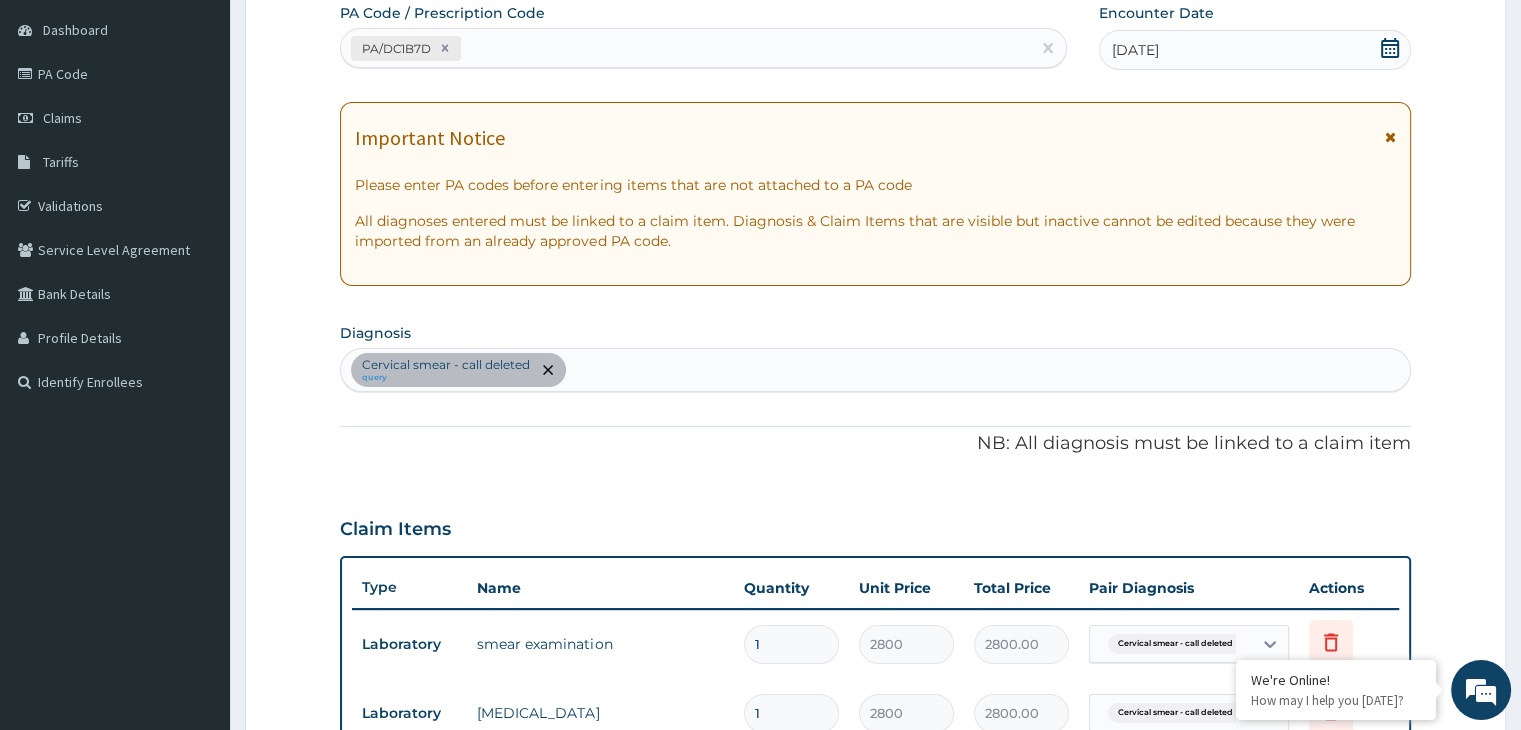 type on "0" 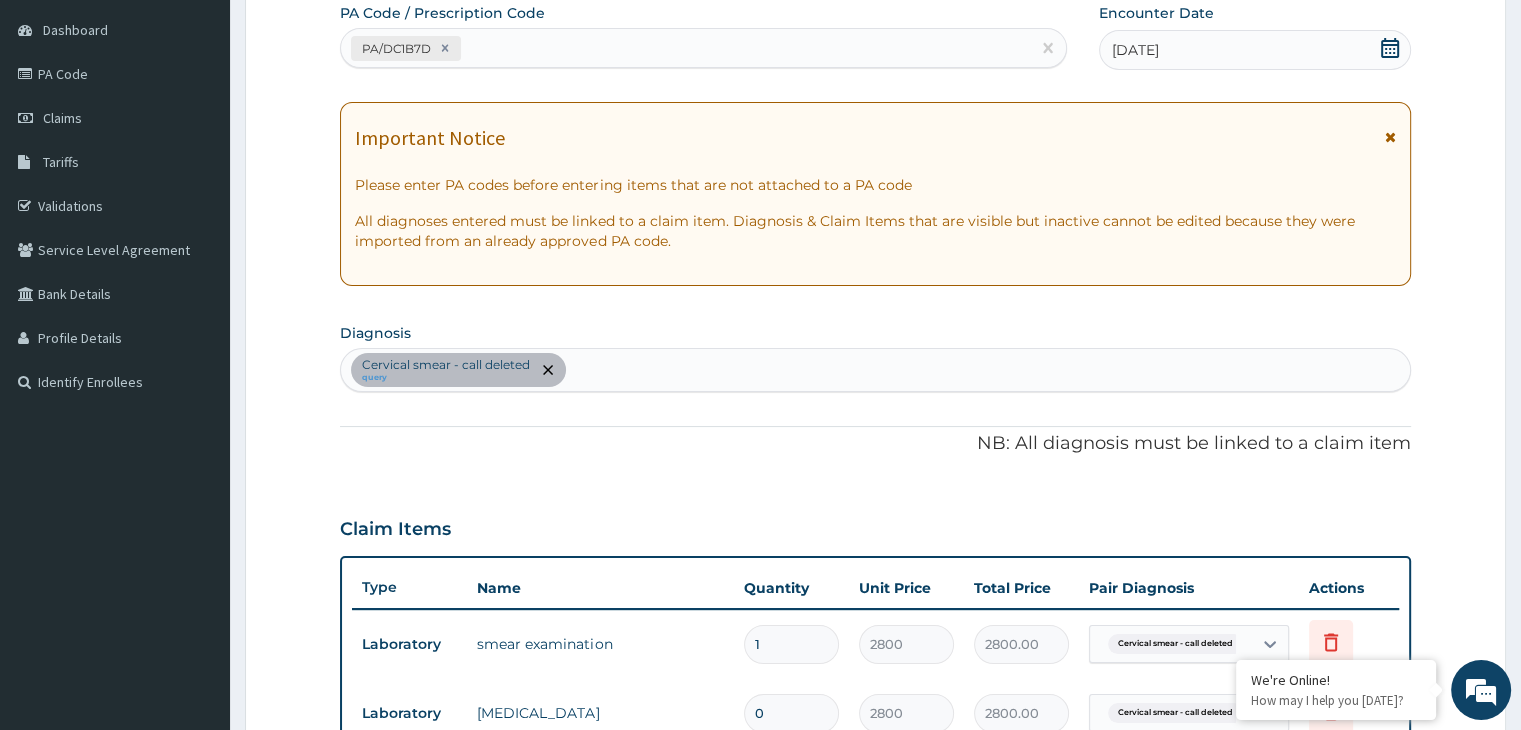 type on "0.00" 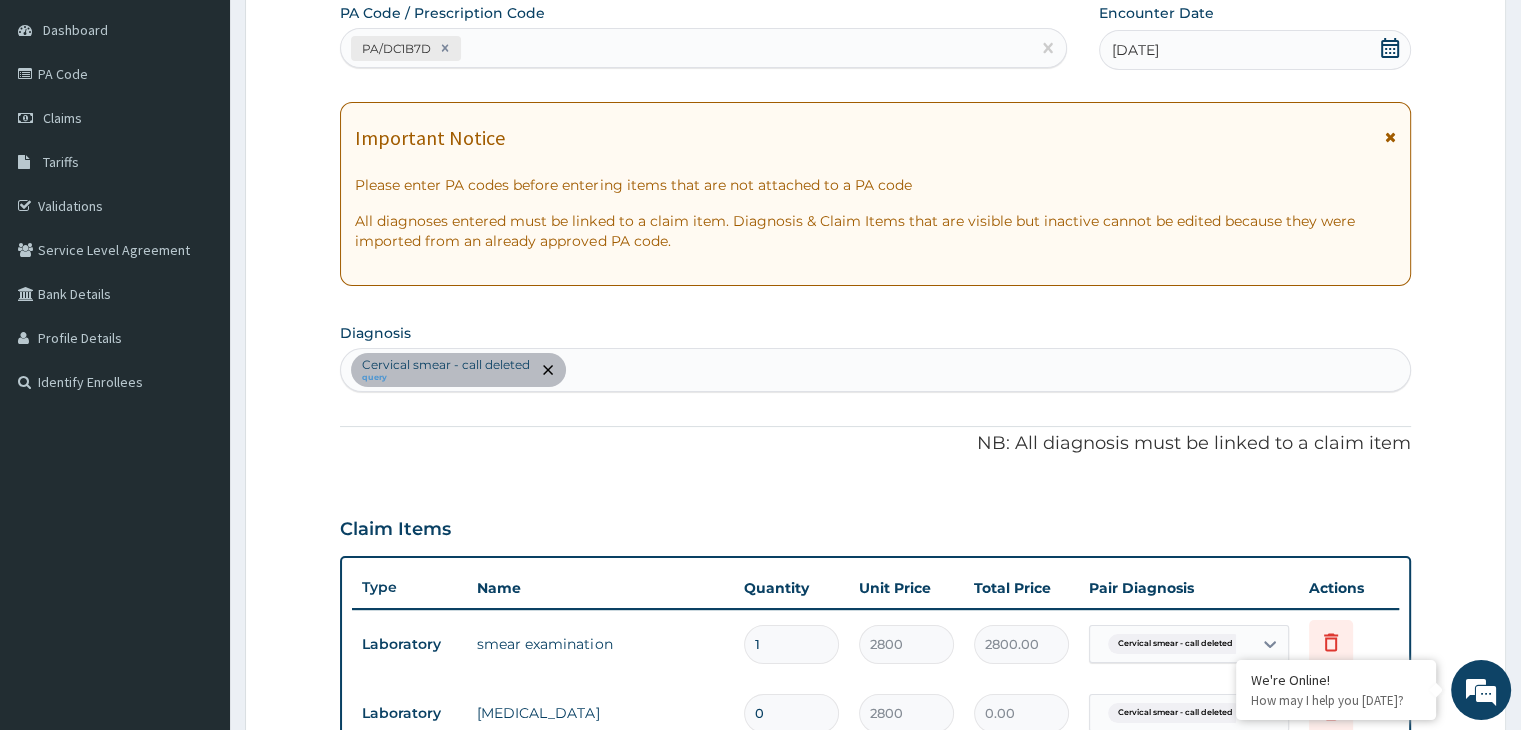 type on "1" 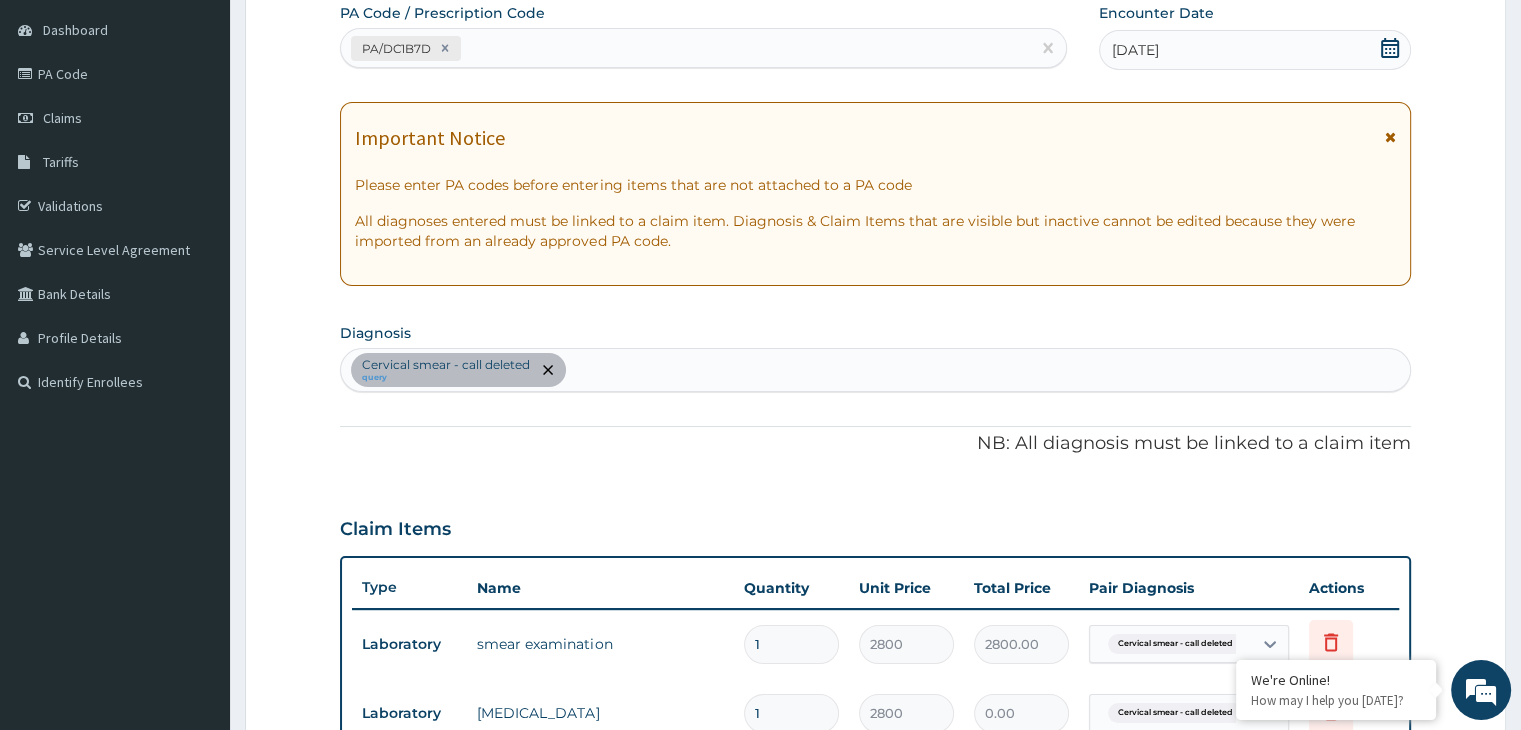 type on "2800.00" 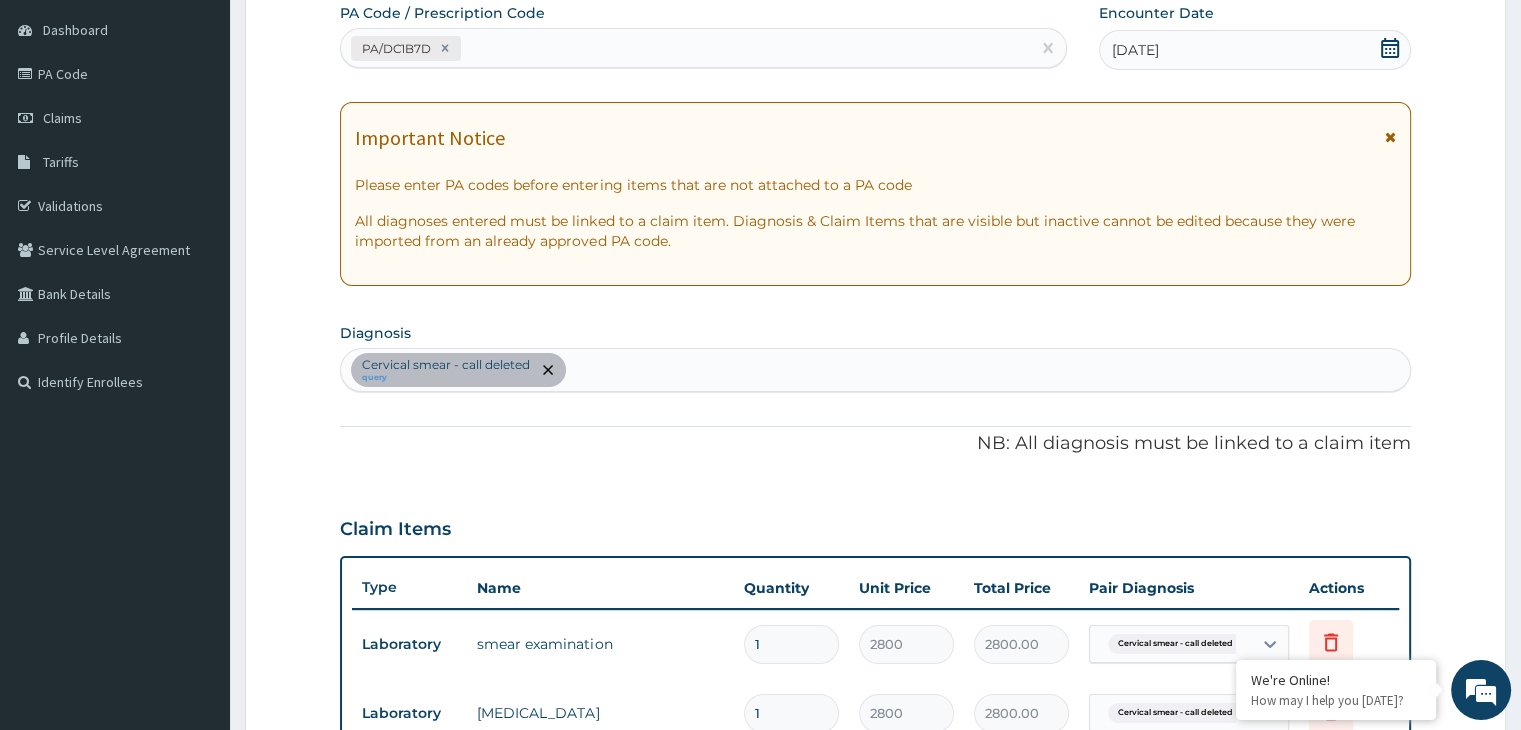 type on "0" 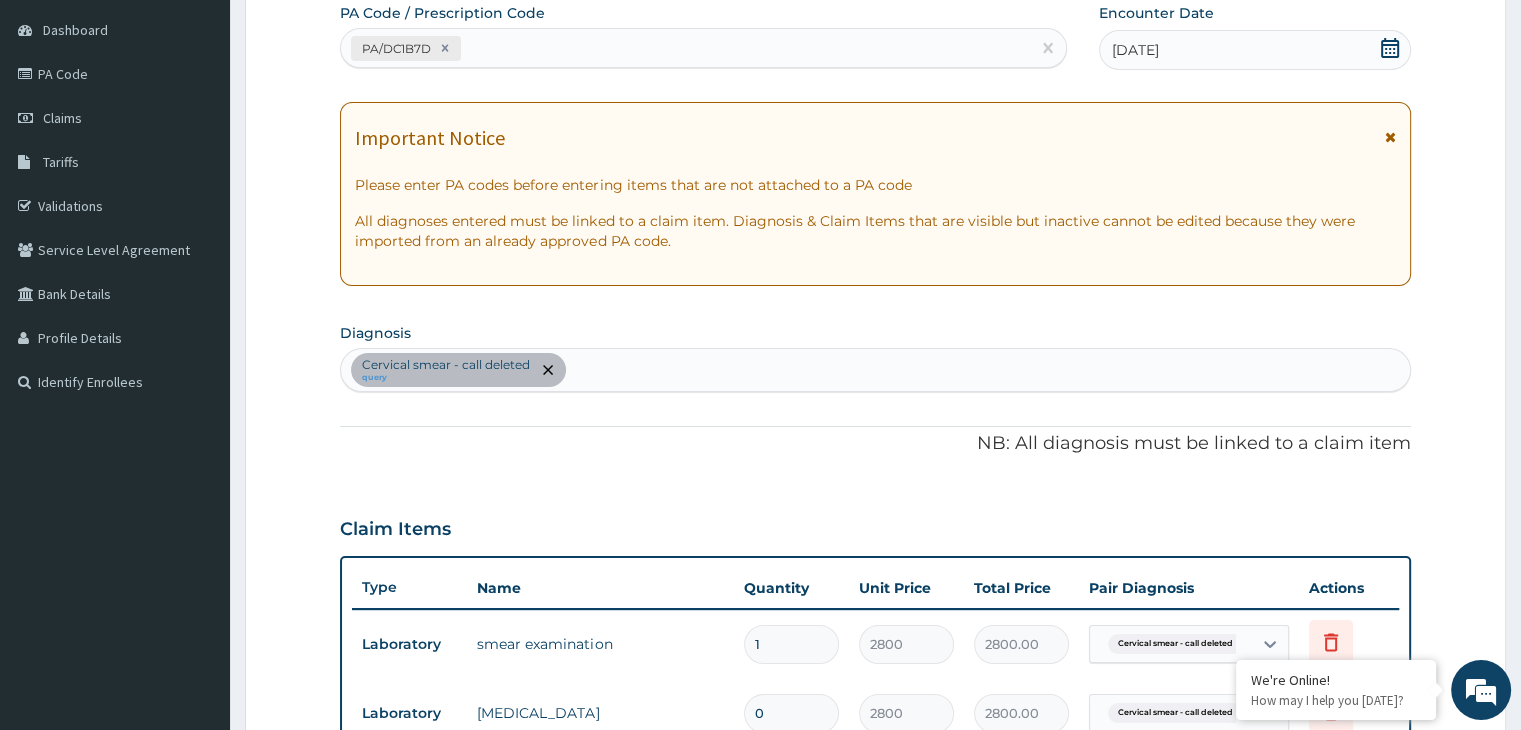 type on "0.00" 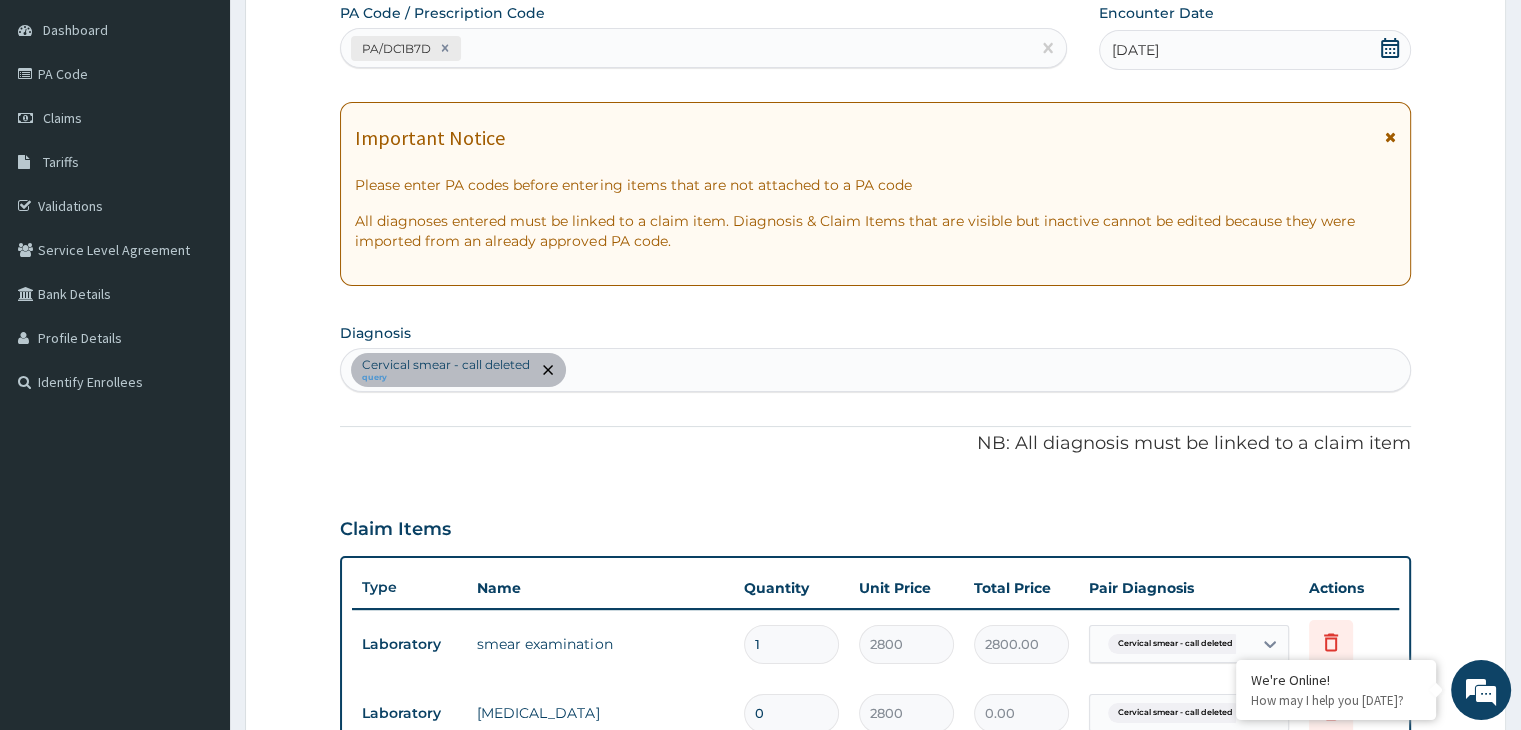 type on "1" 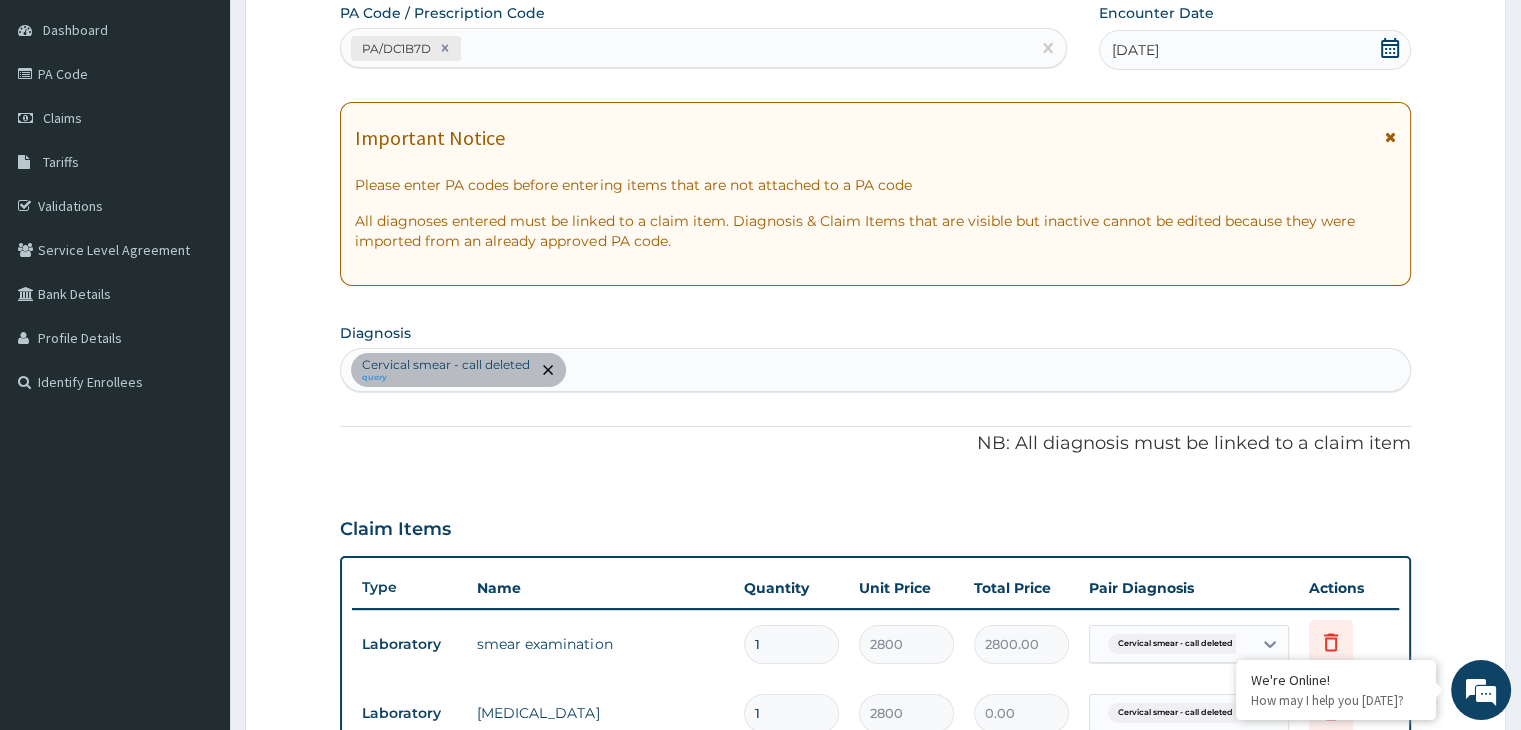 type on "2800.00" 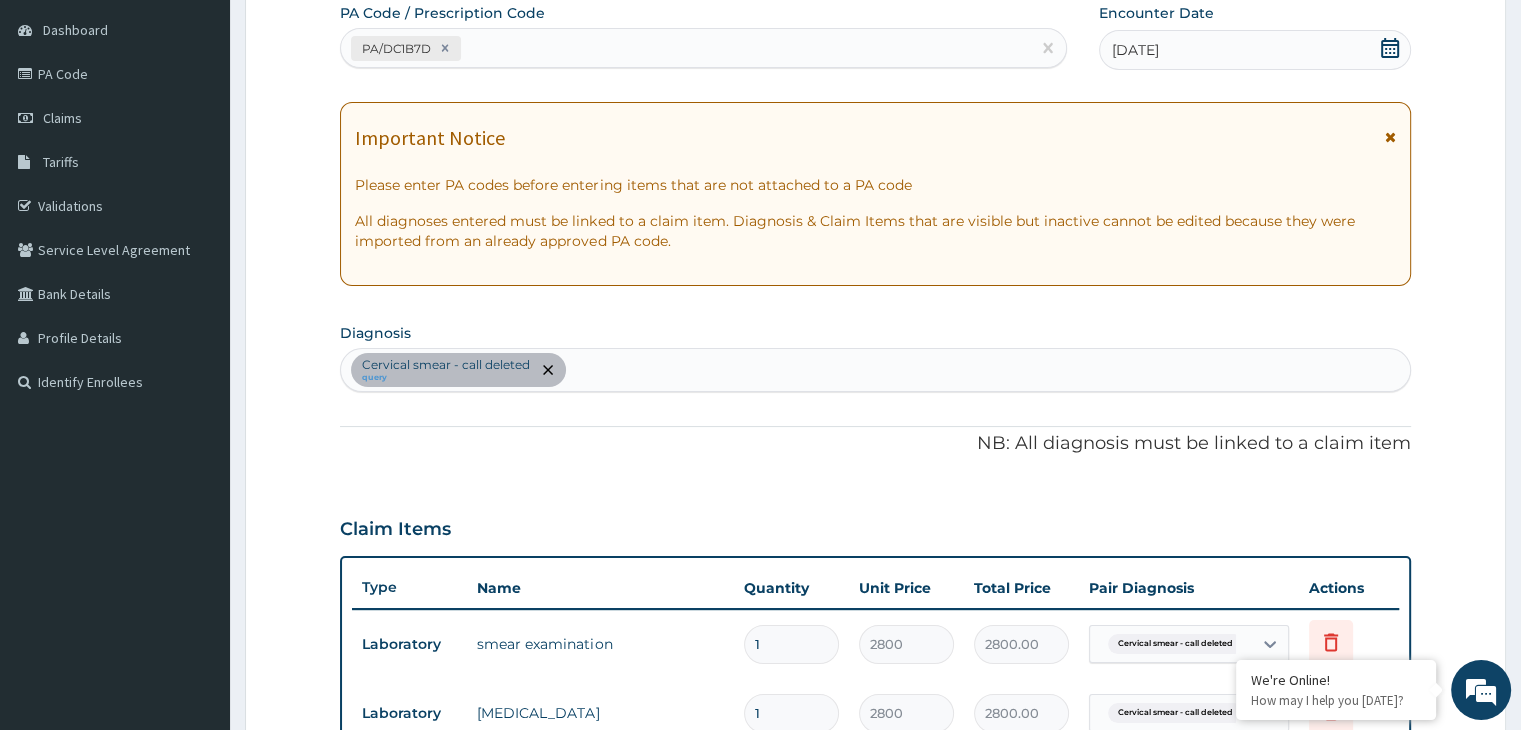 type on "0" 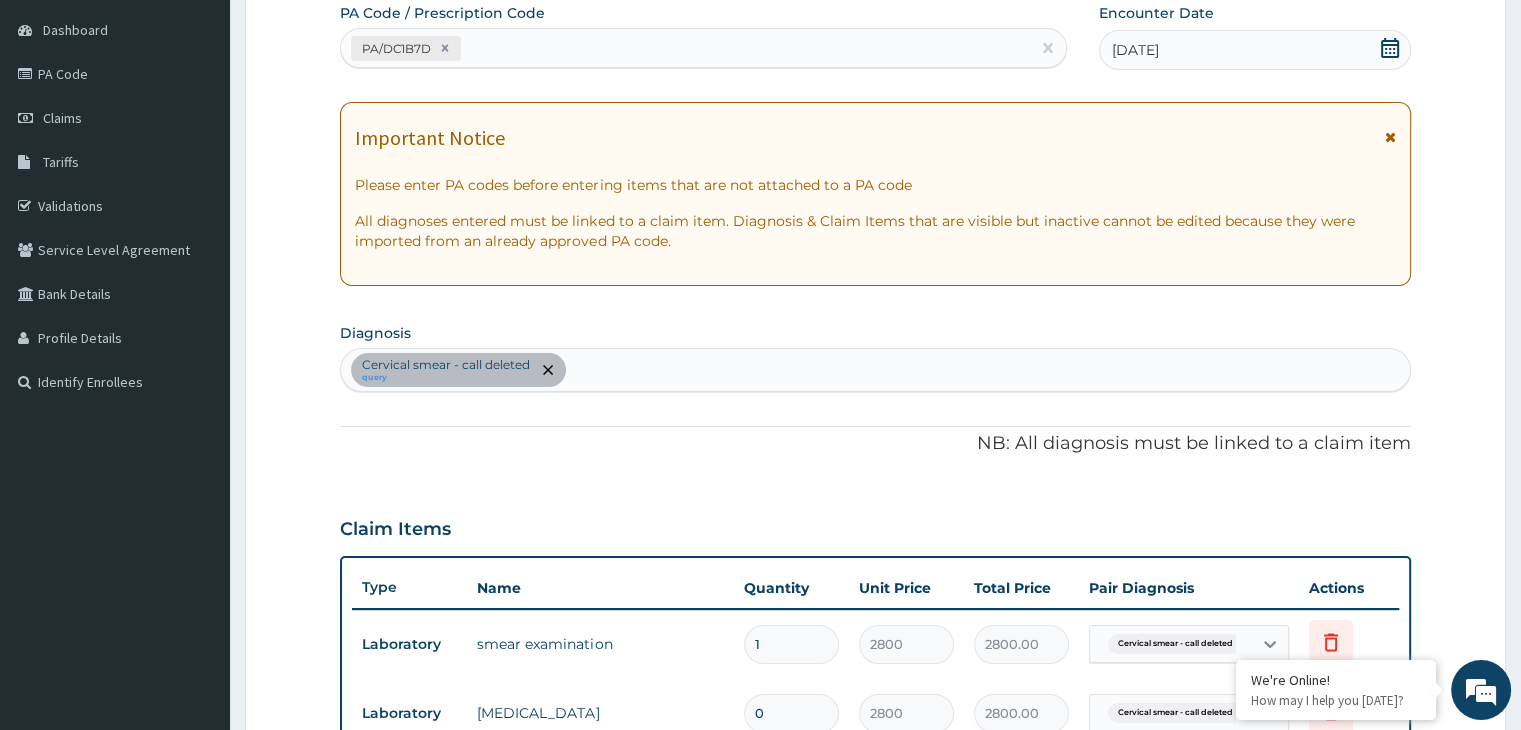type on "0.00" 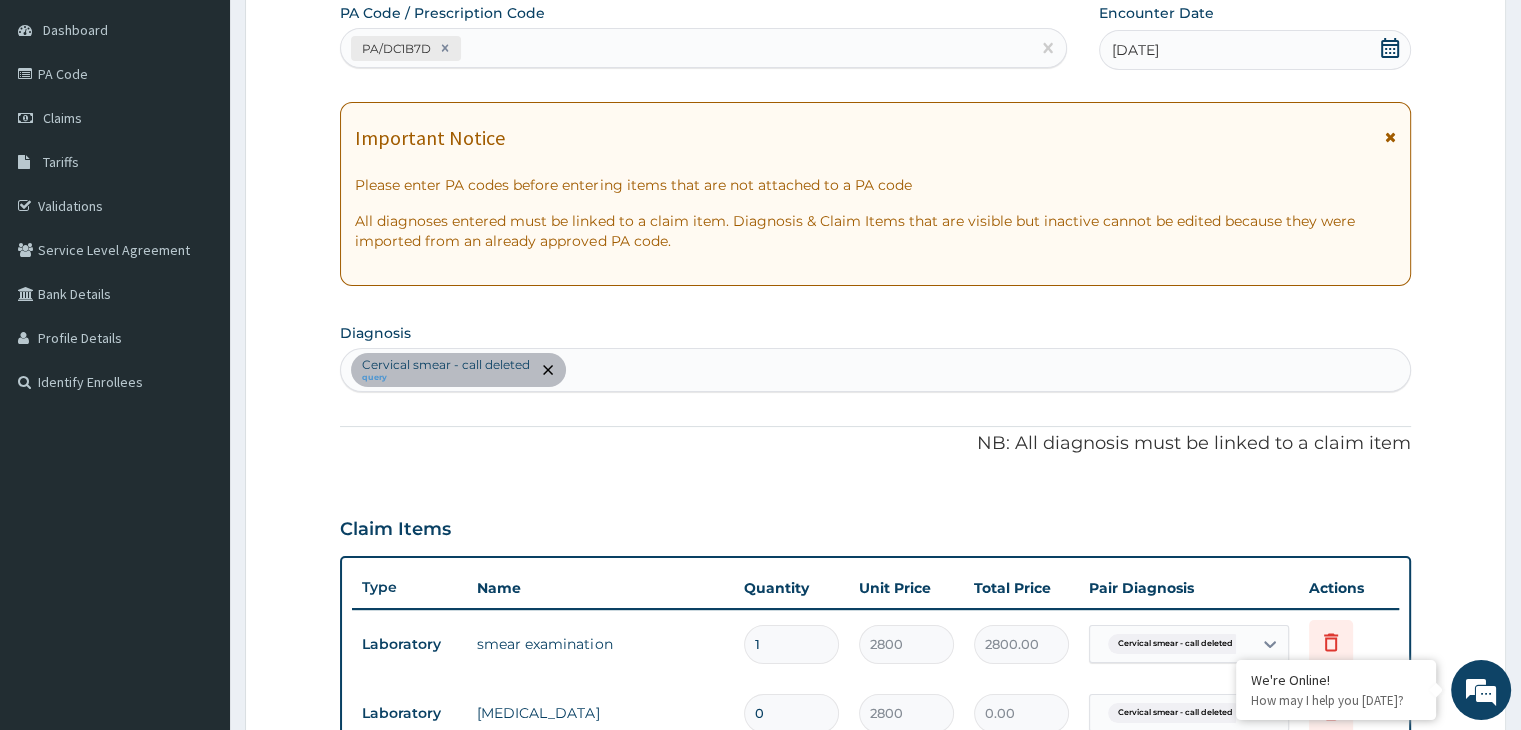 type on "1" 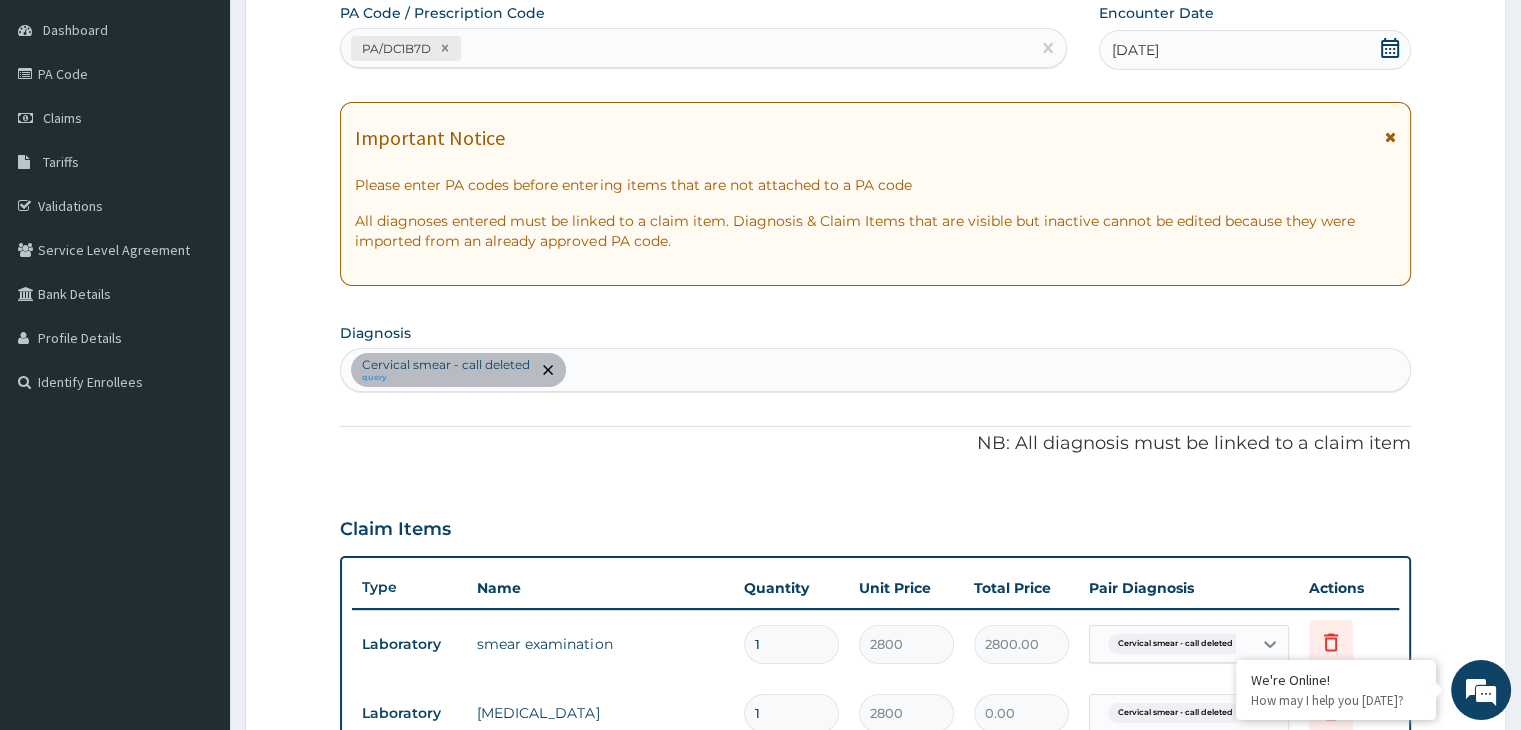 type on "2800.00" 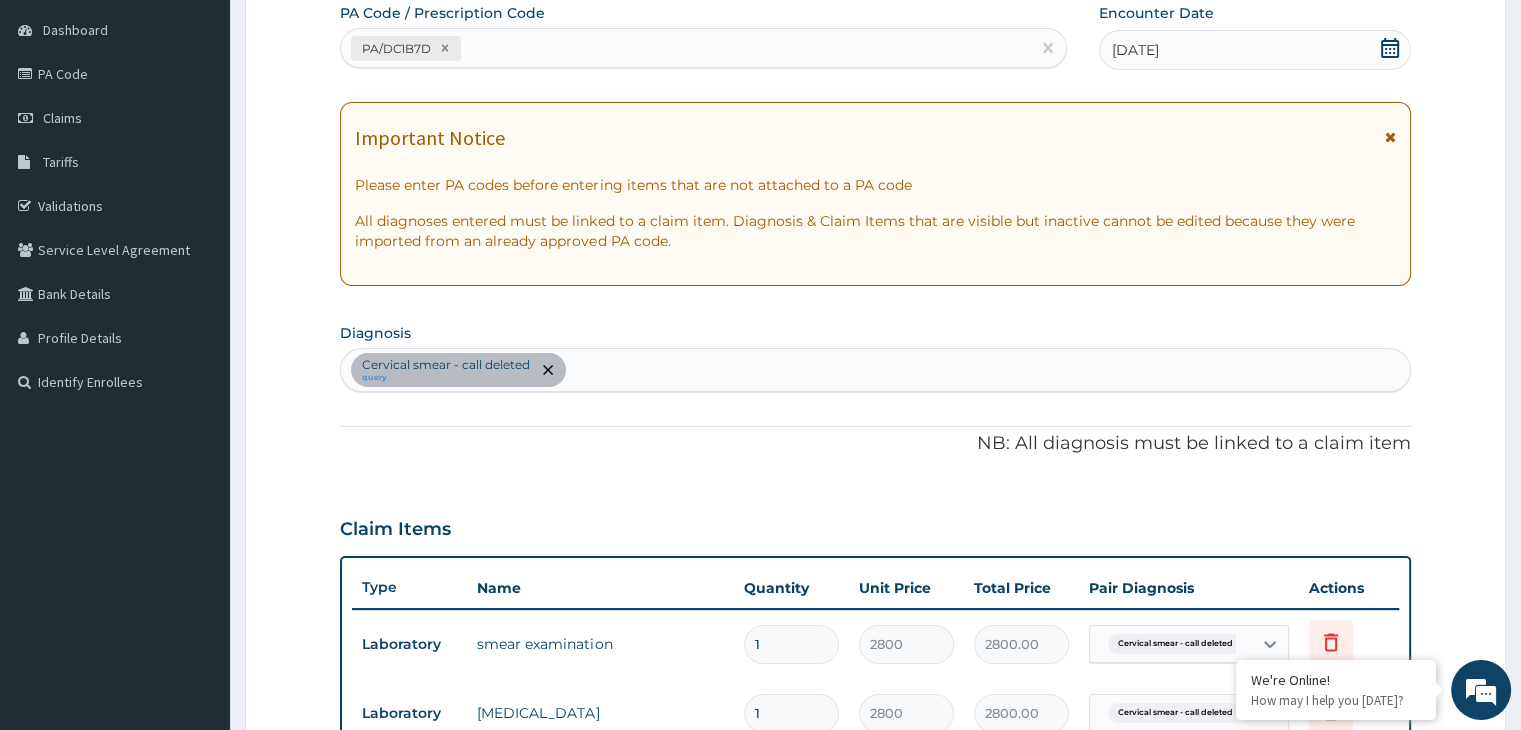 type on "0" 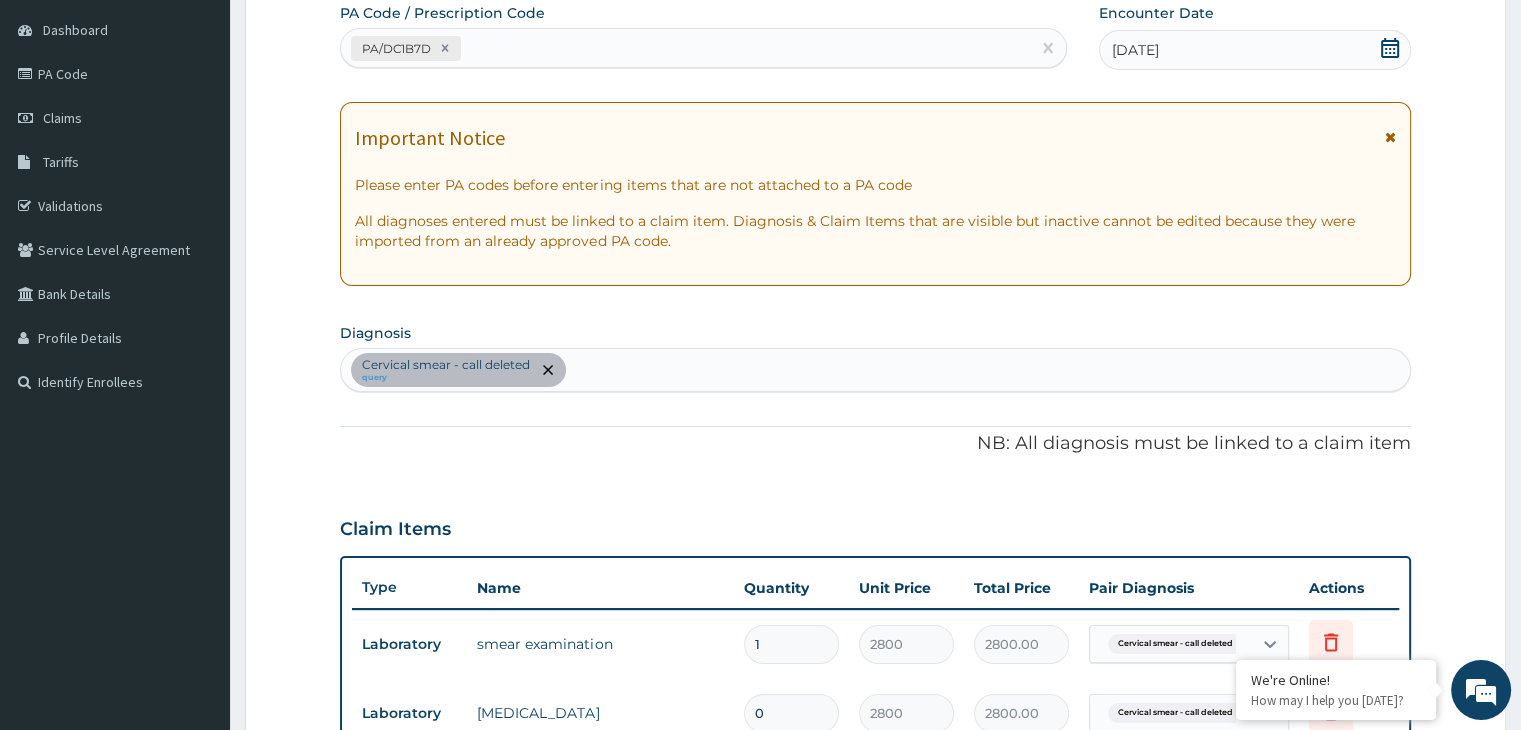 type on "0.00" 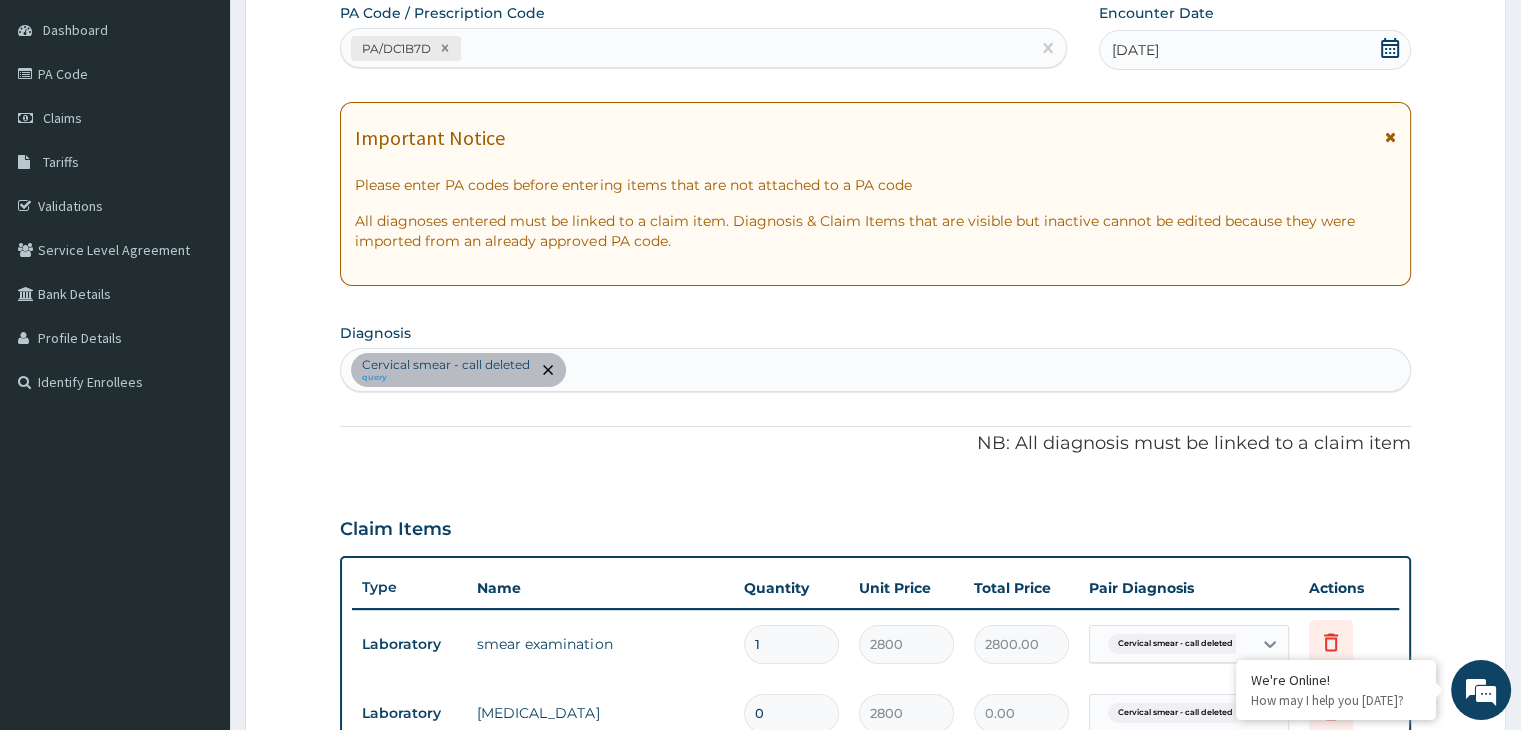 type on "1" 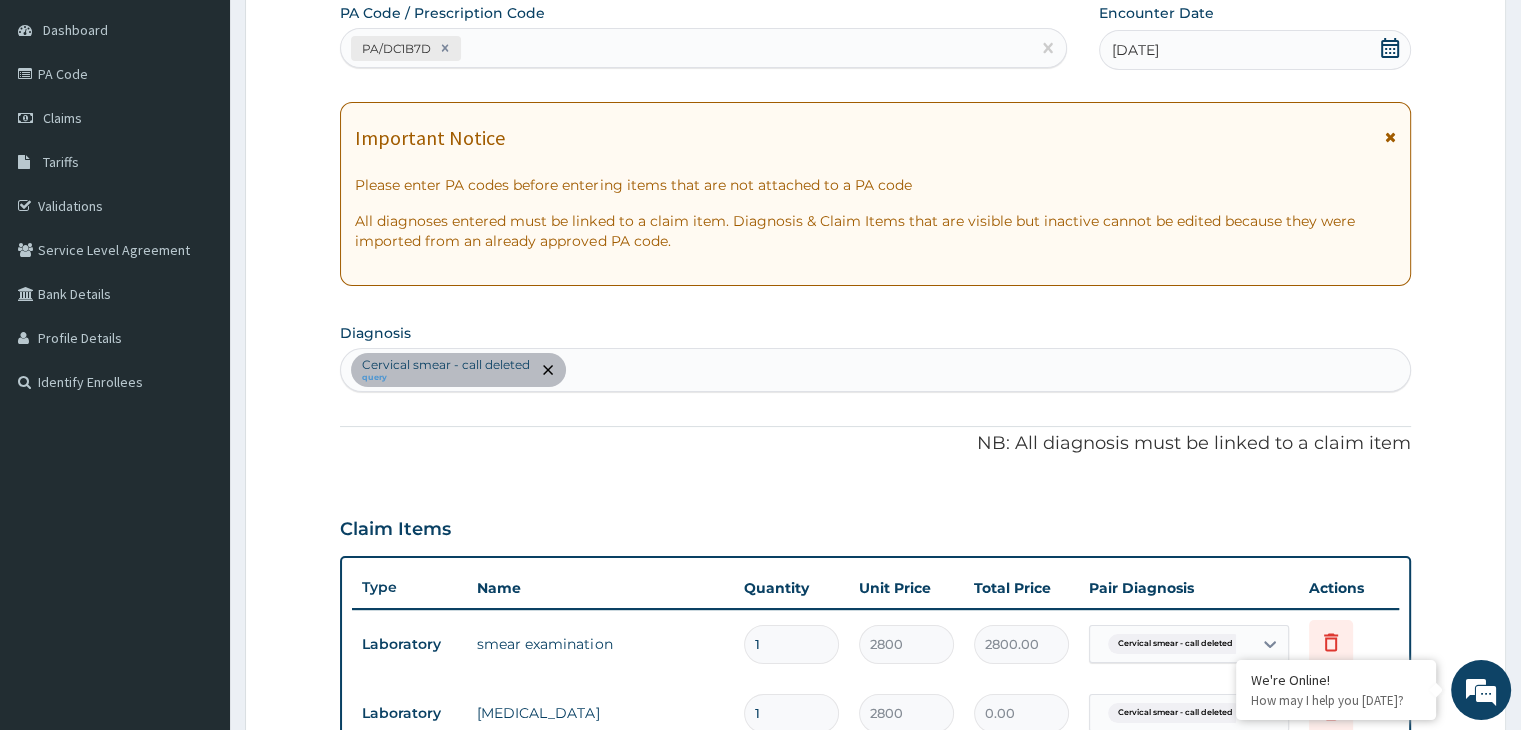 type on "2800.00" 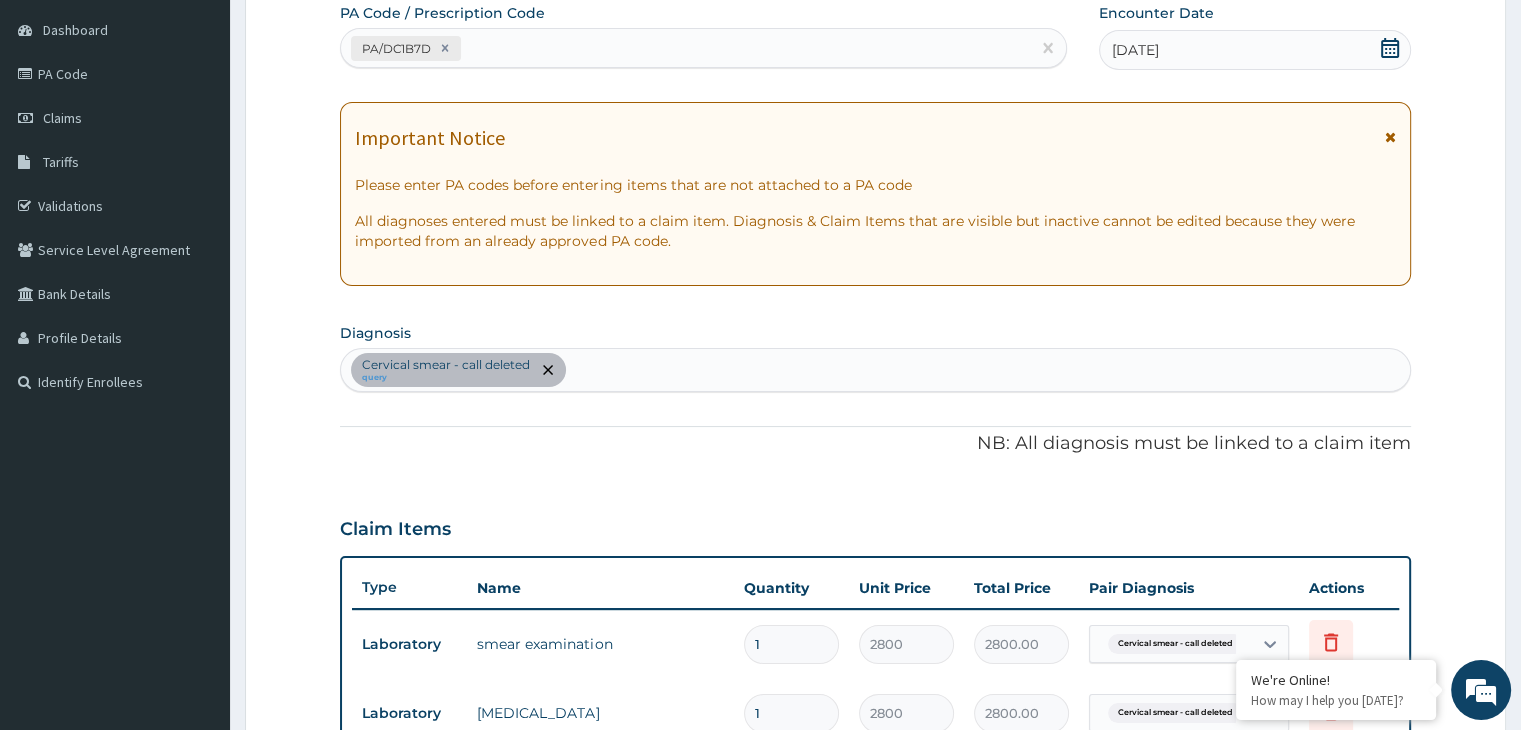 type on "0" 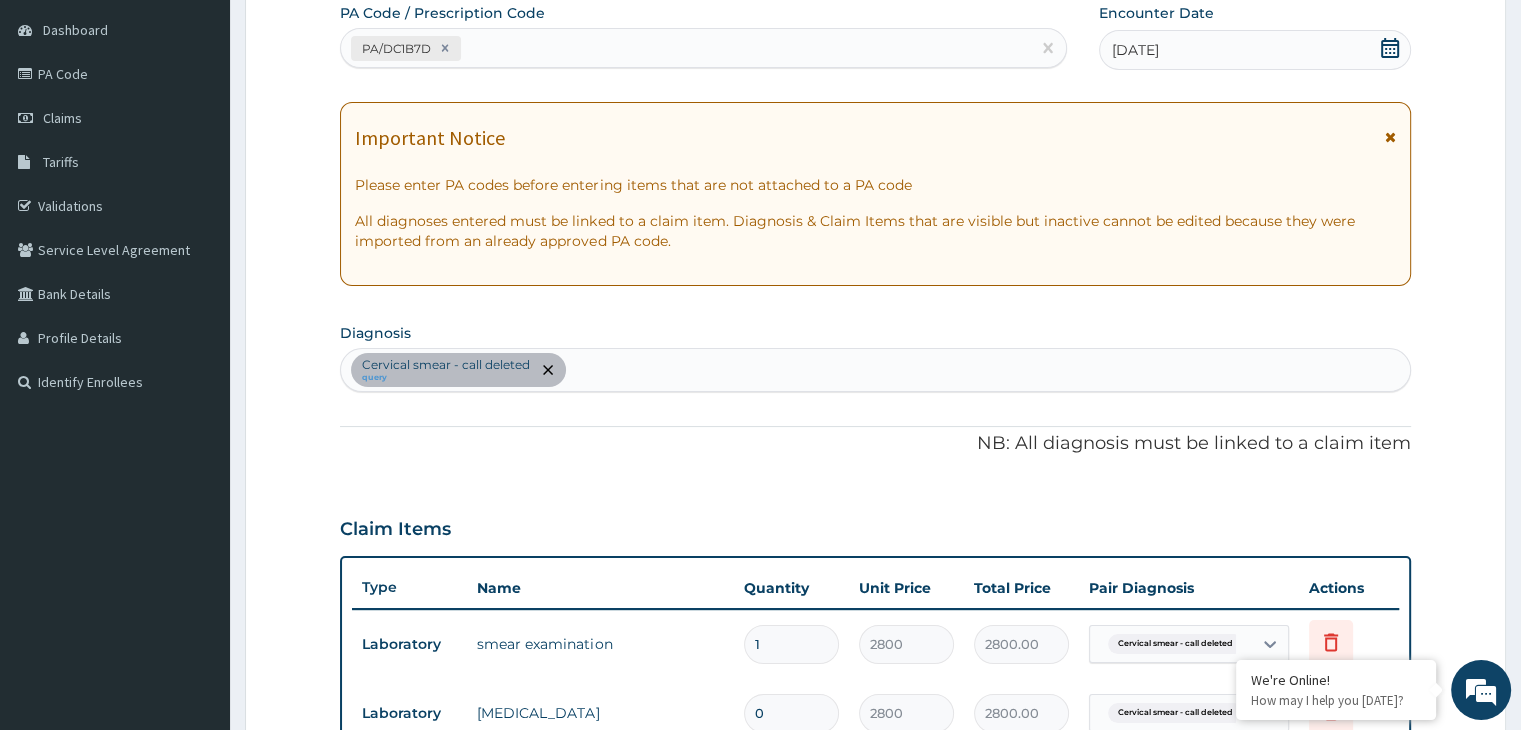 type on "0.00" 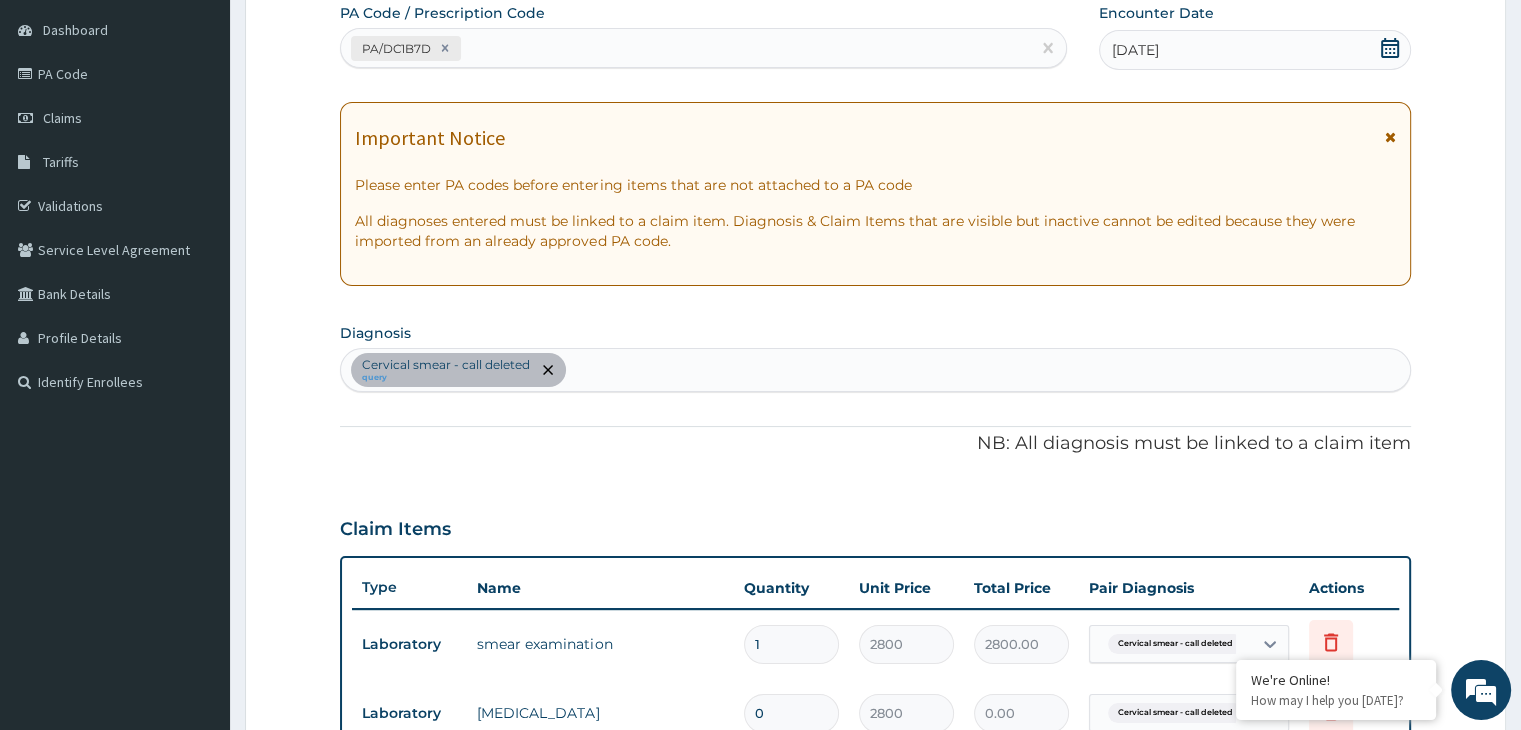 type on "1" 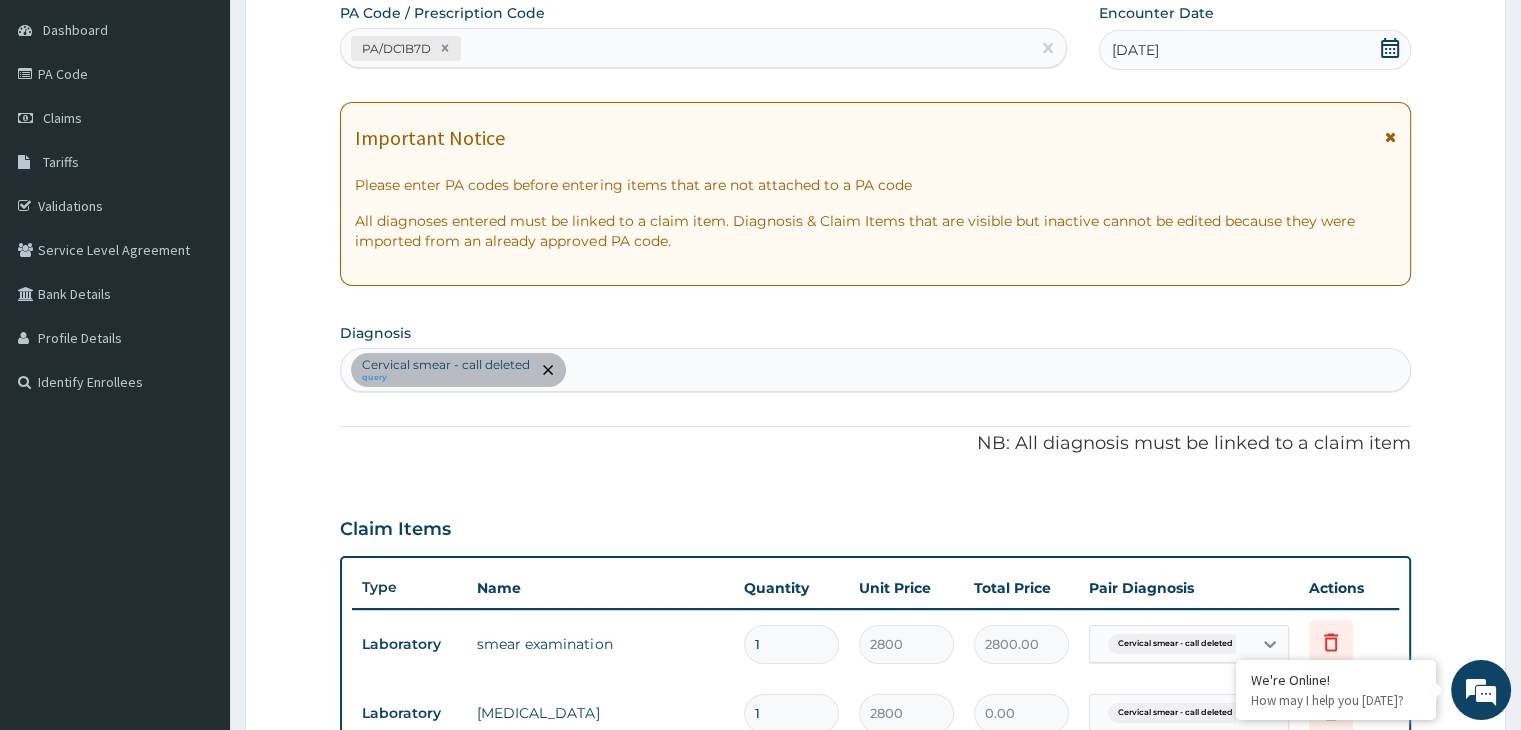 type on "2800.00" 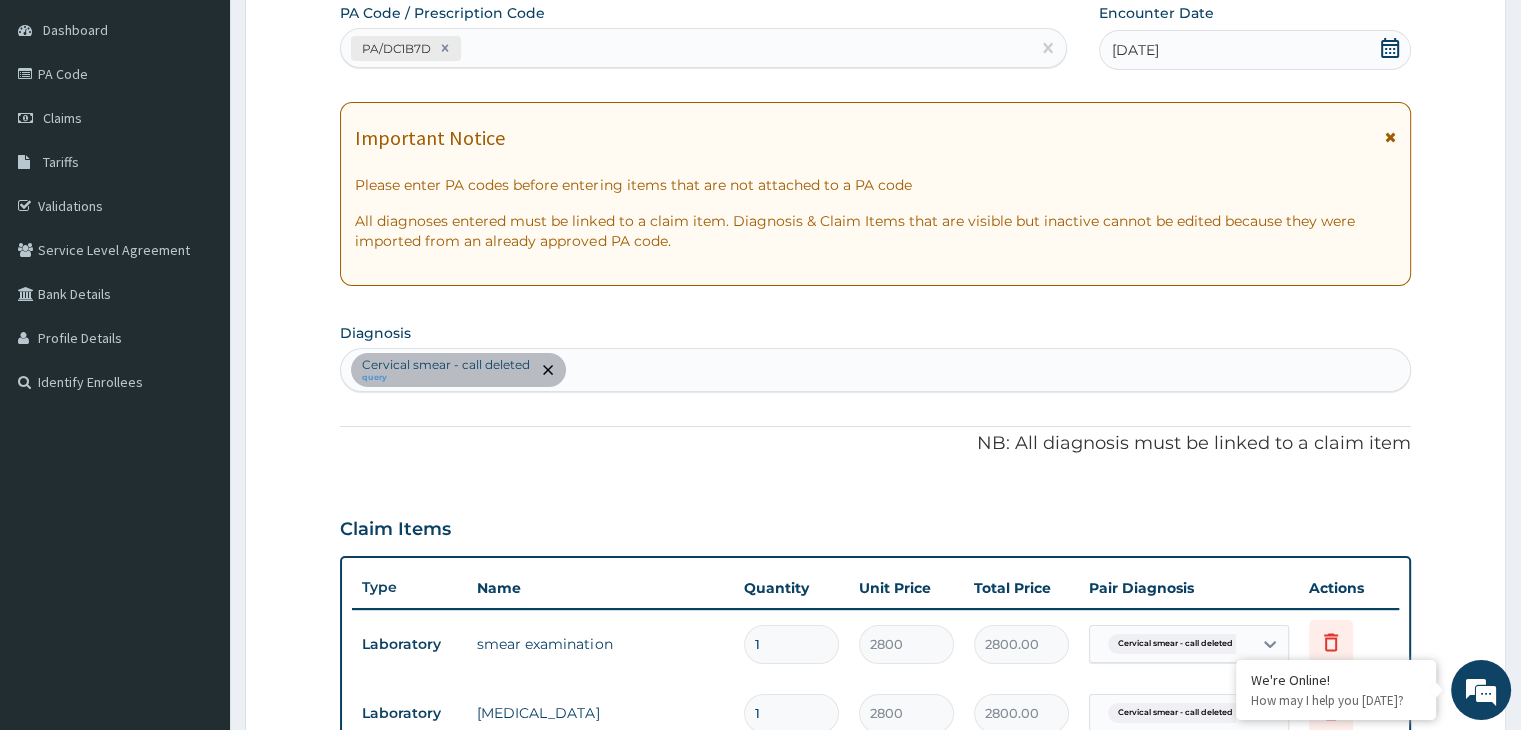 type on "0" 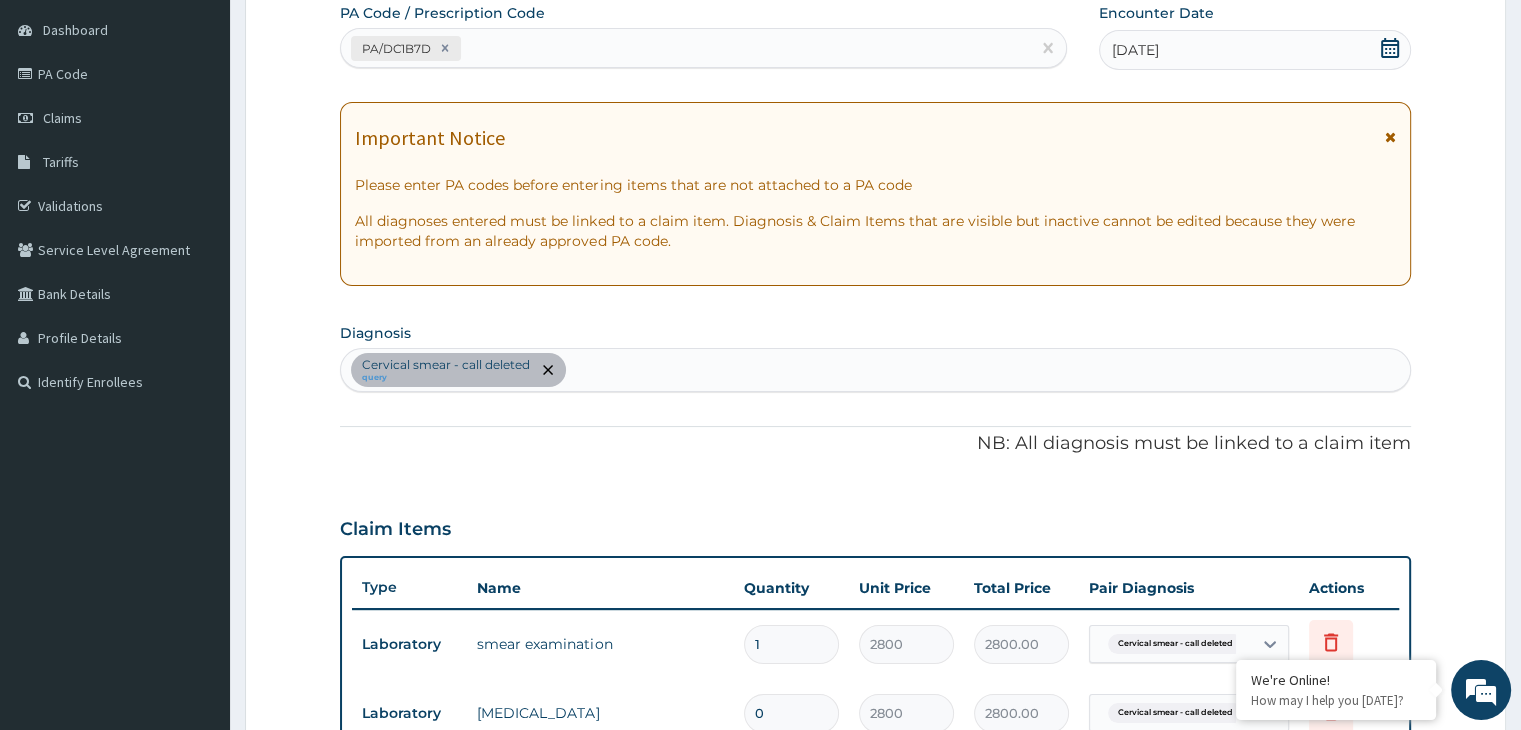 type on "0.00" 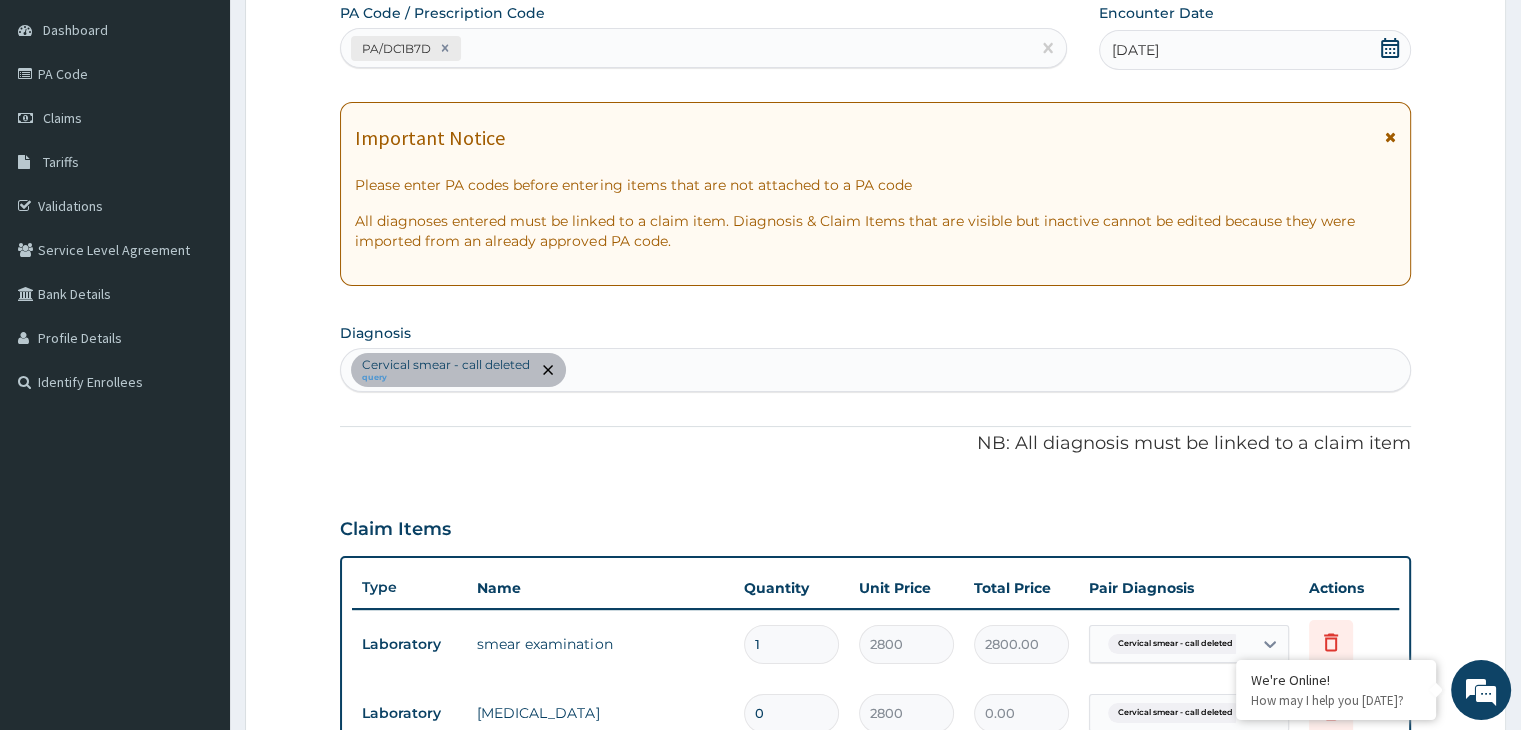 type on "1" 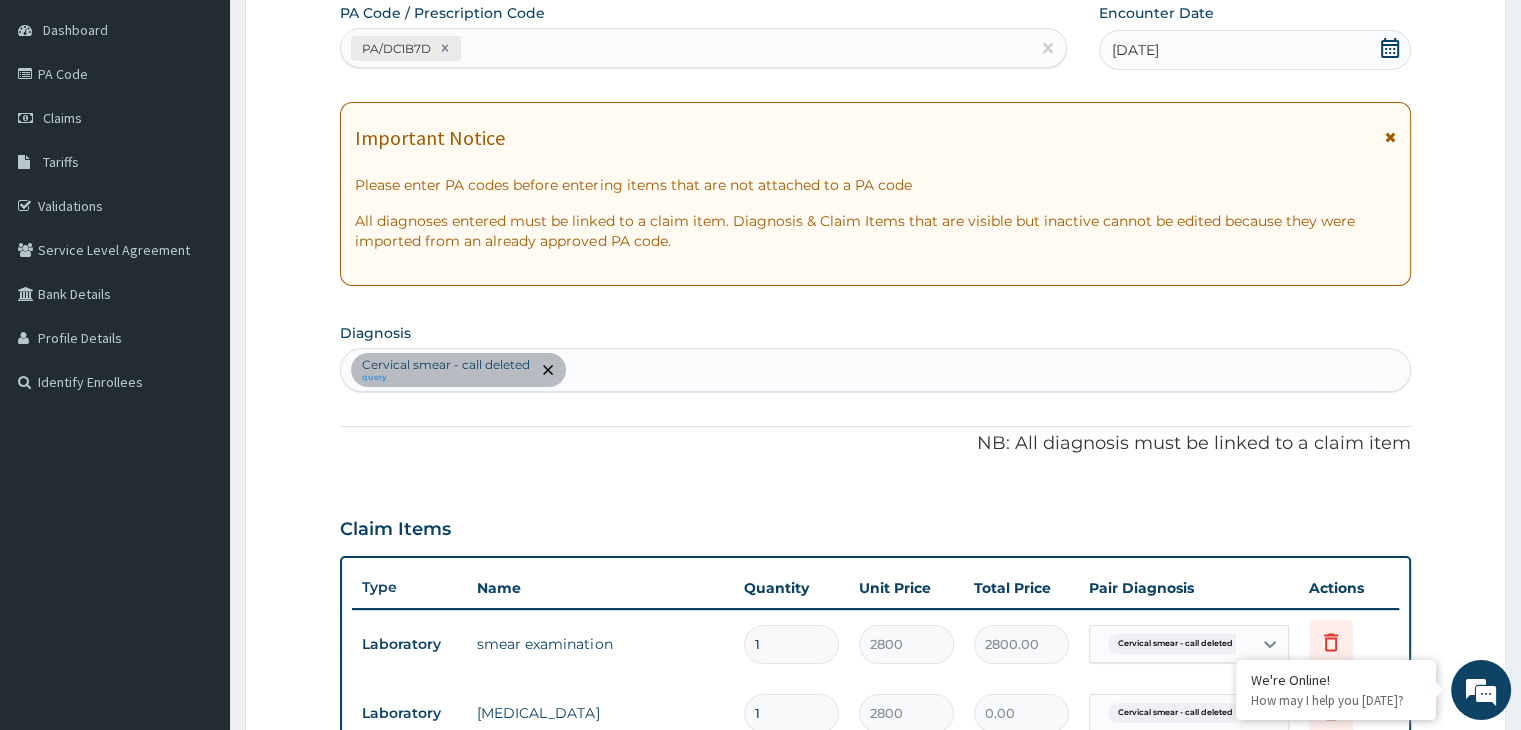 type on "2800.00" 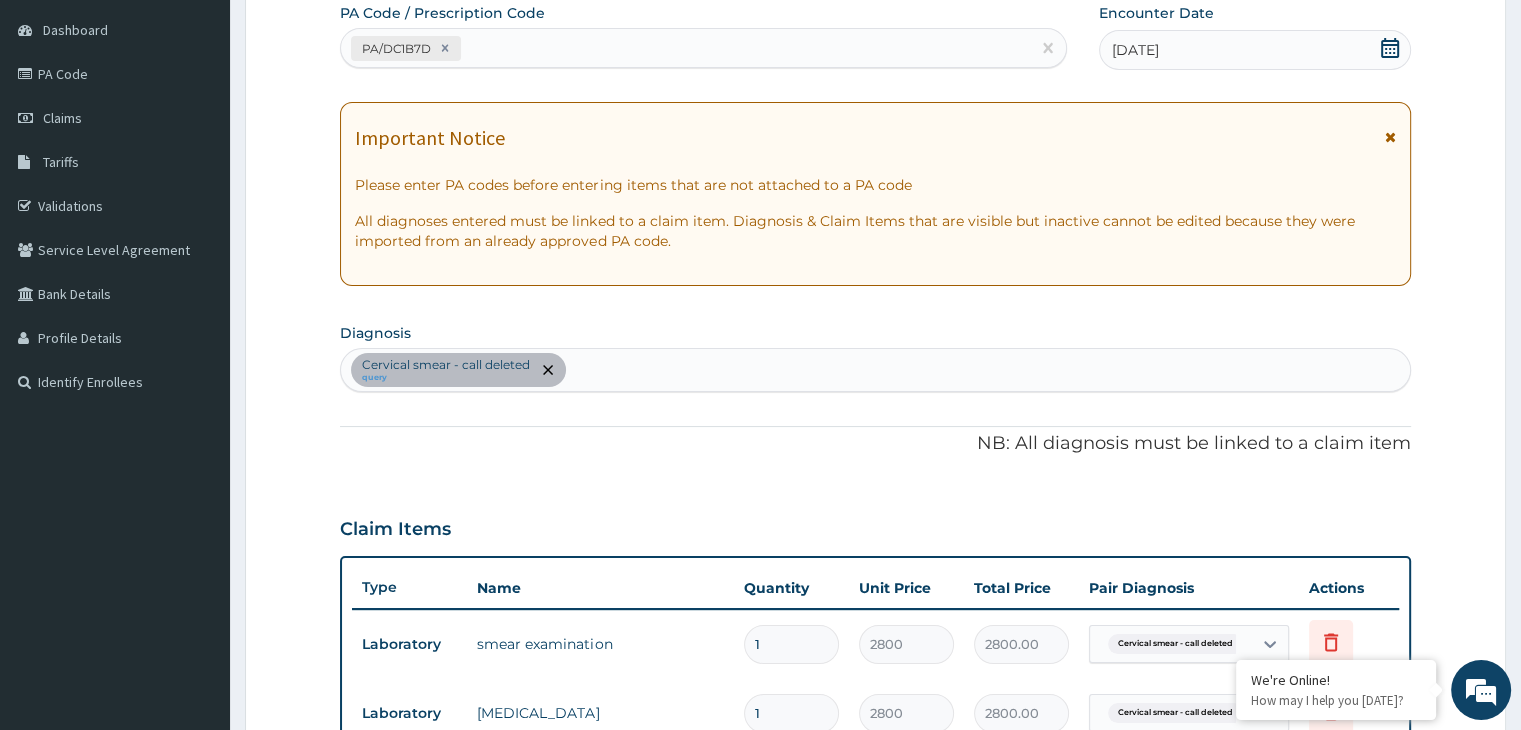 type on "0" 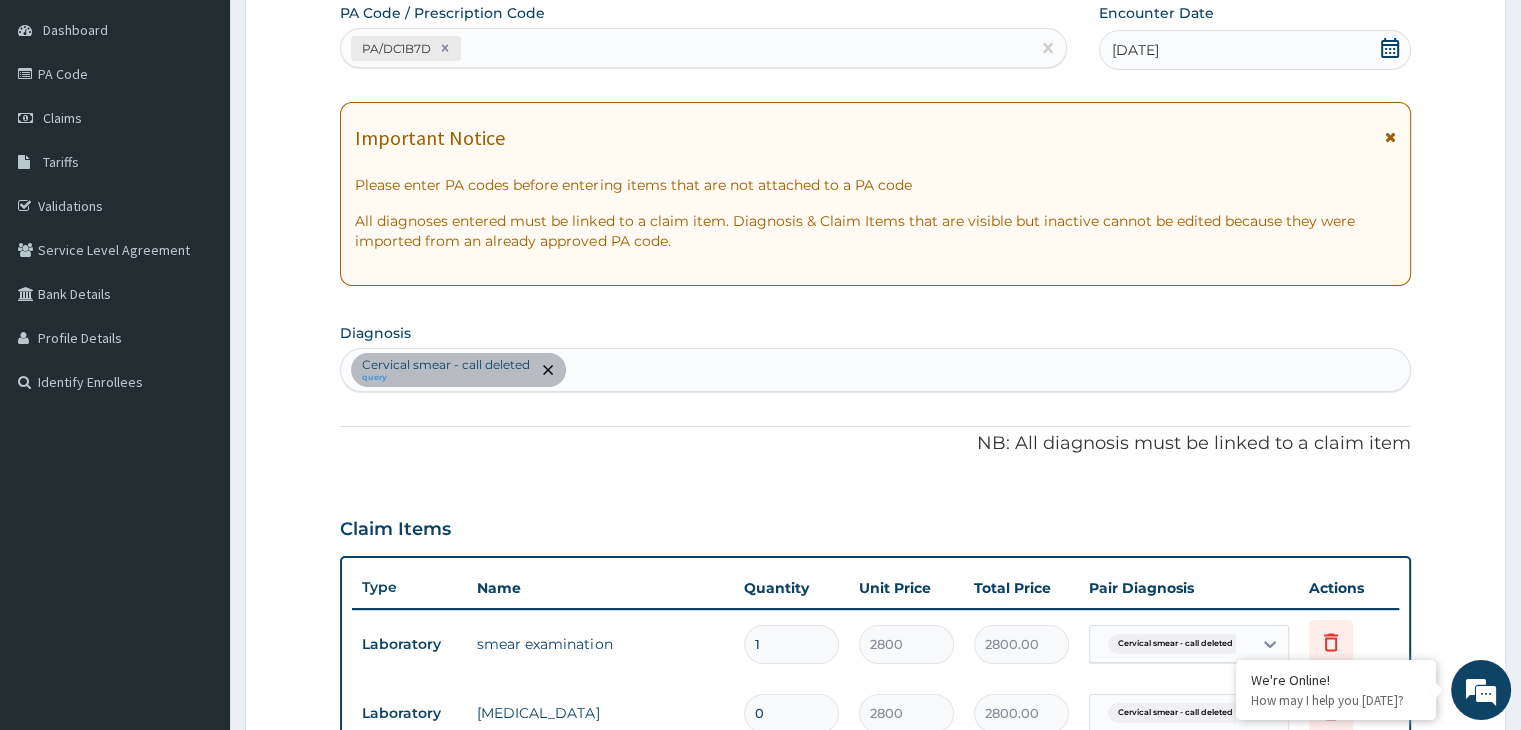 type on "0.00" 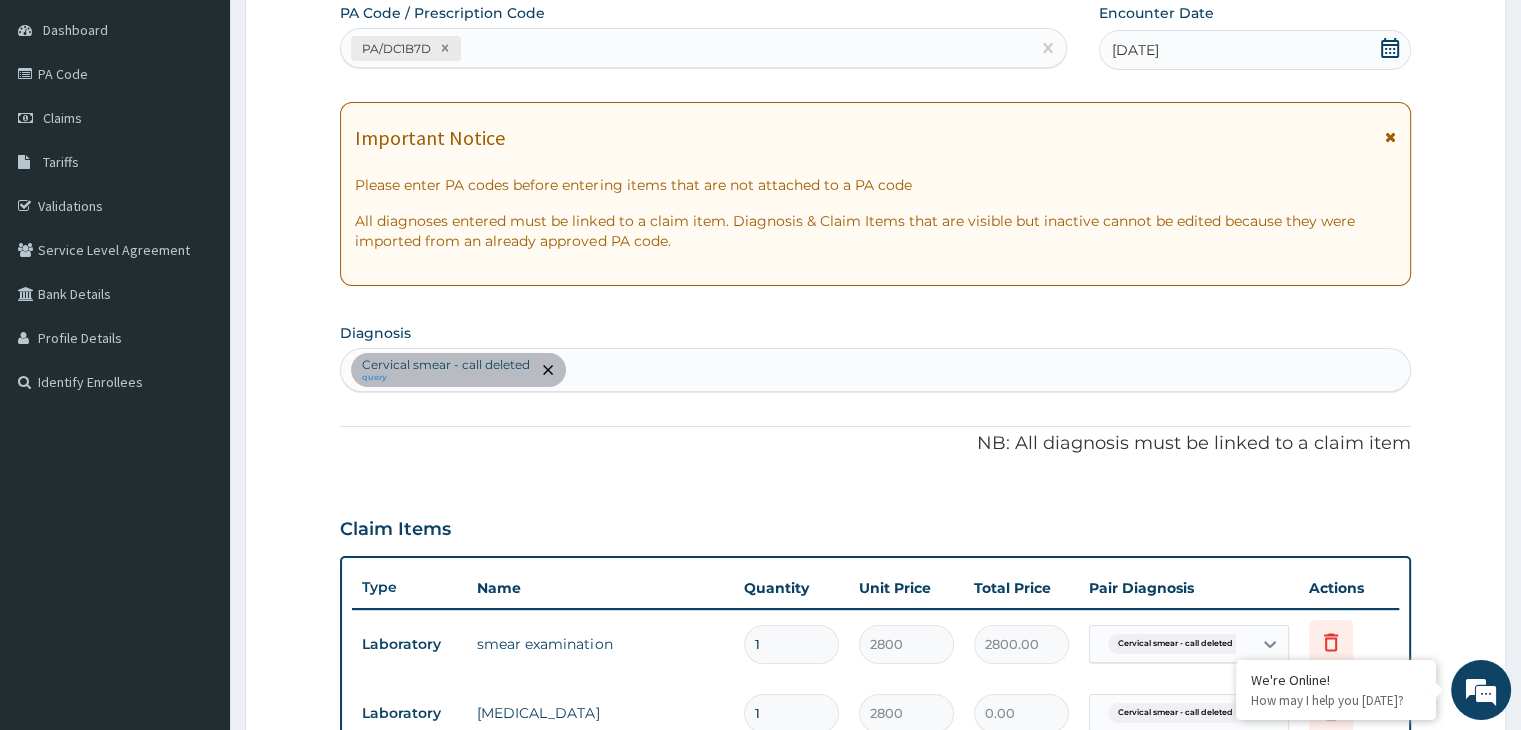type on "0" 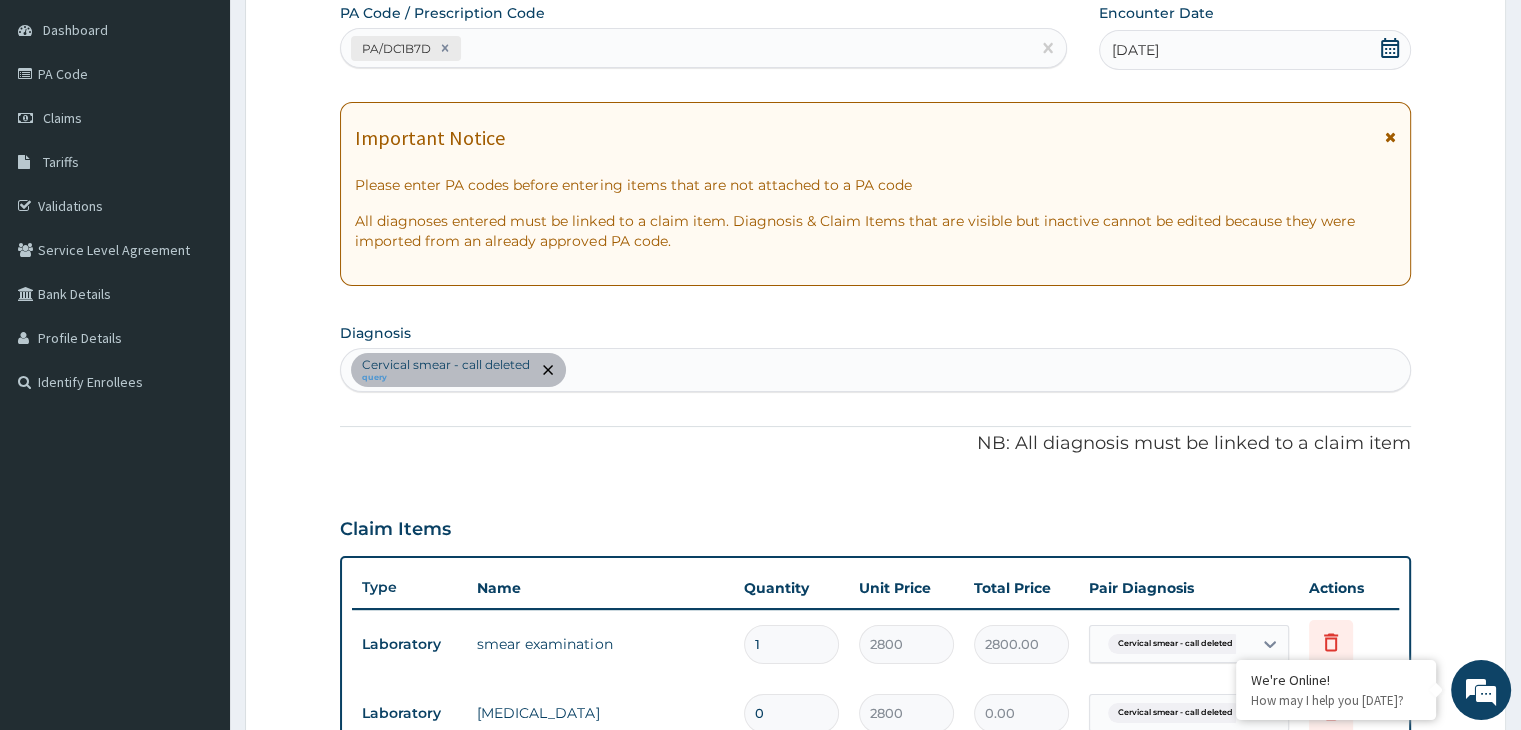 type on "0.00" 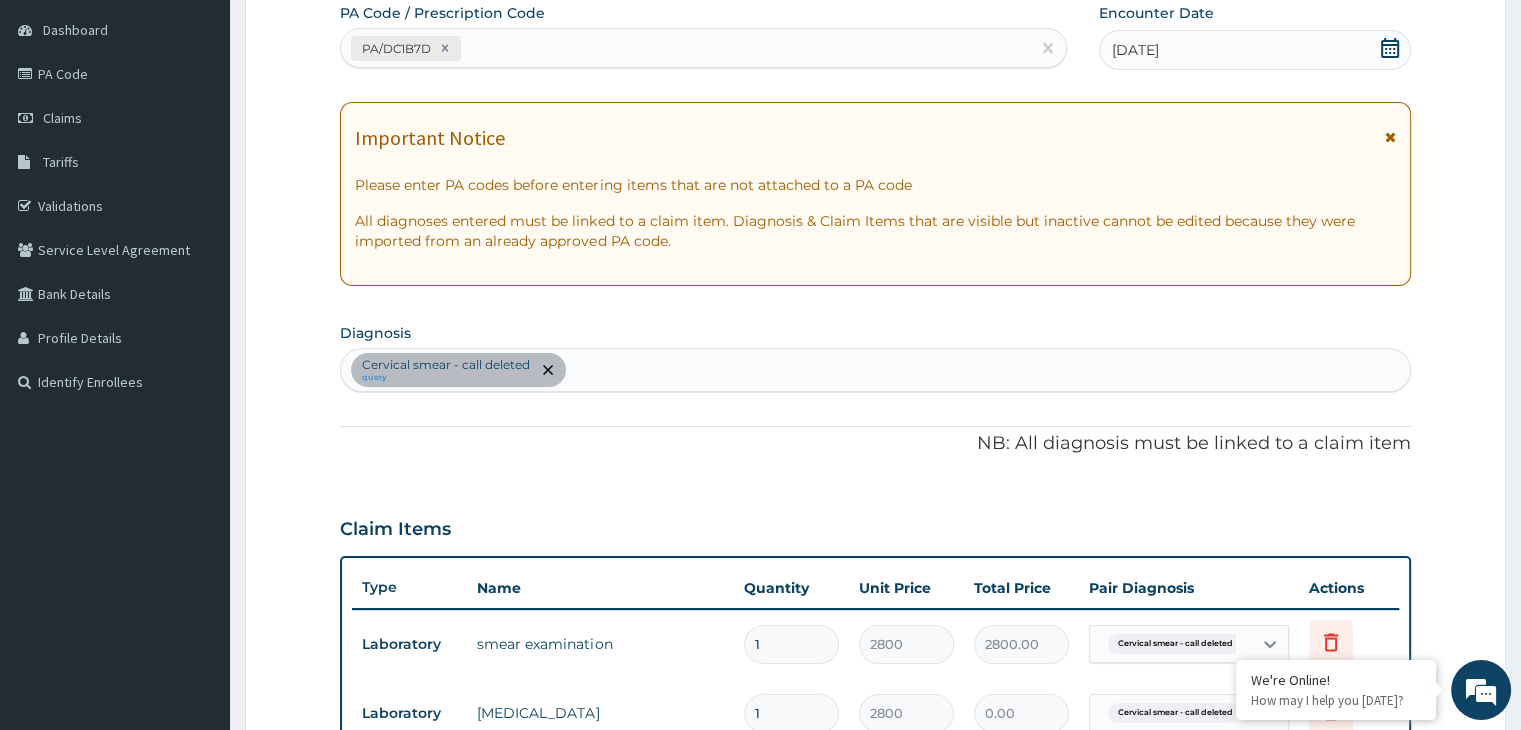 type on "2800.00" 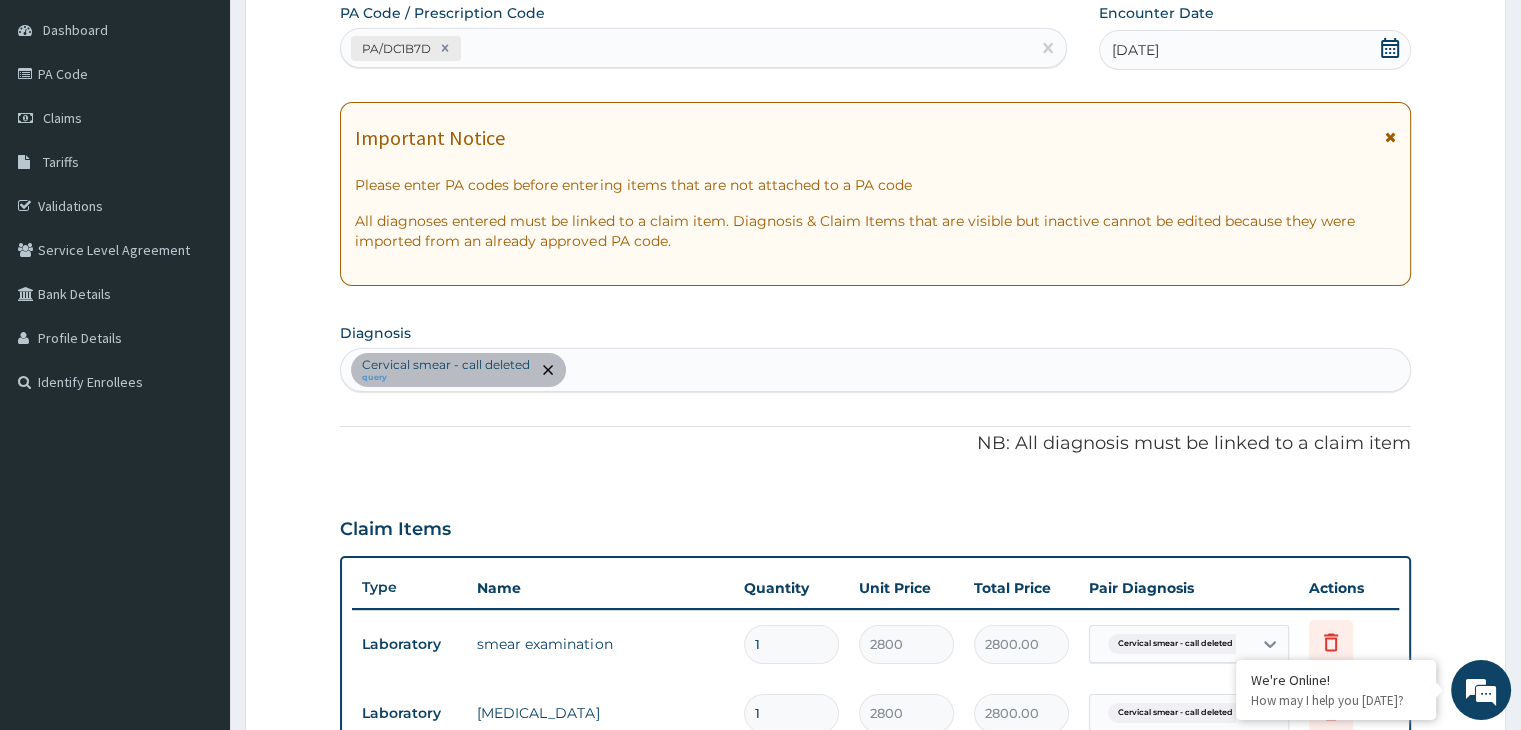 type on "0" 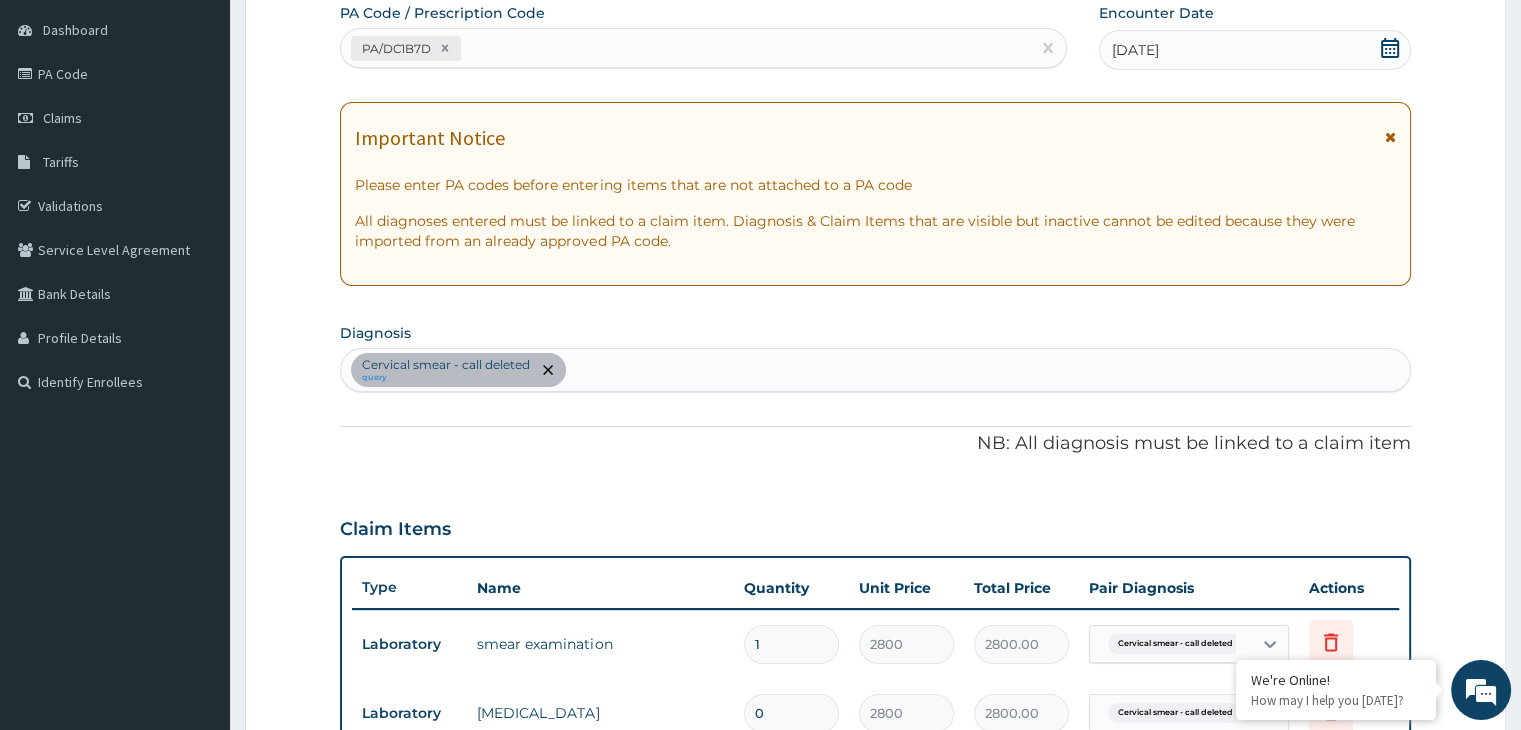 type on "0.00" 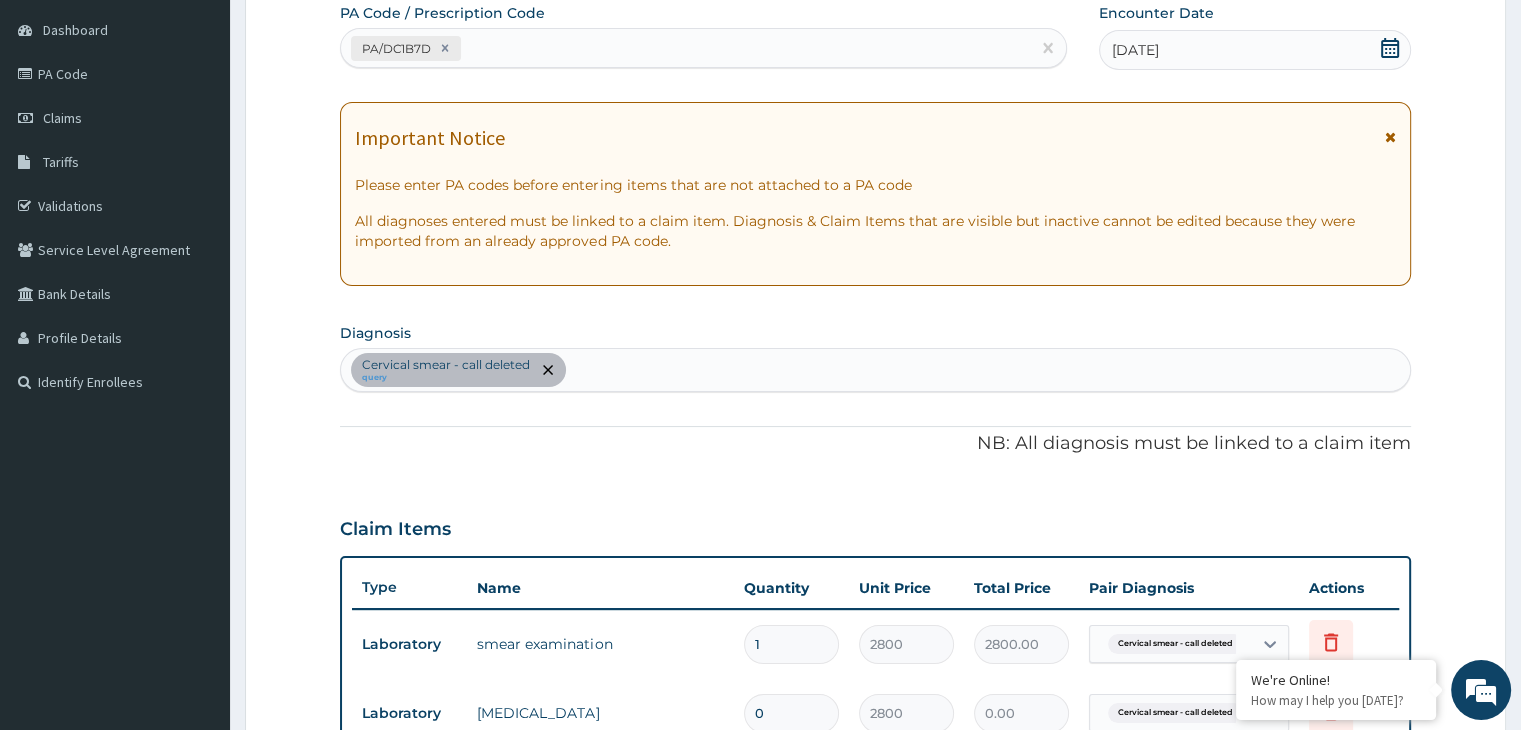 type on "1" 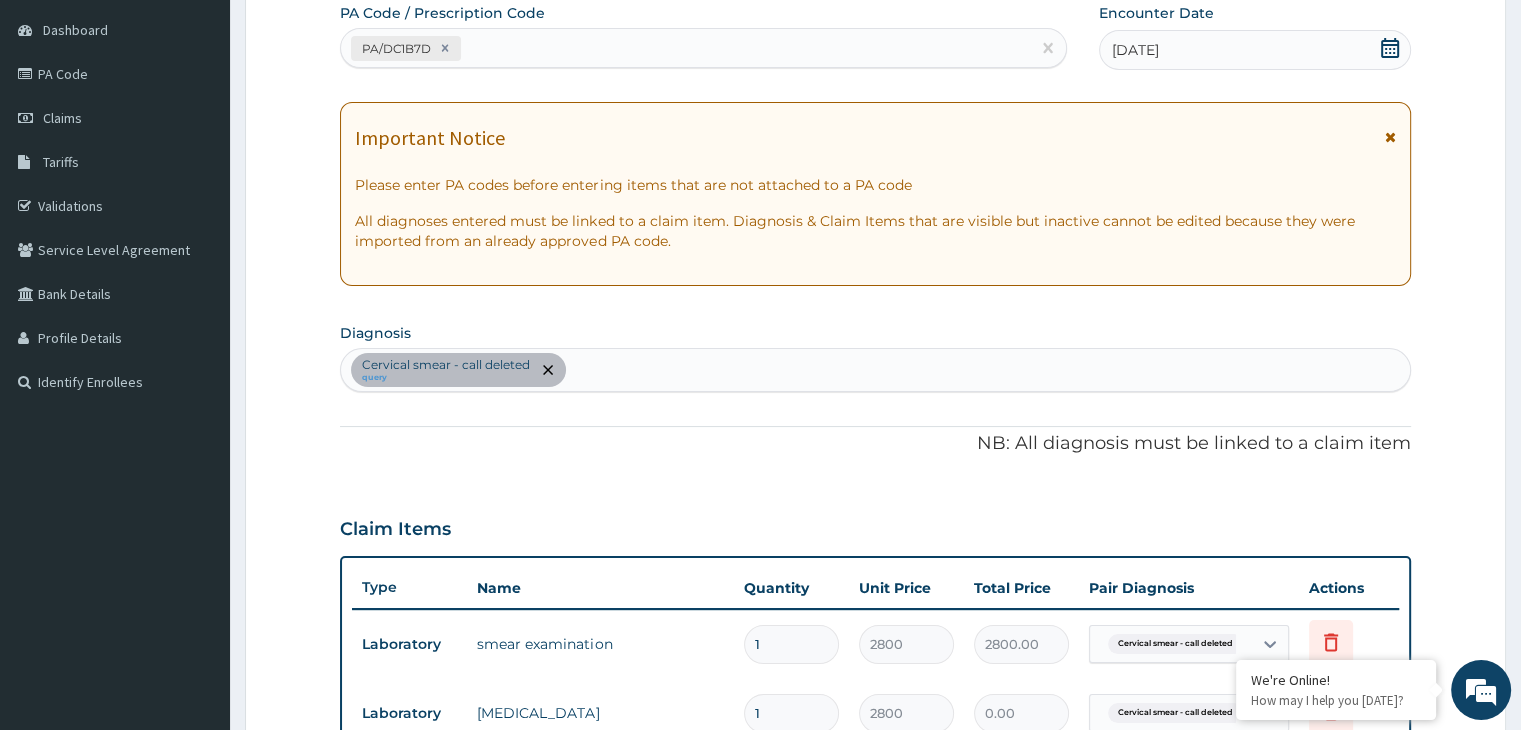 type on "2800.00" 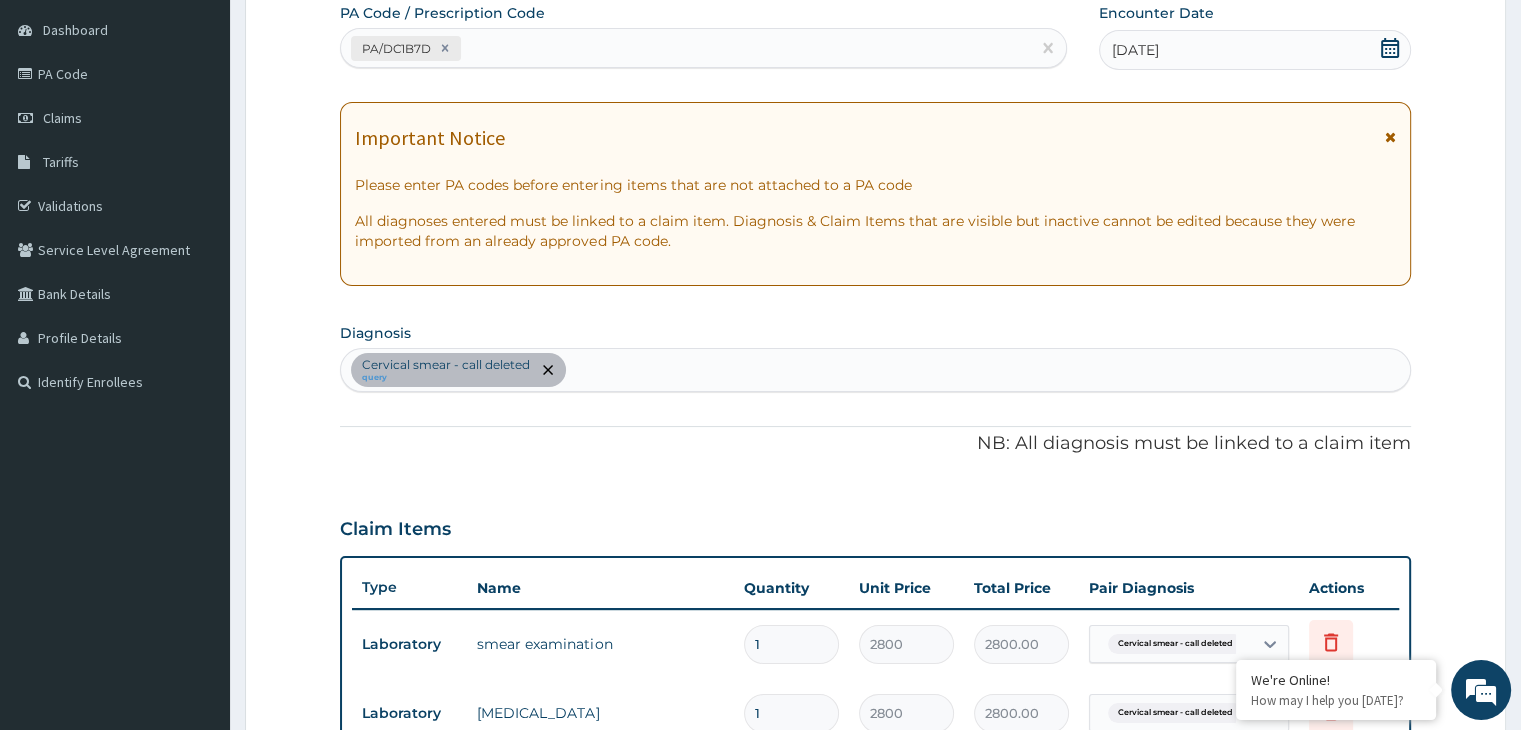 type on "0" 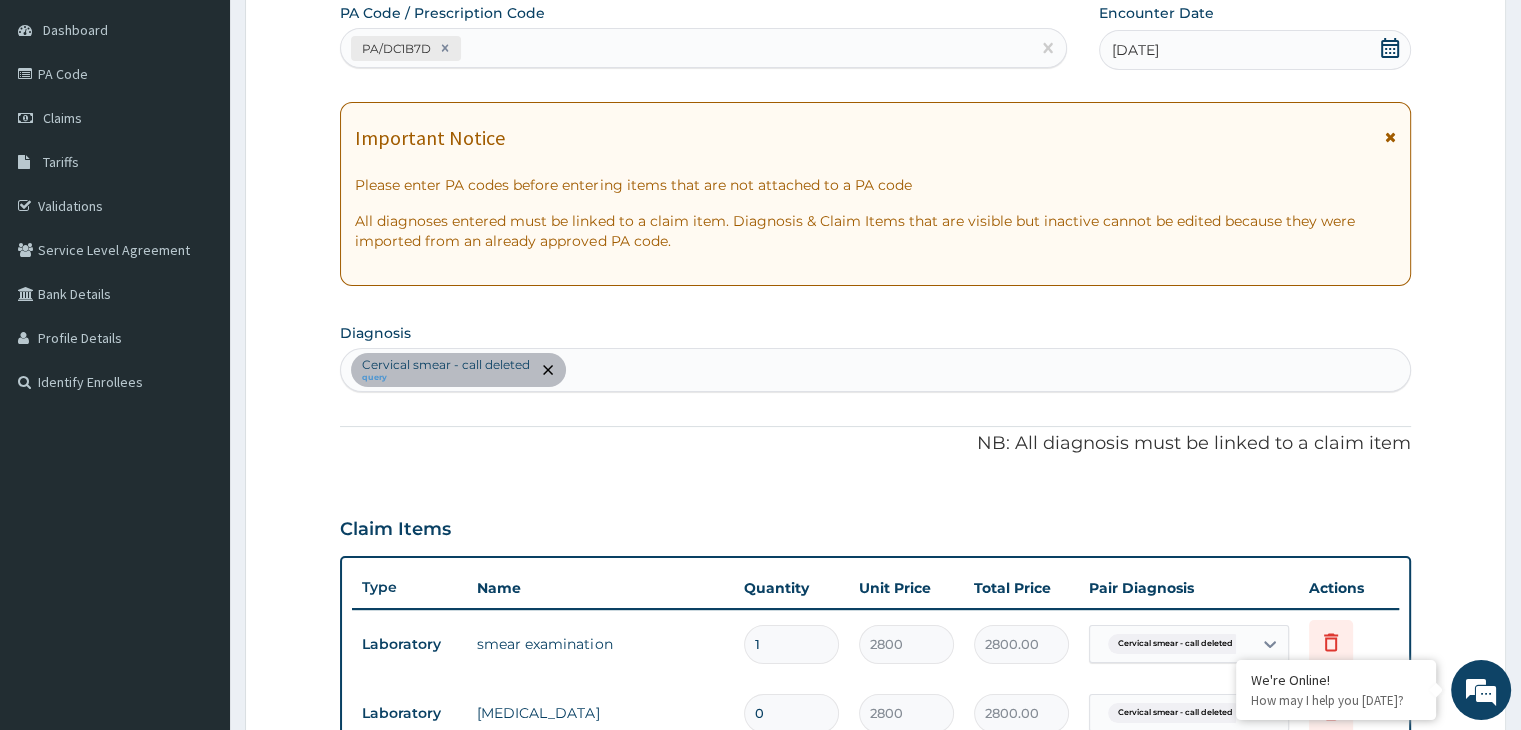 type on "0.00" 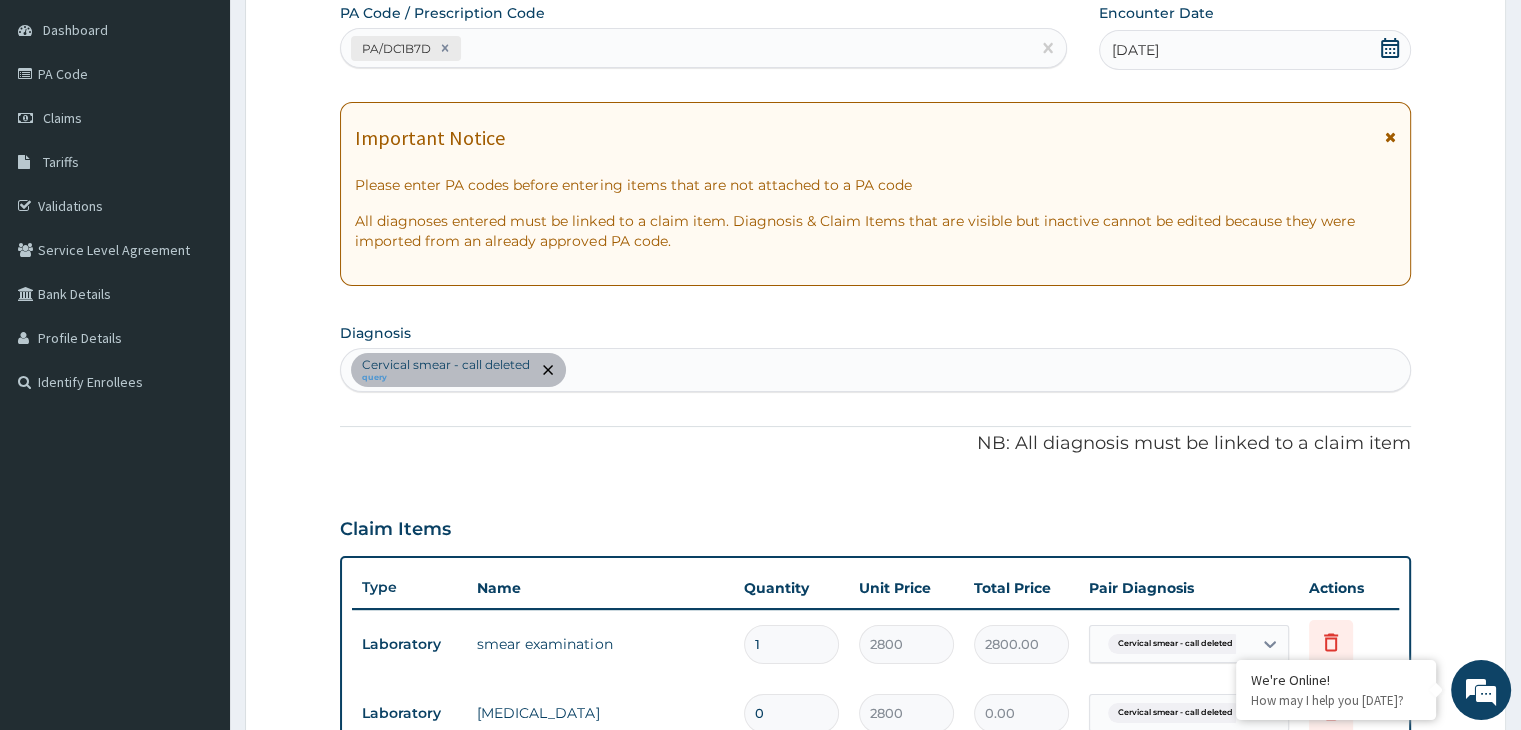 type on "1" 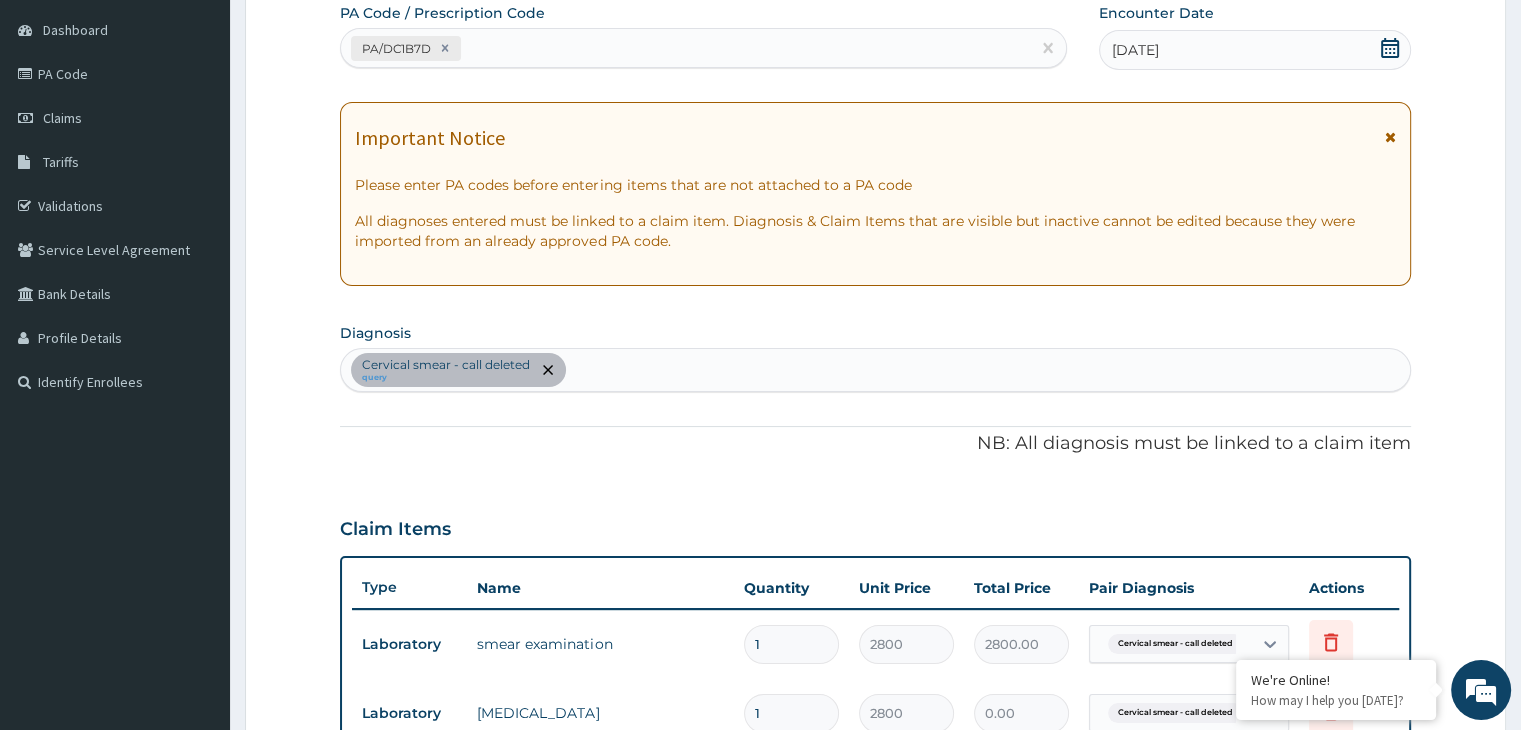 type on "2800.00" 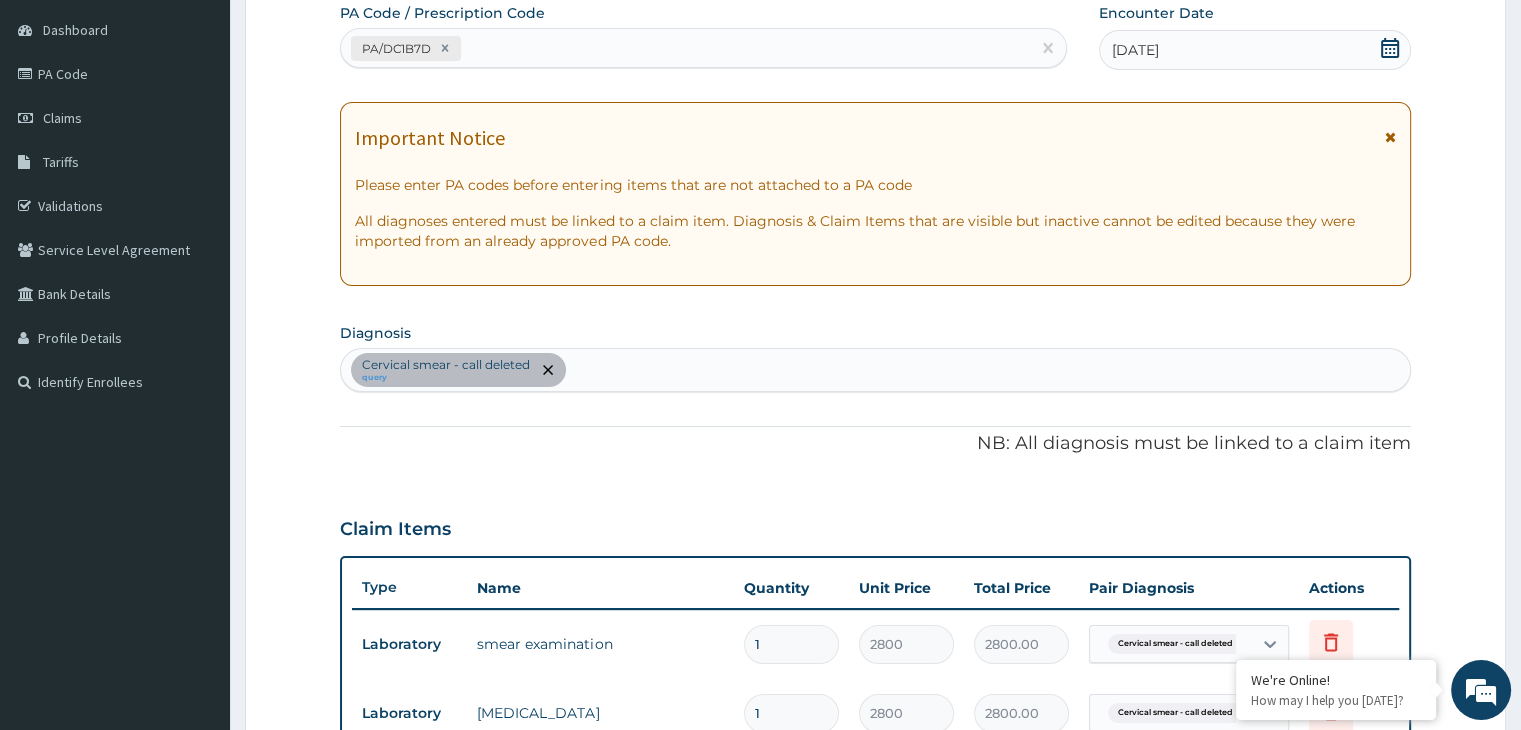 type on "0" 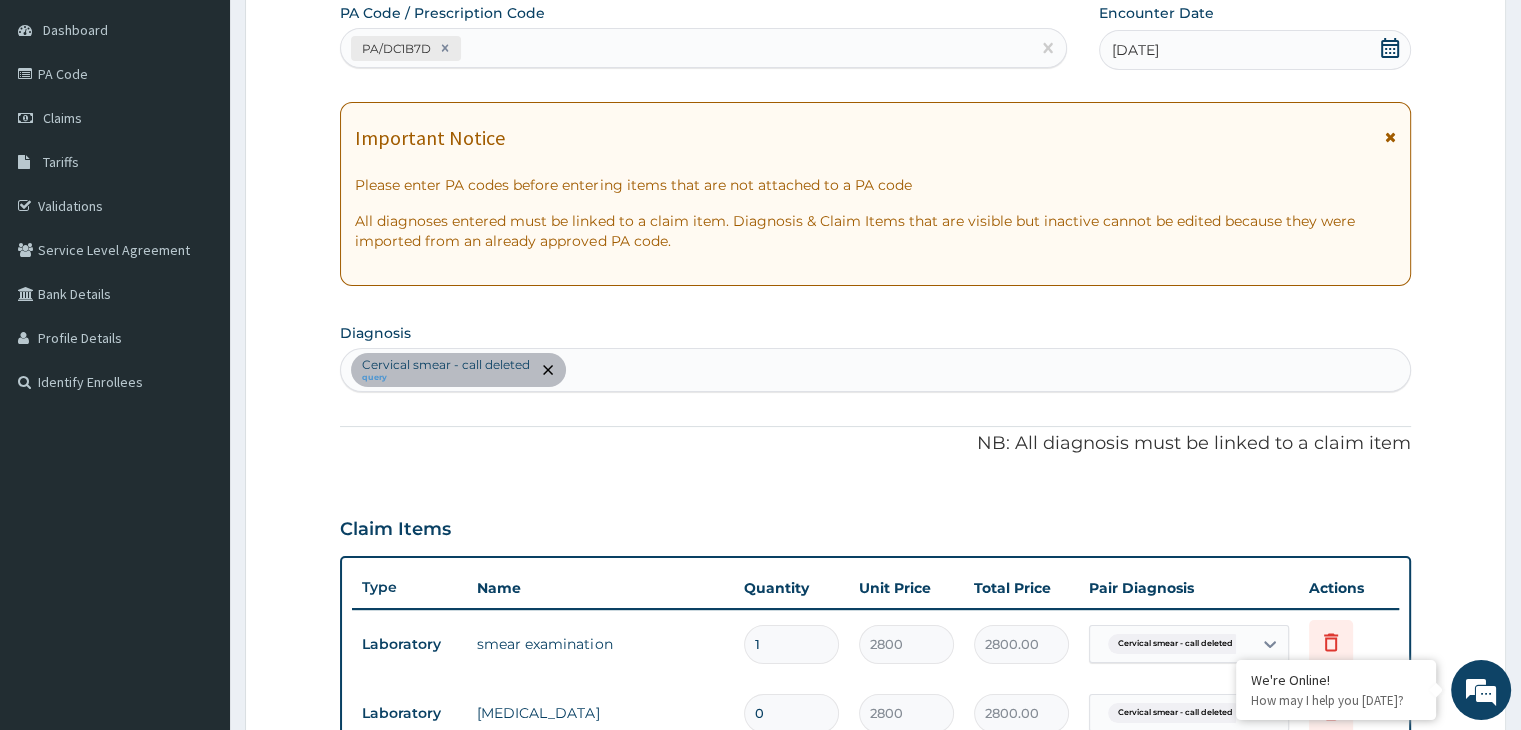 type on "0.00" 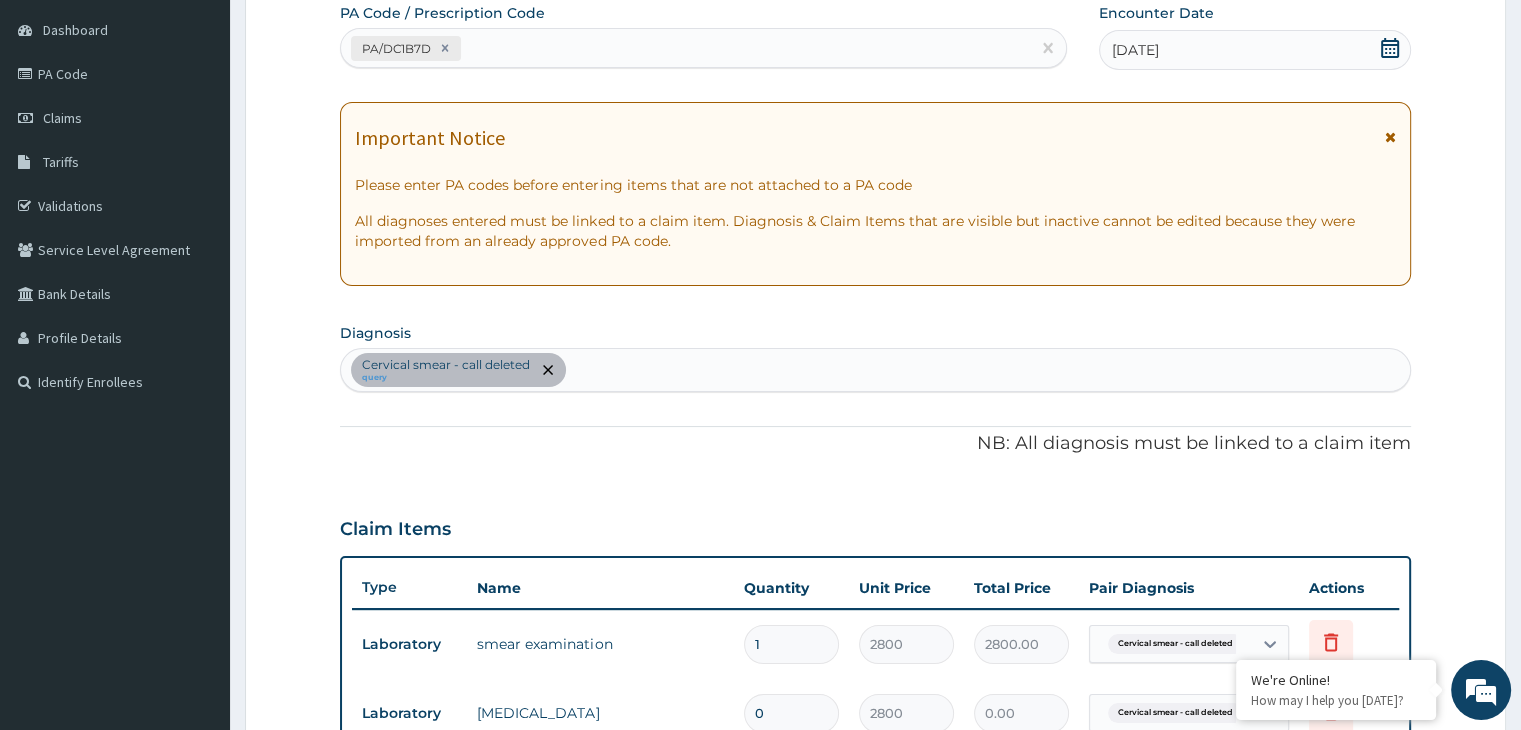 type on "1" 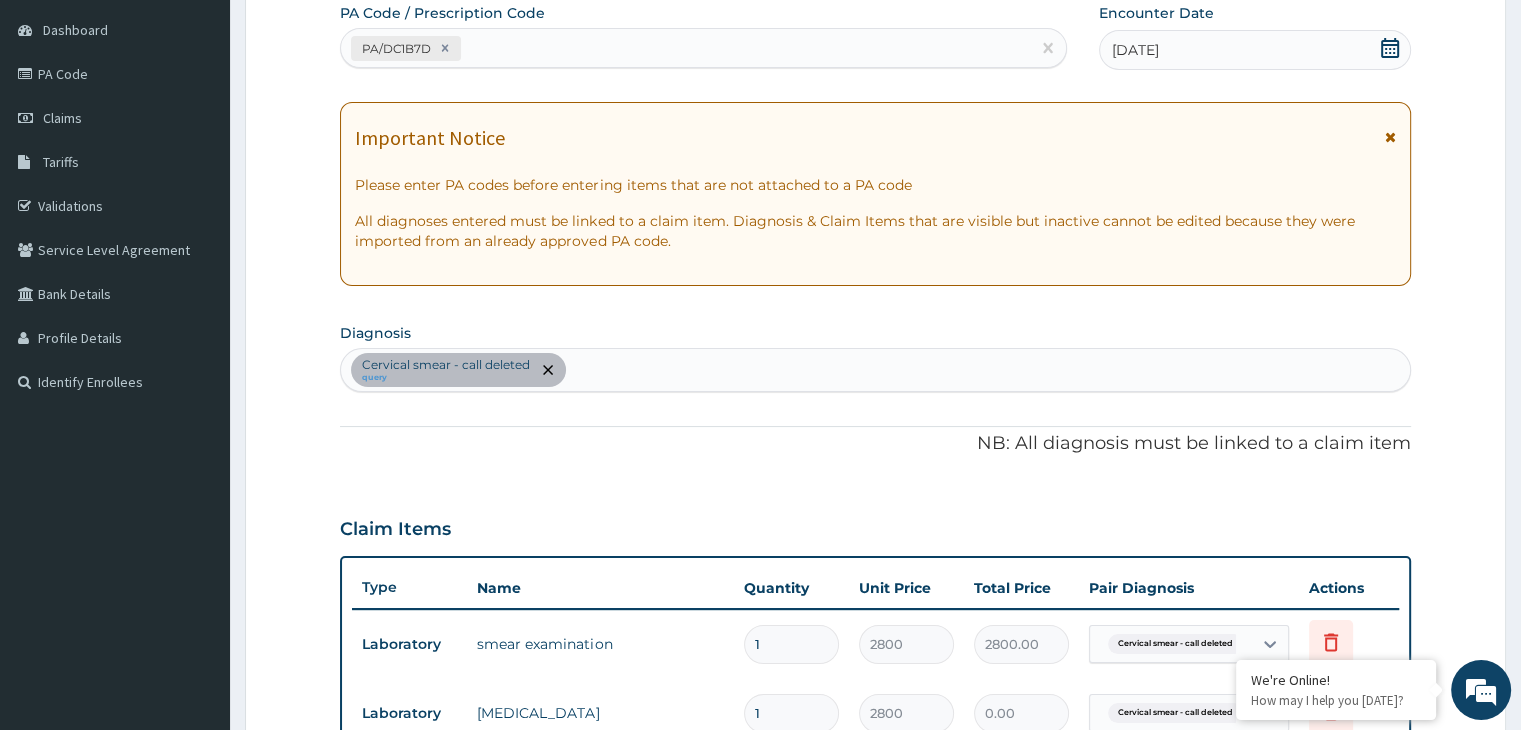 type on "2800.00" 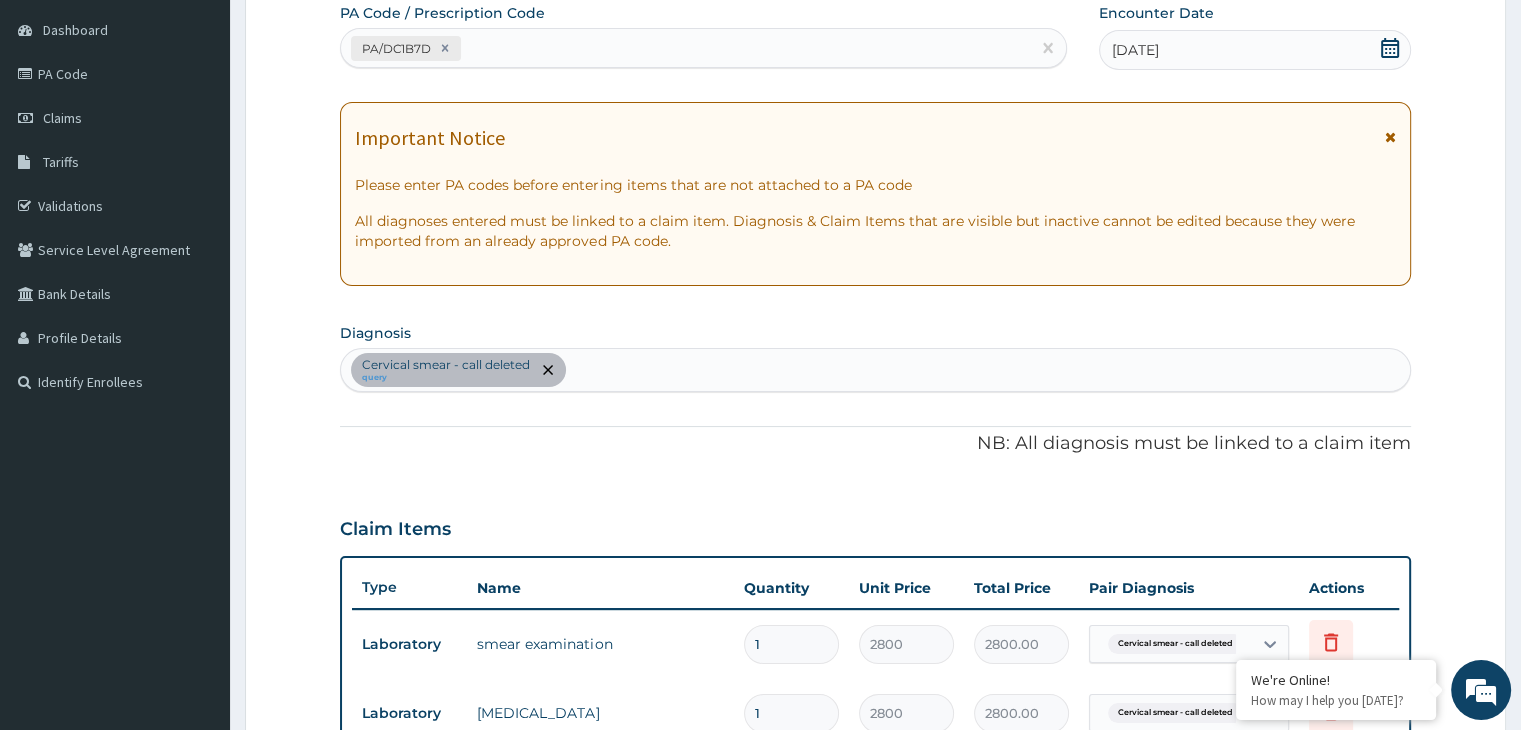 type on "0" 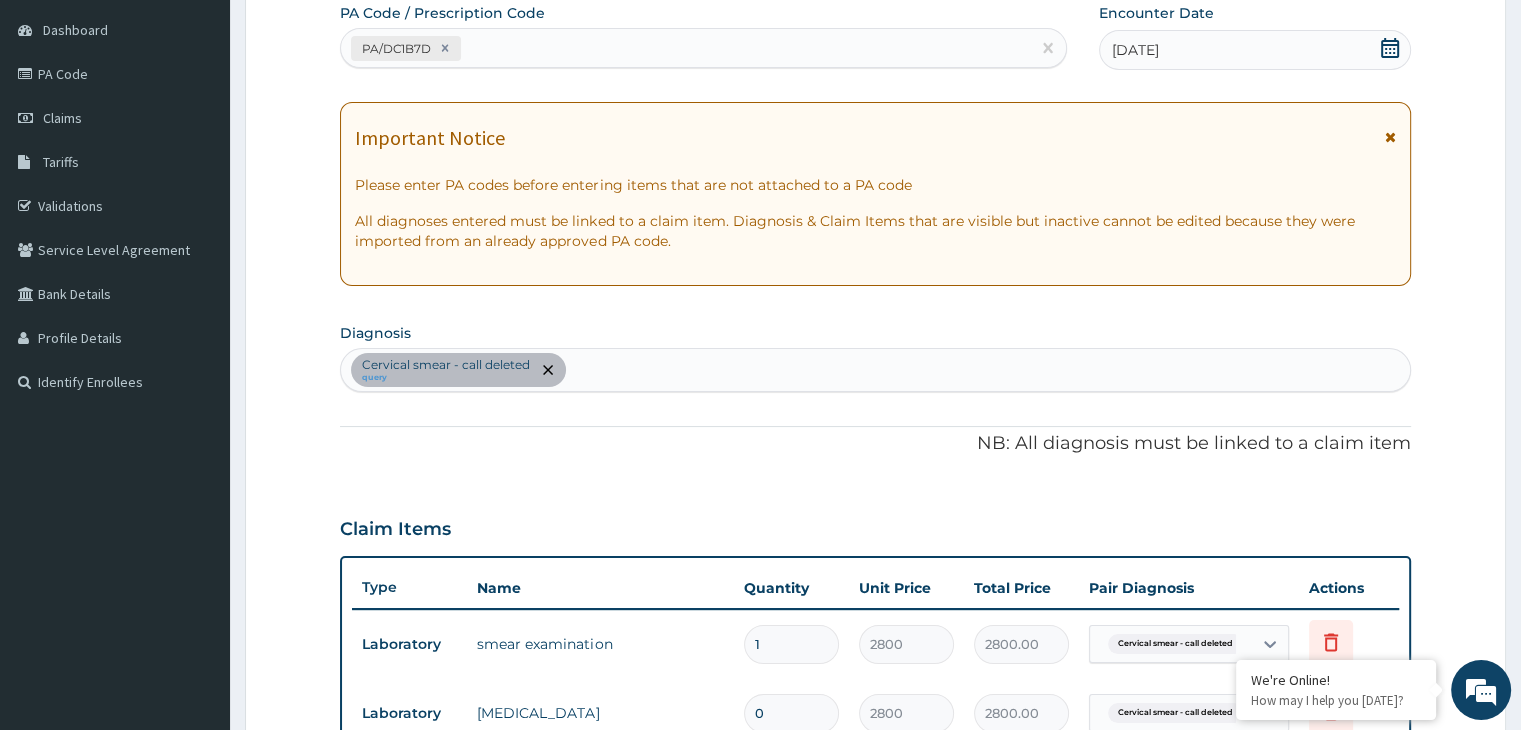 type on "0.00" 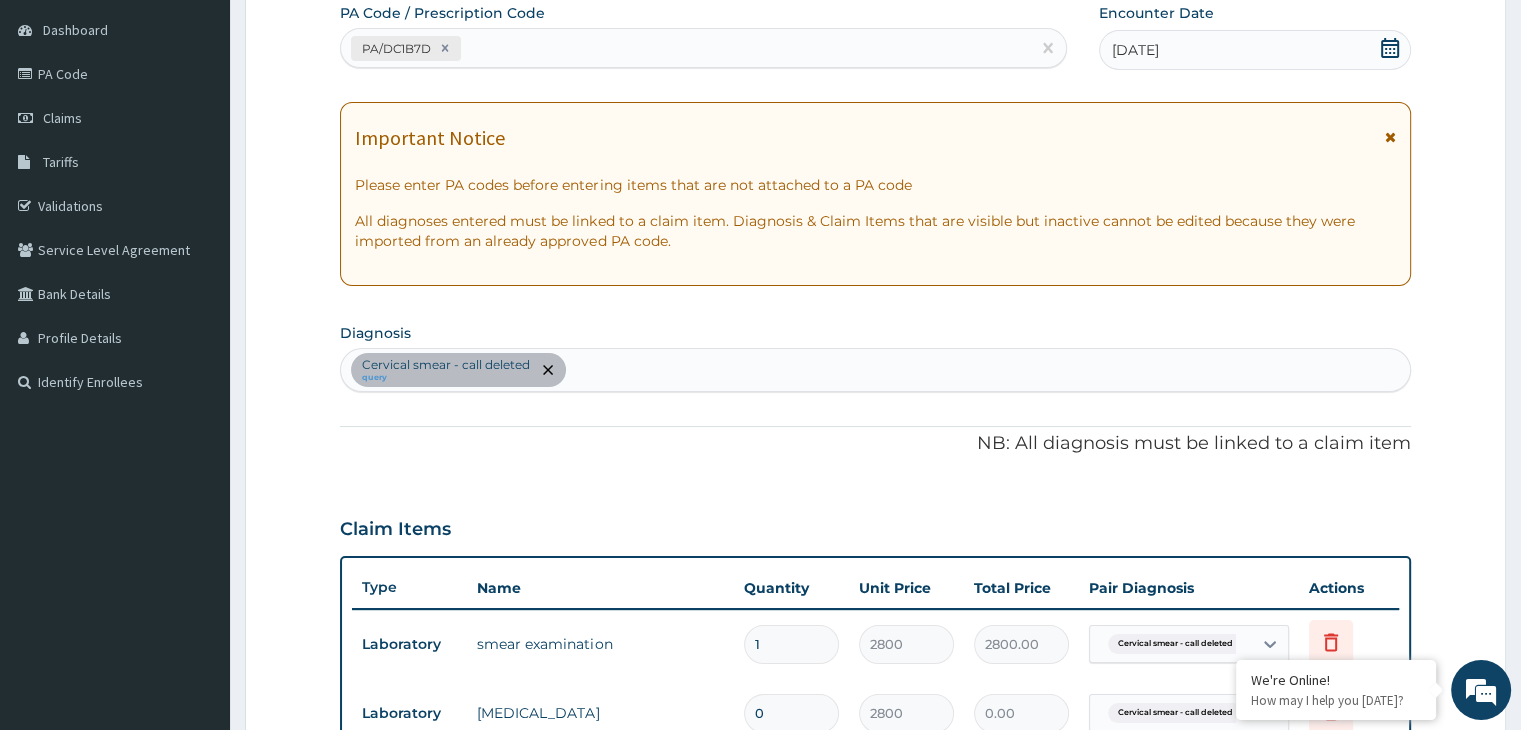 type on "1" 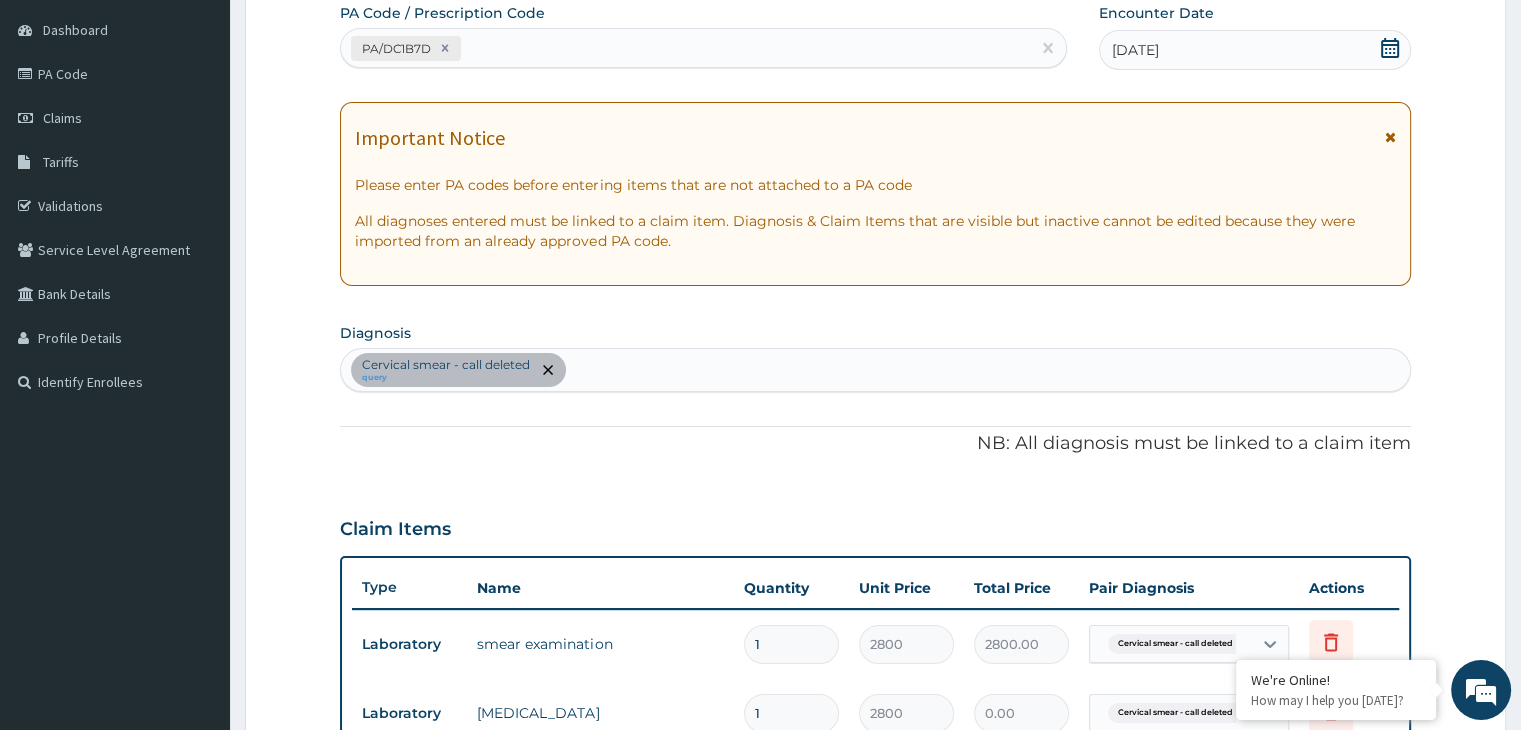 type on "2800.00" 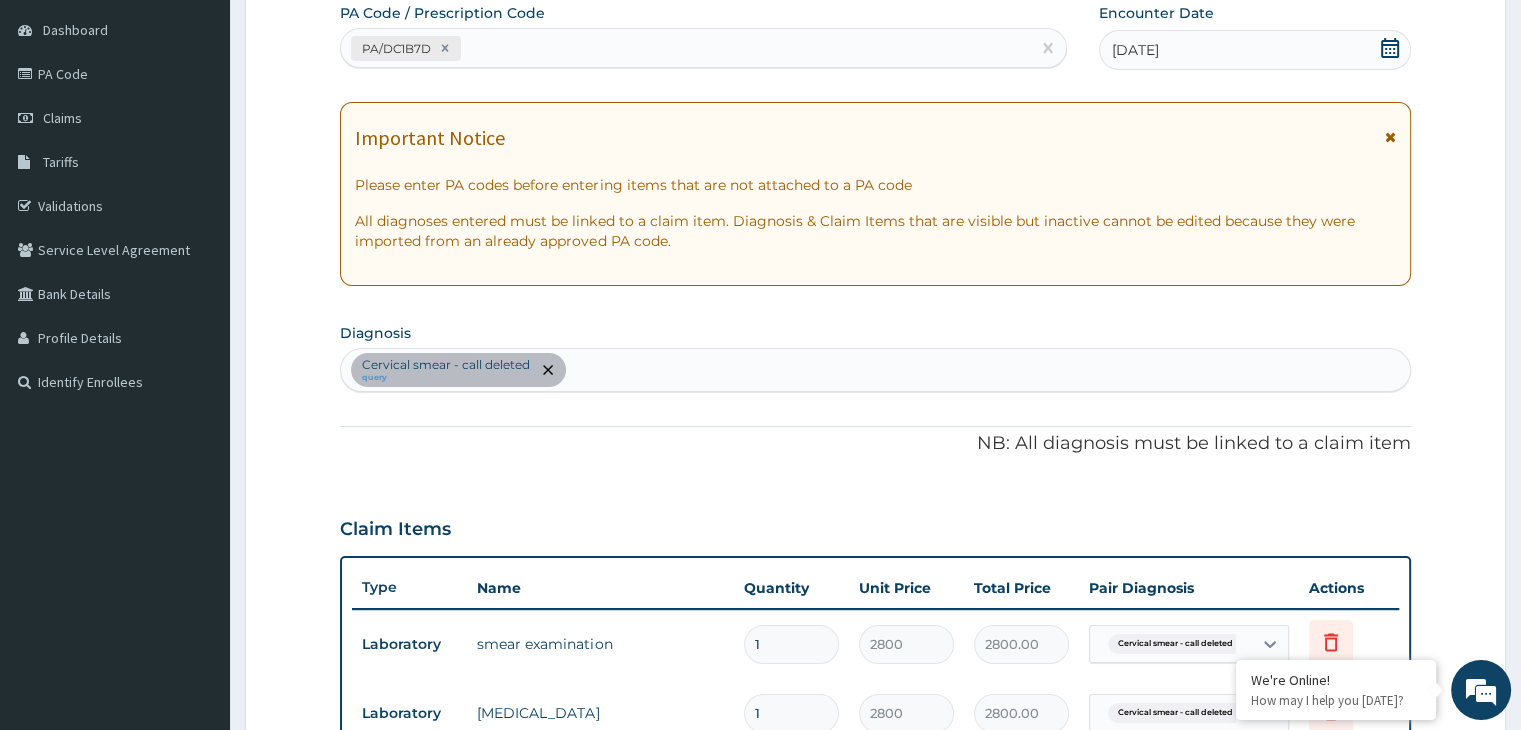 type on "0" 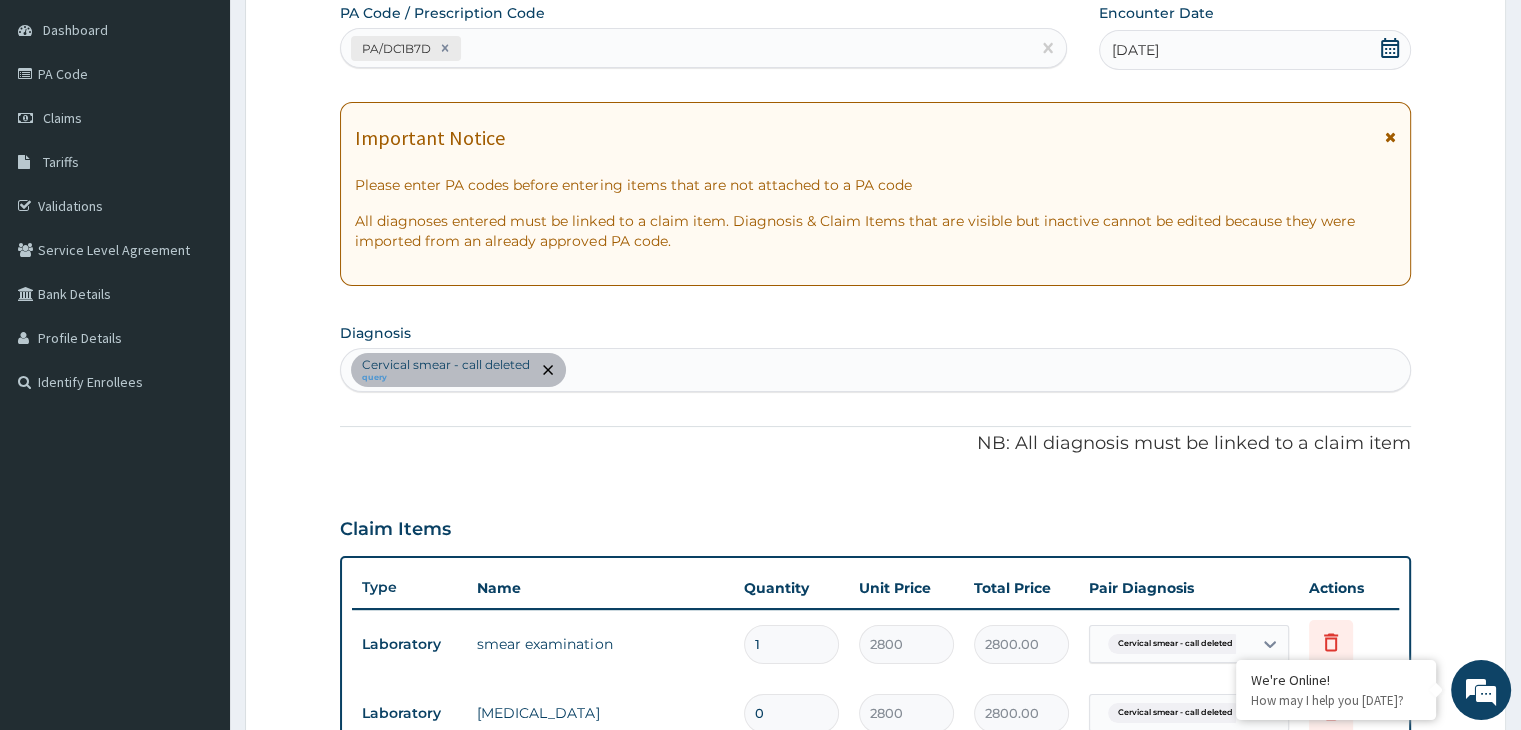 type on "0.00" 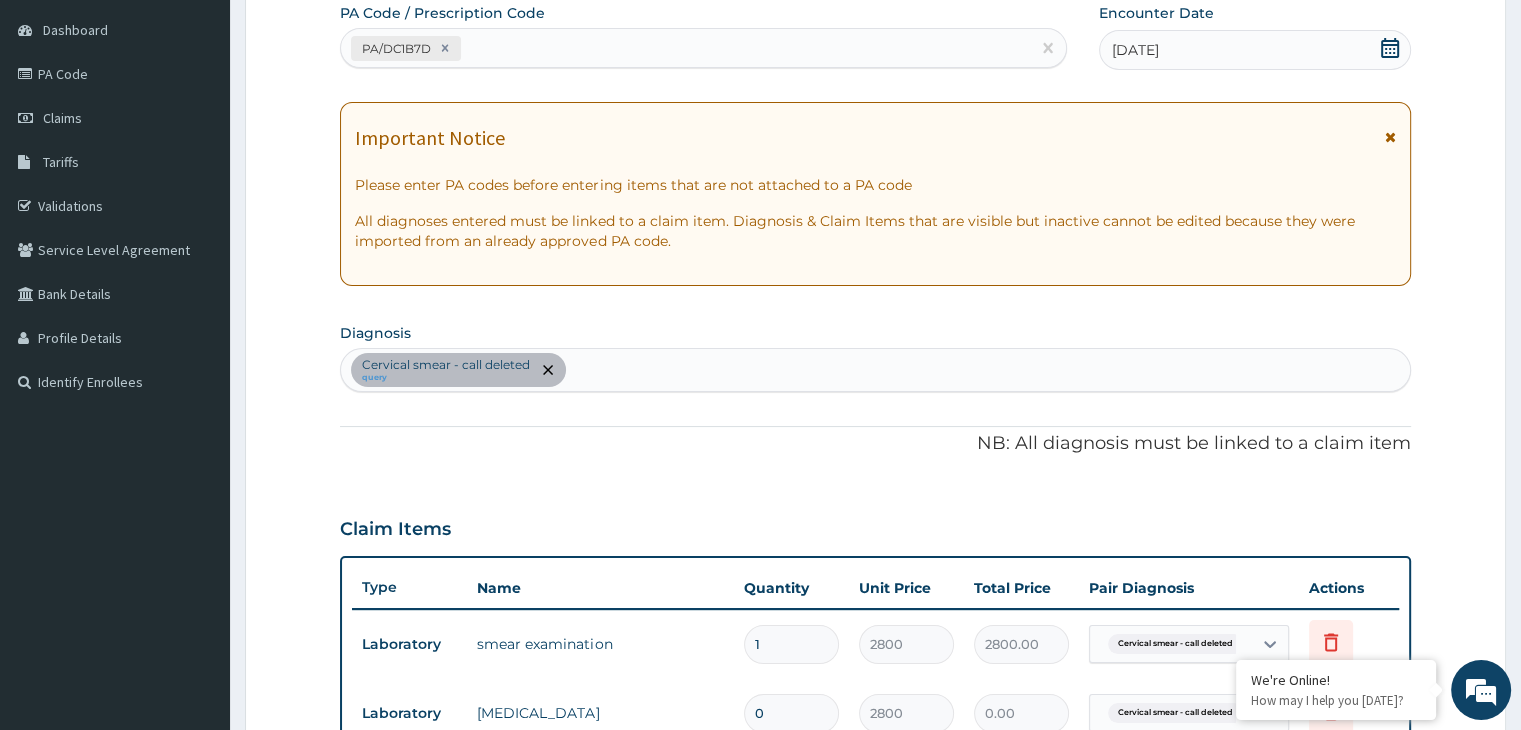 type on "1" 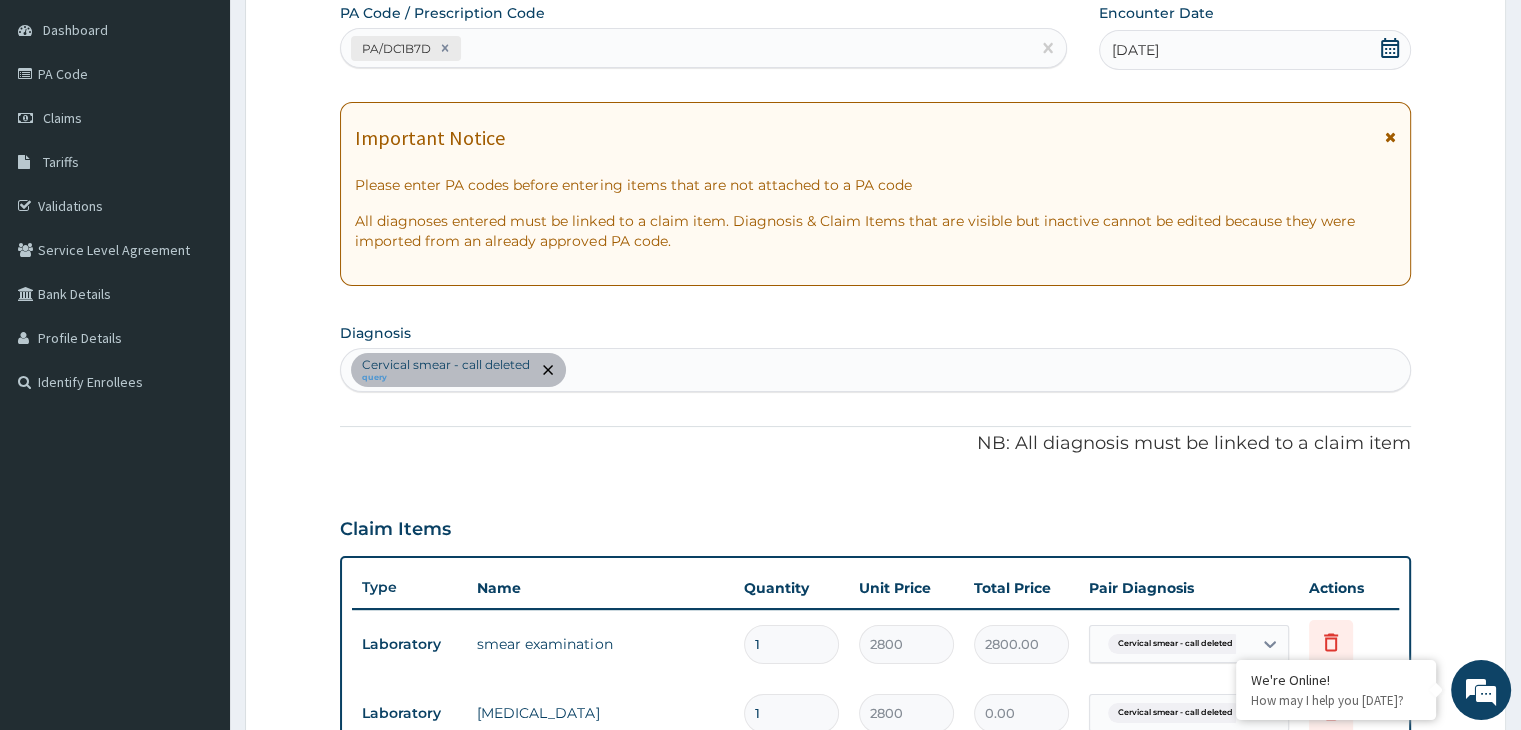 type on "2800.00" 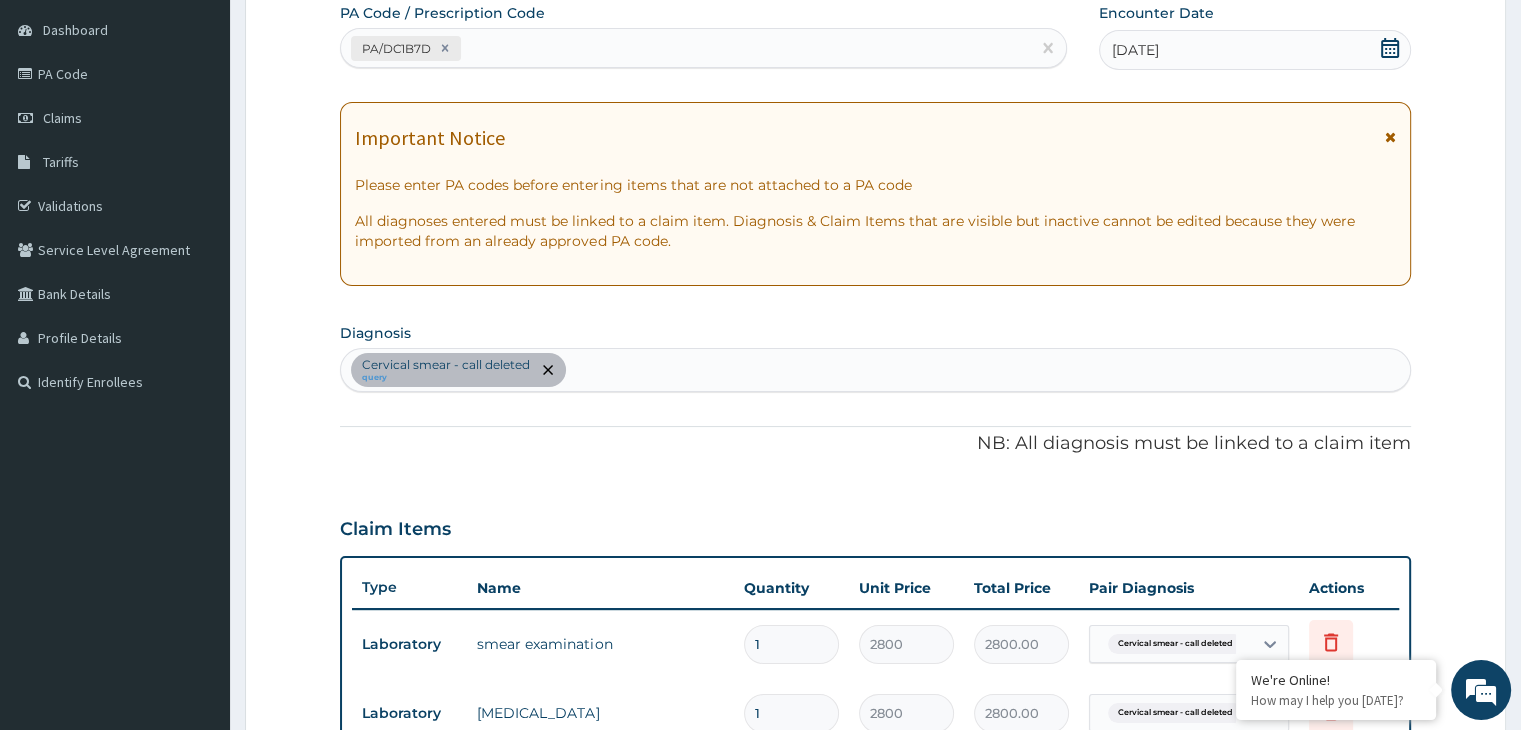 type on "0" 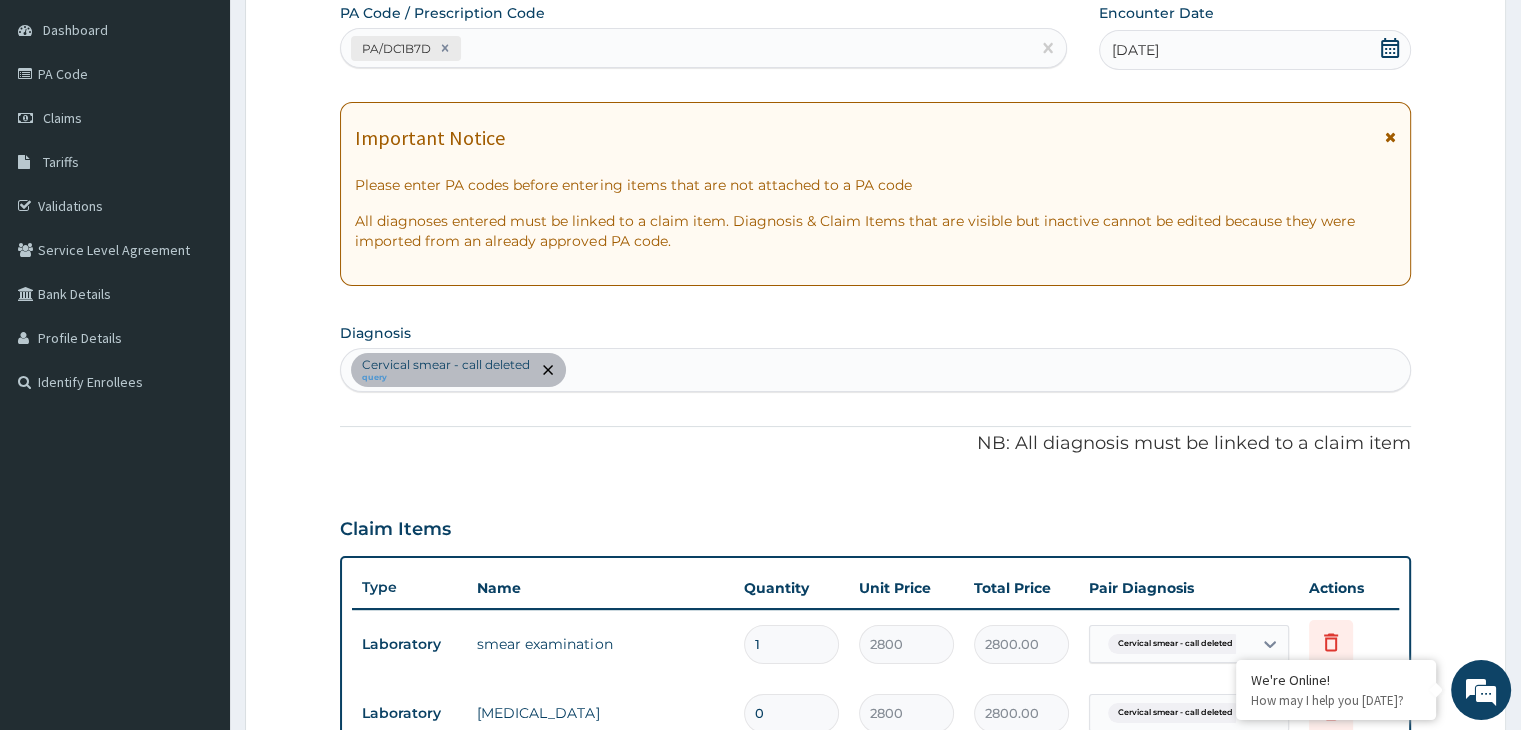 type on "0.00" 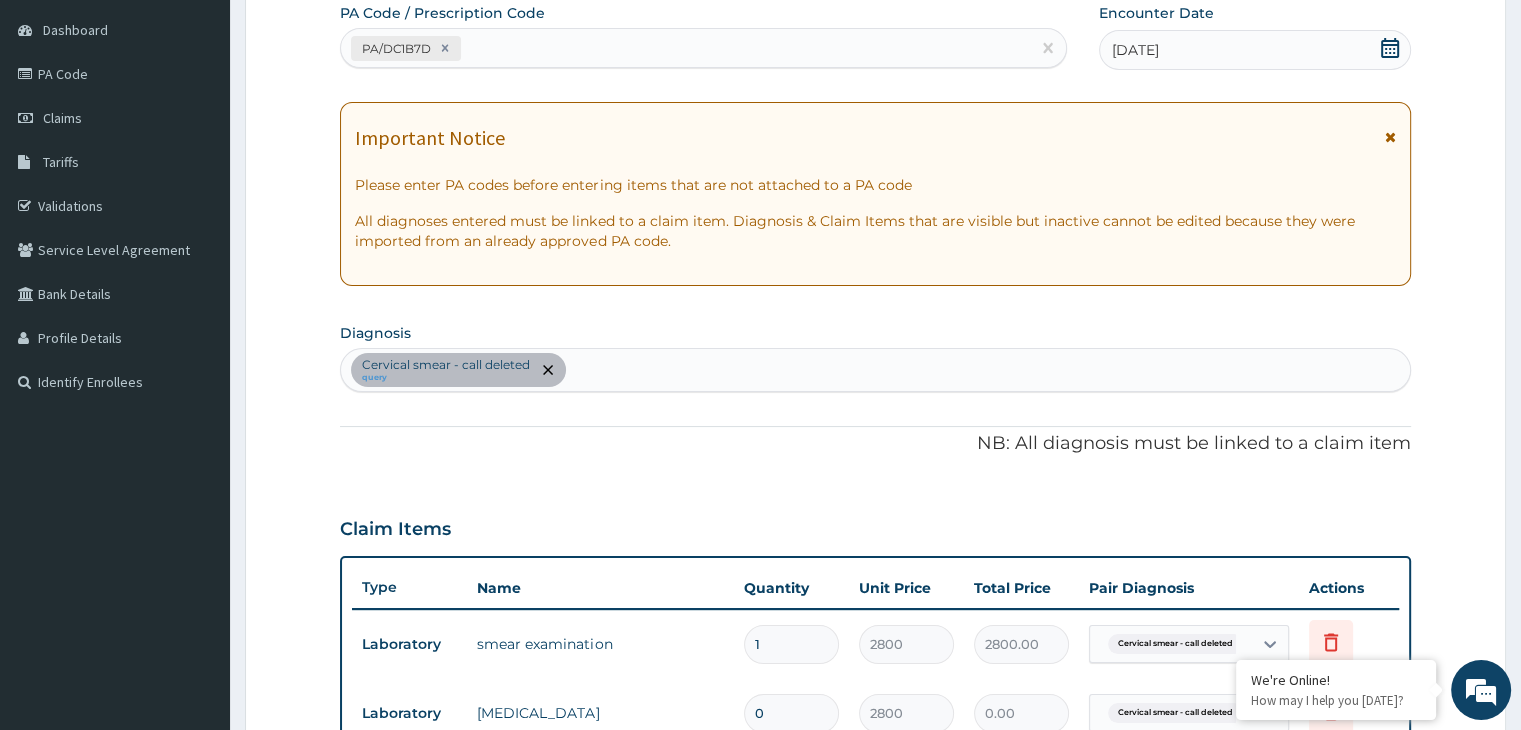 type on "1" 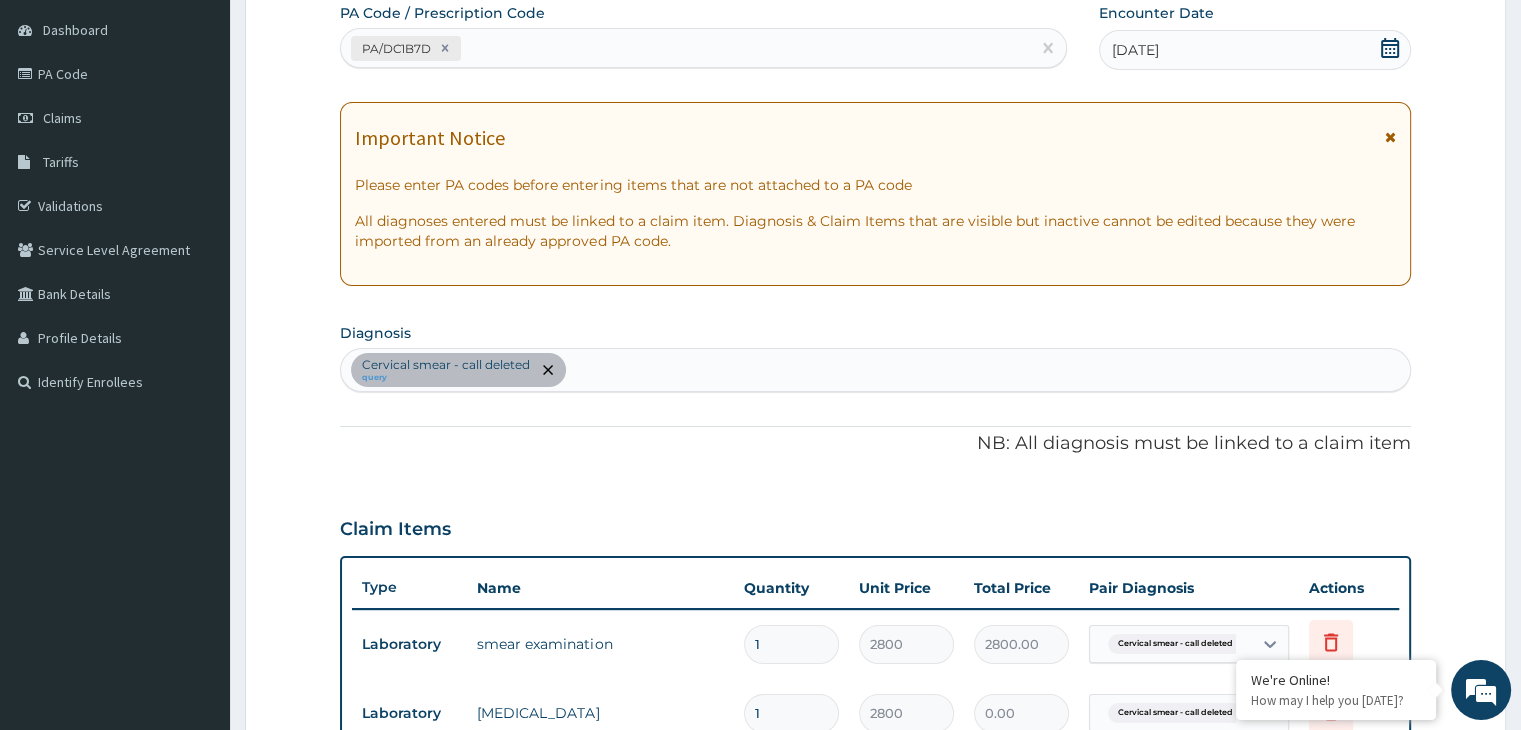 type on "2800.00" 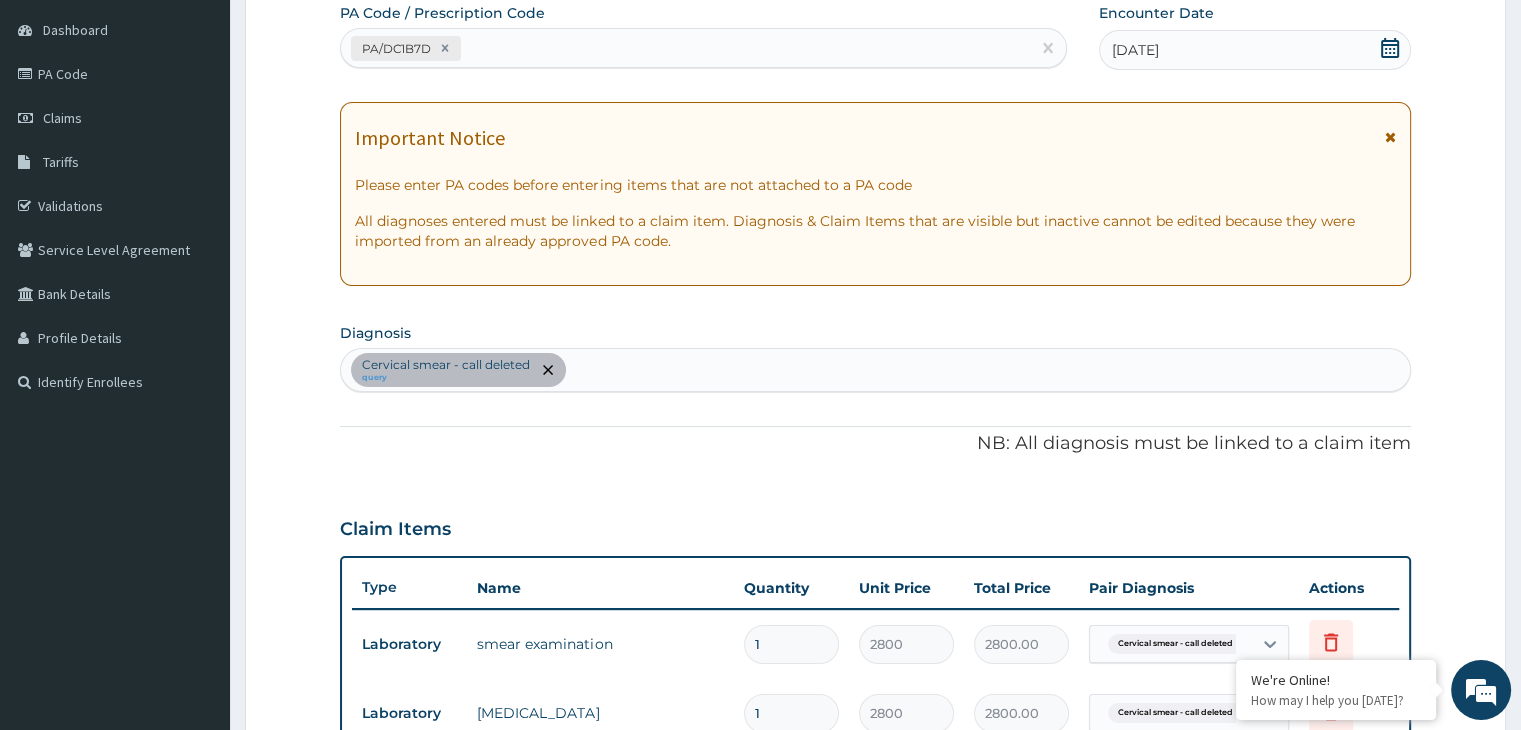 type on "0" 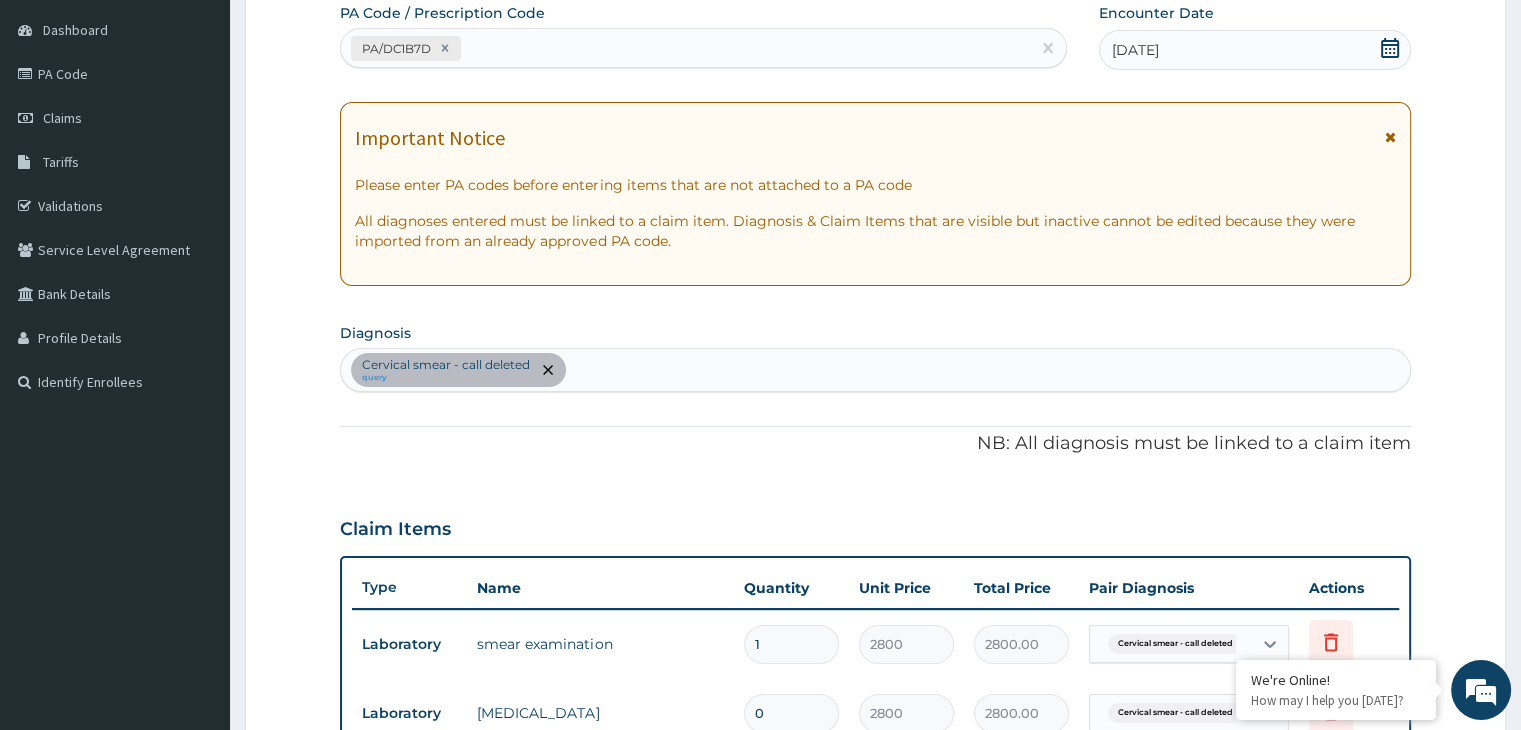 type on "0.00" 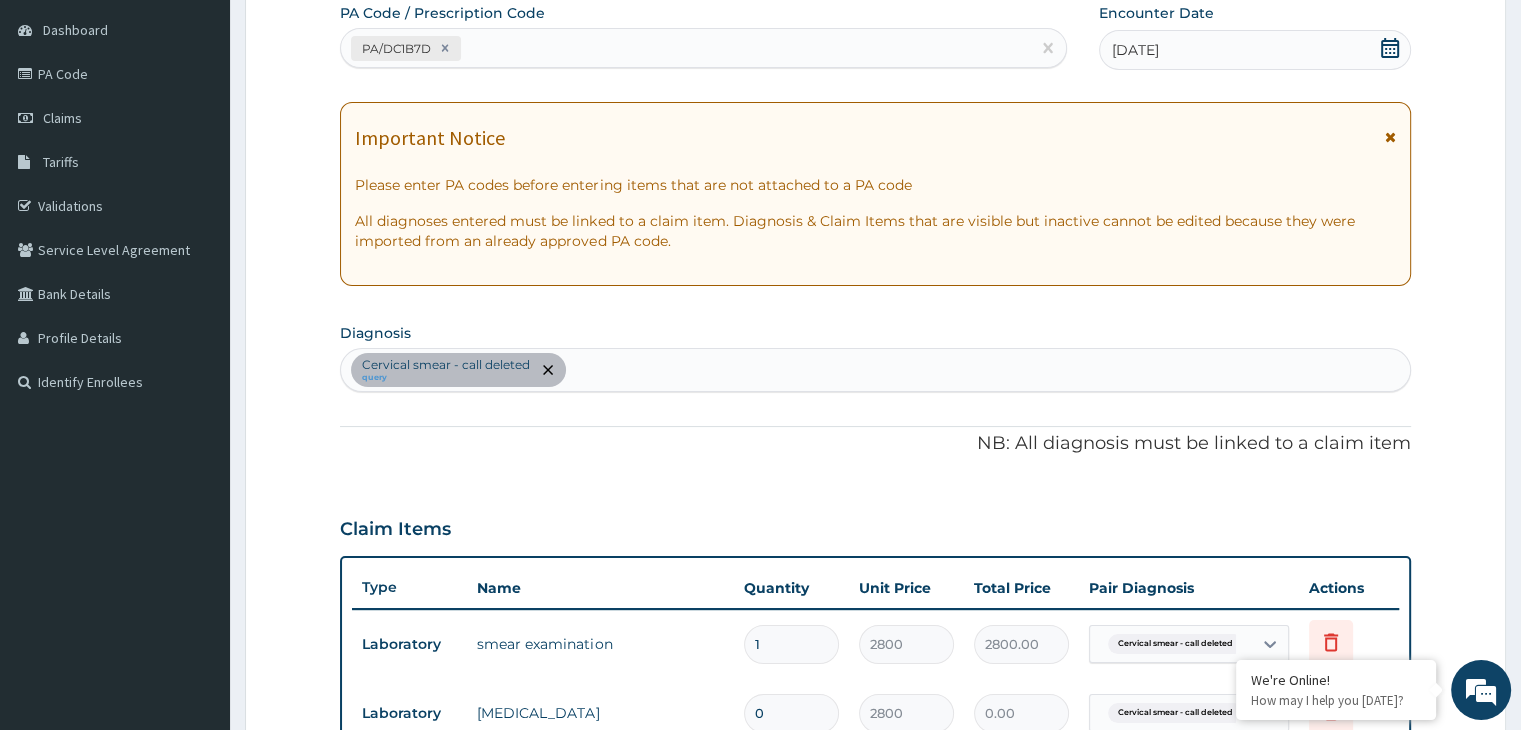 type on "1" 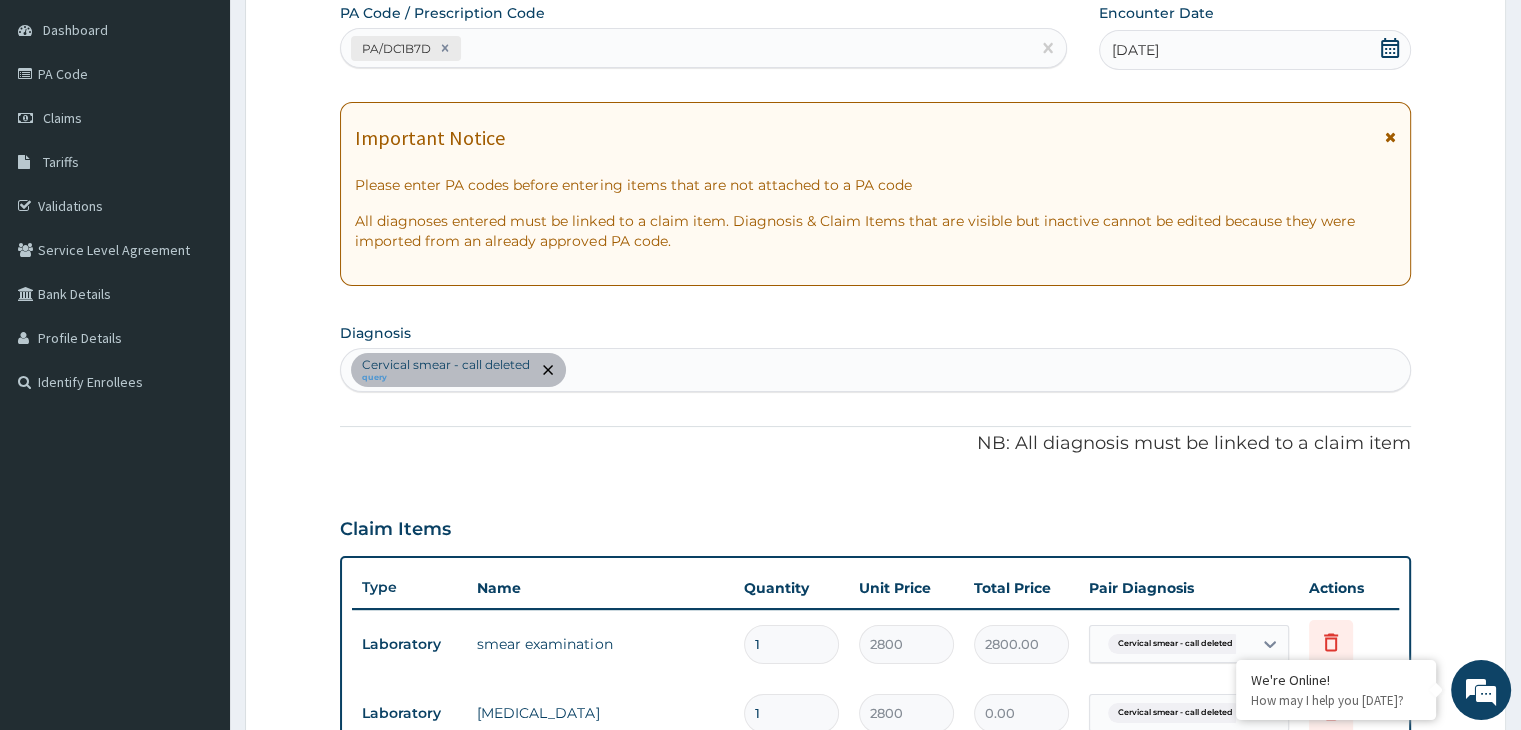 type on "2800.00" 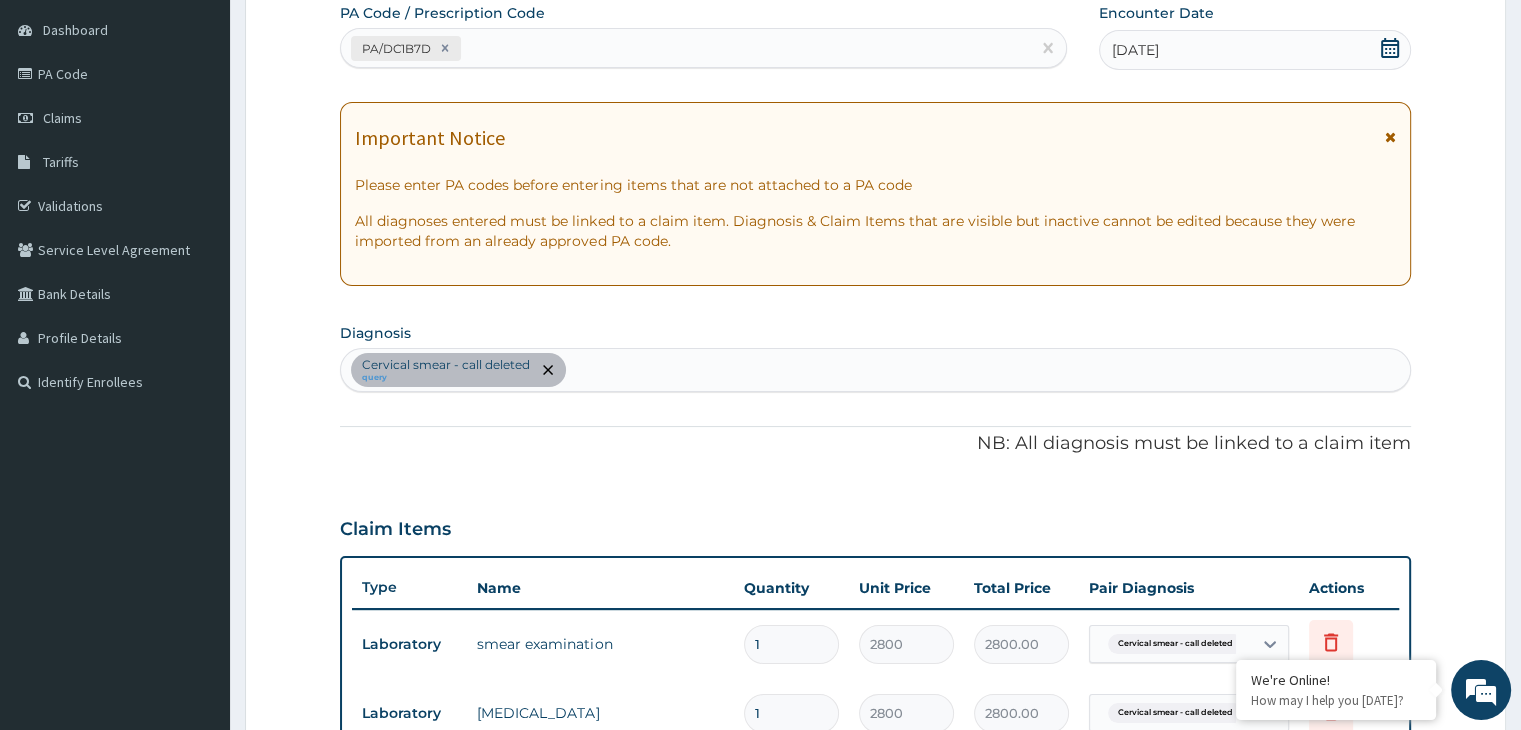 type on "0" 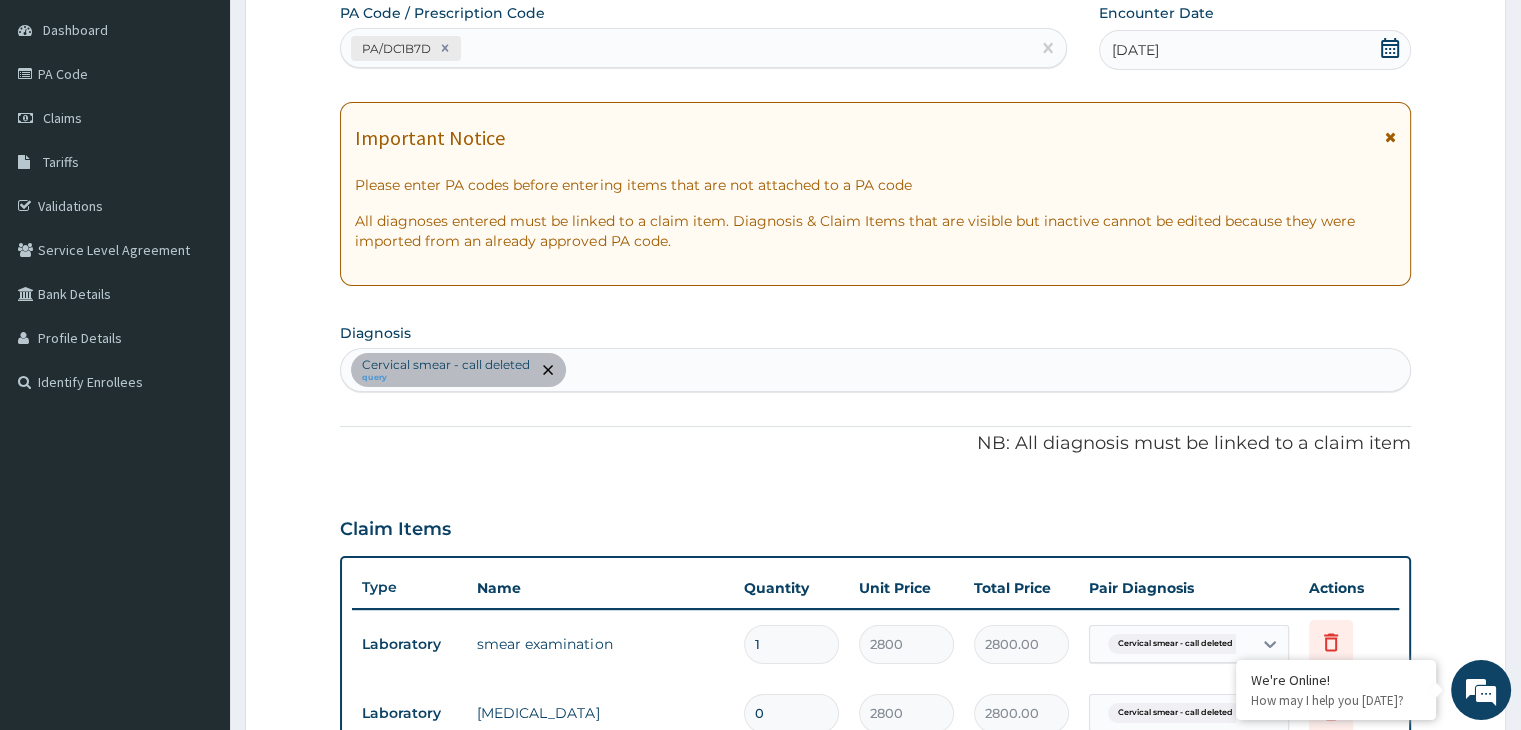 type on "0.00" 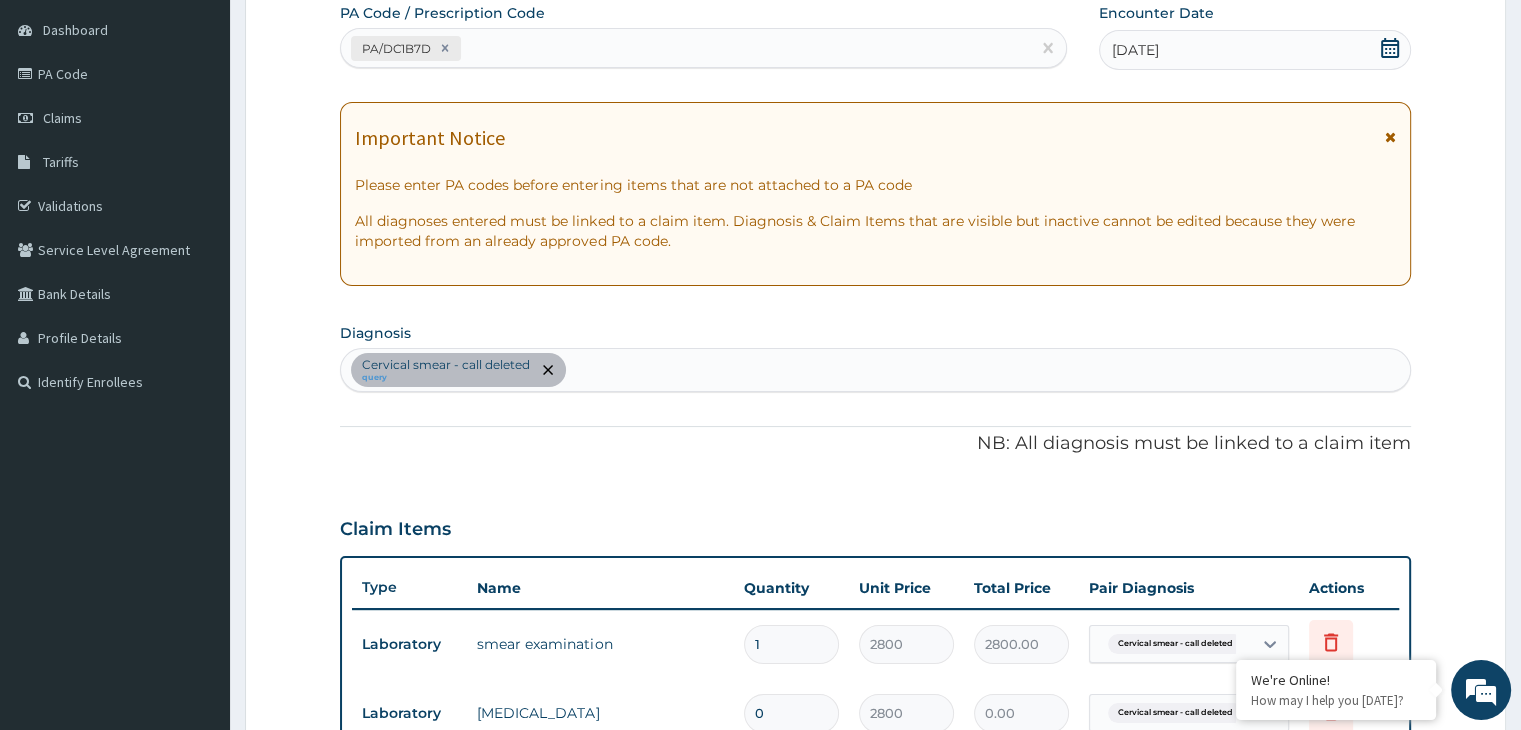 type on "1" 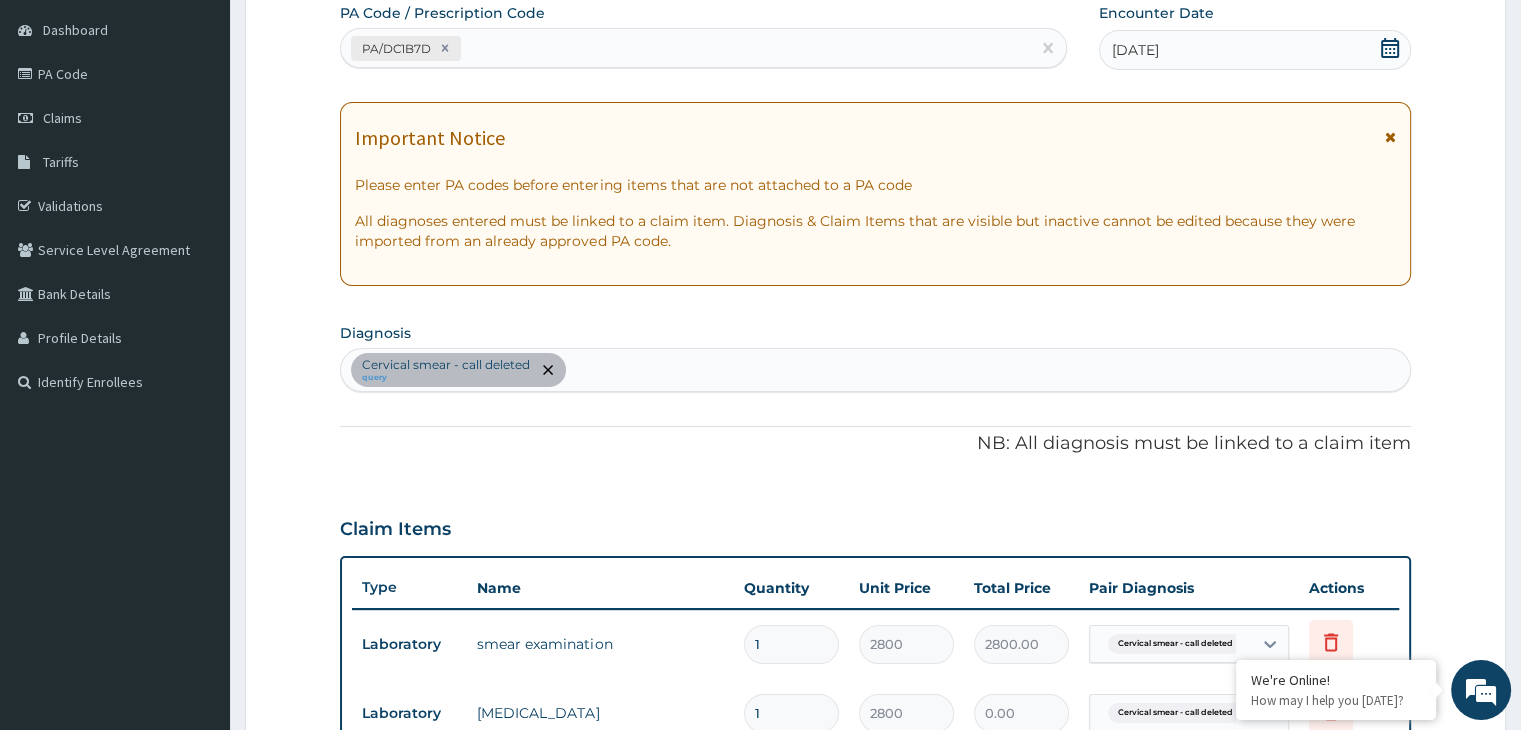 type on "2800.00" 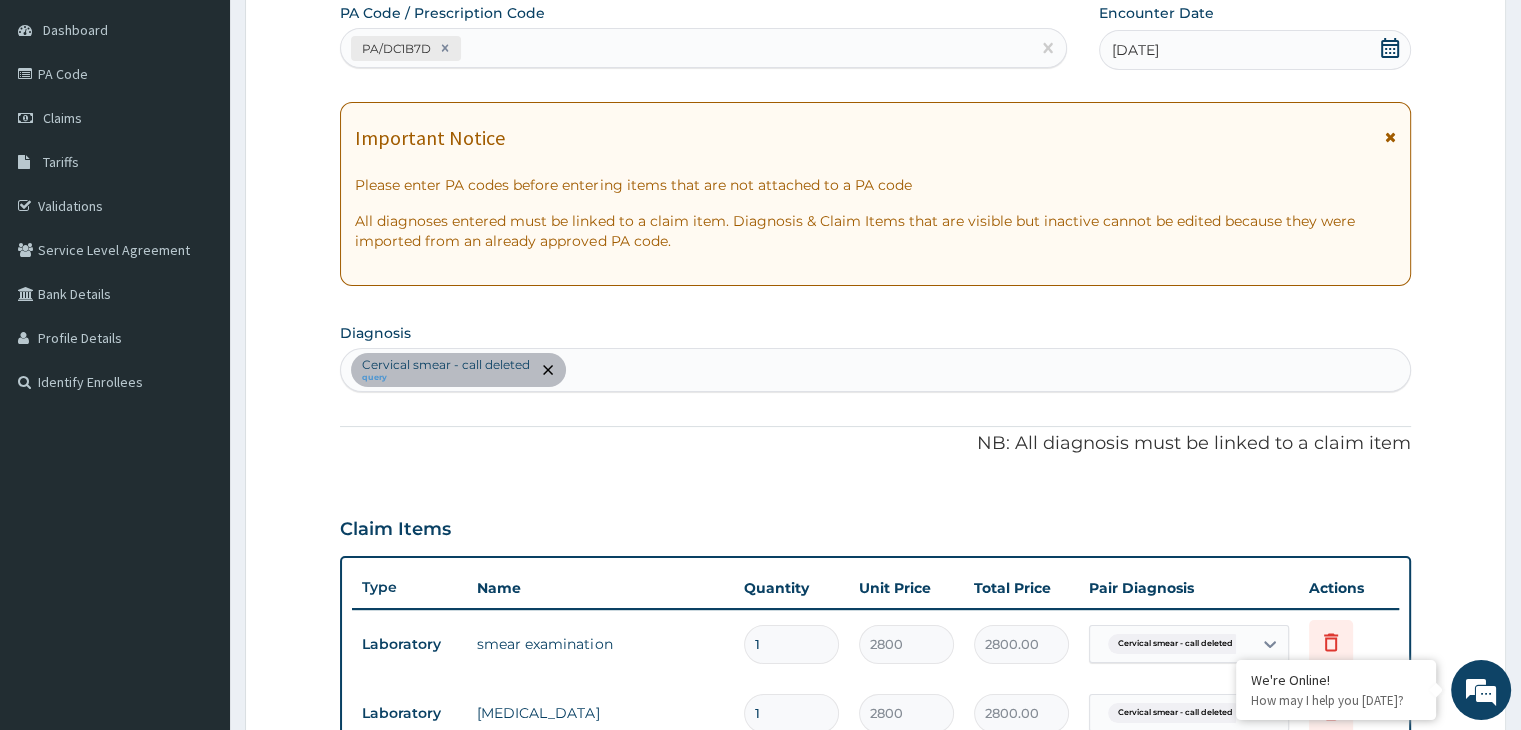 type on "0" 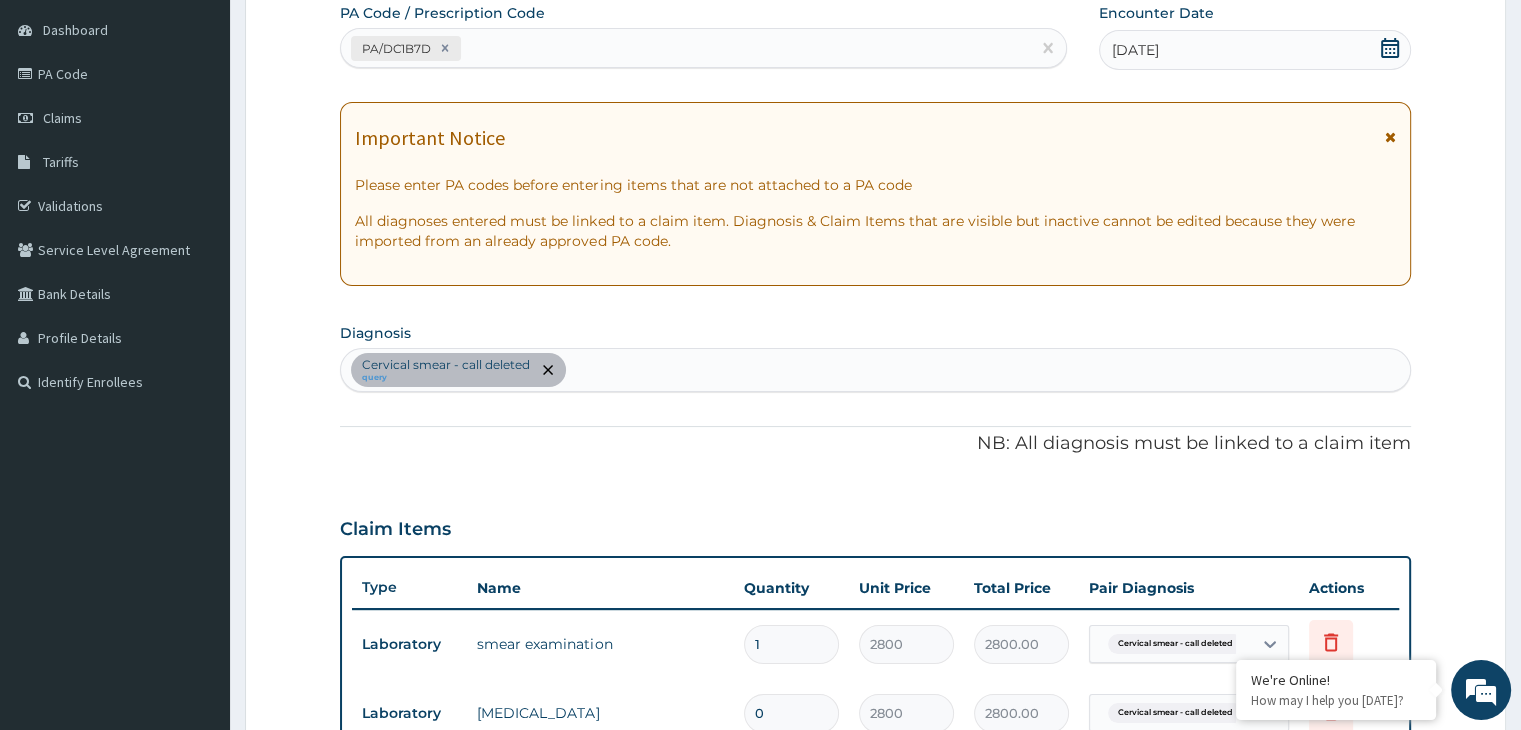 type on "0.00" 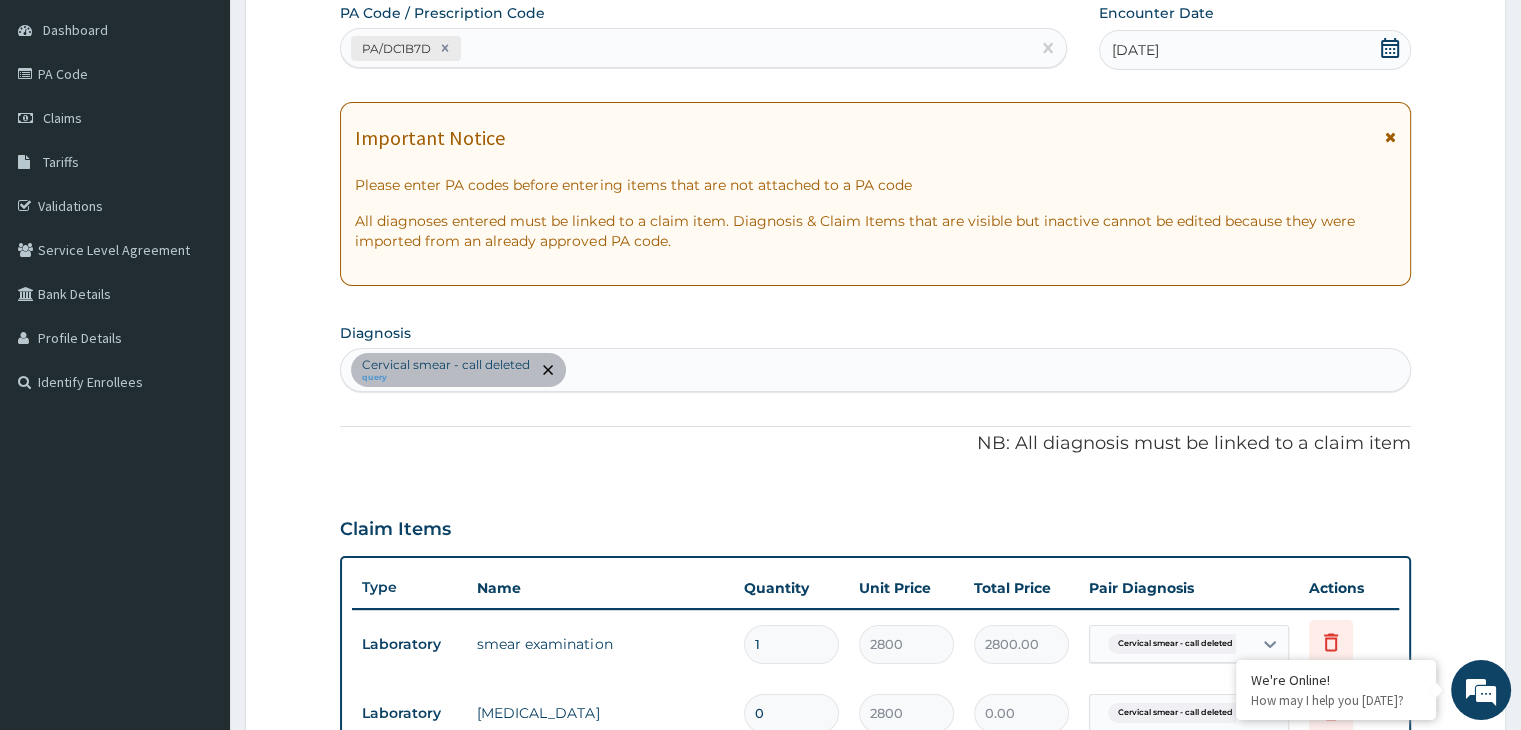 type on "1" 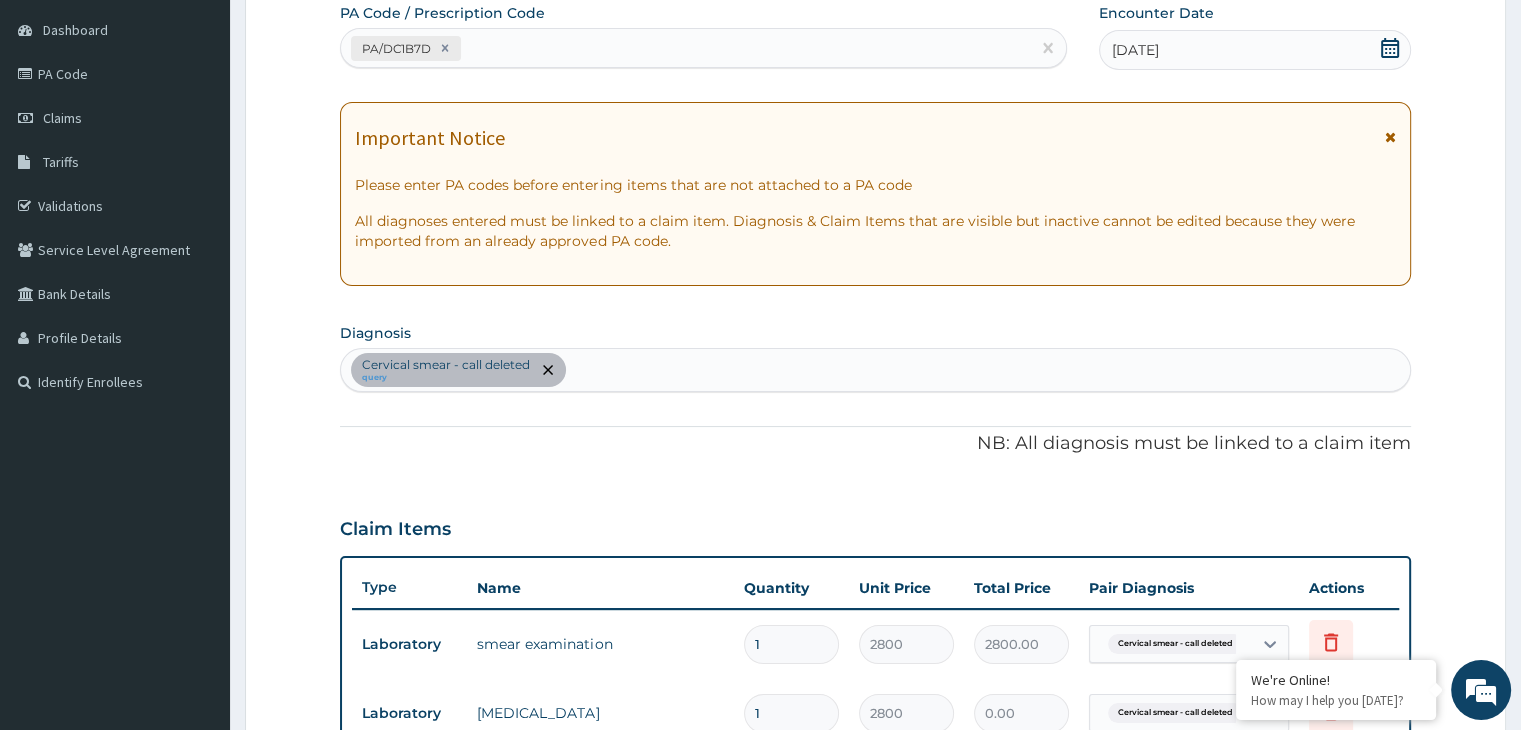 type on "2800.00" 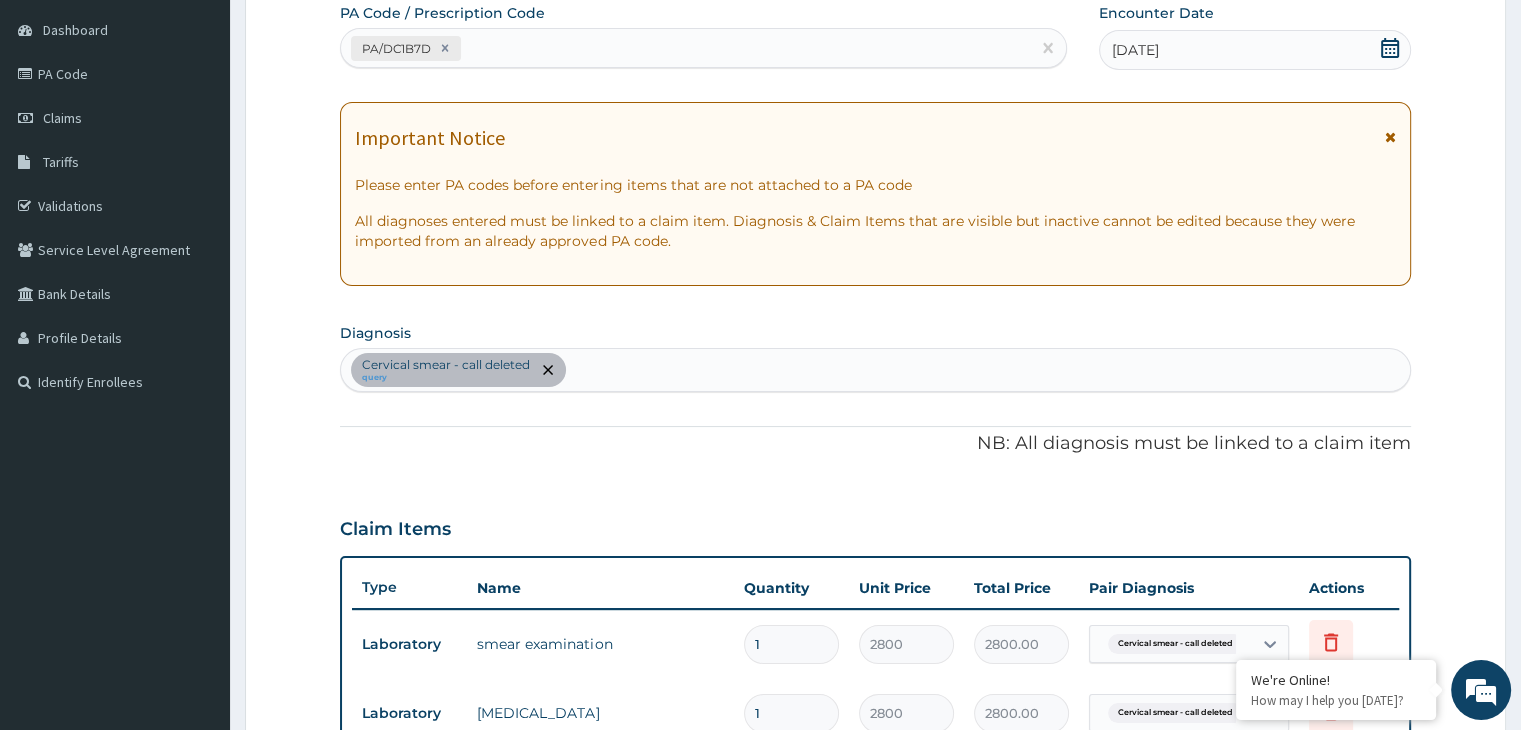 type on "0" 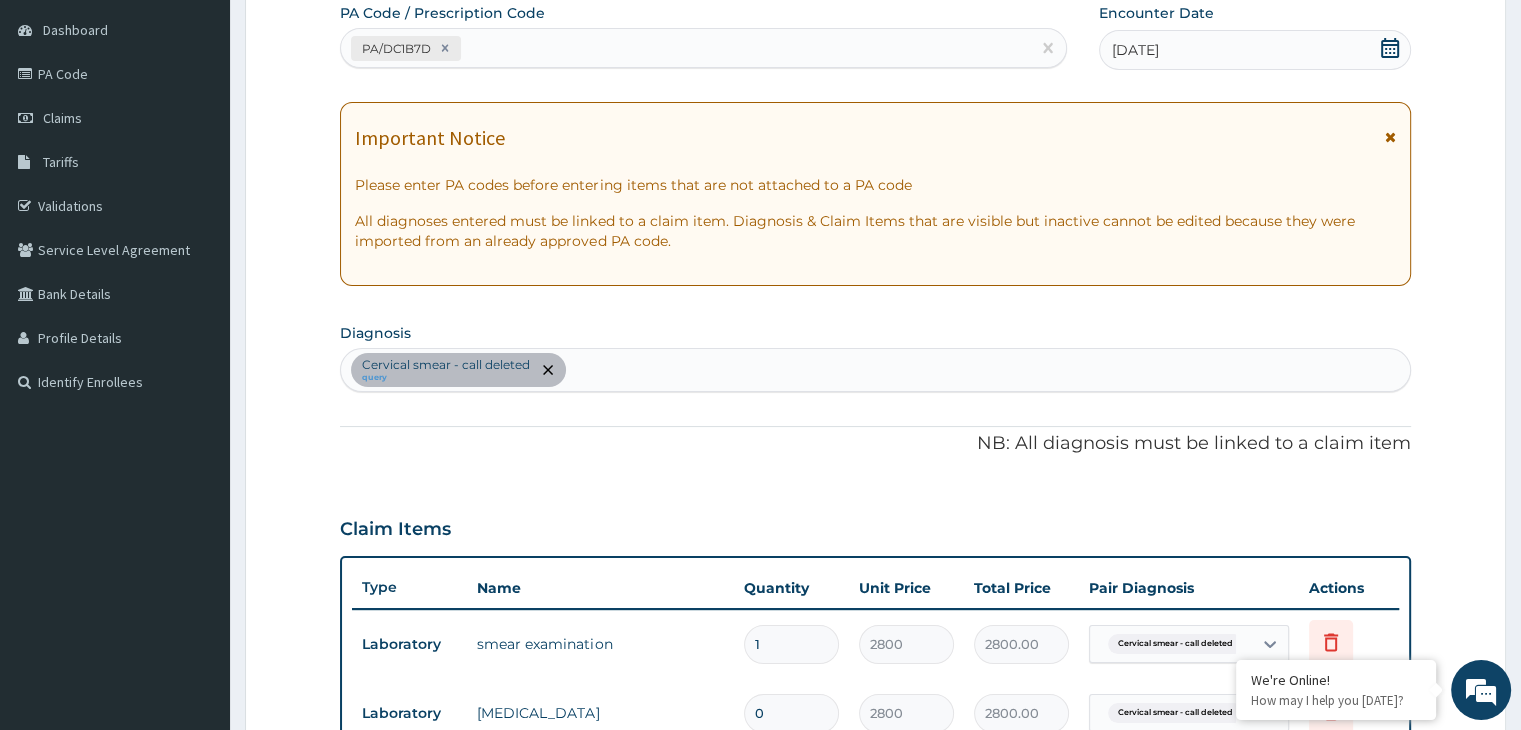 type on "0.00" 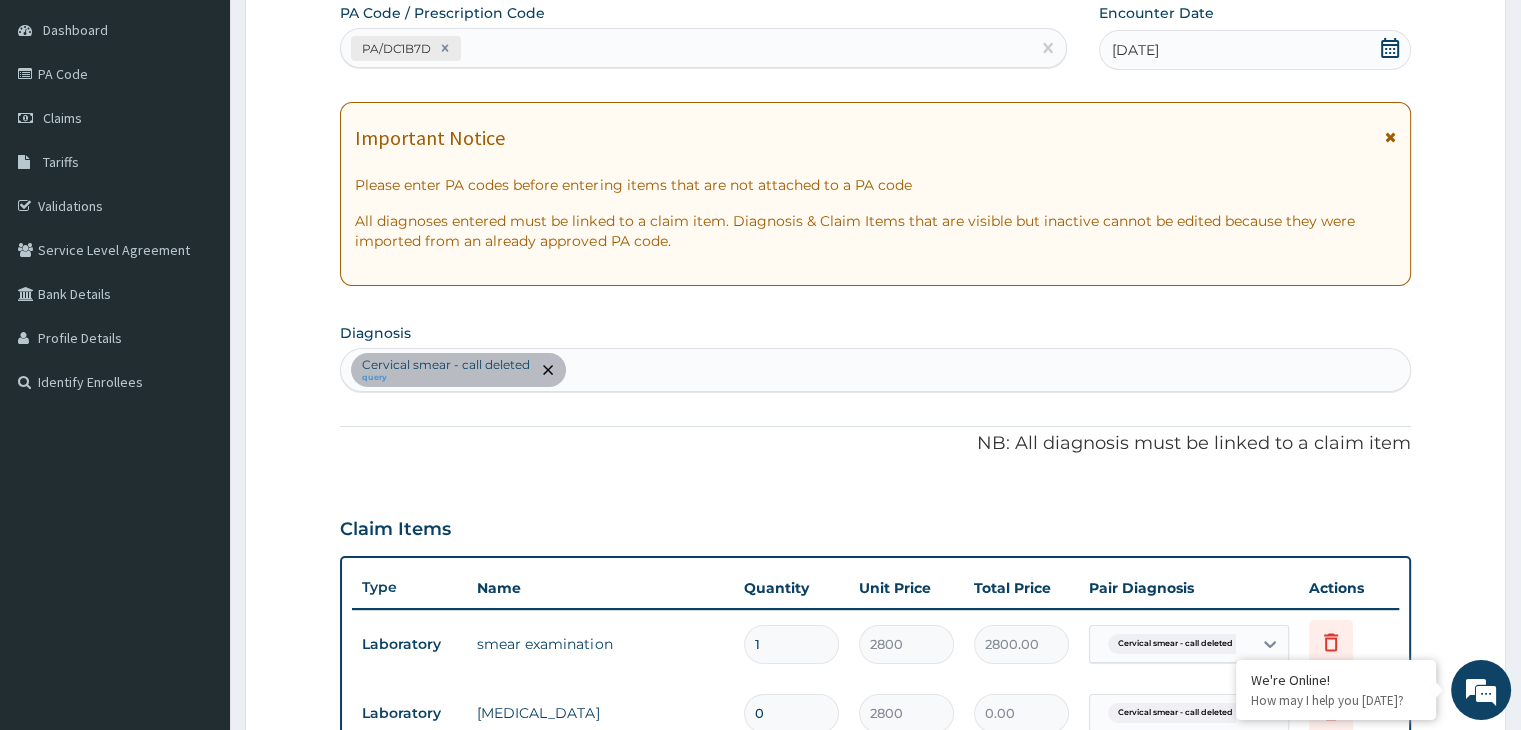 type on "1" 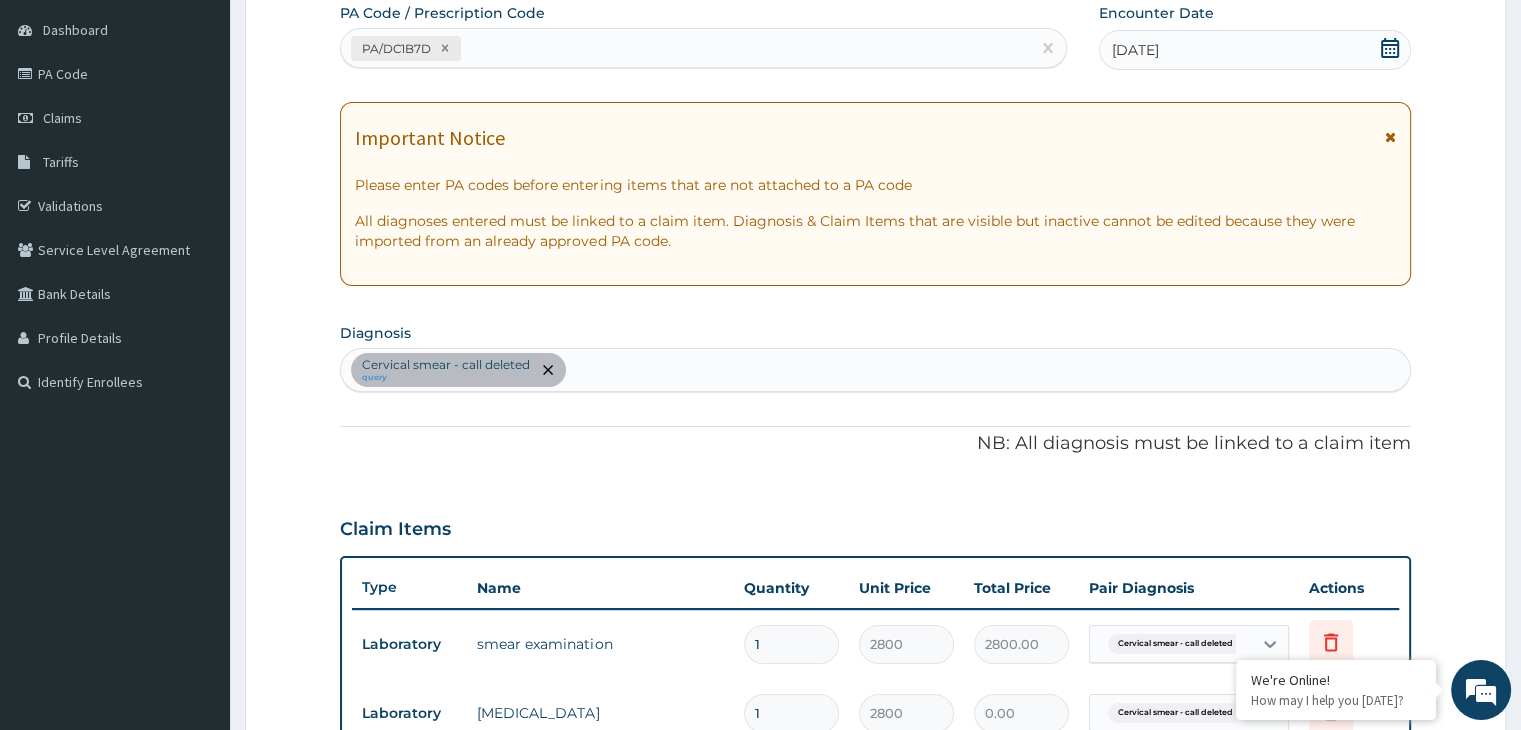 type on "2800.00" 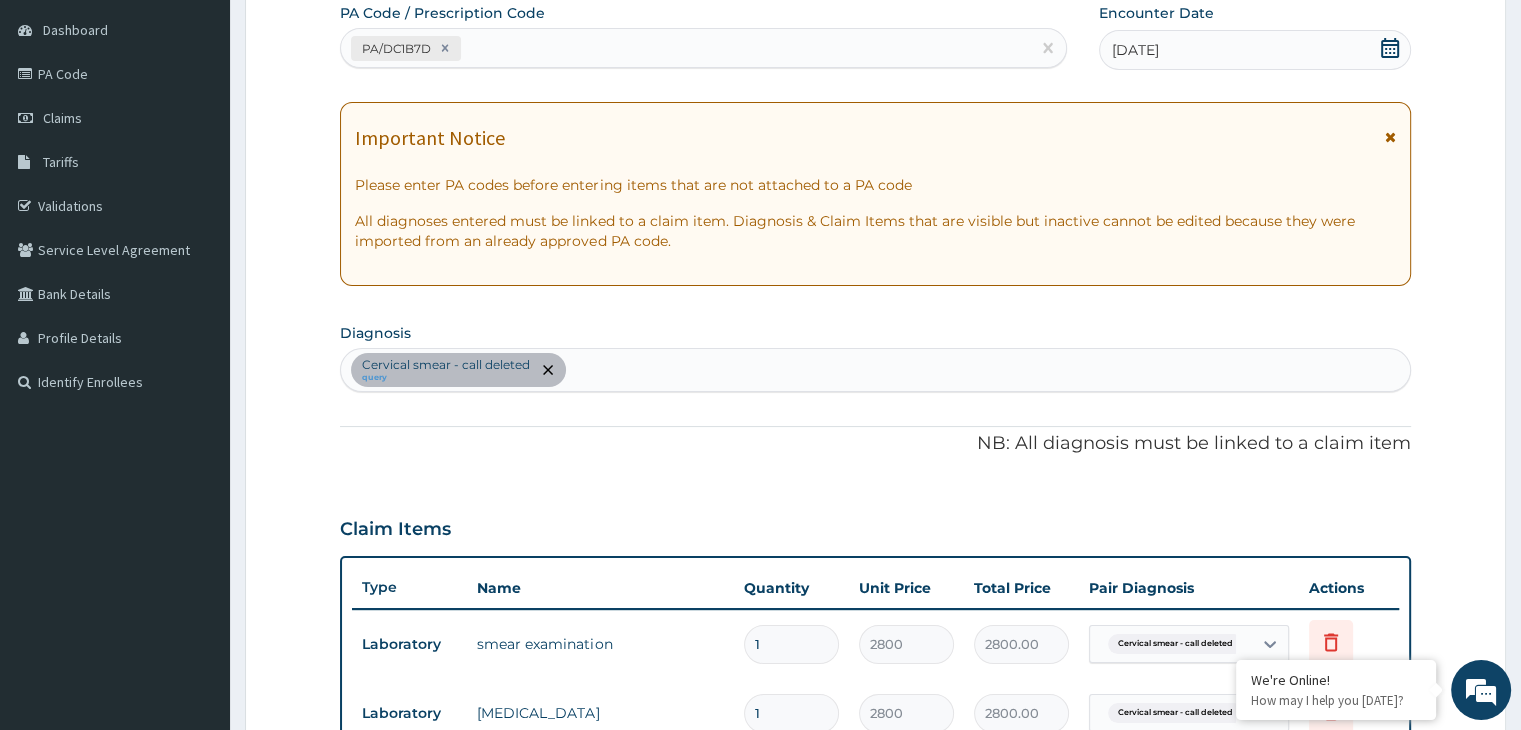 type on "0" 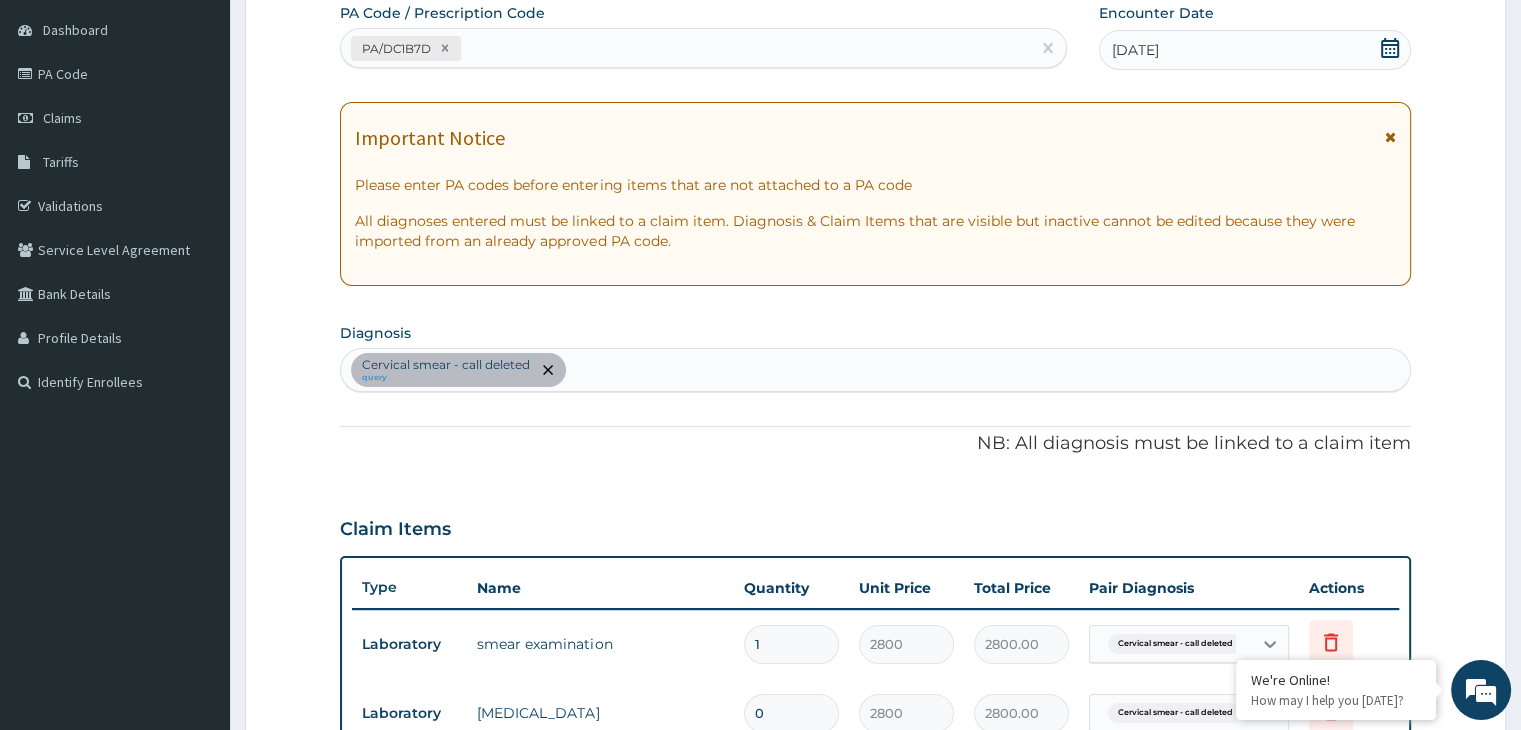 type on "0.00" 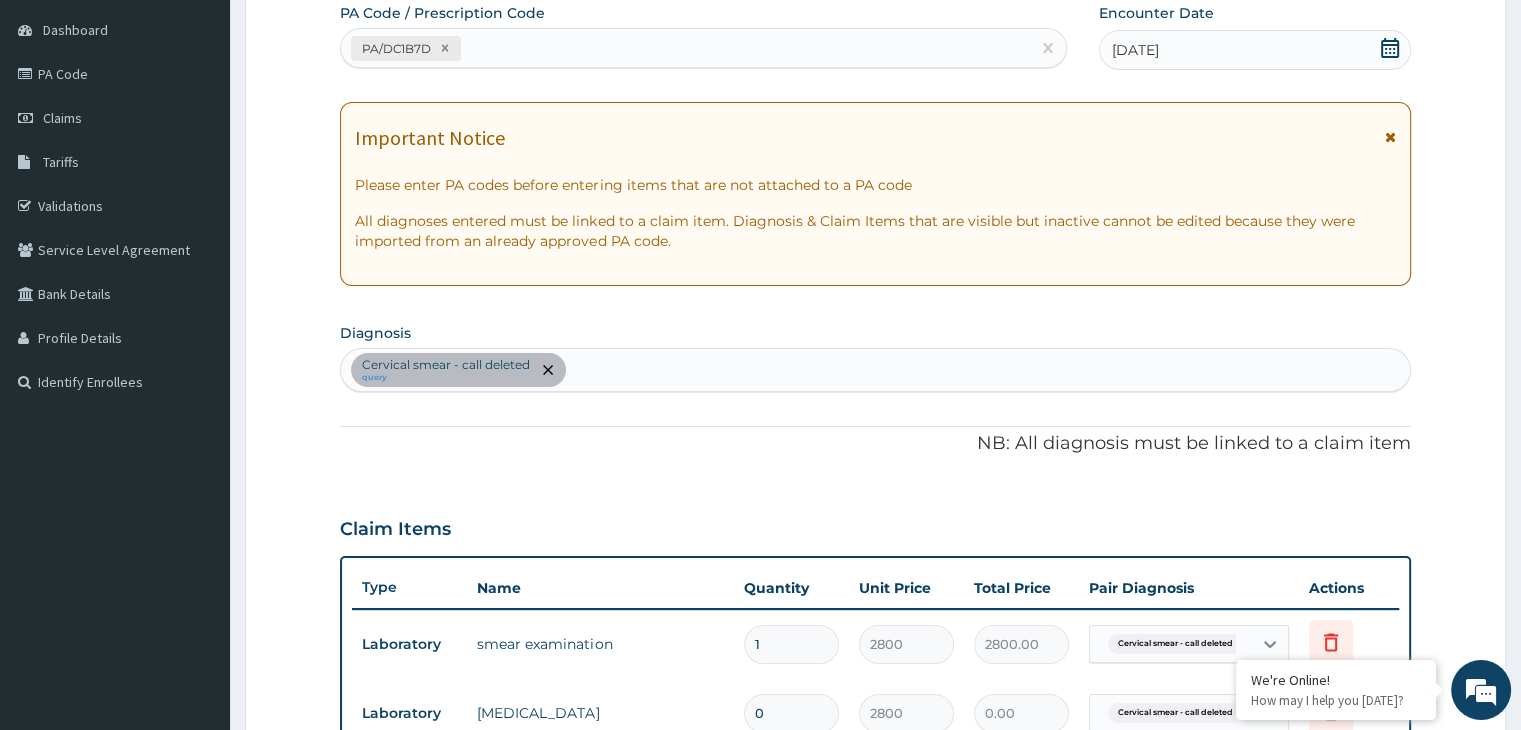 scroll, scrollTop: 683, scrollLeft: 0, axis: vertical 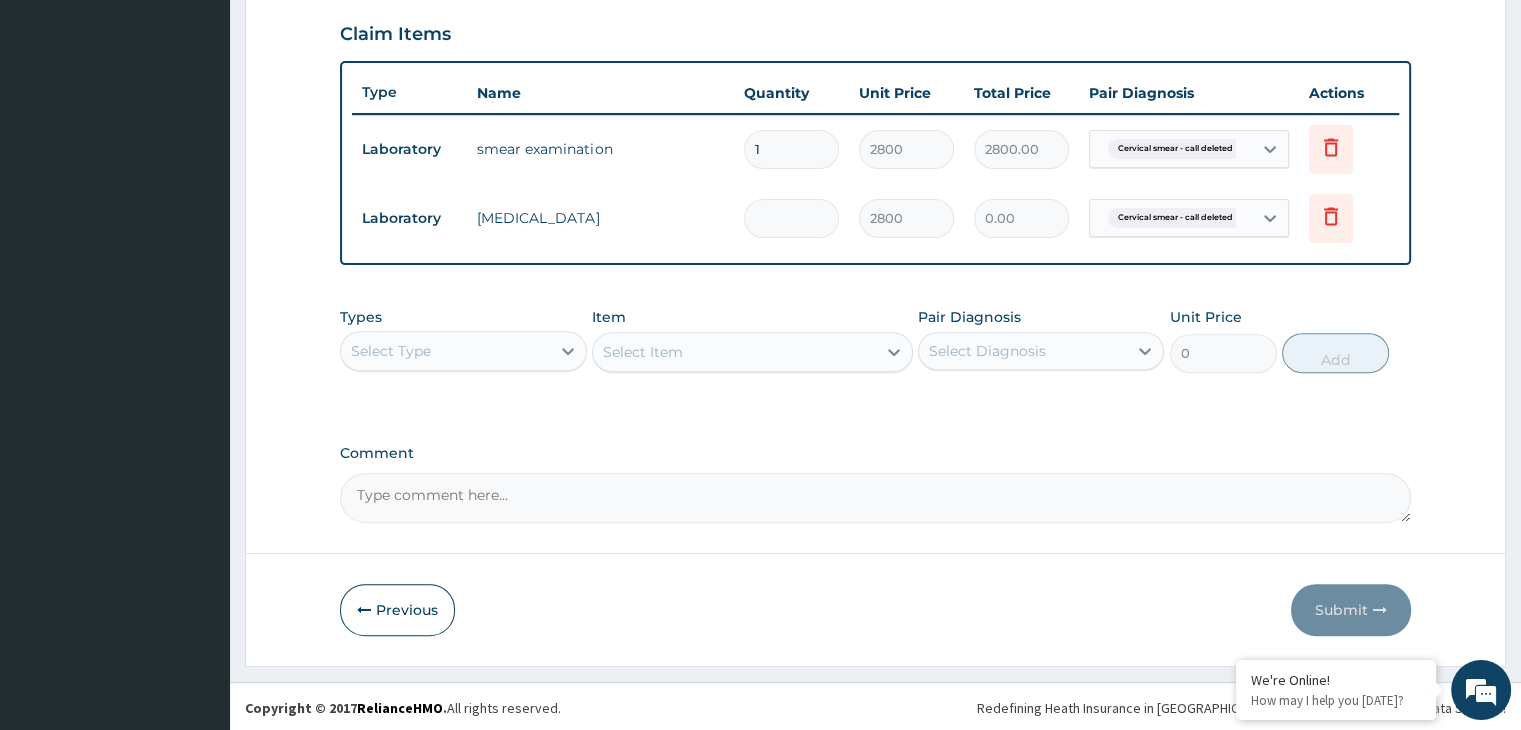 type on "1" 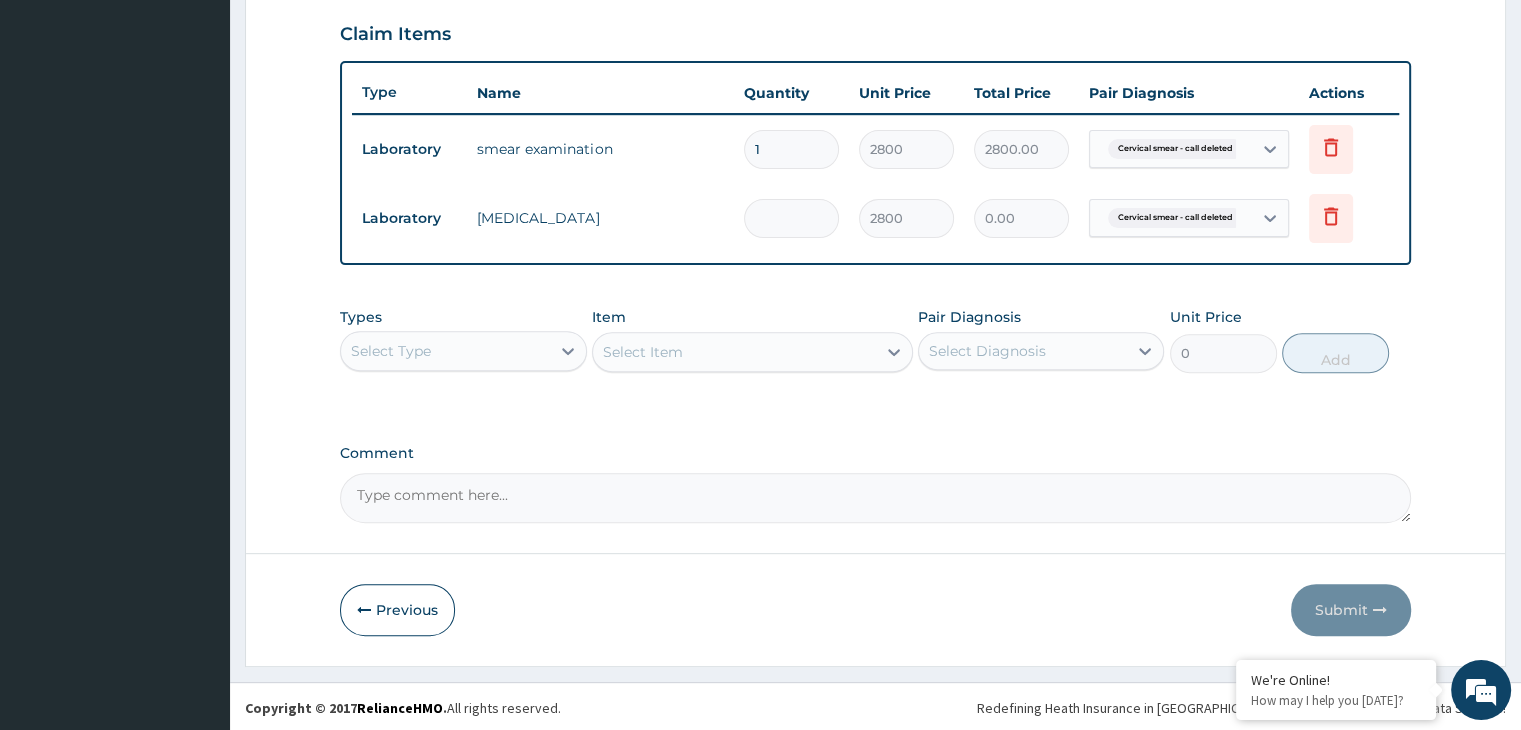 type on "2800.00" 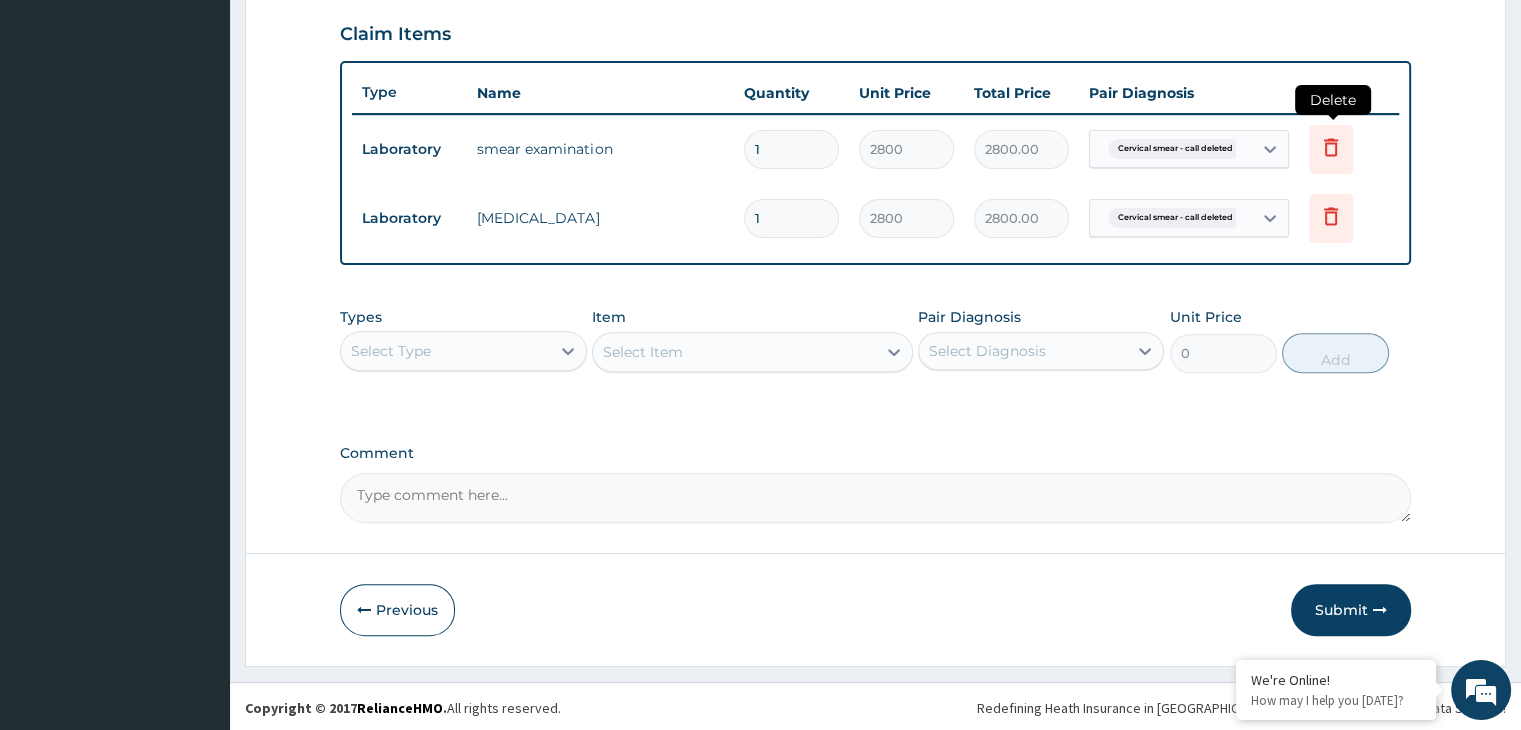 type on "1" 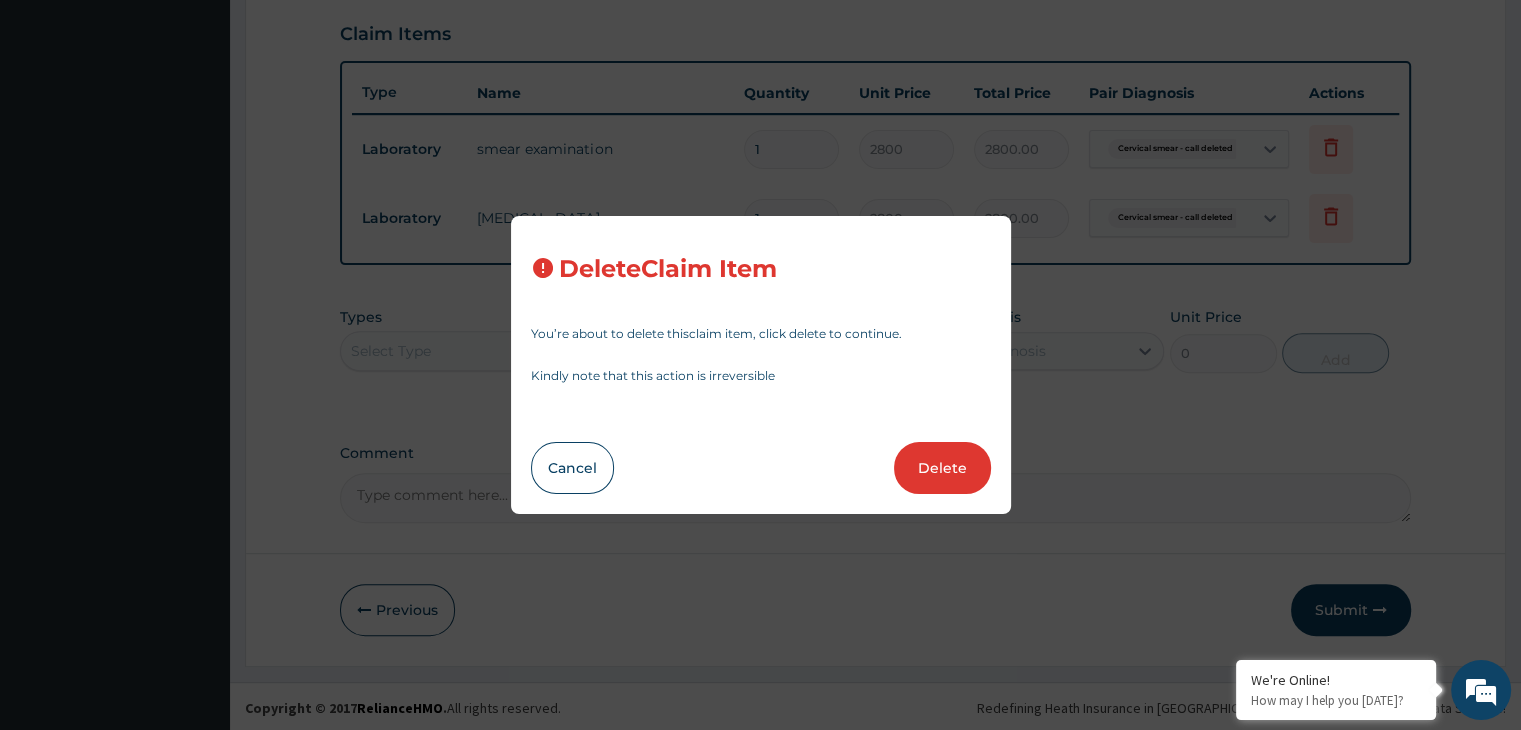drag, startPoint x: 934, startPoint y: 465, endPoint x: 951, endPoint y: 450, distance: 22.671568 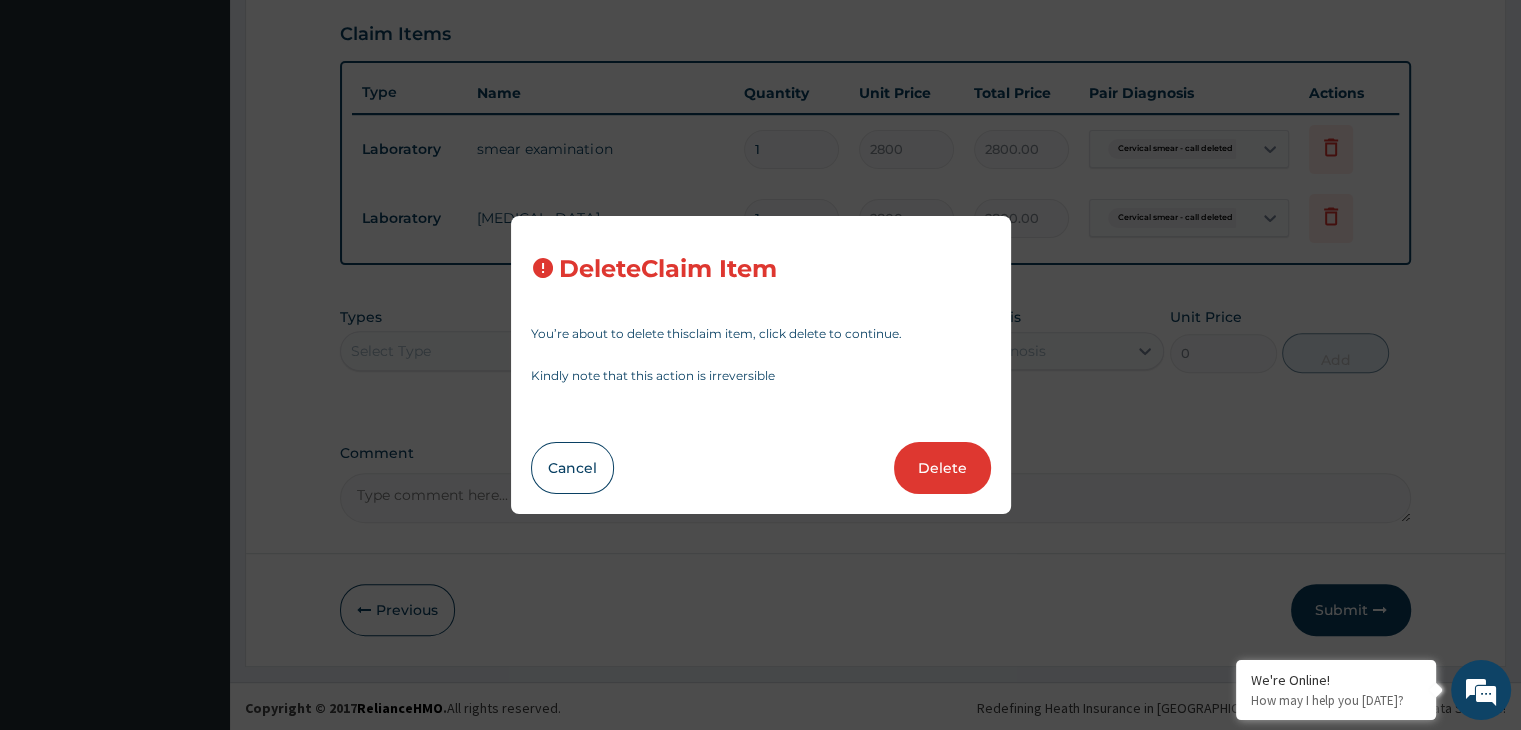 click on "Delete" at bounding box center [942, 468] 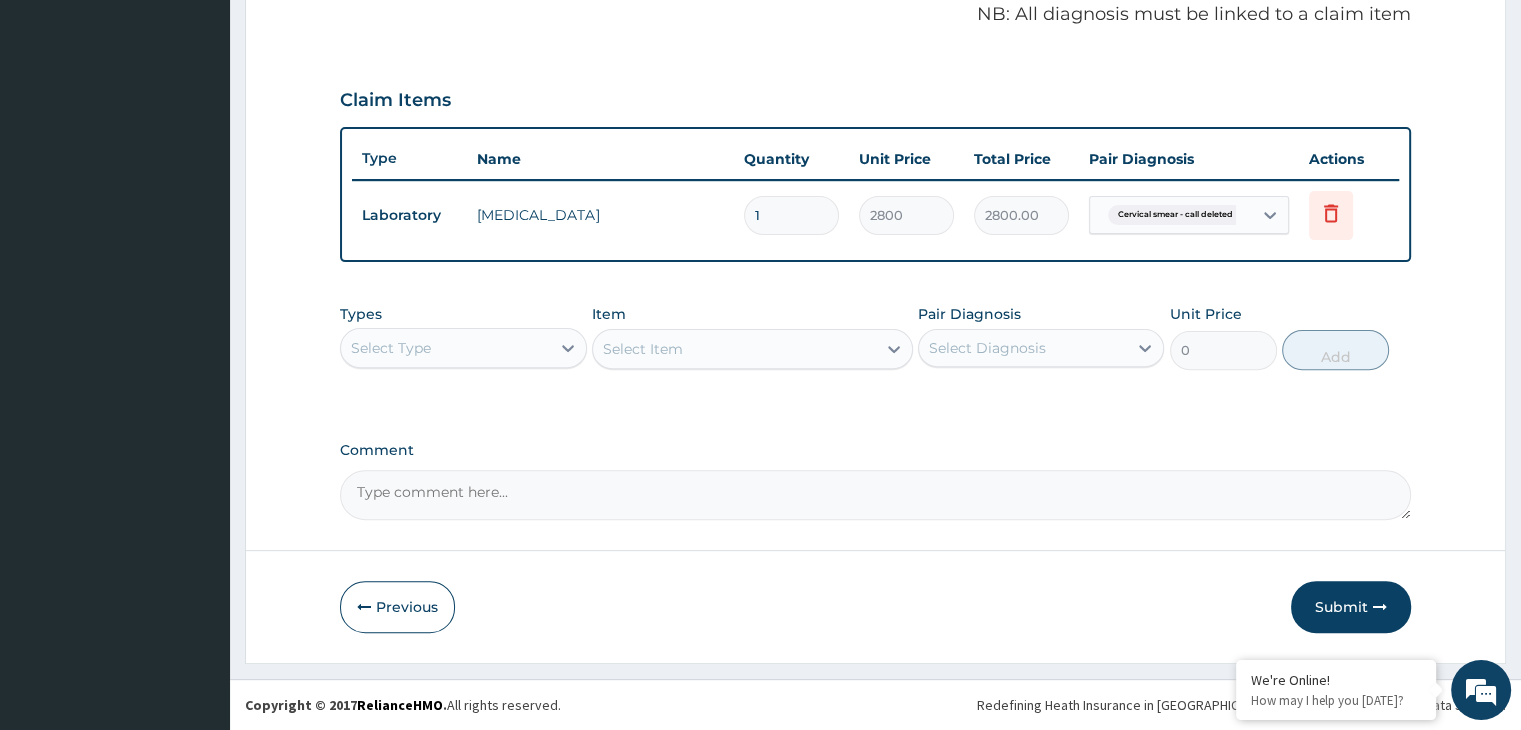 scroll, scrollTop: 614, scrollLeft: 0, axis: vertical 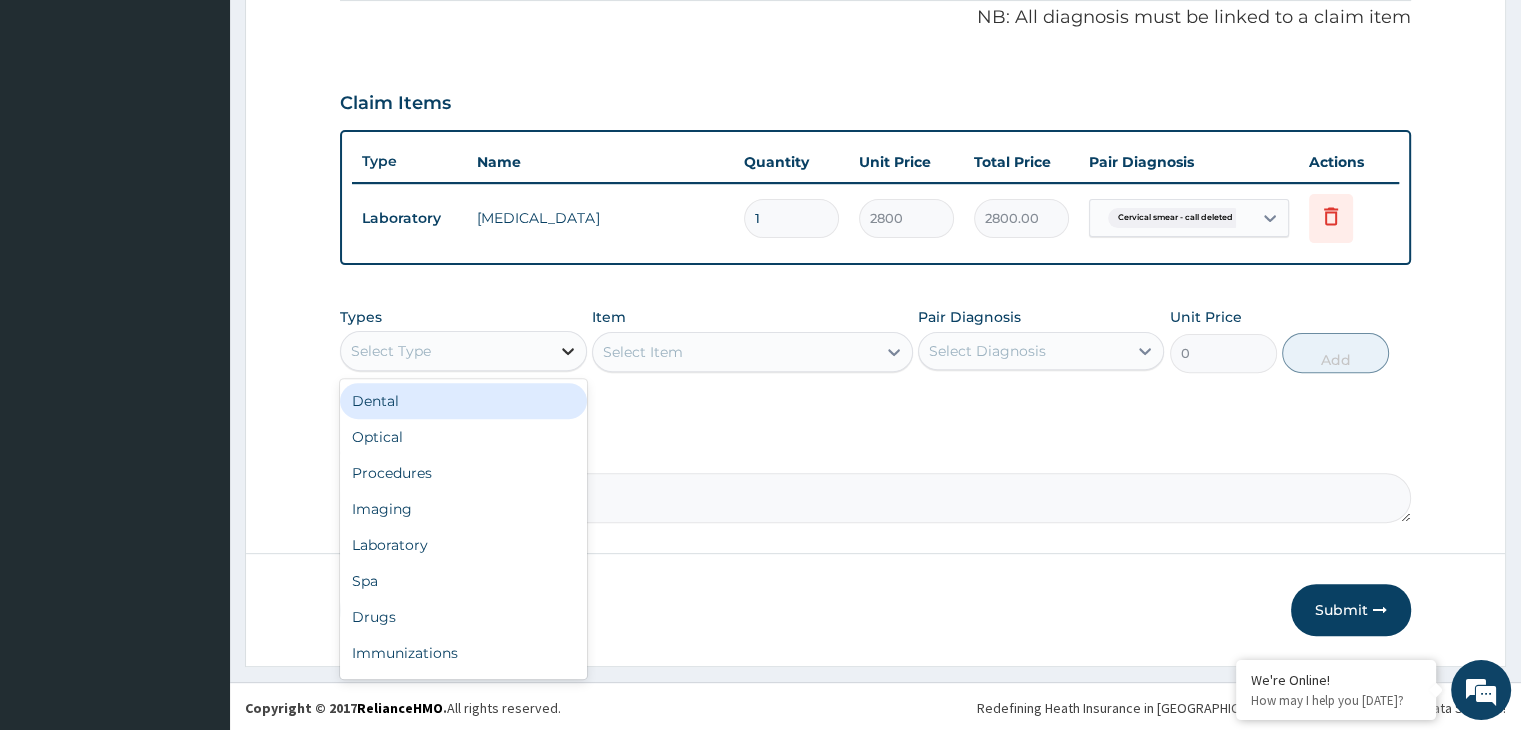 click 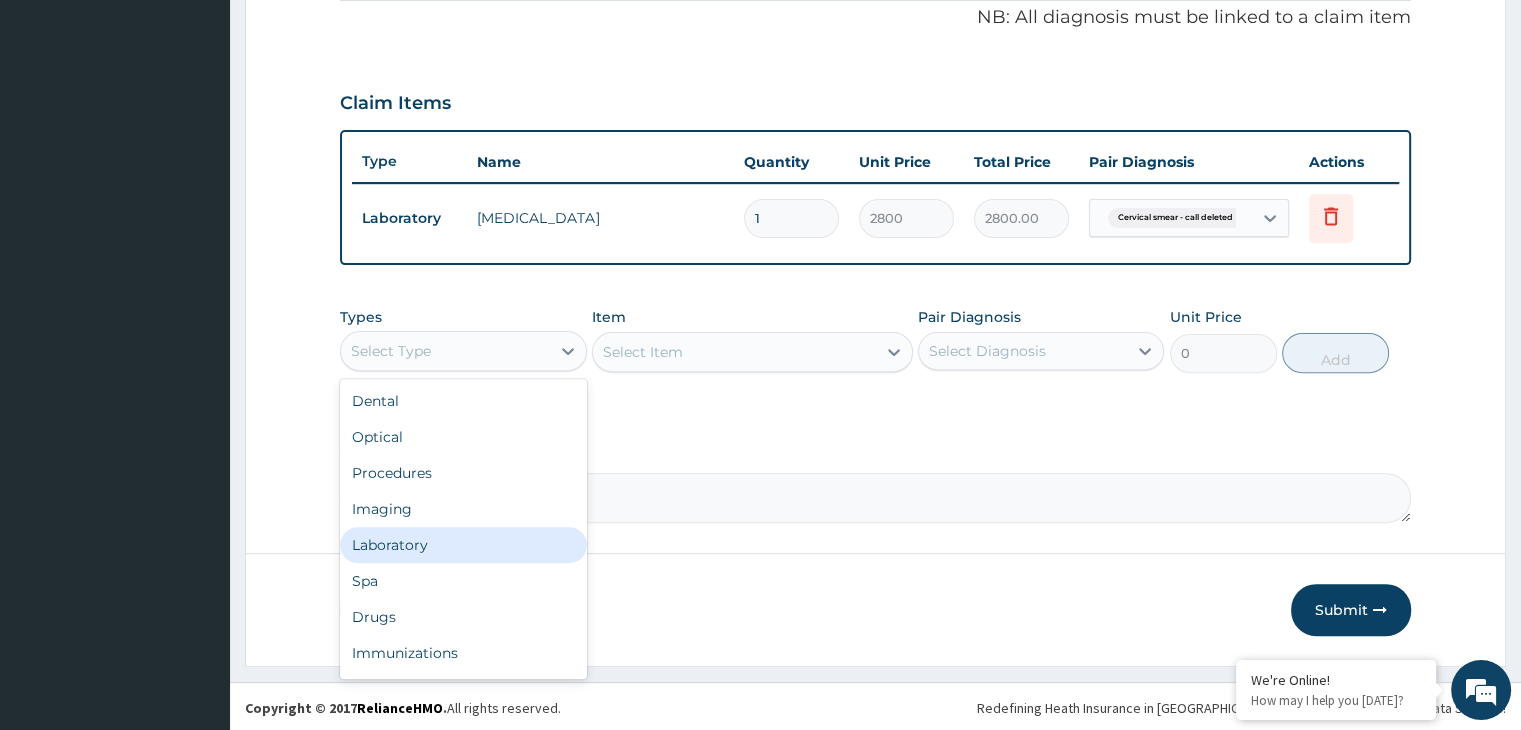 click on "Laboratory" at bounding box center [463, 545] 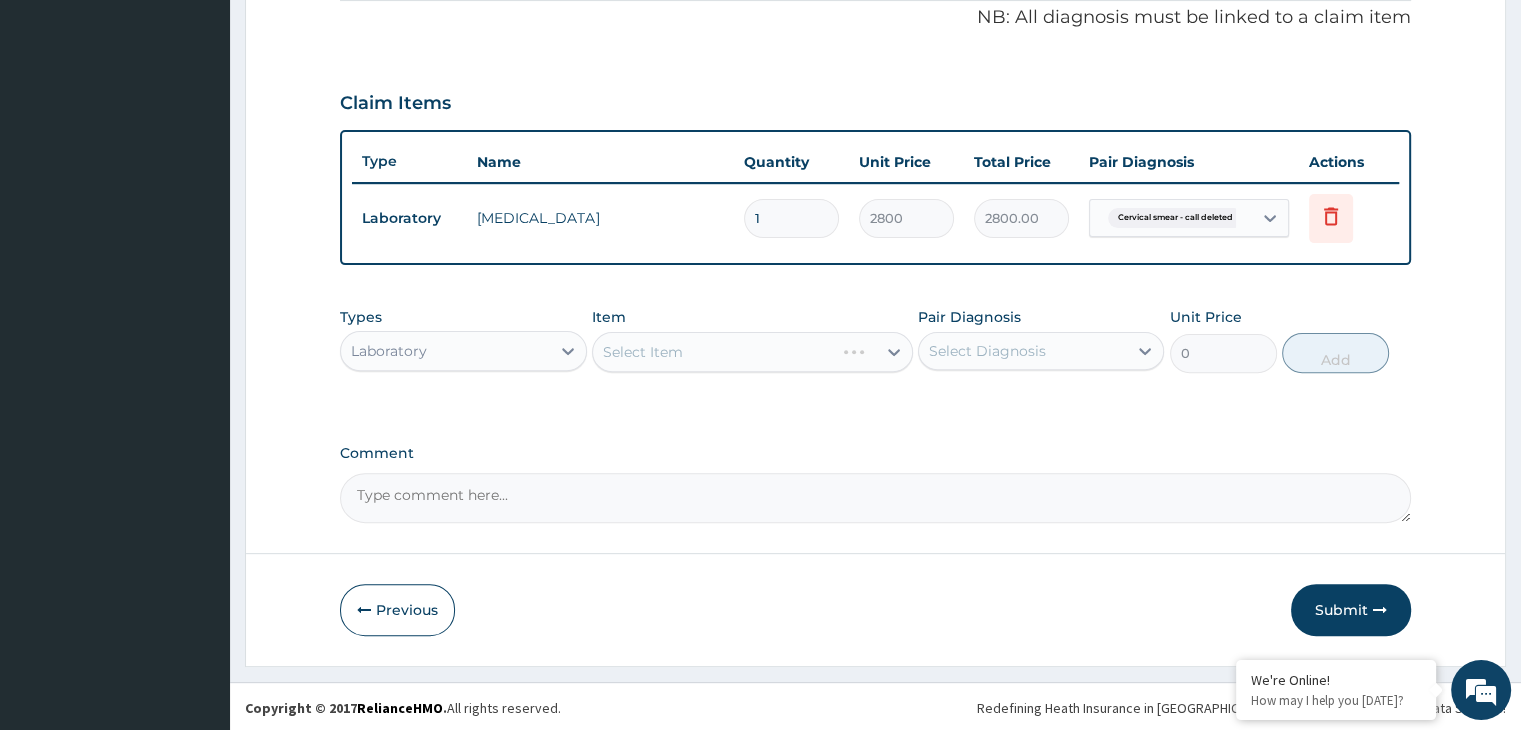 click on "Select Item" at bounding box center [752, 352] 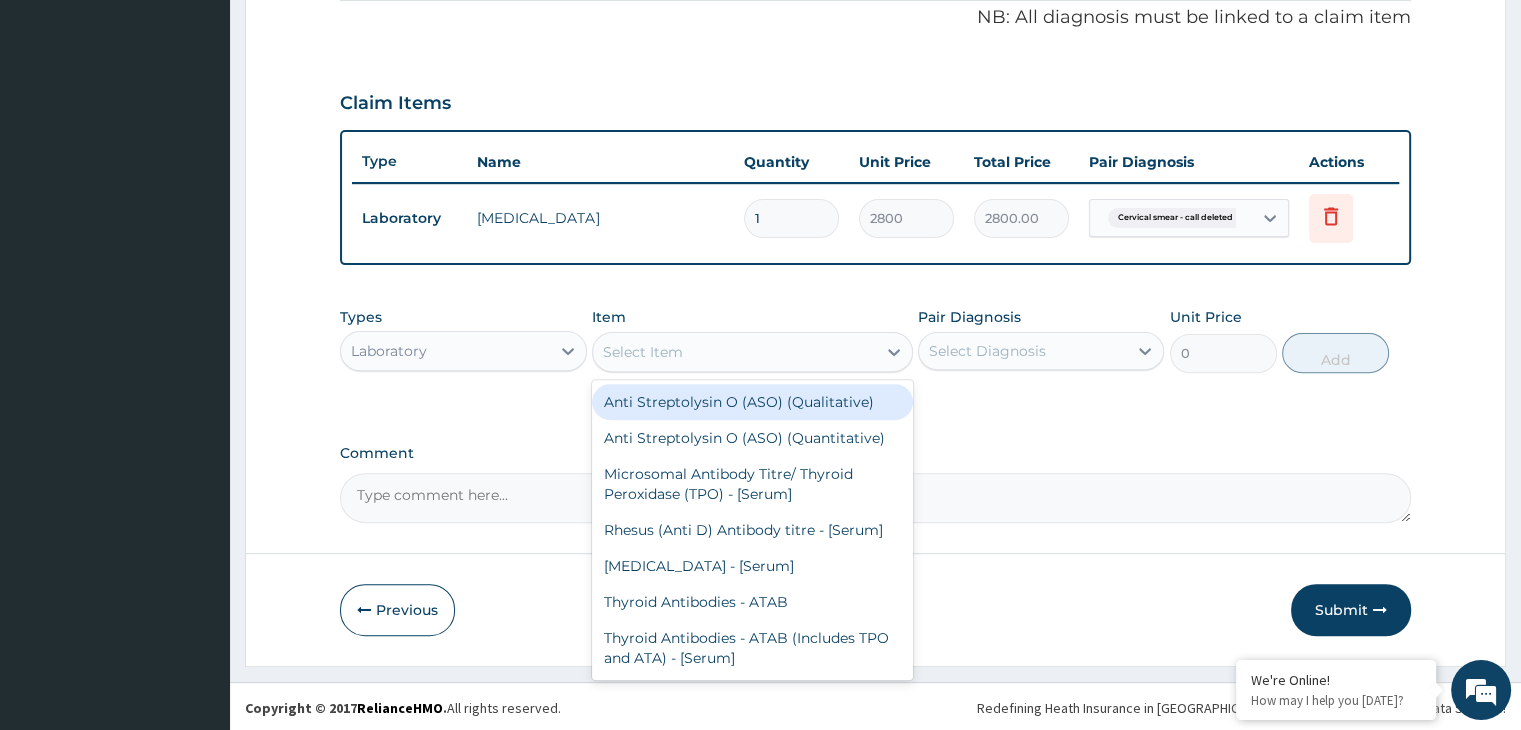 click 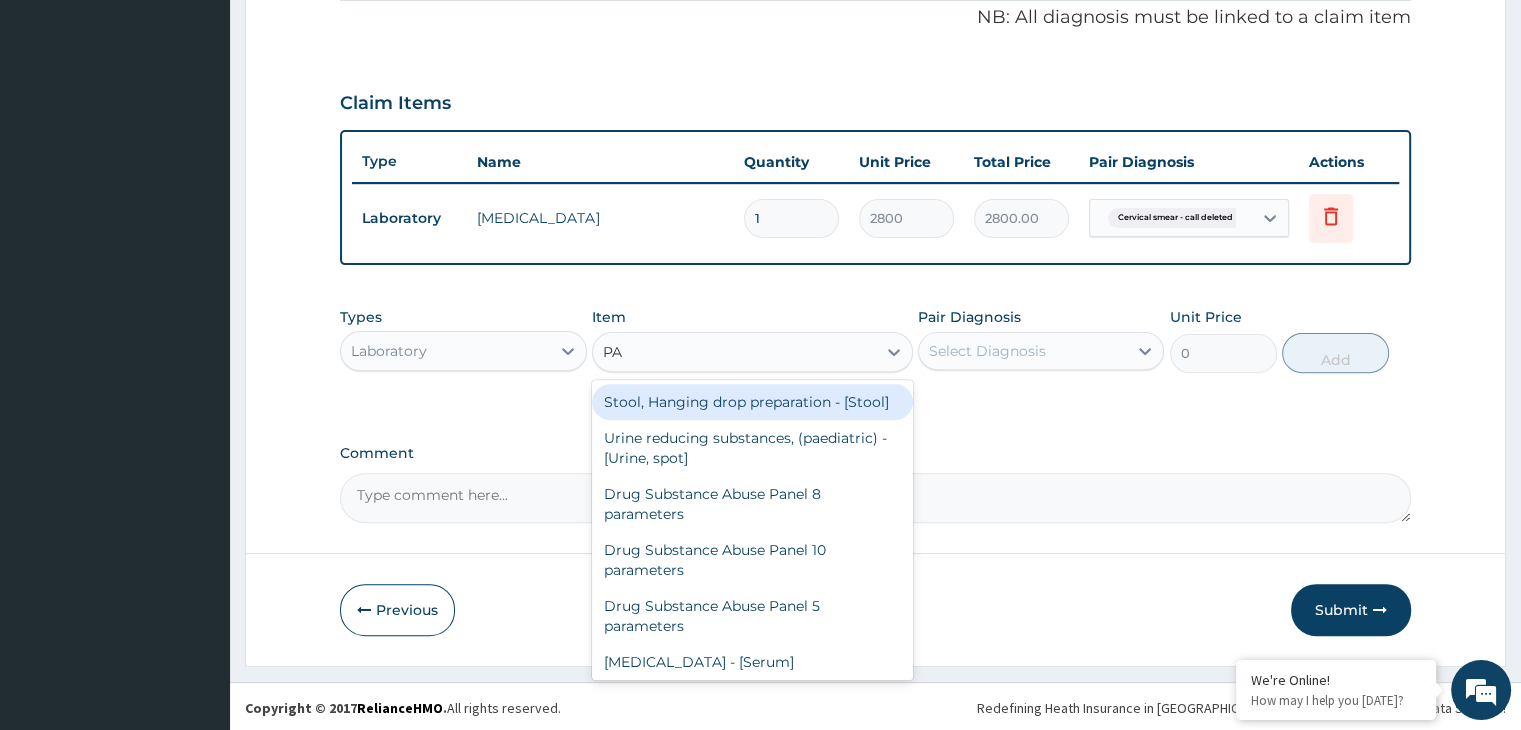 type on "PAP" 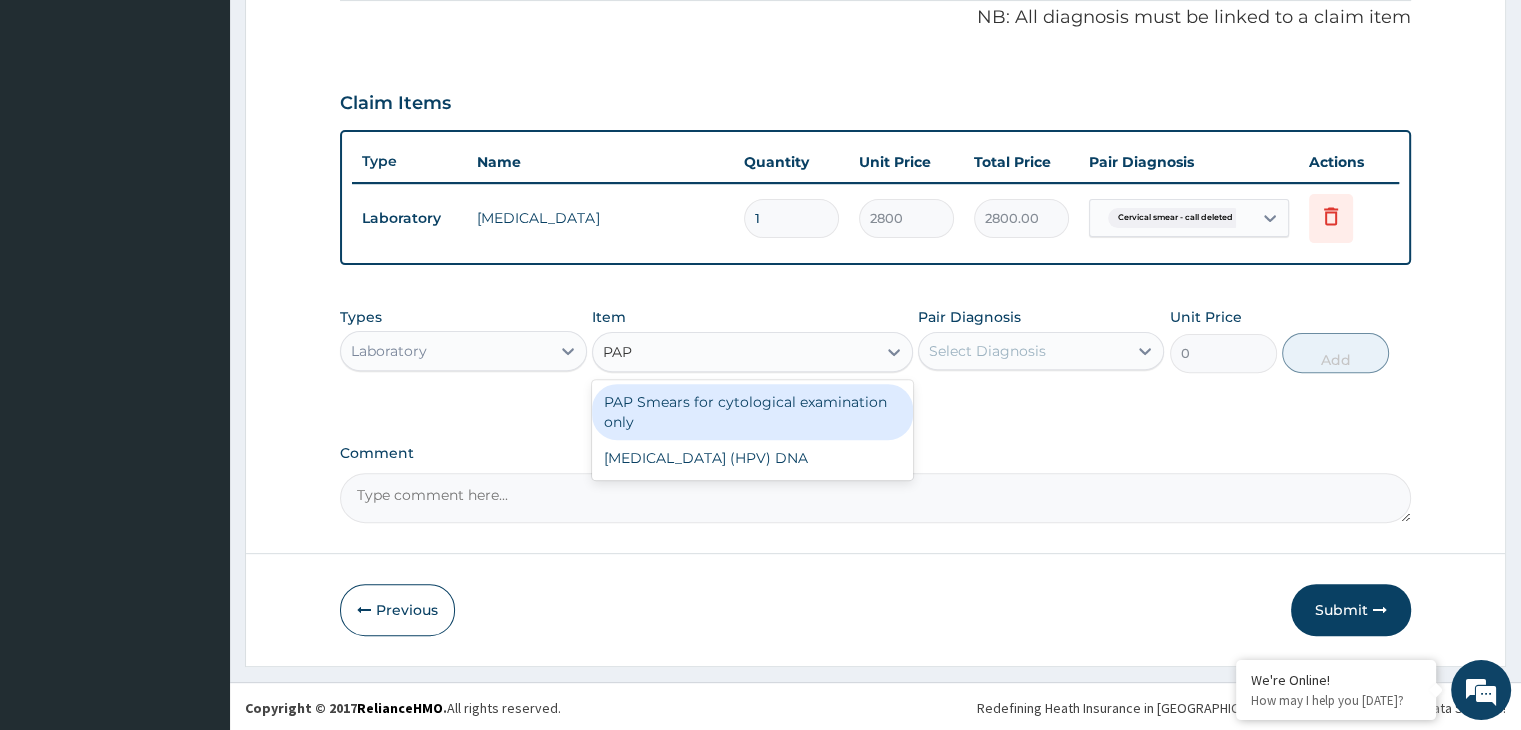 click on "PAP Smears for cytological examination only" at bounding box center (752, 412) 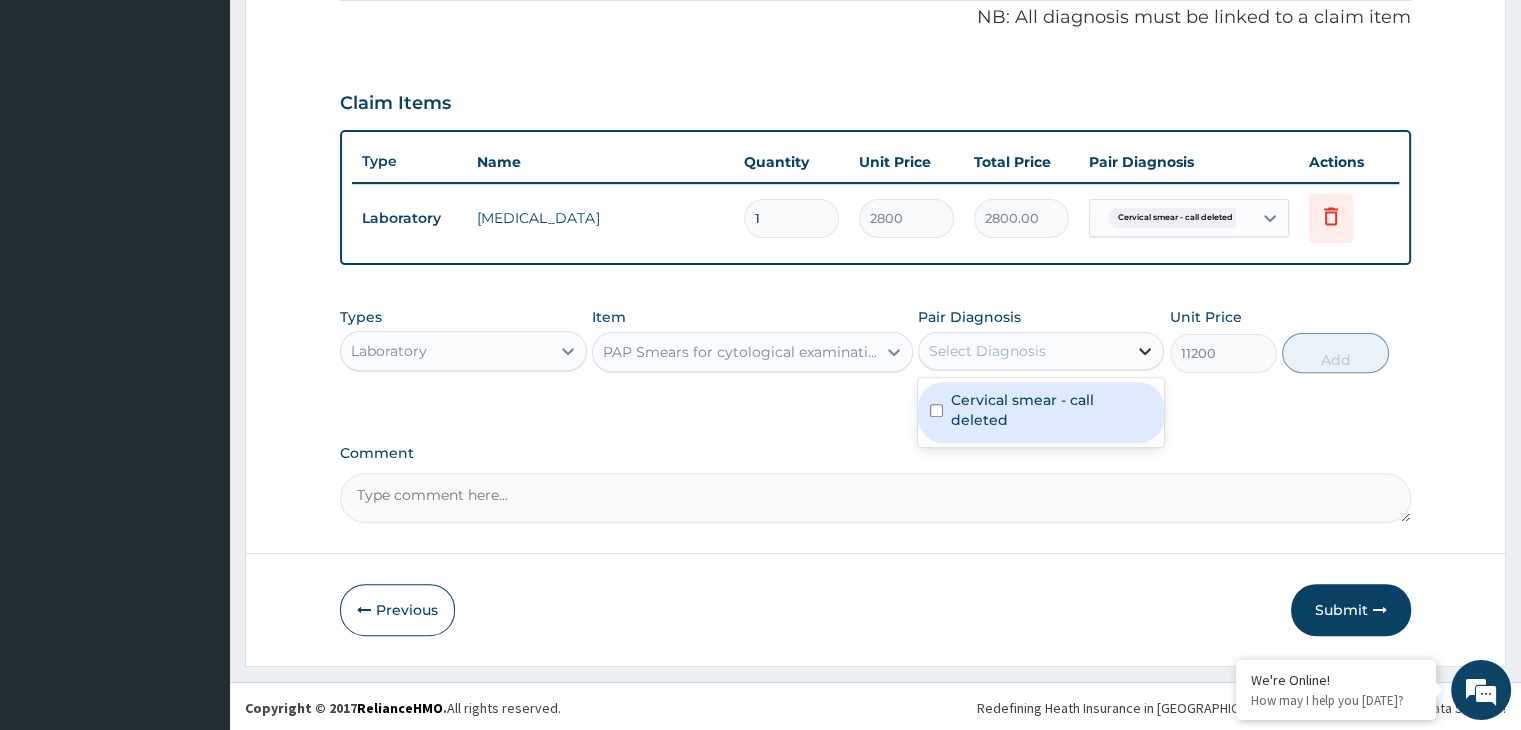 click 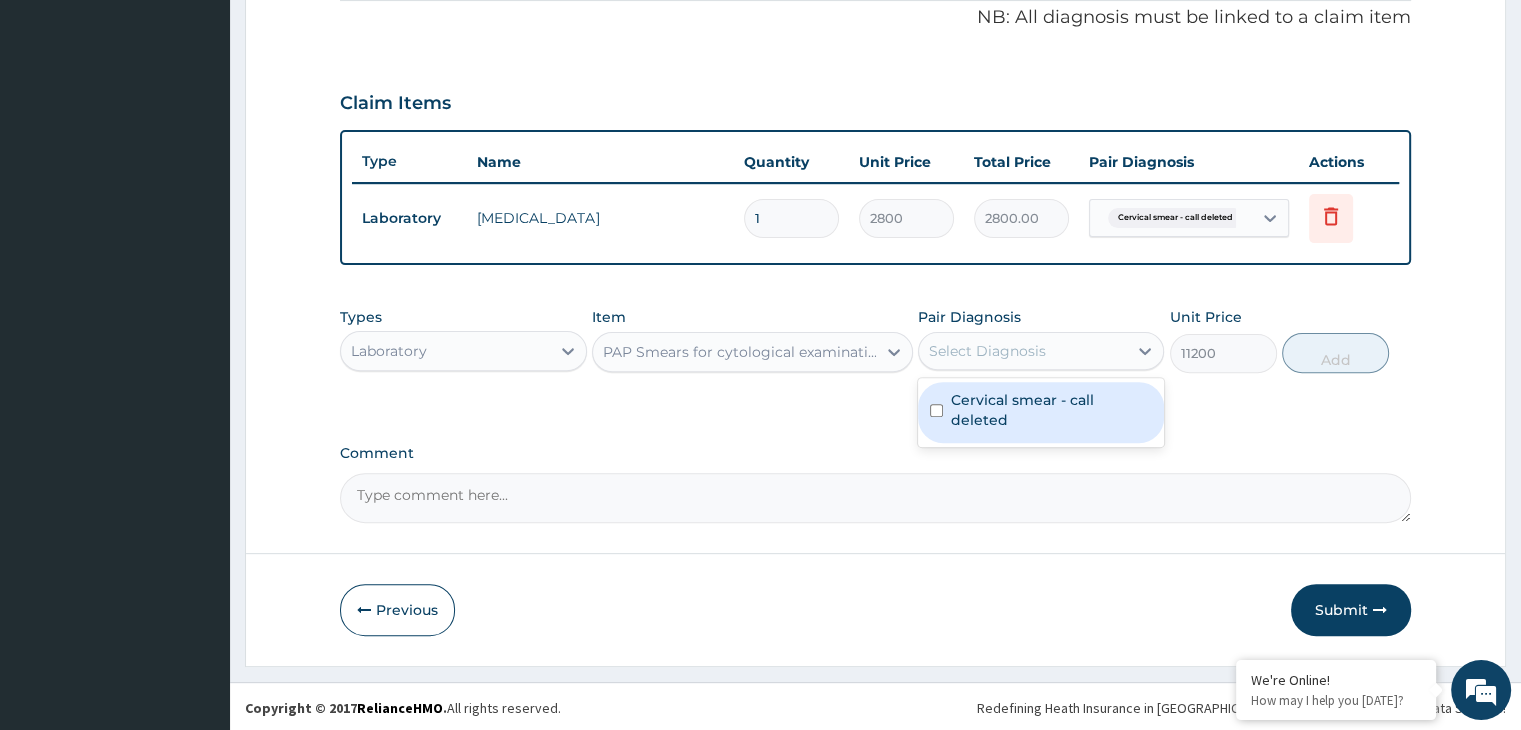 click at bounding box center (936, 410) 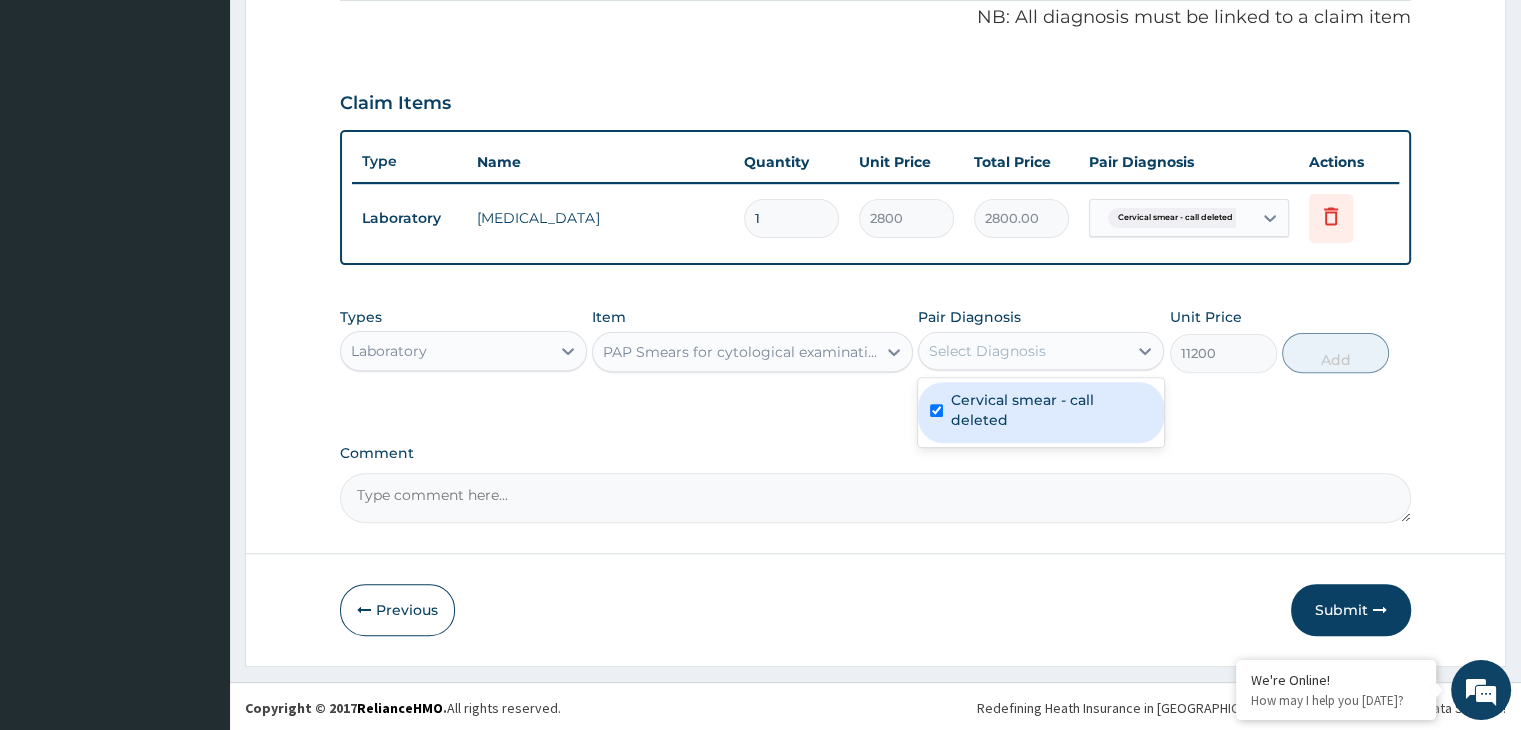 checkbox on "true" 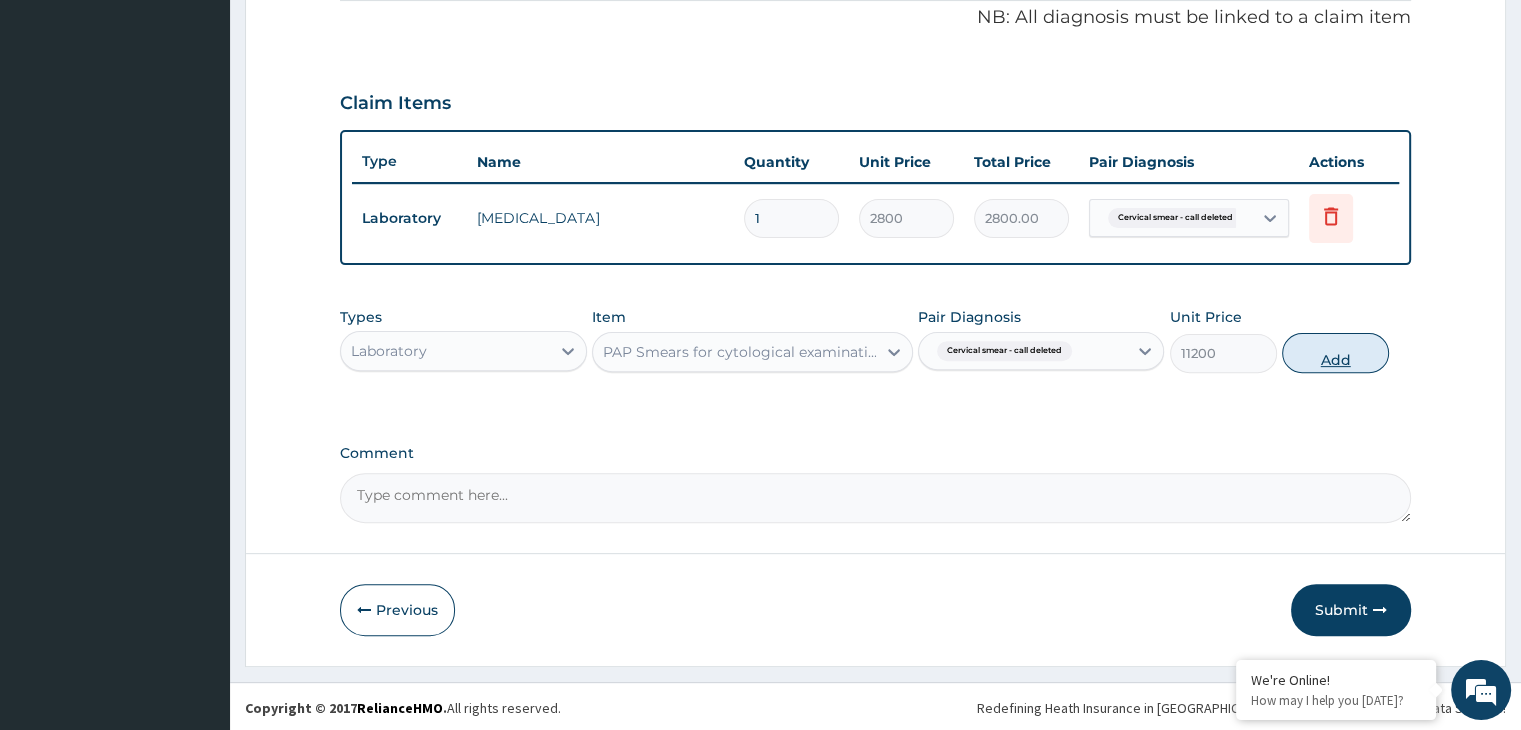 click on "Add" at bounding box center [1335, 353] 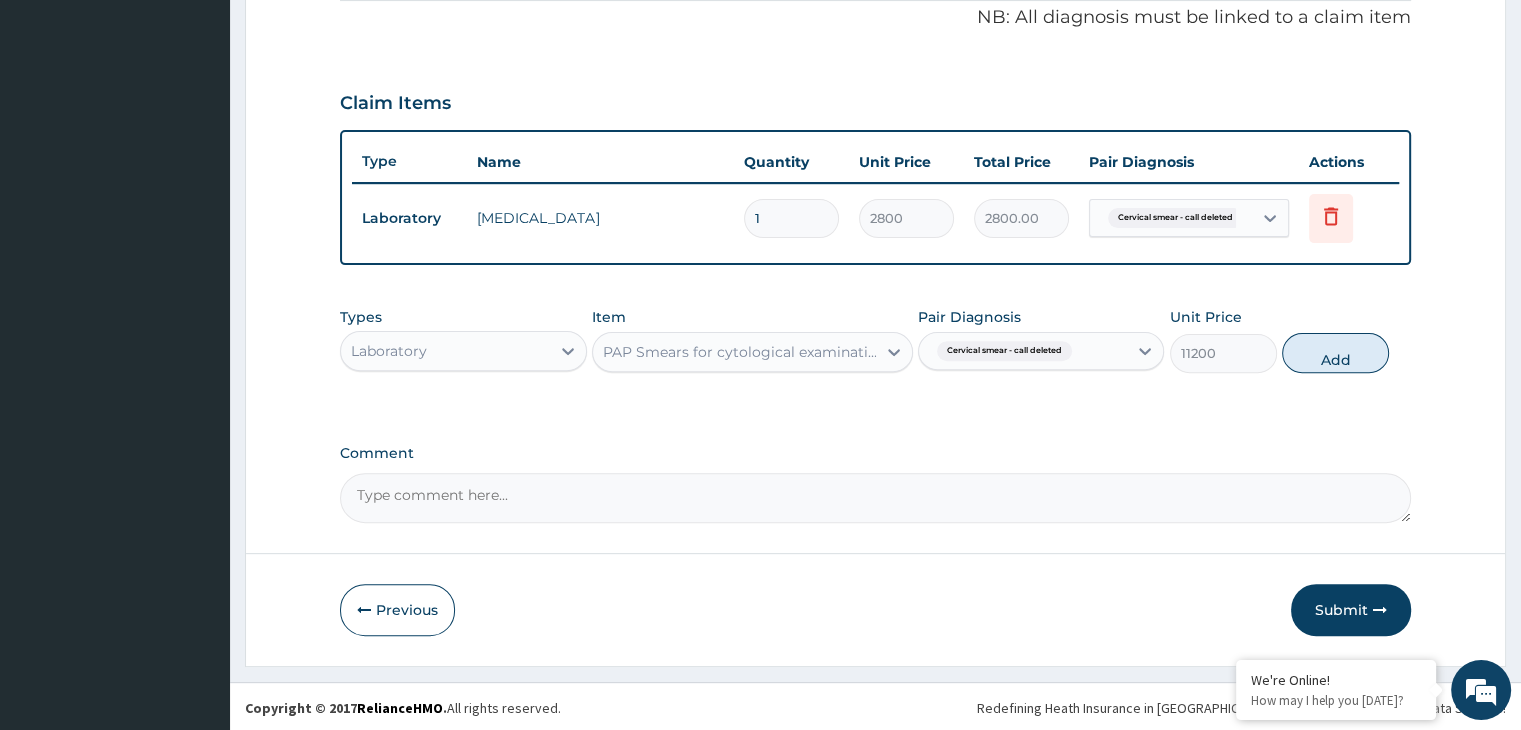 type on "0" 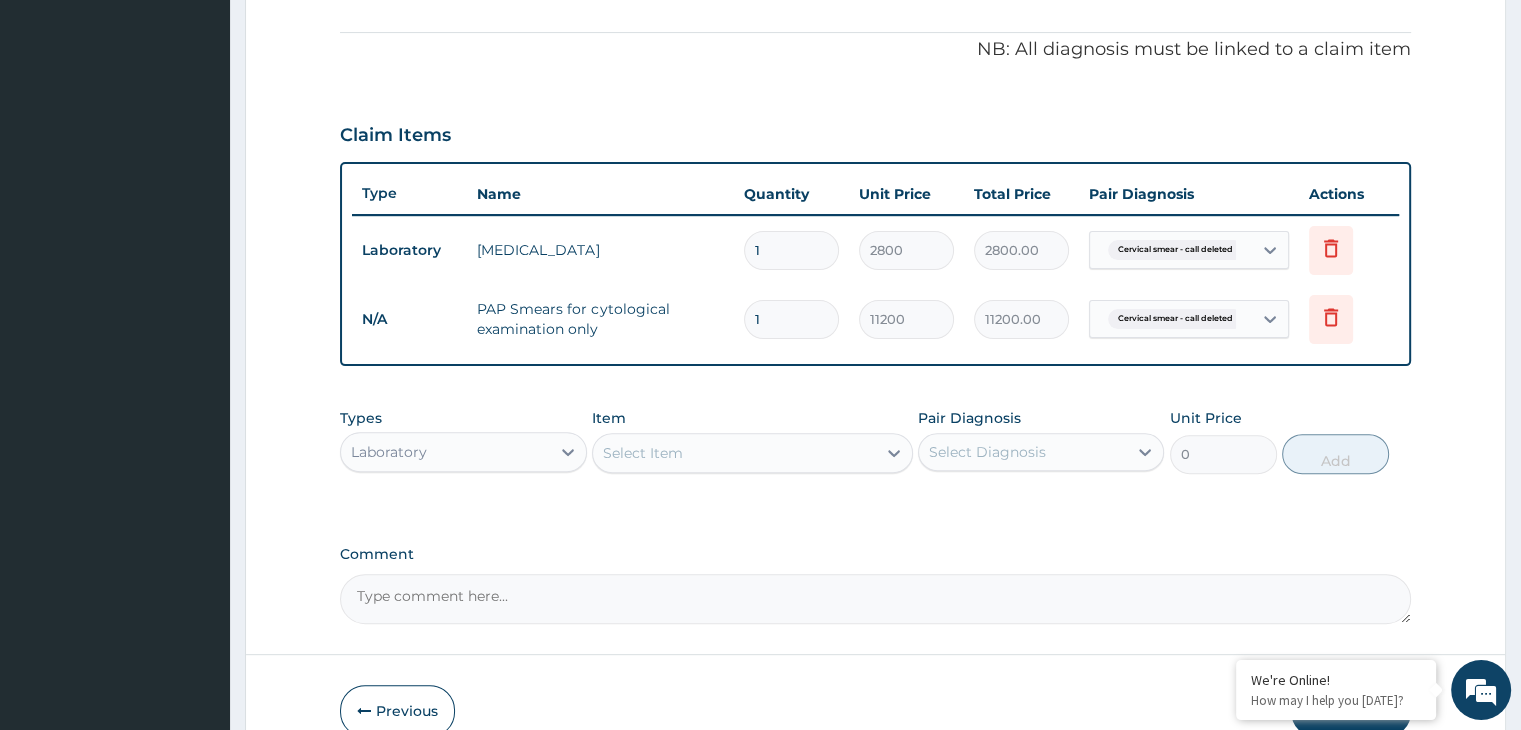 scroll, scrollTop: 583, scrollLeft: 0, axis: vertical 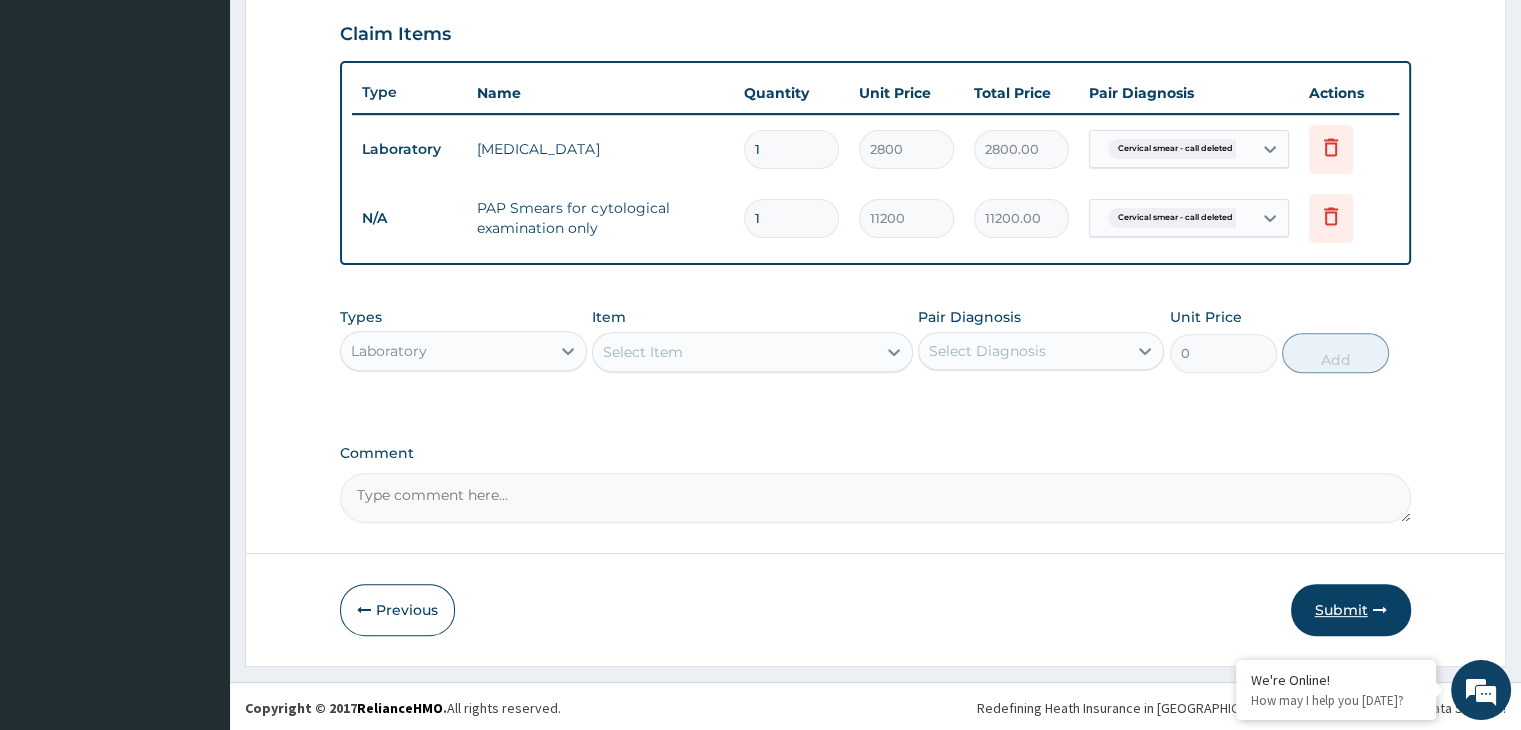 click on "Submit" at bounding box center (1351, 610) 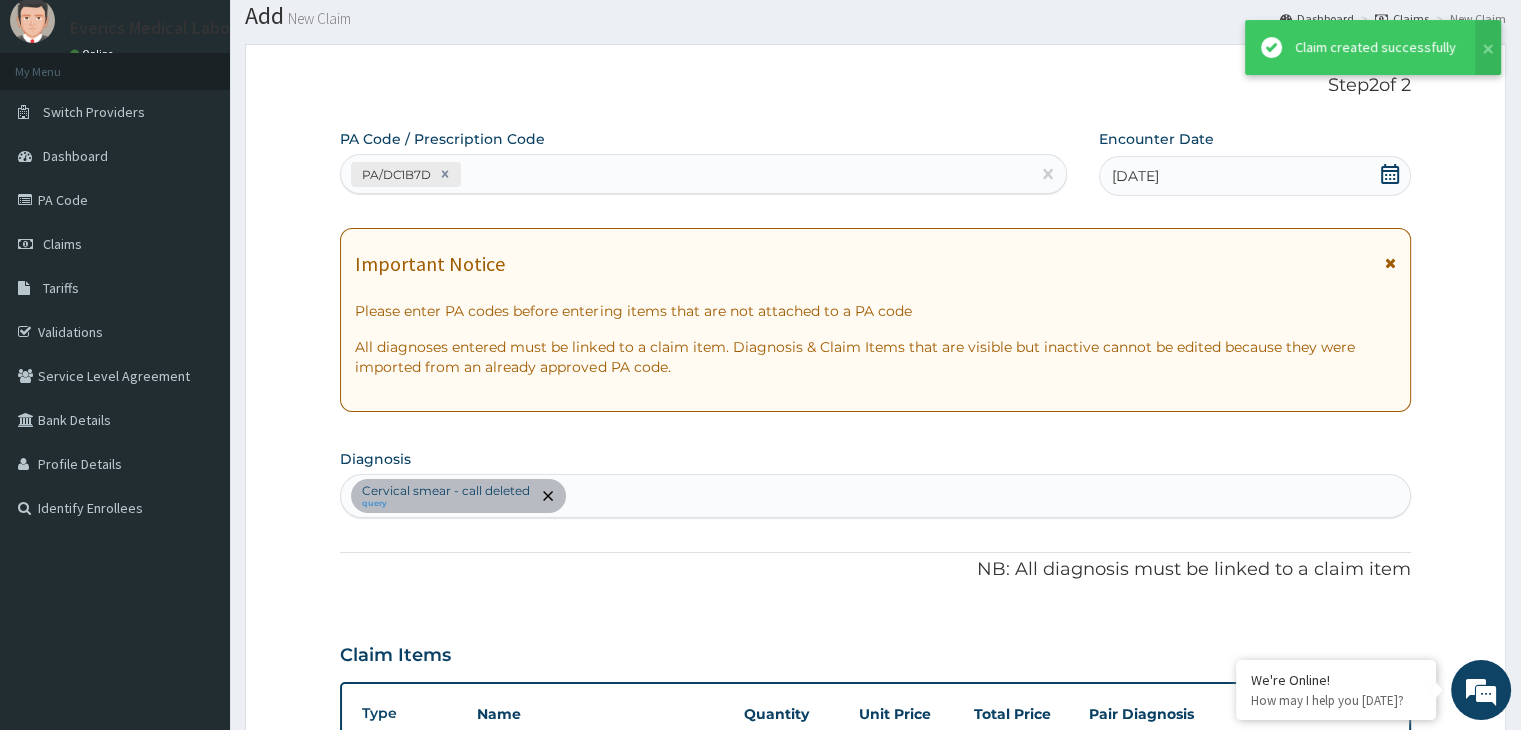 scroll, scrollTop: 683, scrollLeft: 0, axis: vertical 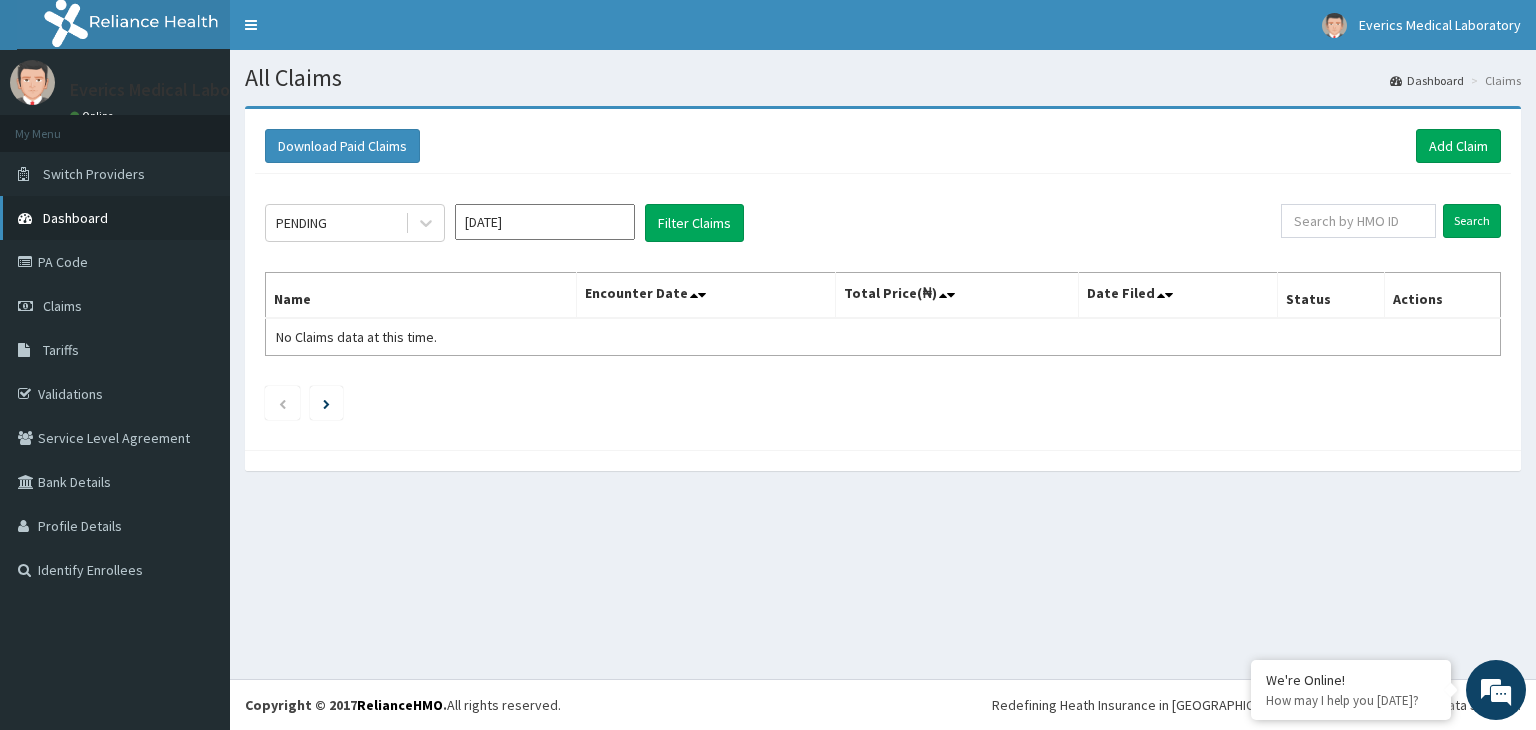 click on "Dashboard" at bounding box center [75, 218] 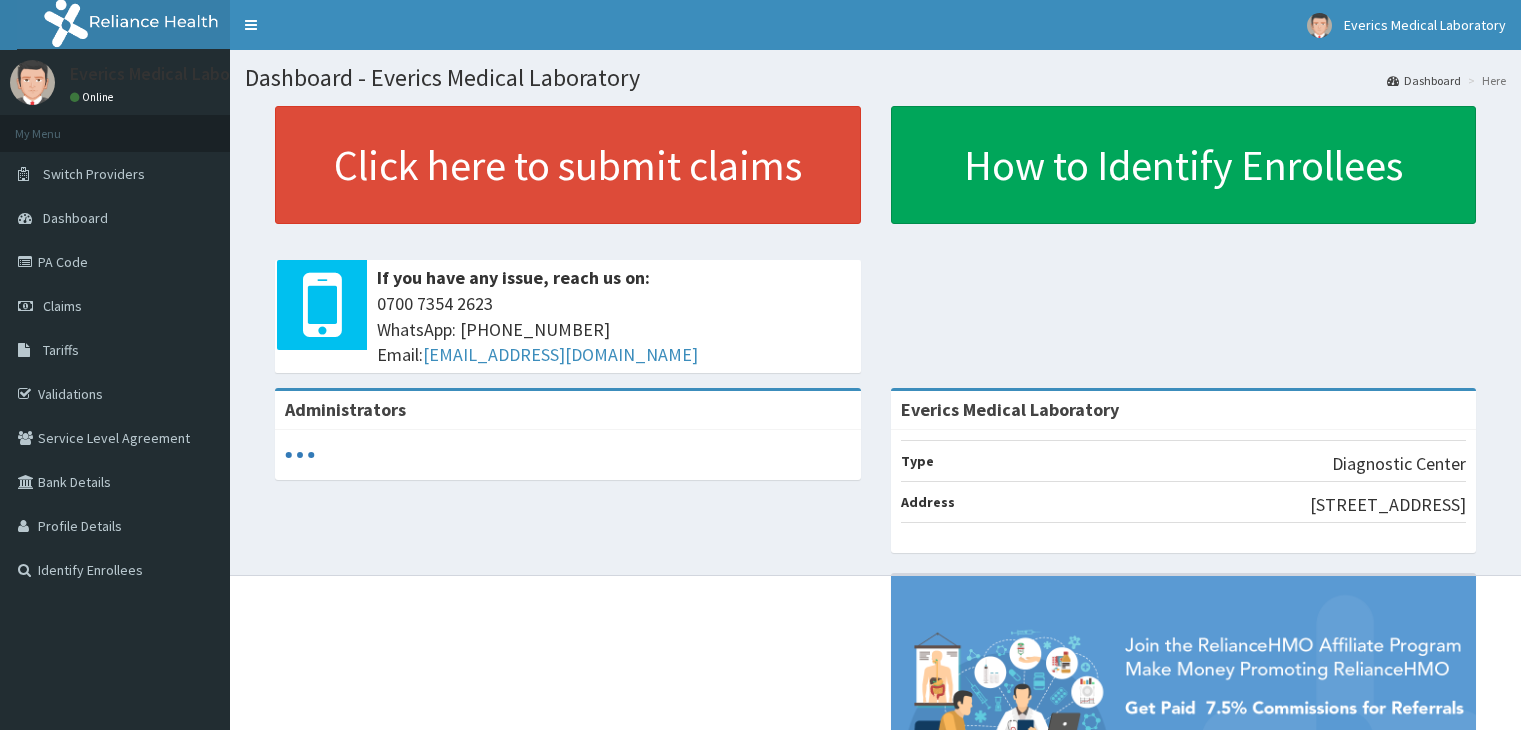 scroll, scrollTop: 0, scrollLeft: 0, axis: both 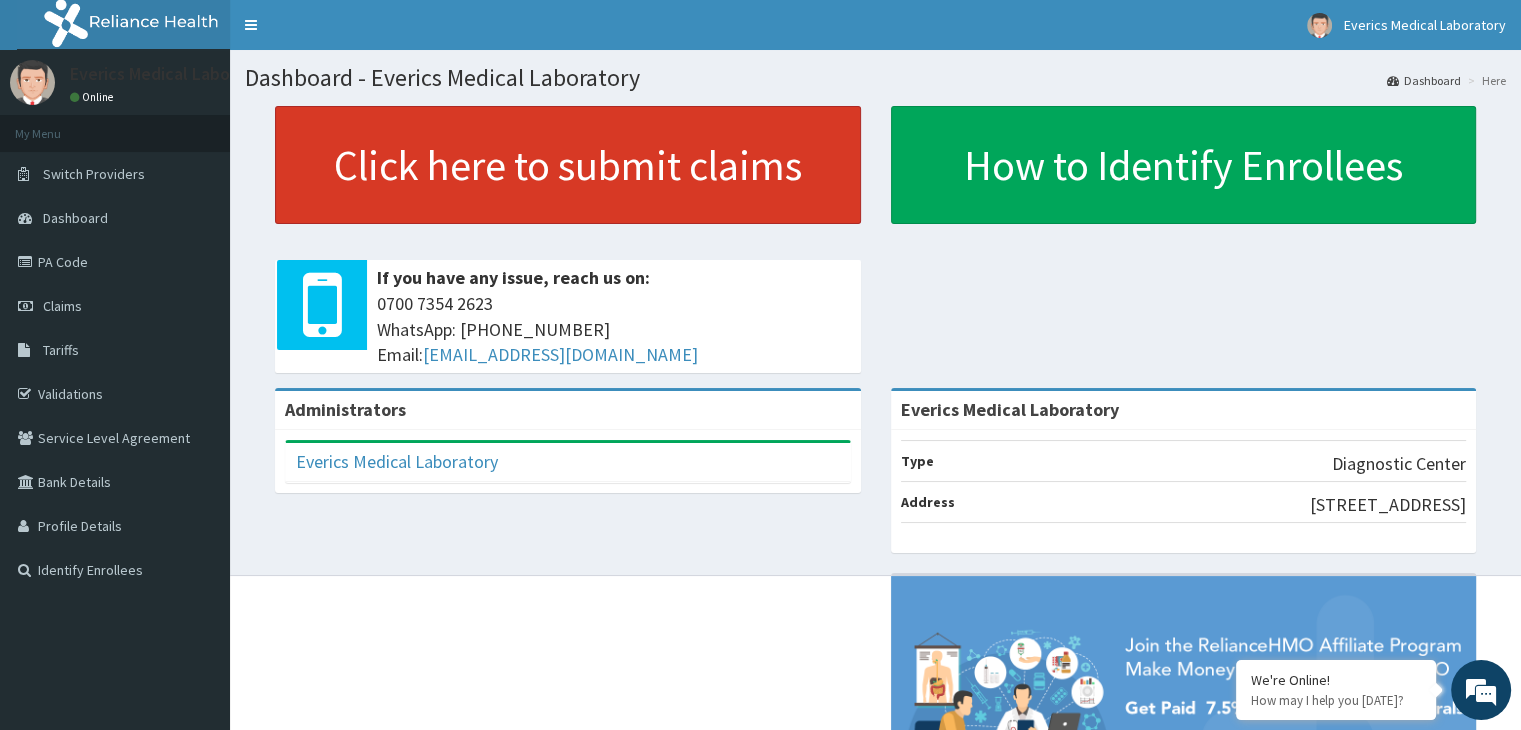 click on "Click here to submit claims" at bounding box center [568, 165] 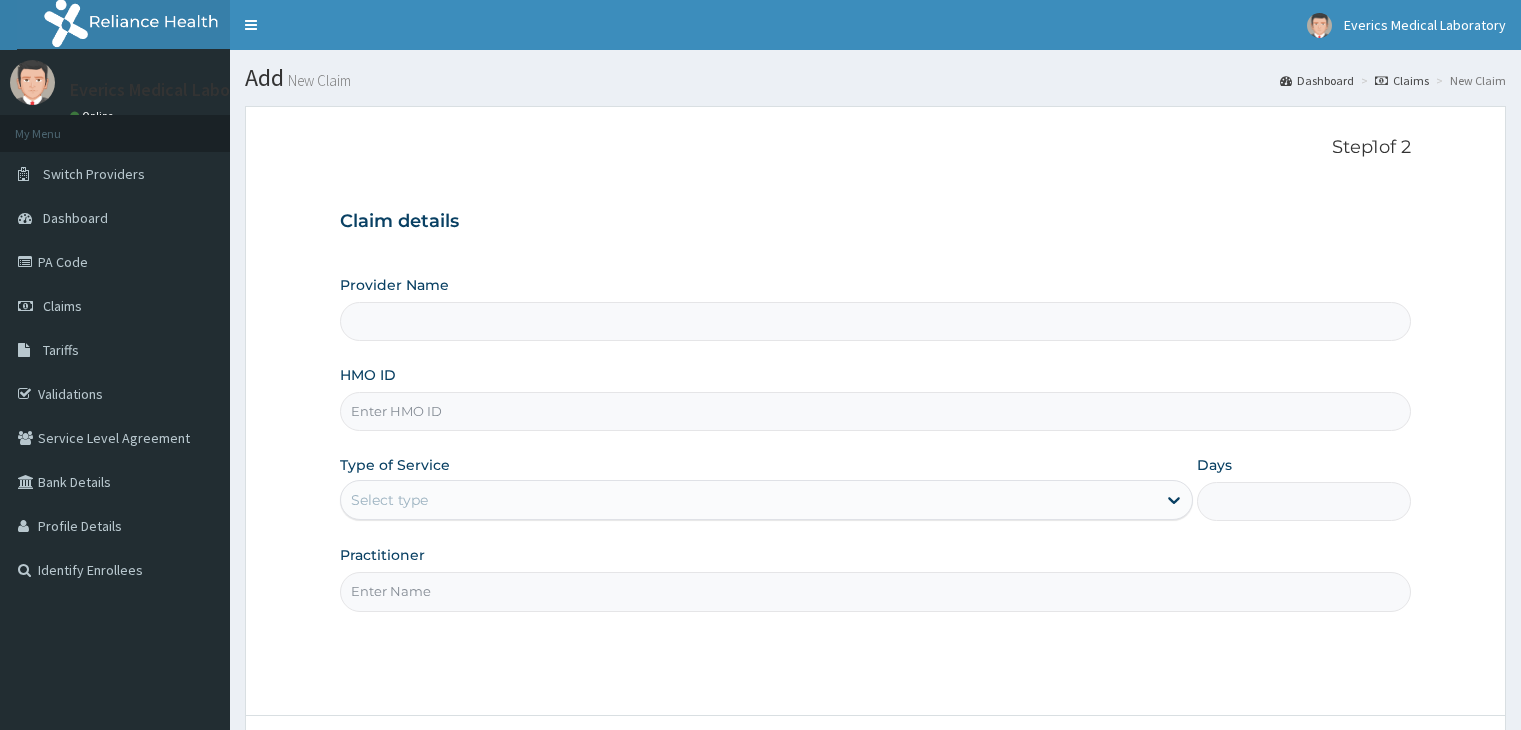 scroll, scrollTop: 0, scrollLeft: 0, axis: both 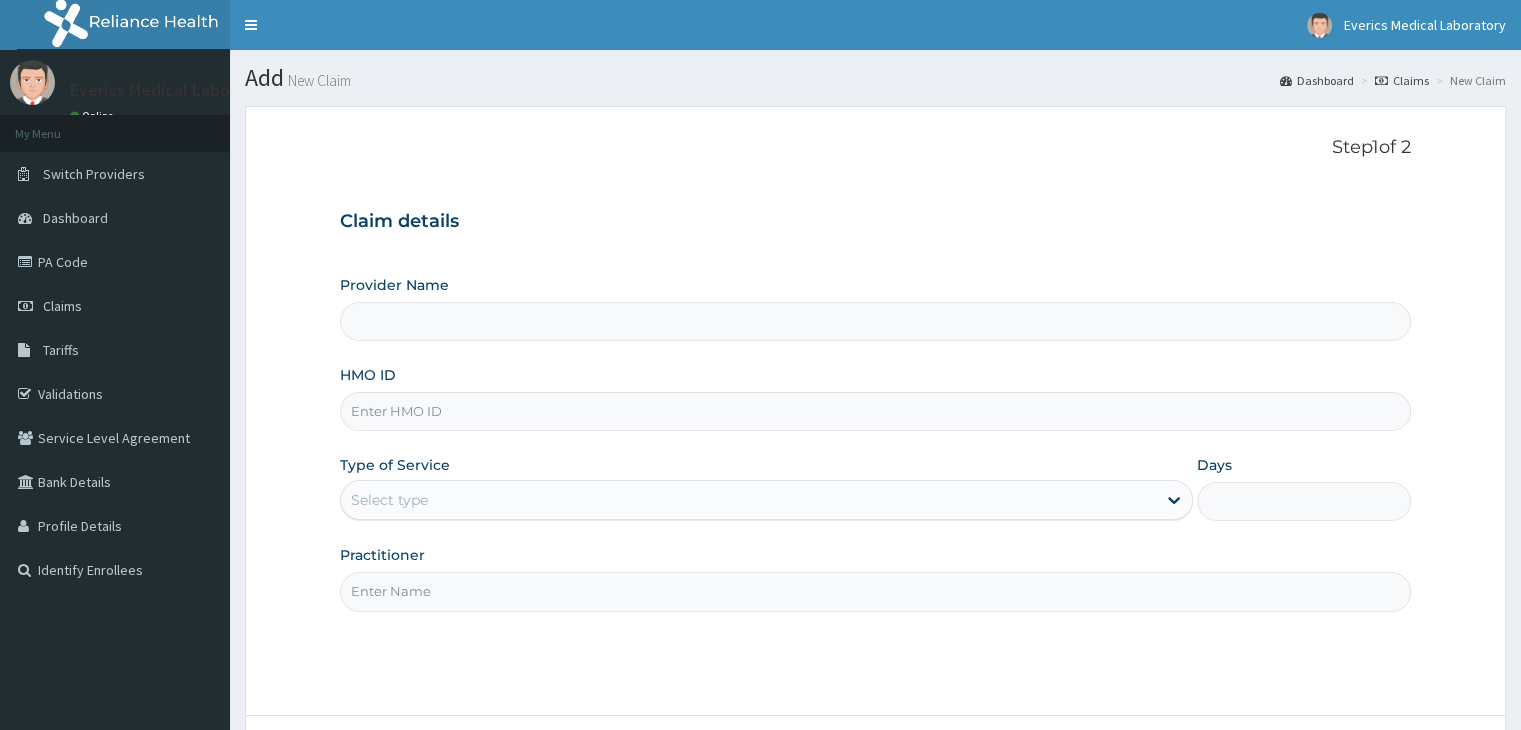 type on "Everics Medical Laboratory" 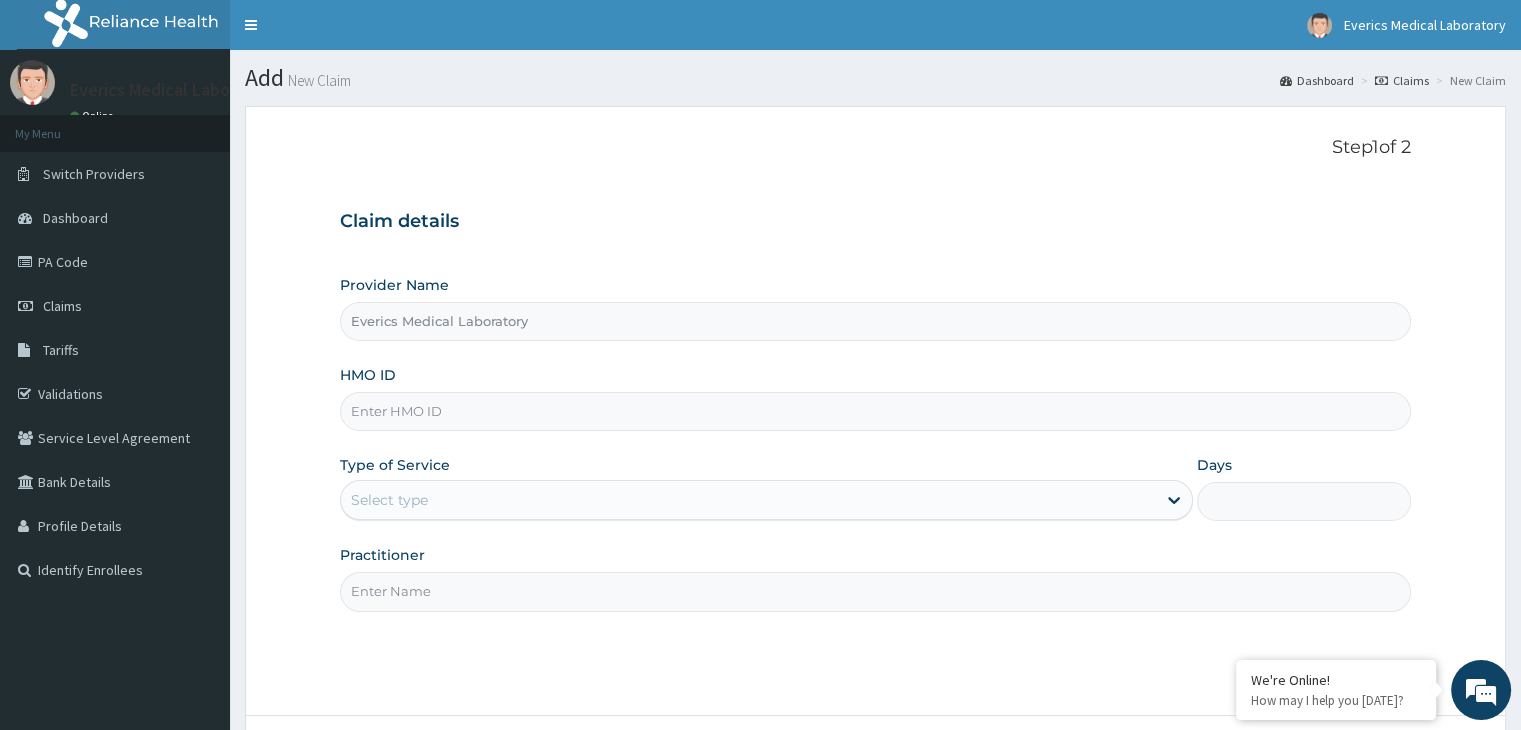 scroll, scrollTop: 0, scrollLeft: 0, axis: both 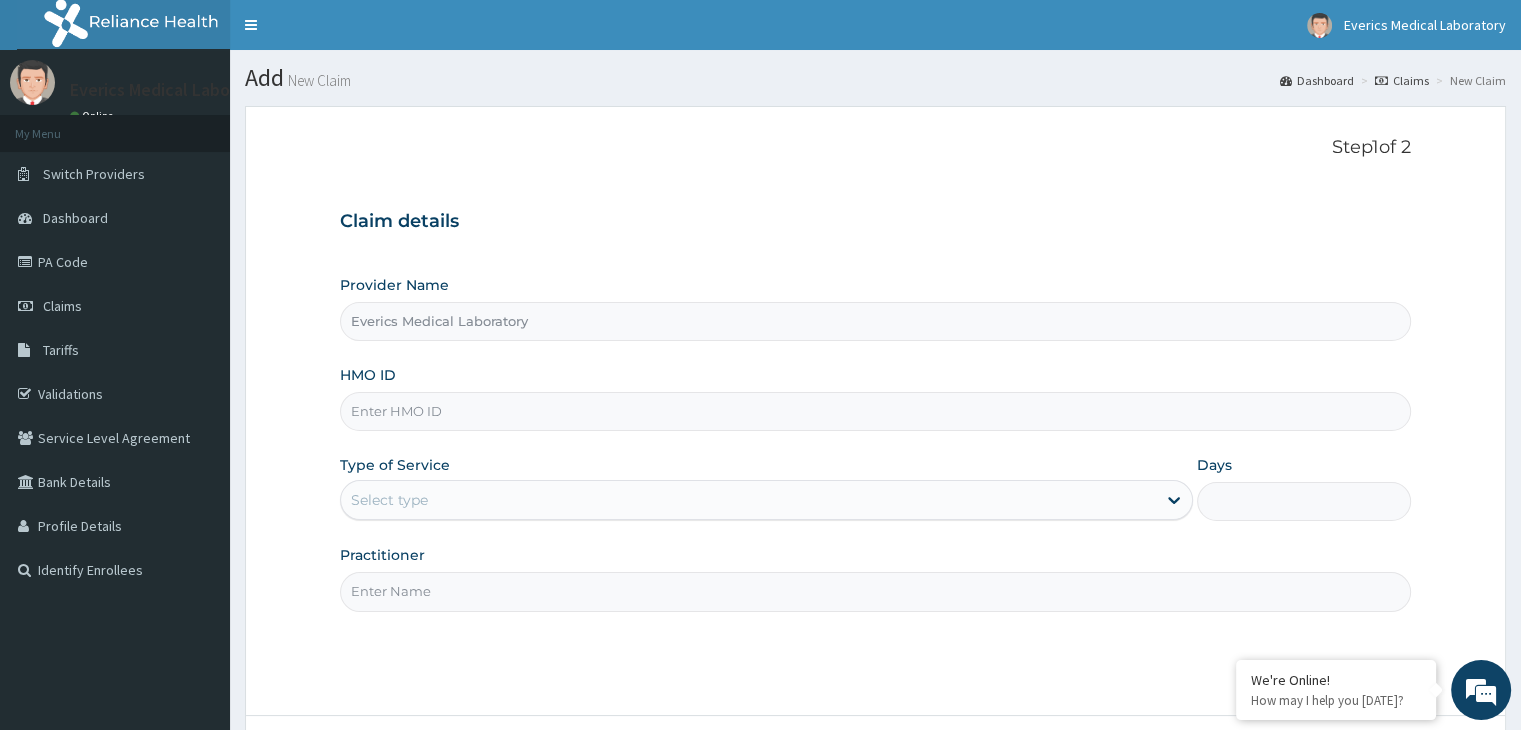 click on "HMO ID" at bounding box center (875, 411) 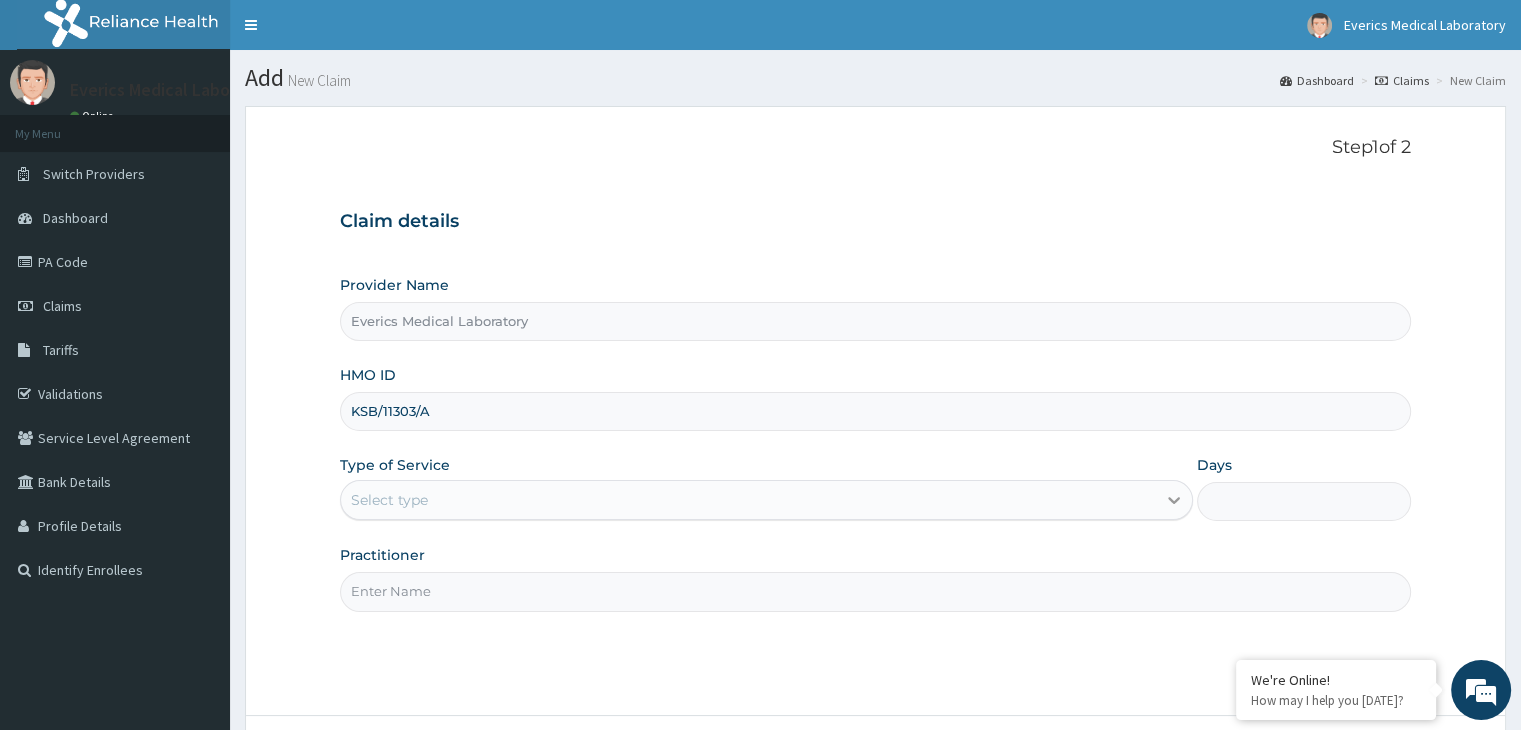 type on "KSB/11303/A" 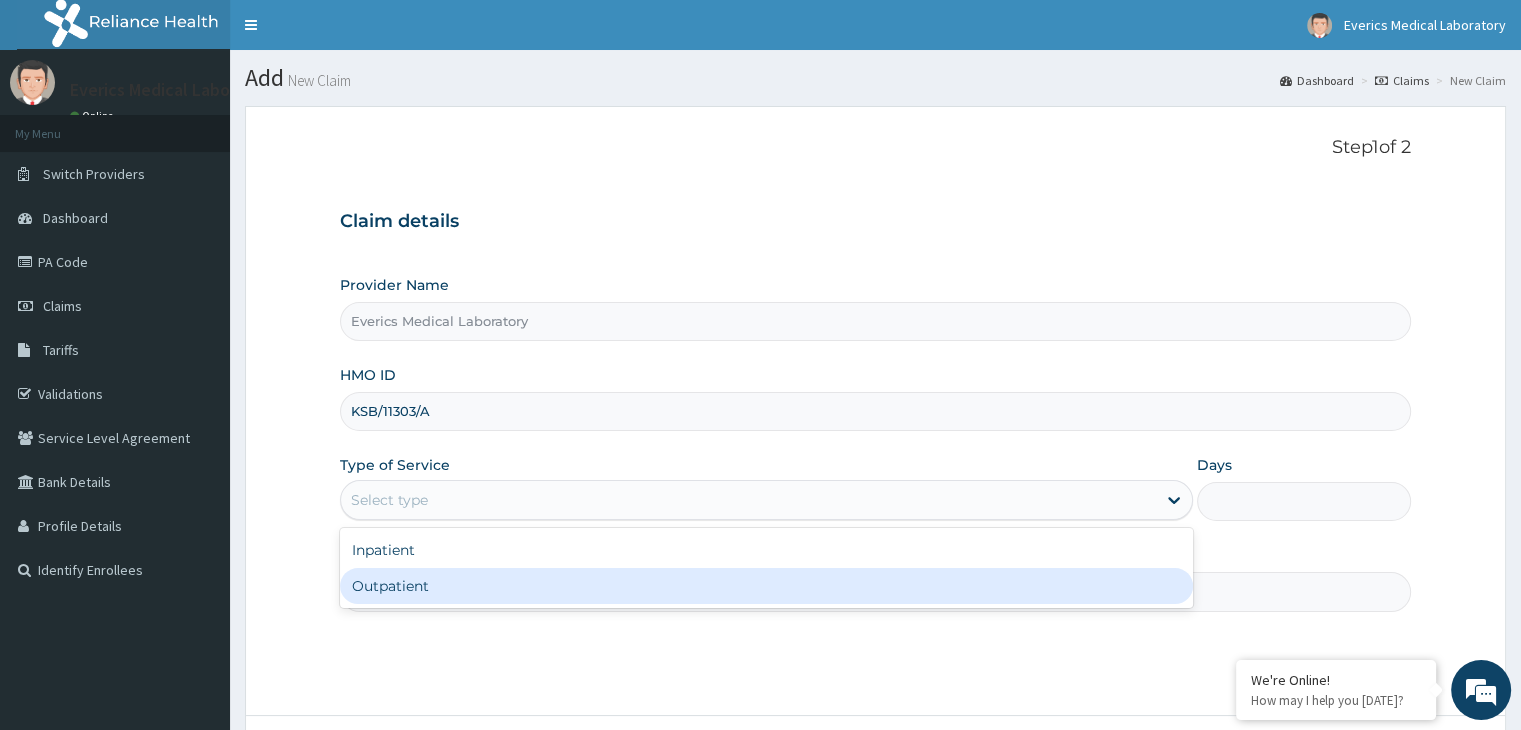 click on "Outpatient" at bounding box center [766, 586] 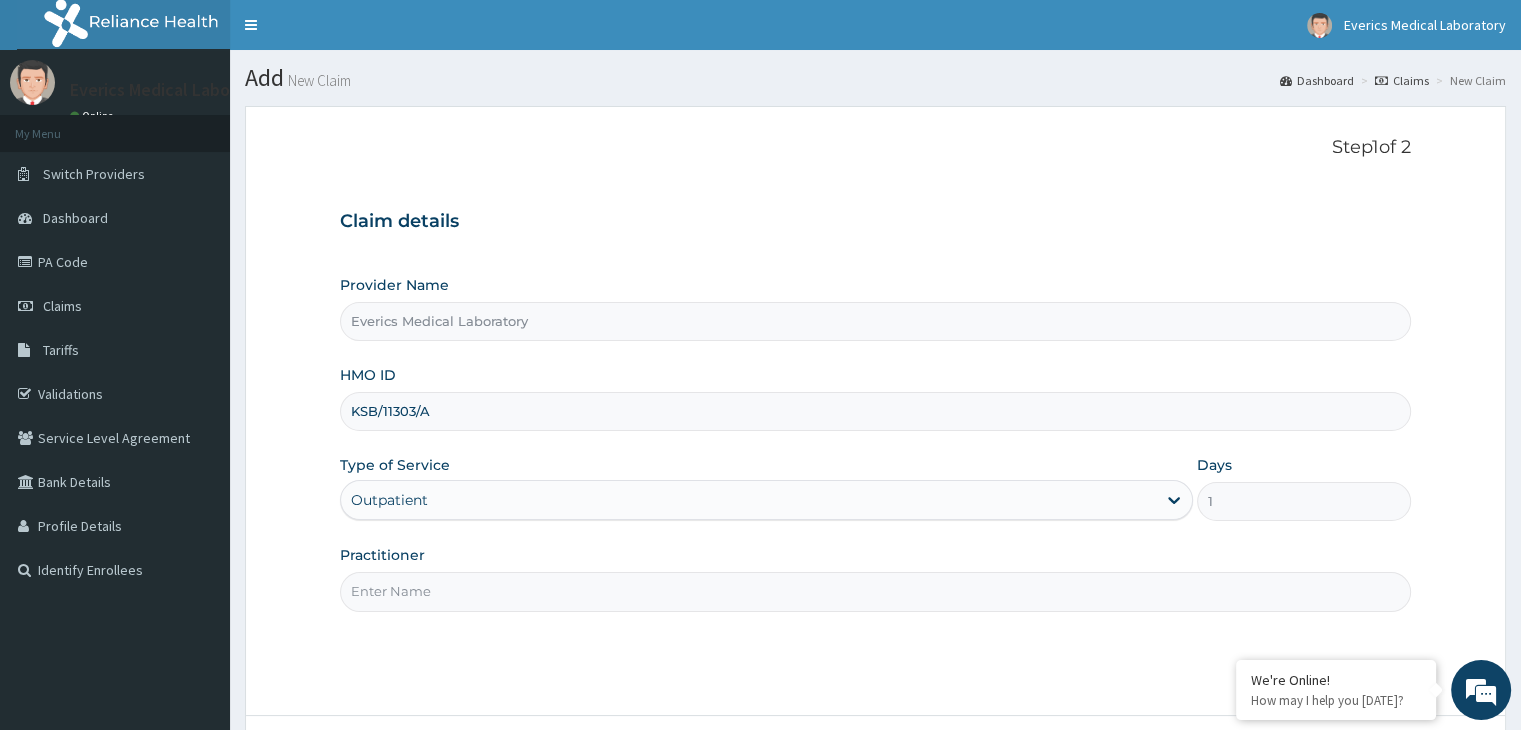 click on "Practitioner" at bounding box center (875, 591) 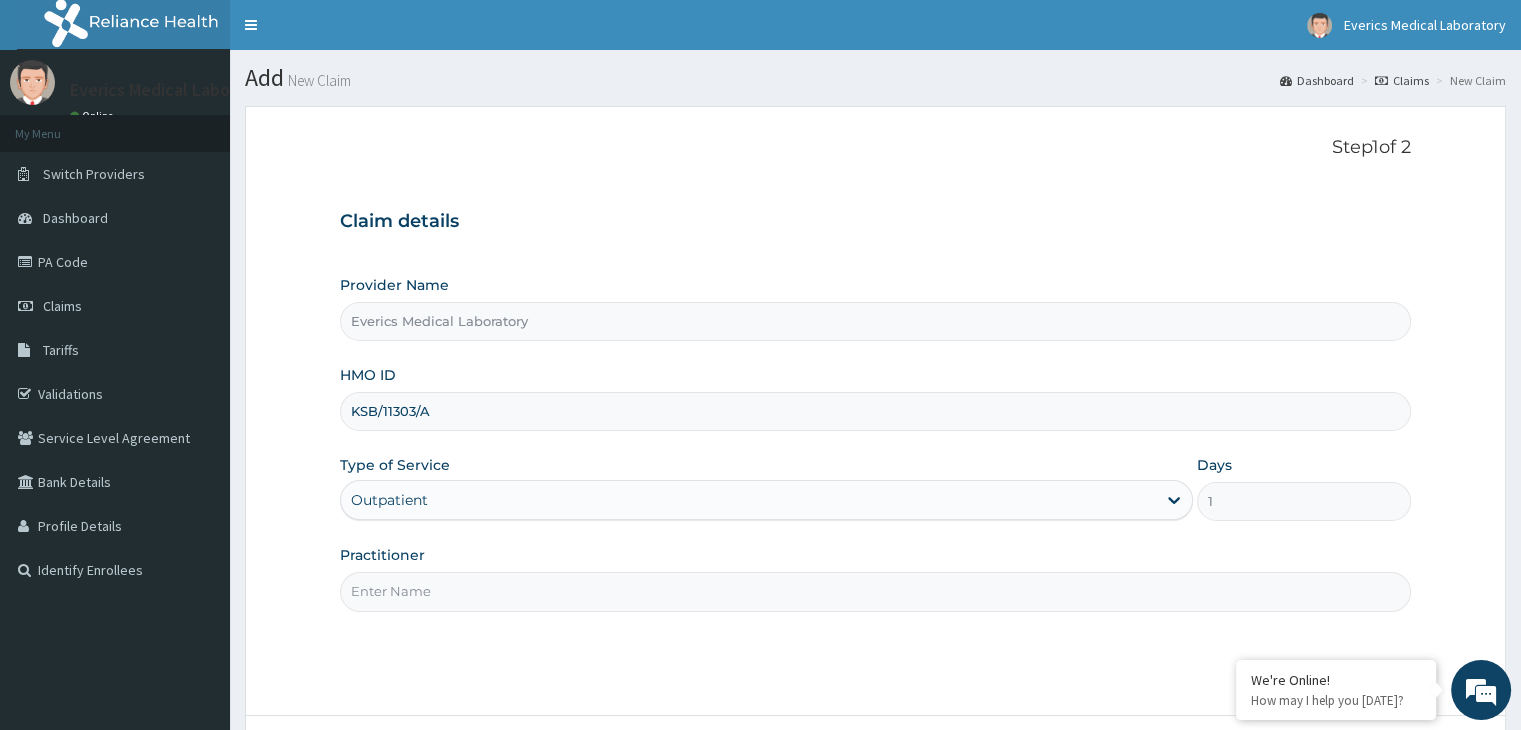 type on "MLS UGWU OGECHI" 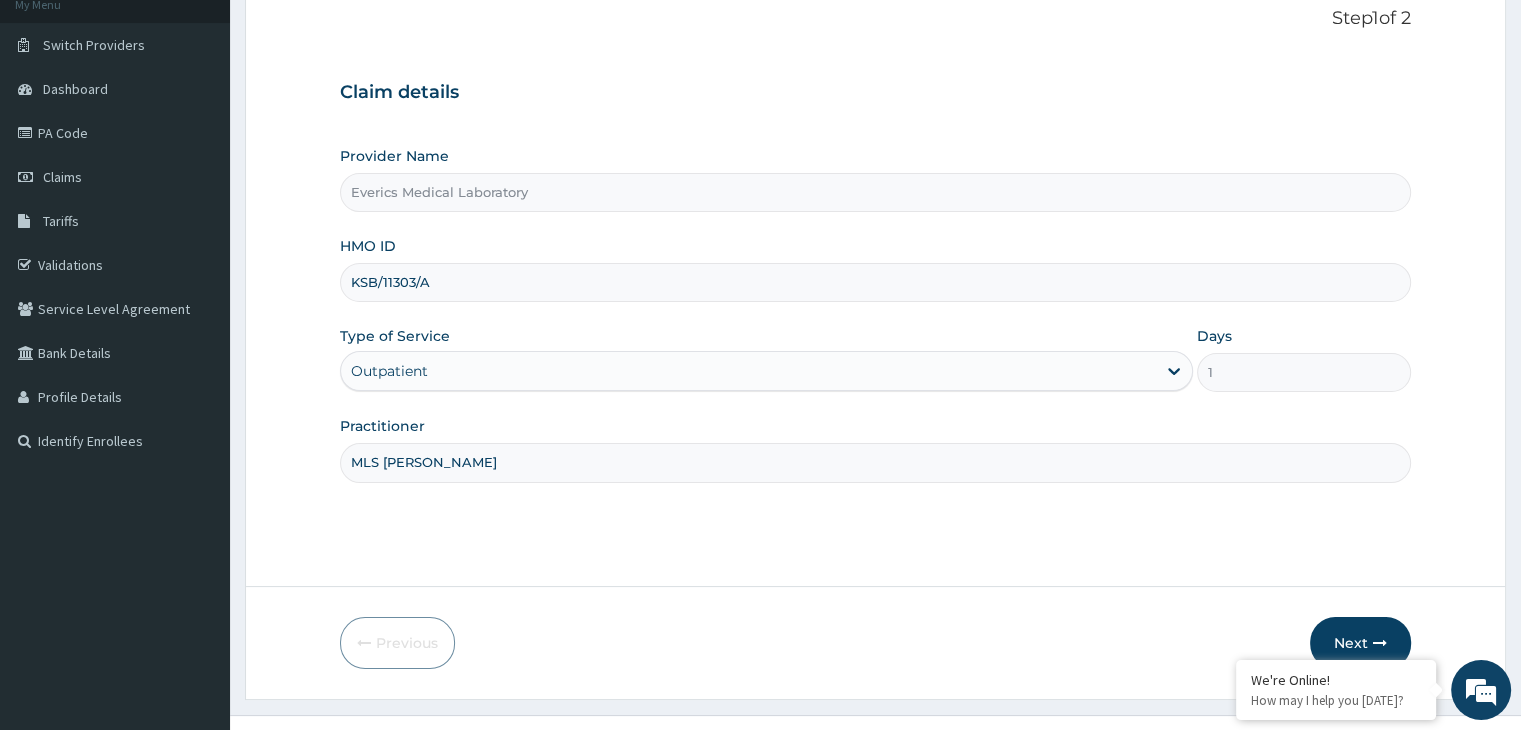 scroll, scrollTop: 164, scrollLeft: 0, axis: vertical 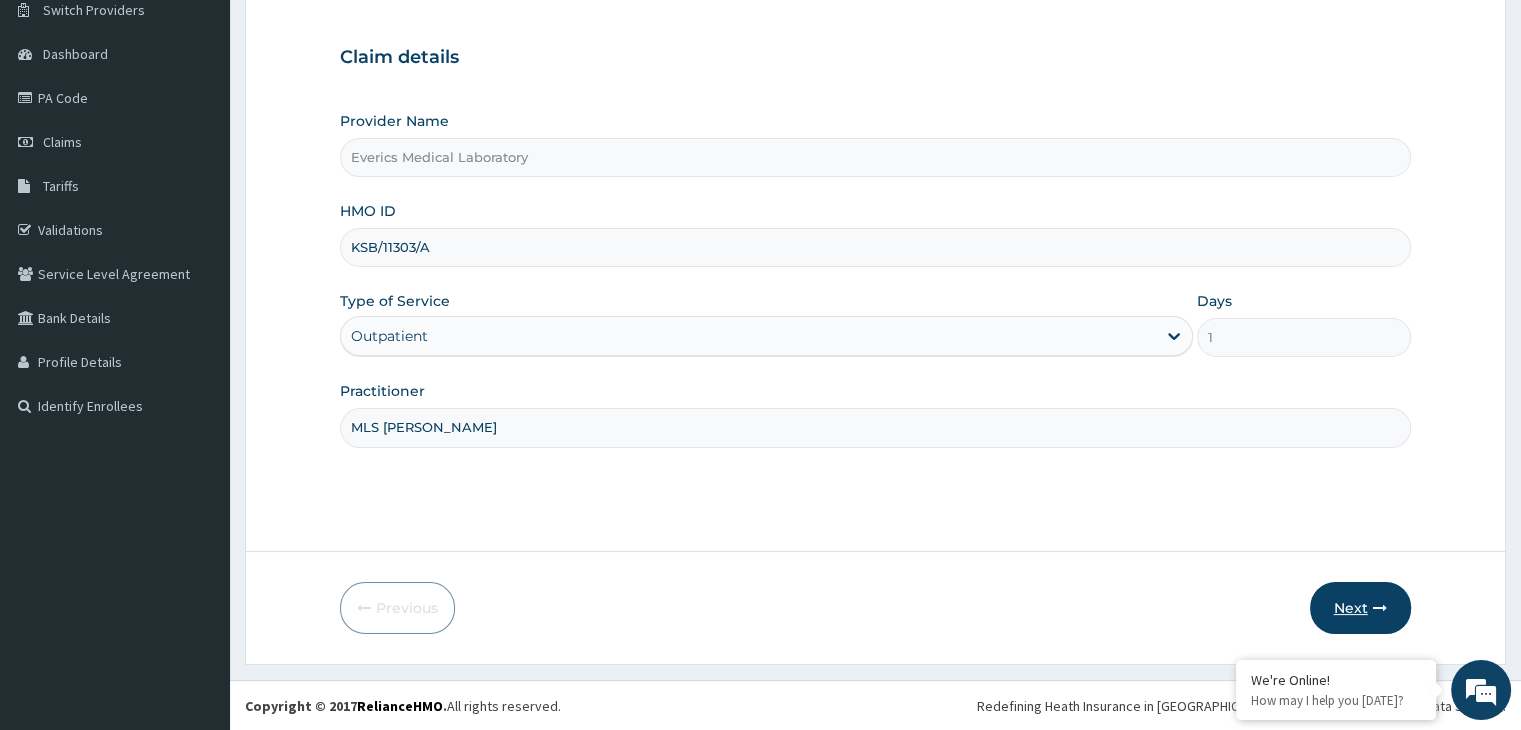 click at bounding box center (1380, 608) 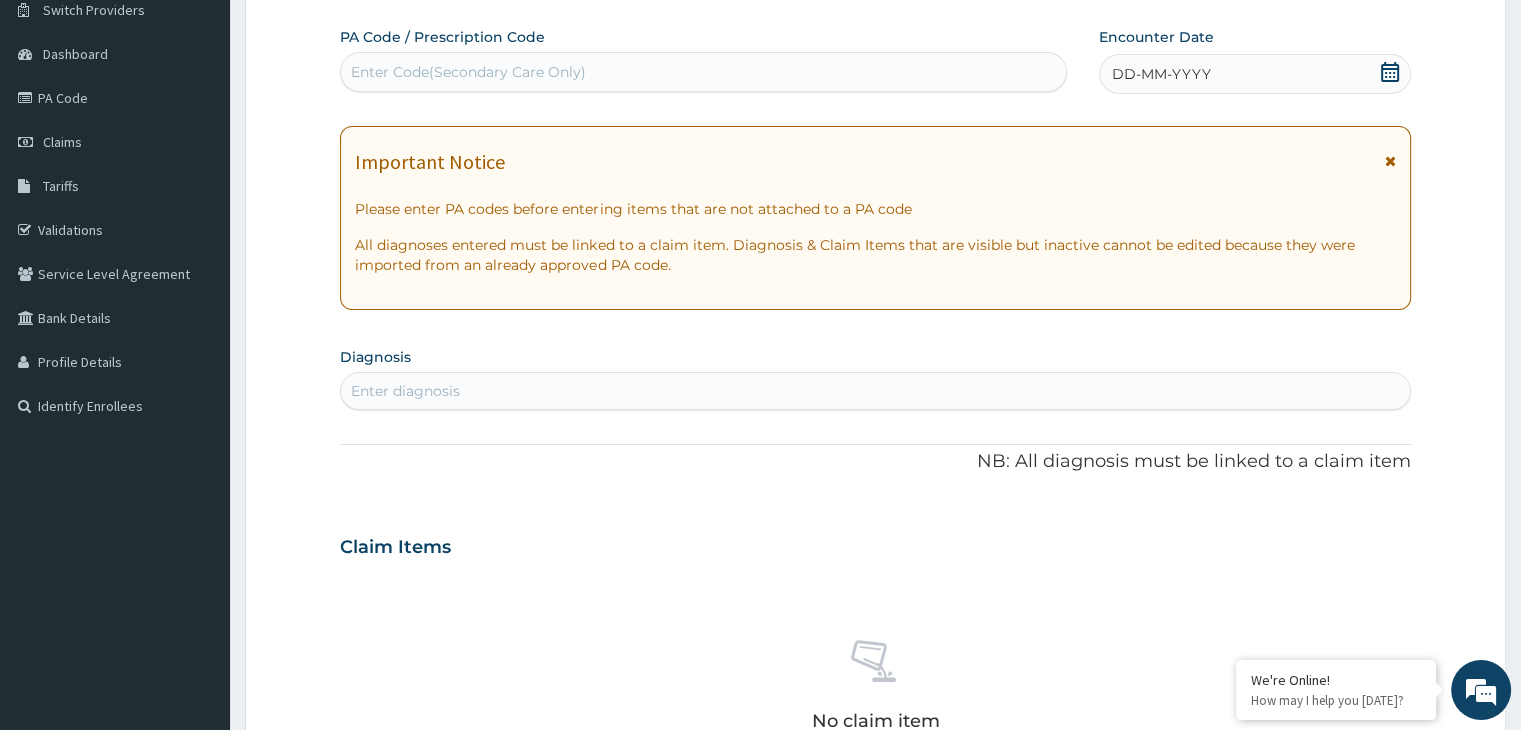 click on "Enter Code(Secondary Care Only)" at bounding box center (703, 72) 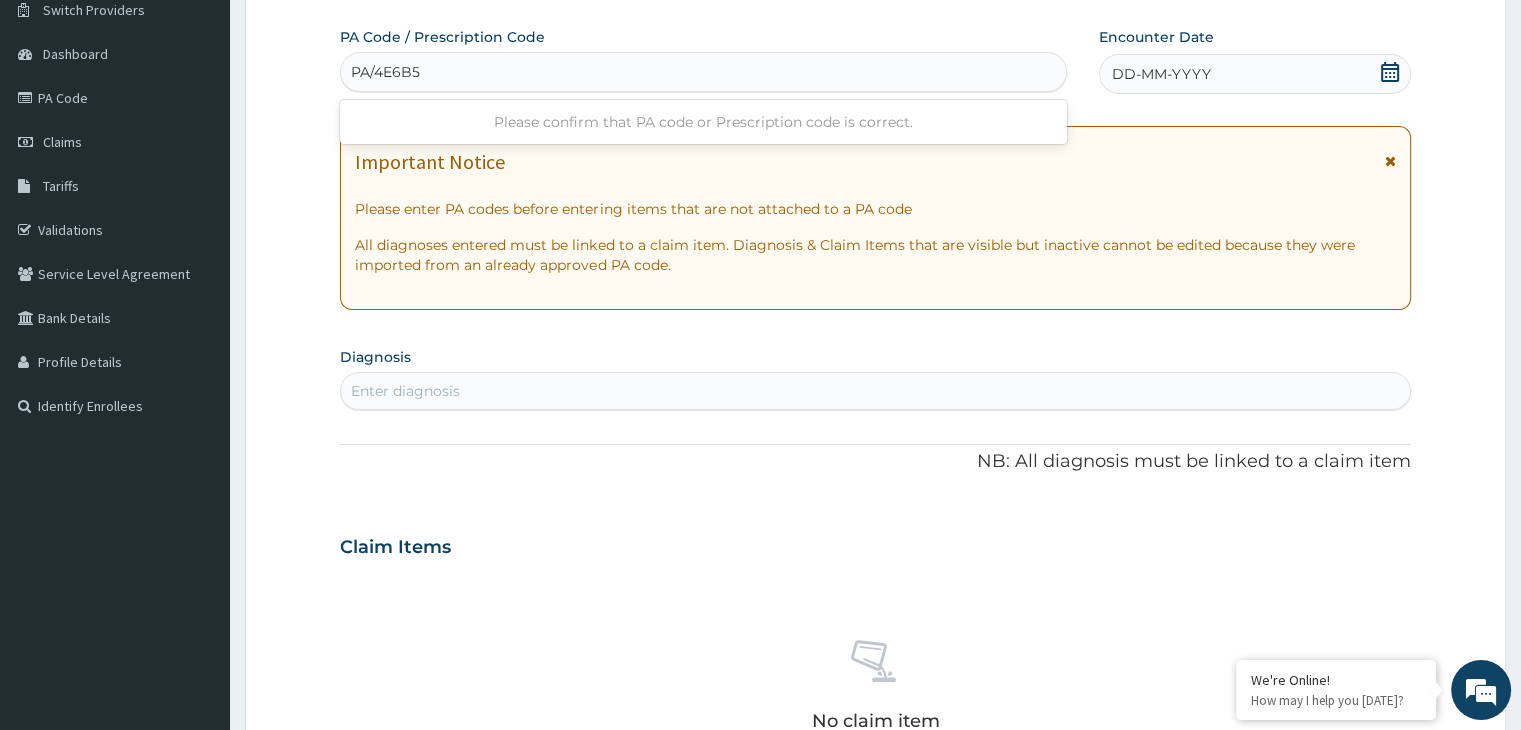type on "PA/4E6B5D" 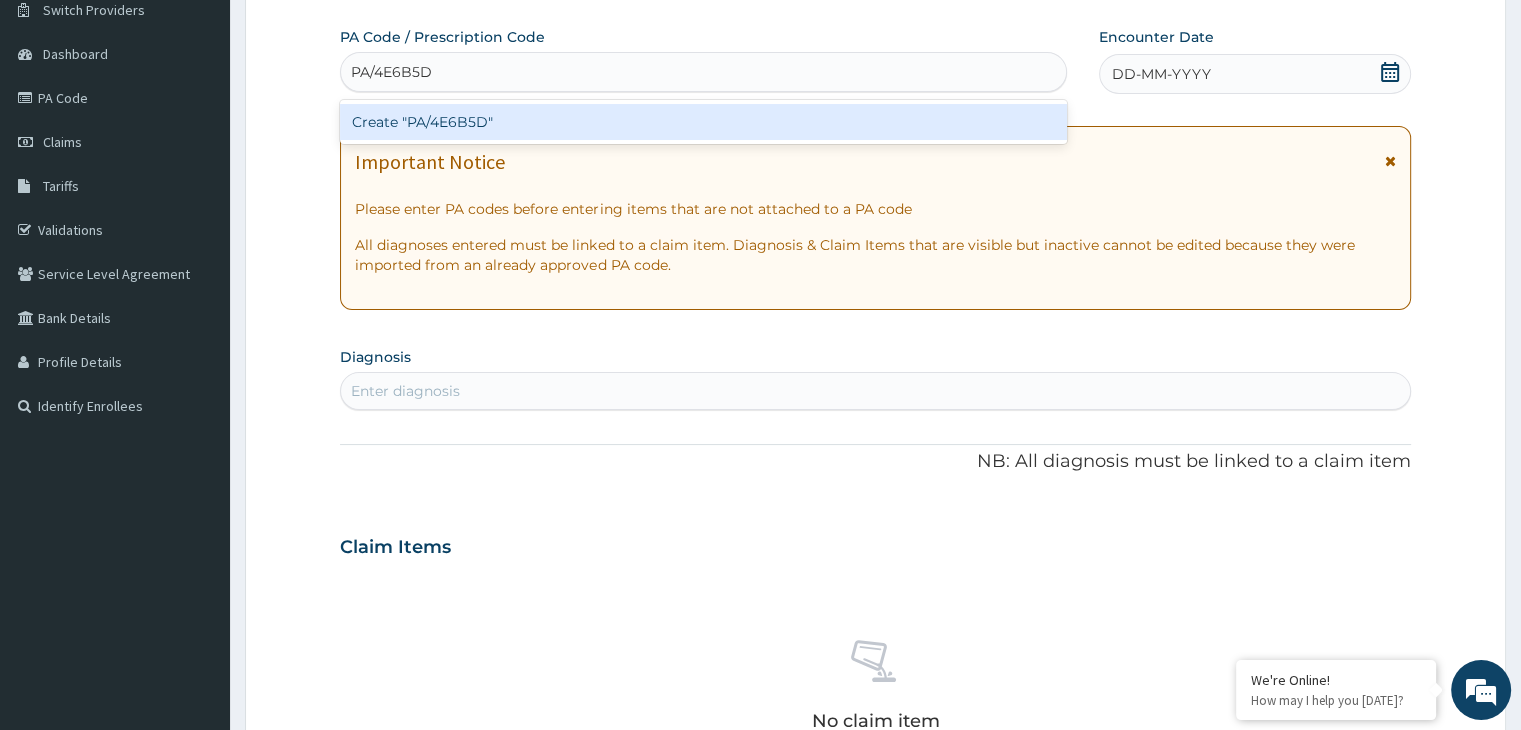click on "Create "PA/4E6B5D"" at bounding box center [703, 122] 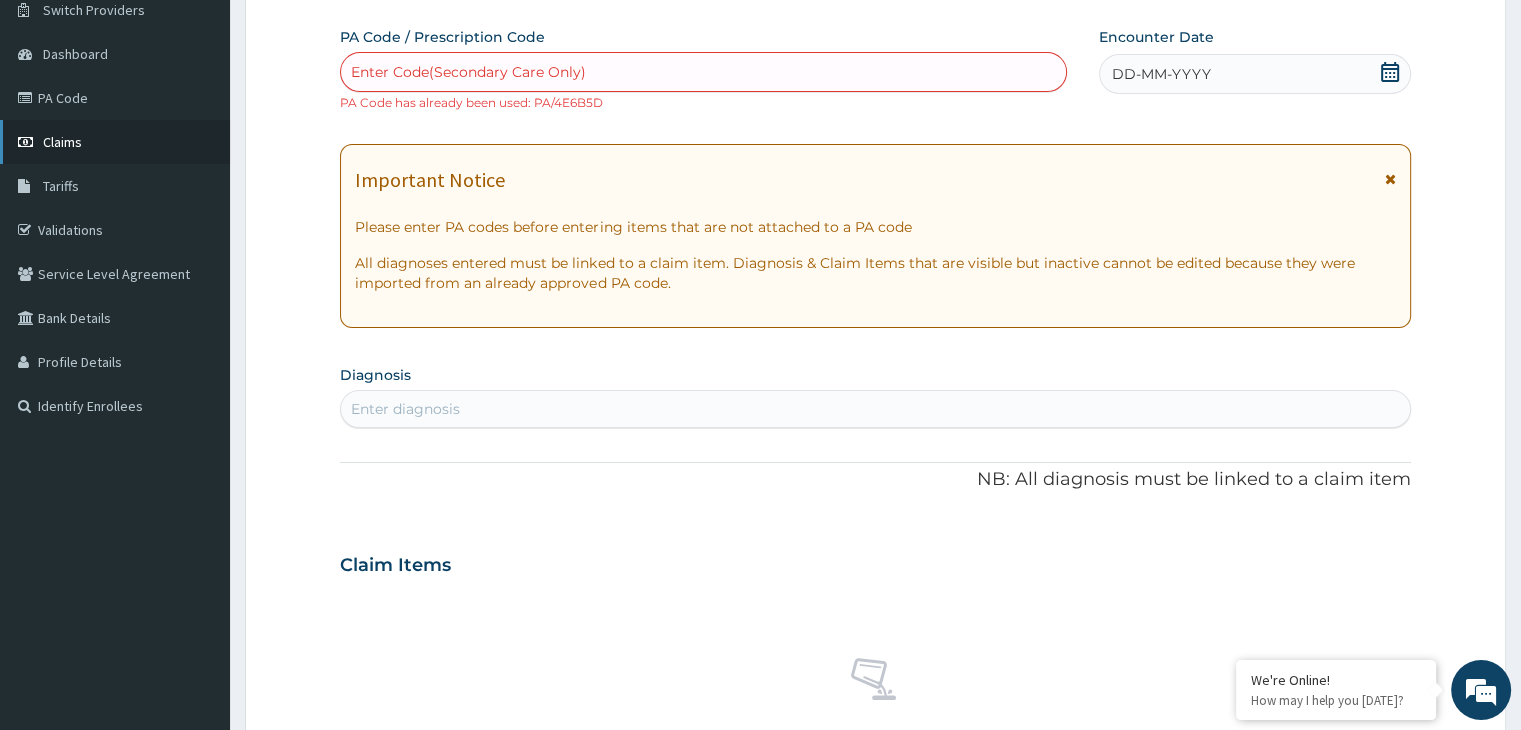 click on "Claims" at bounding box center [62, 142] 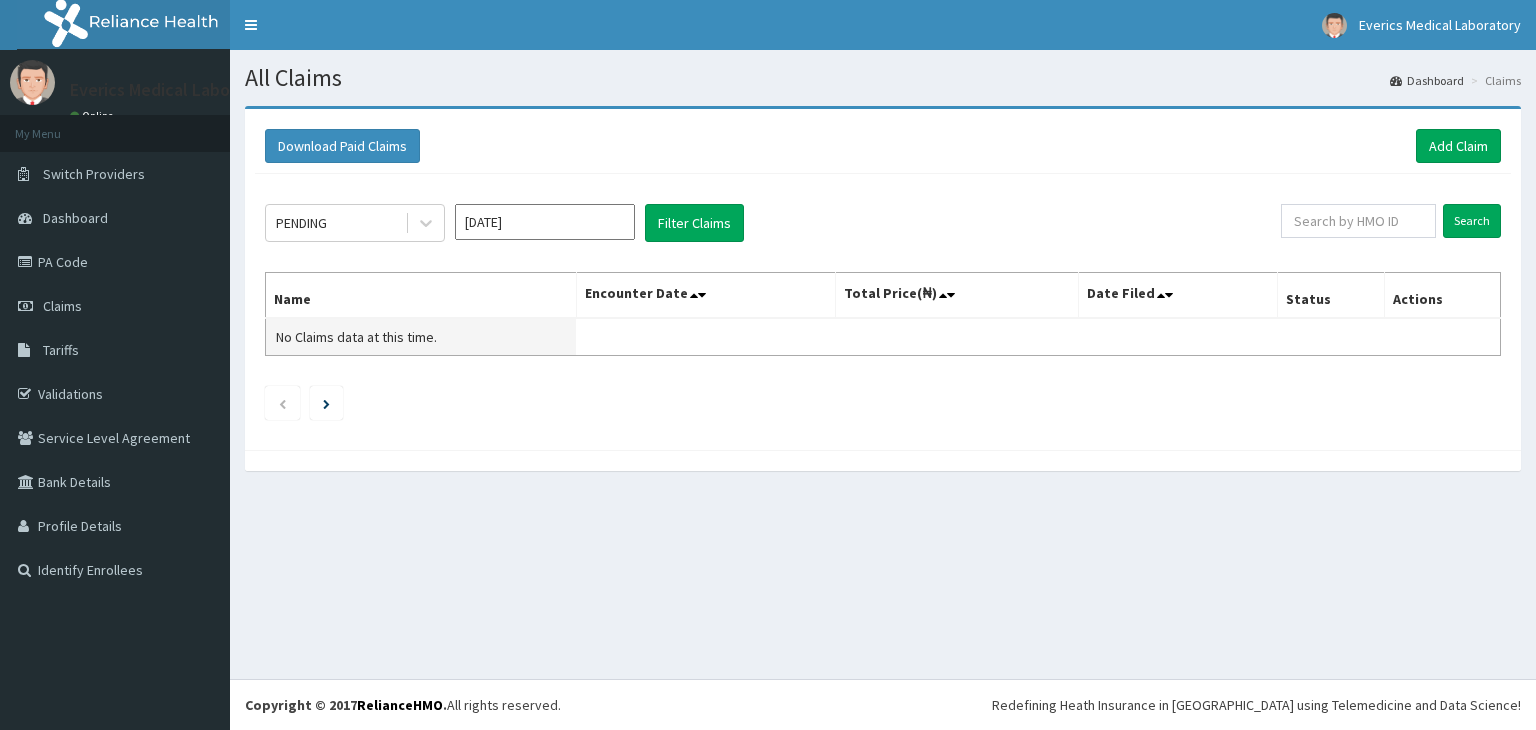 scroll, scrollTop: 0, scrollLeft: 0, axis: both 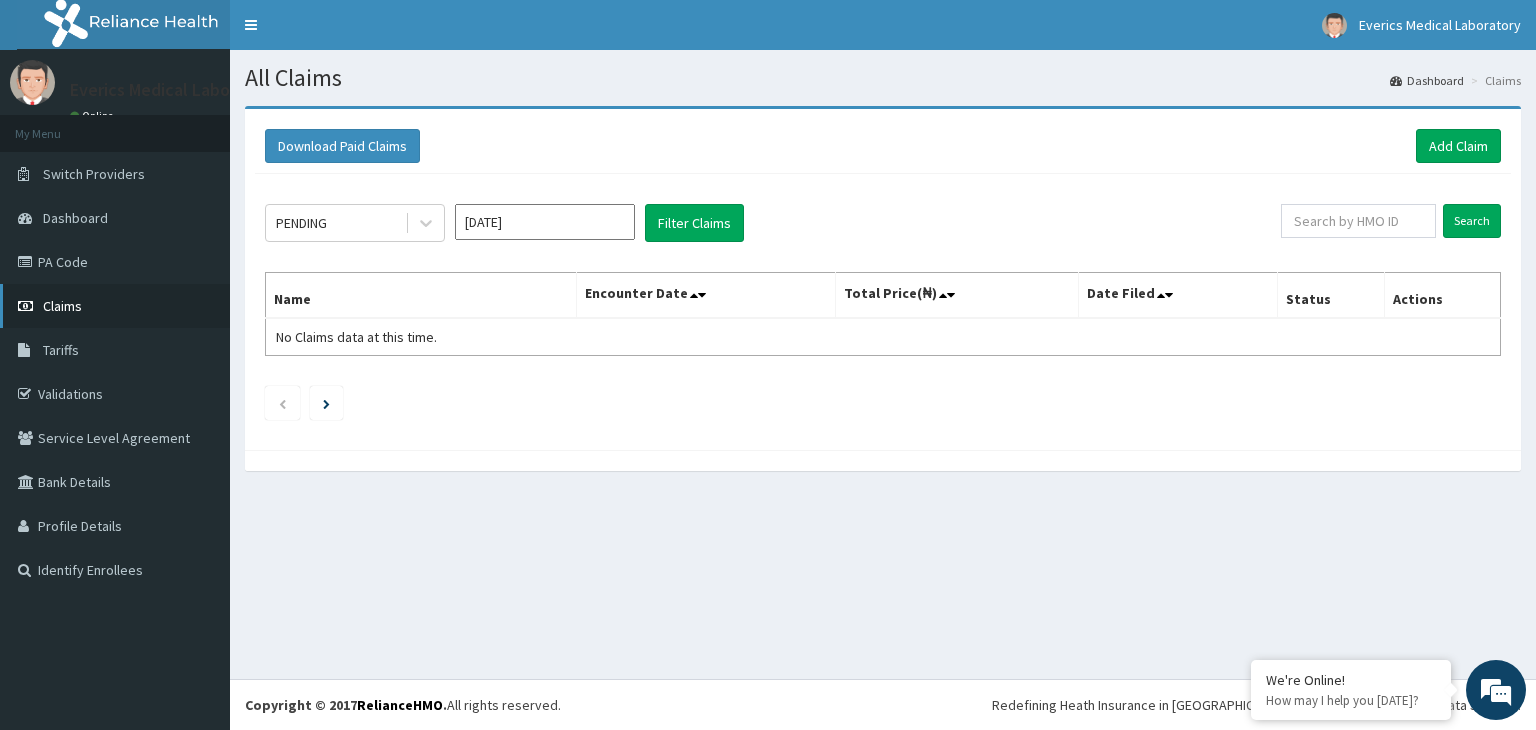 click on "Claims" at bounding box center [62, 306] 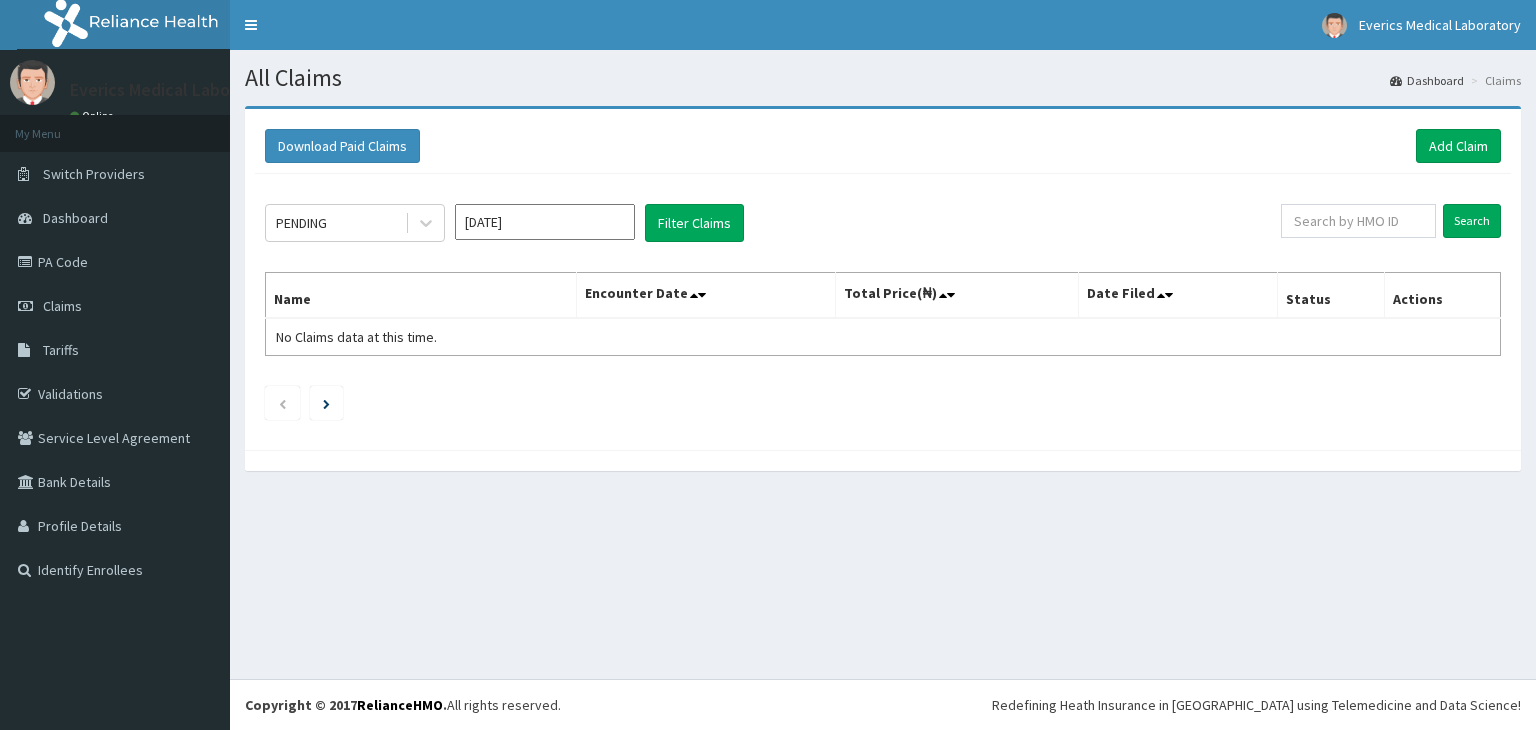 scroll, scrollTop: 0, scrollLeft: 0, axis: both 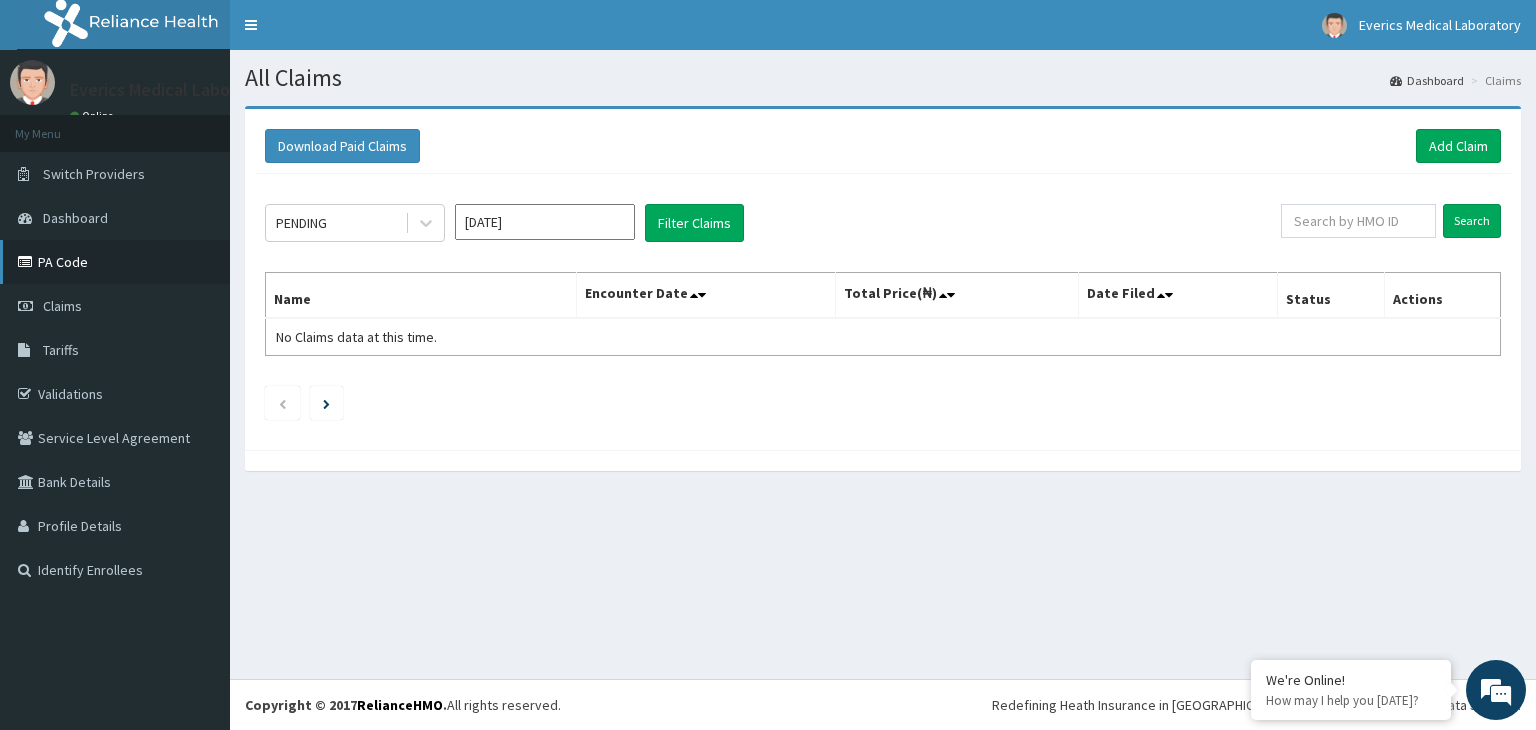 click on "PA Code" at bounding box center (115, 262) 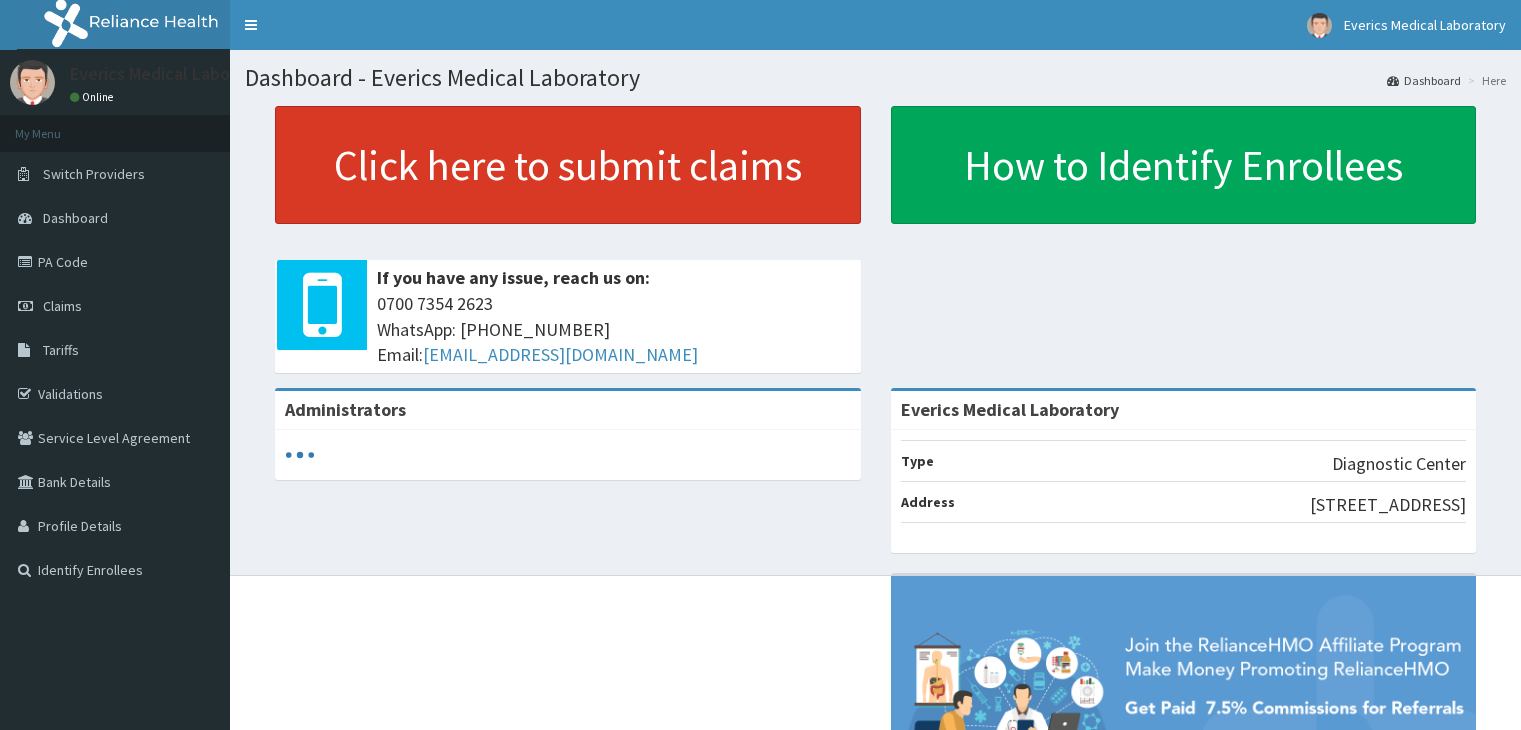 scroll, scrollTop: 0, scrollLeft: 0, axis: both 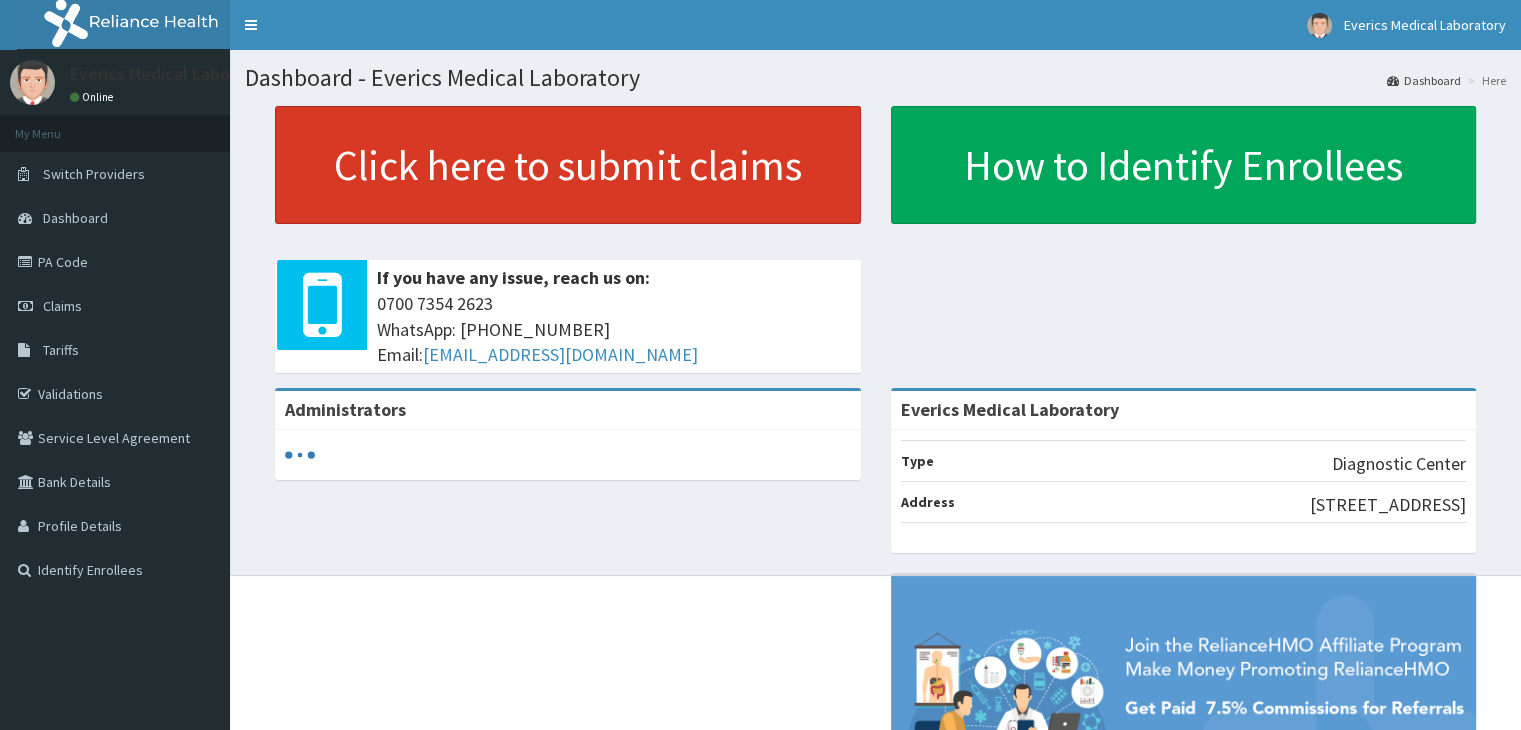click on "Click here to submit claims" at bounding box center [568, 165] 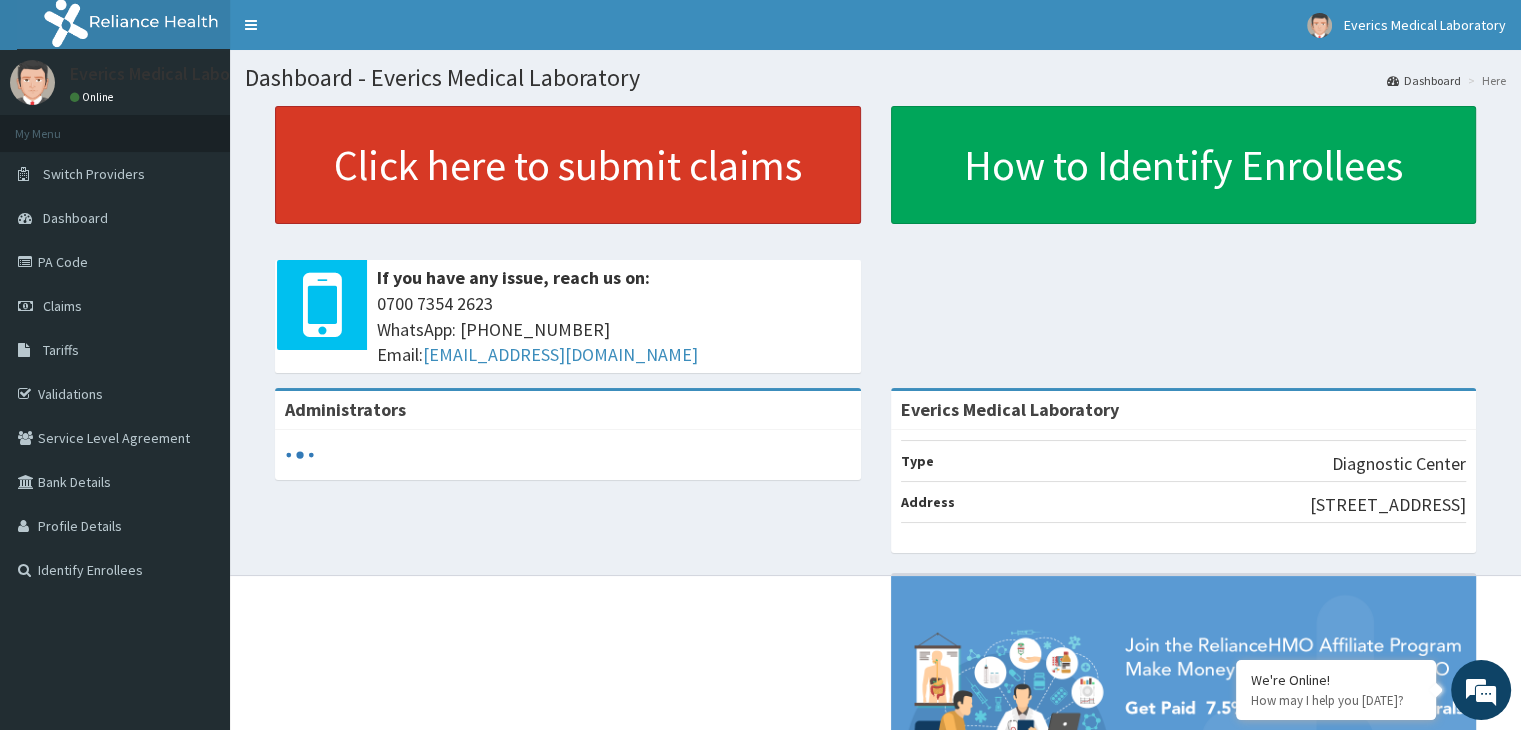 click on "Click here to submit claims" at bounding box center [568, 165] 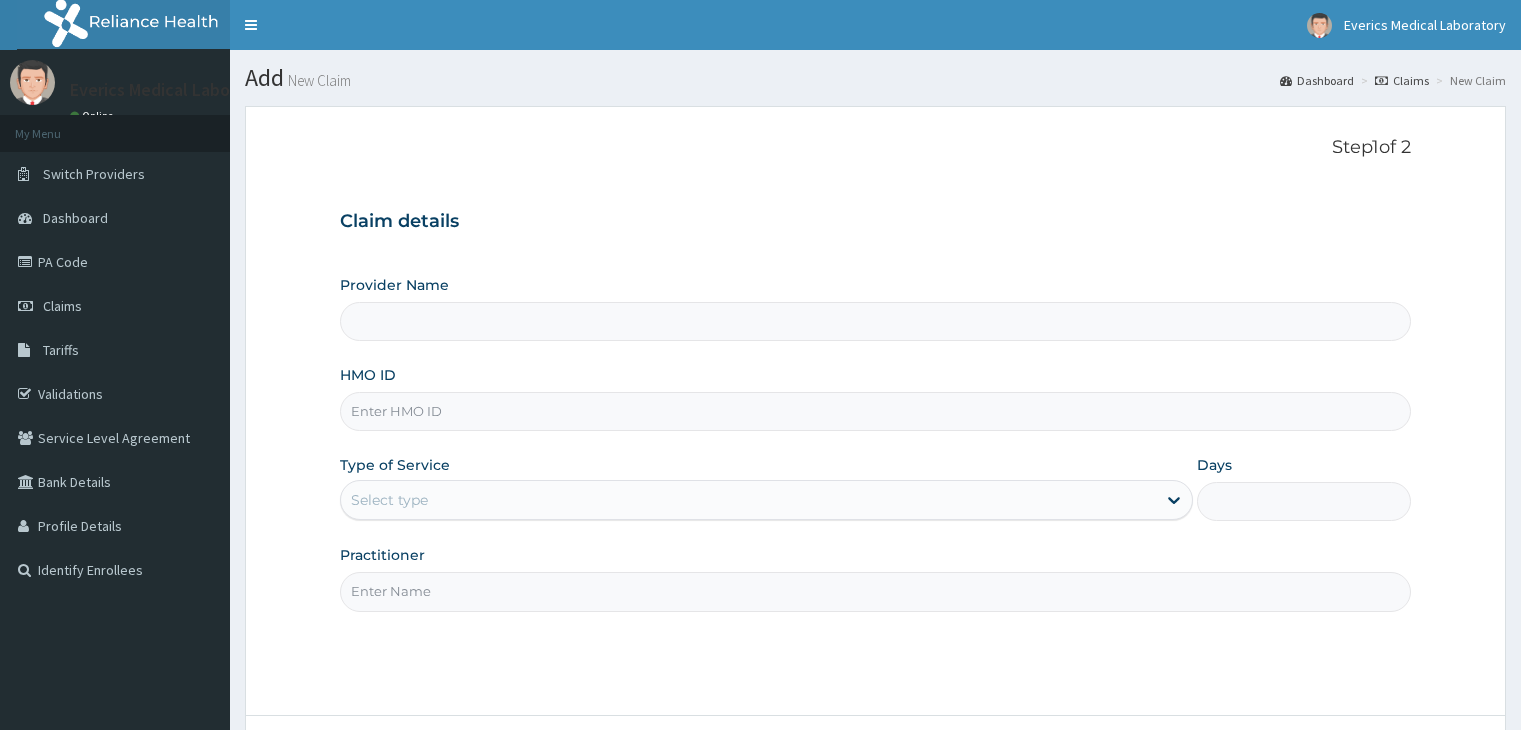 scroll, scrollTop: 0, scrollLeft: 0, axis: both 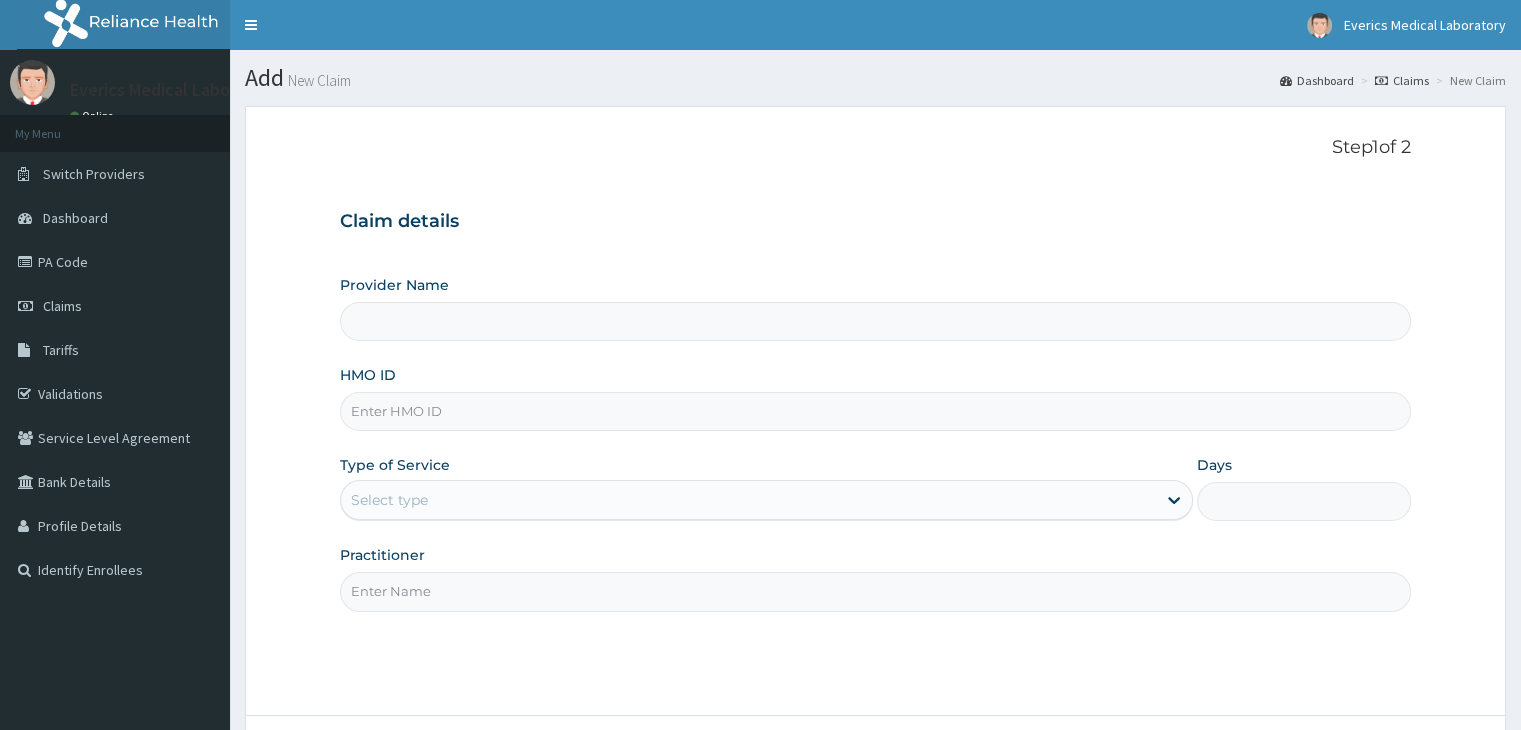 type on "Everics Medical Laboratory" 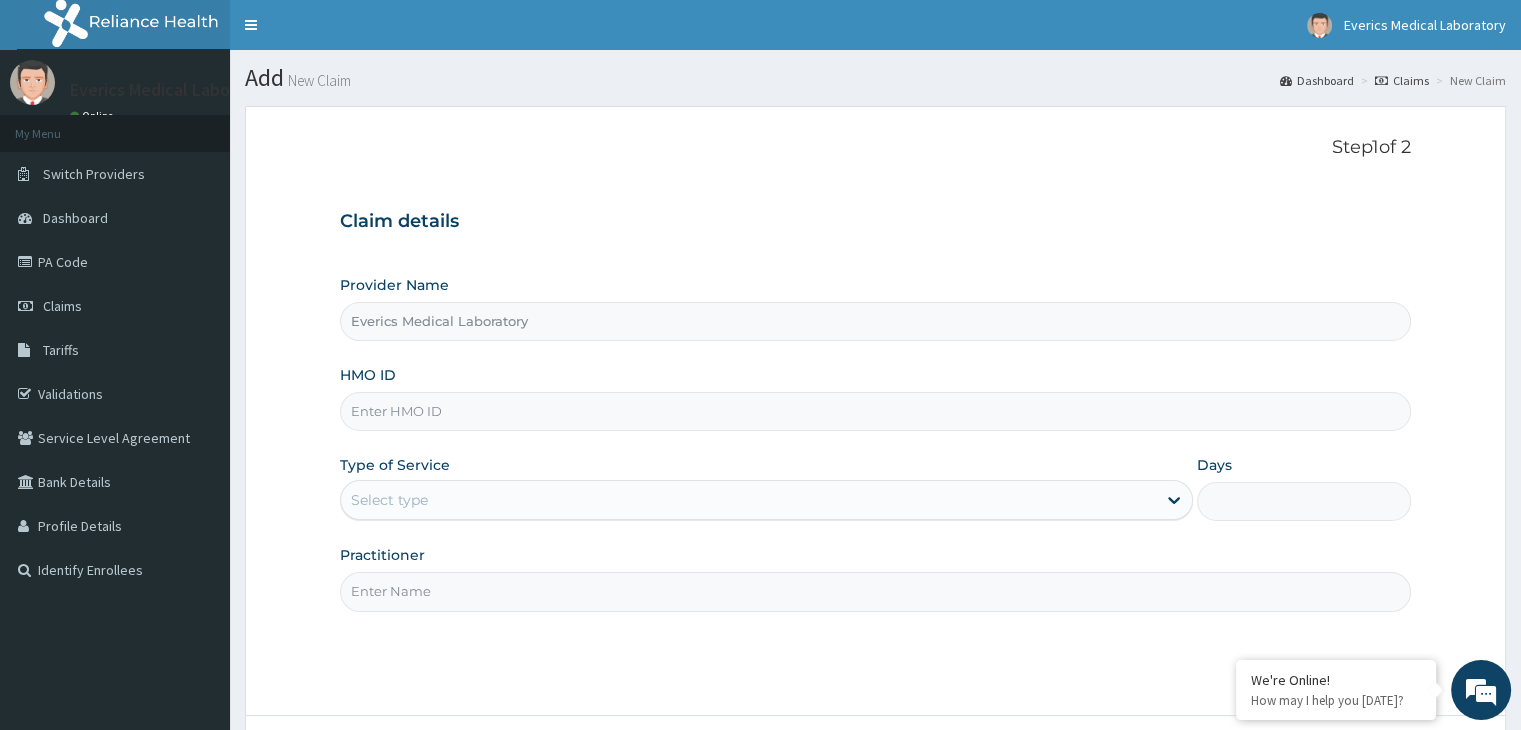 click on "HMO ID" at bounding box center (875, 411) 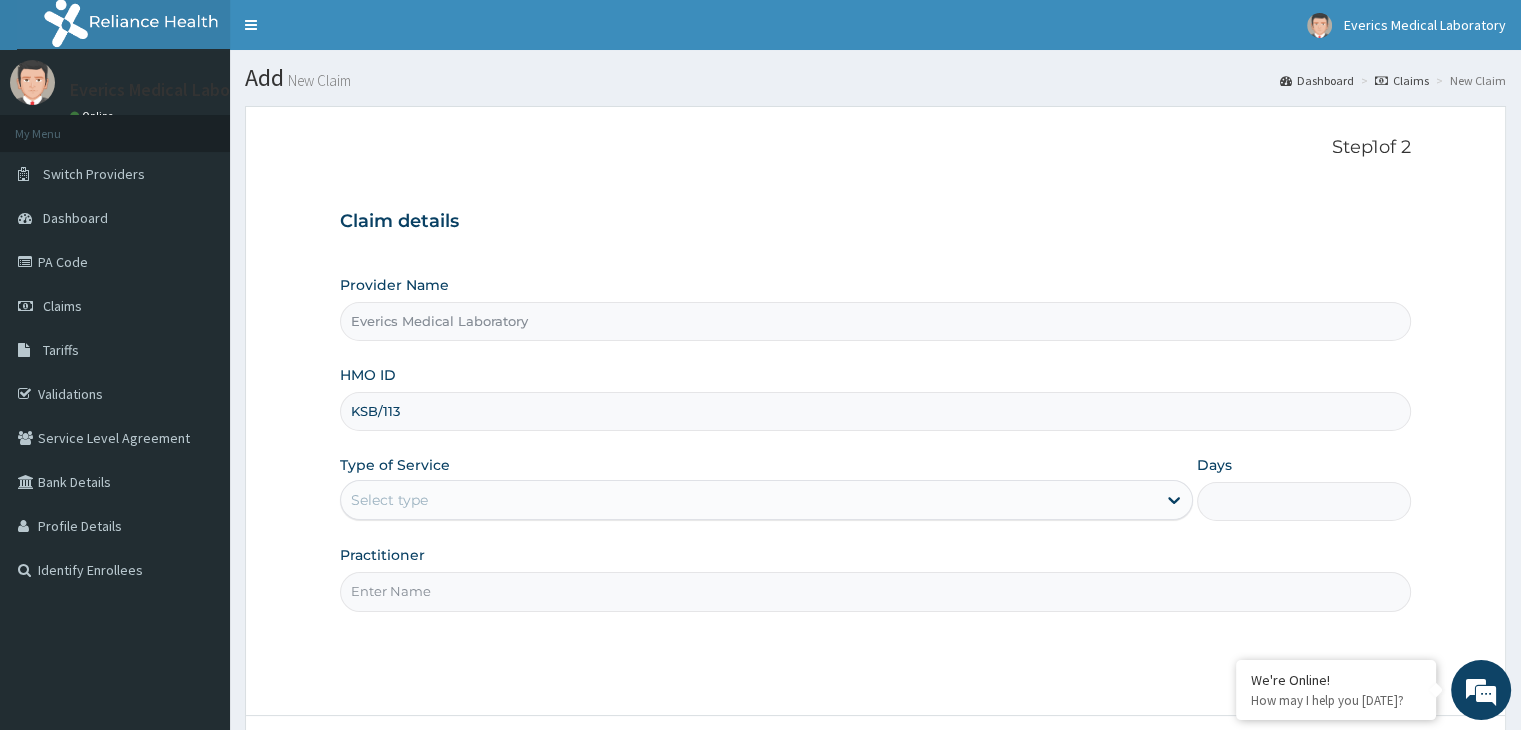 scroll, scrollTop: 0, scrollLeft: 0, axis: both 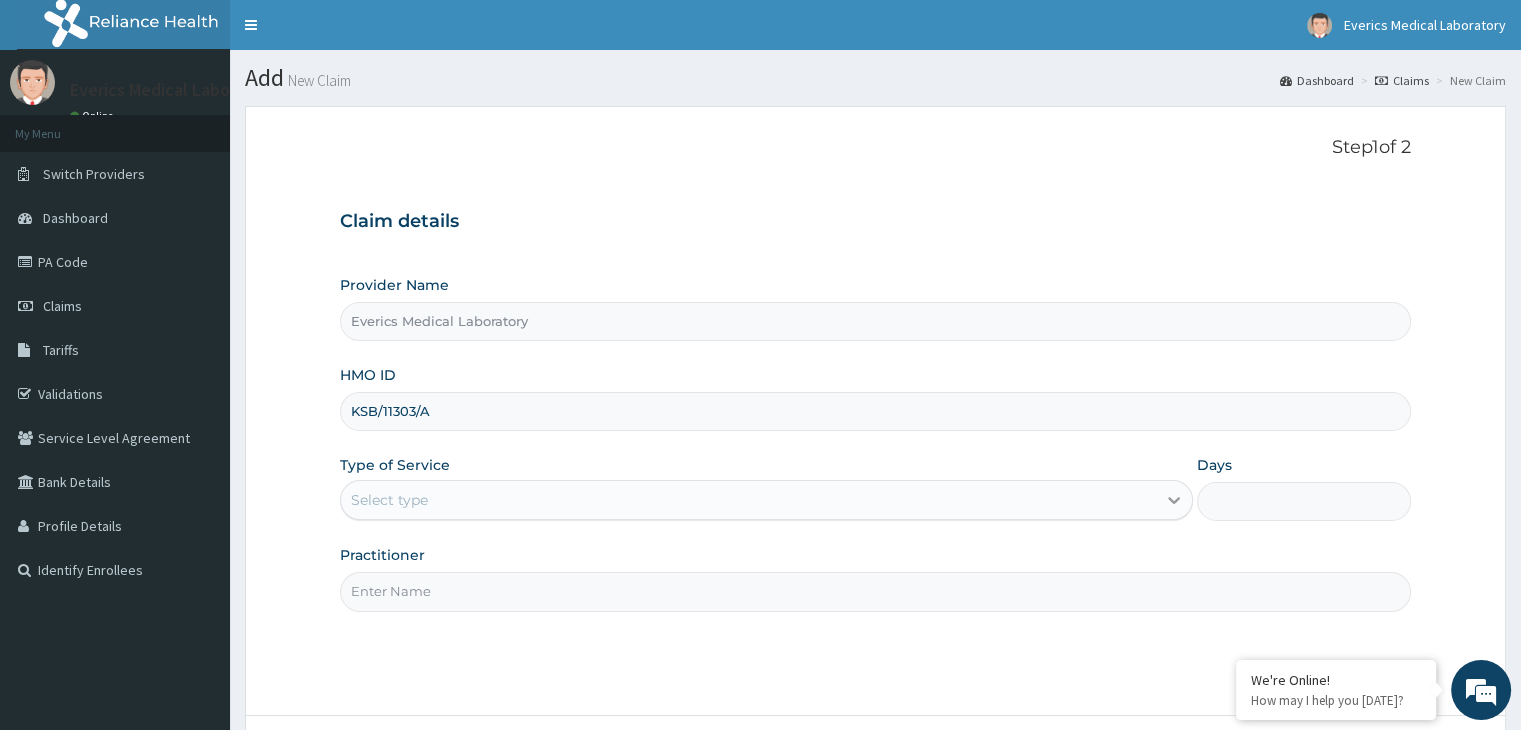 type on "KSB/11303/A" 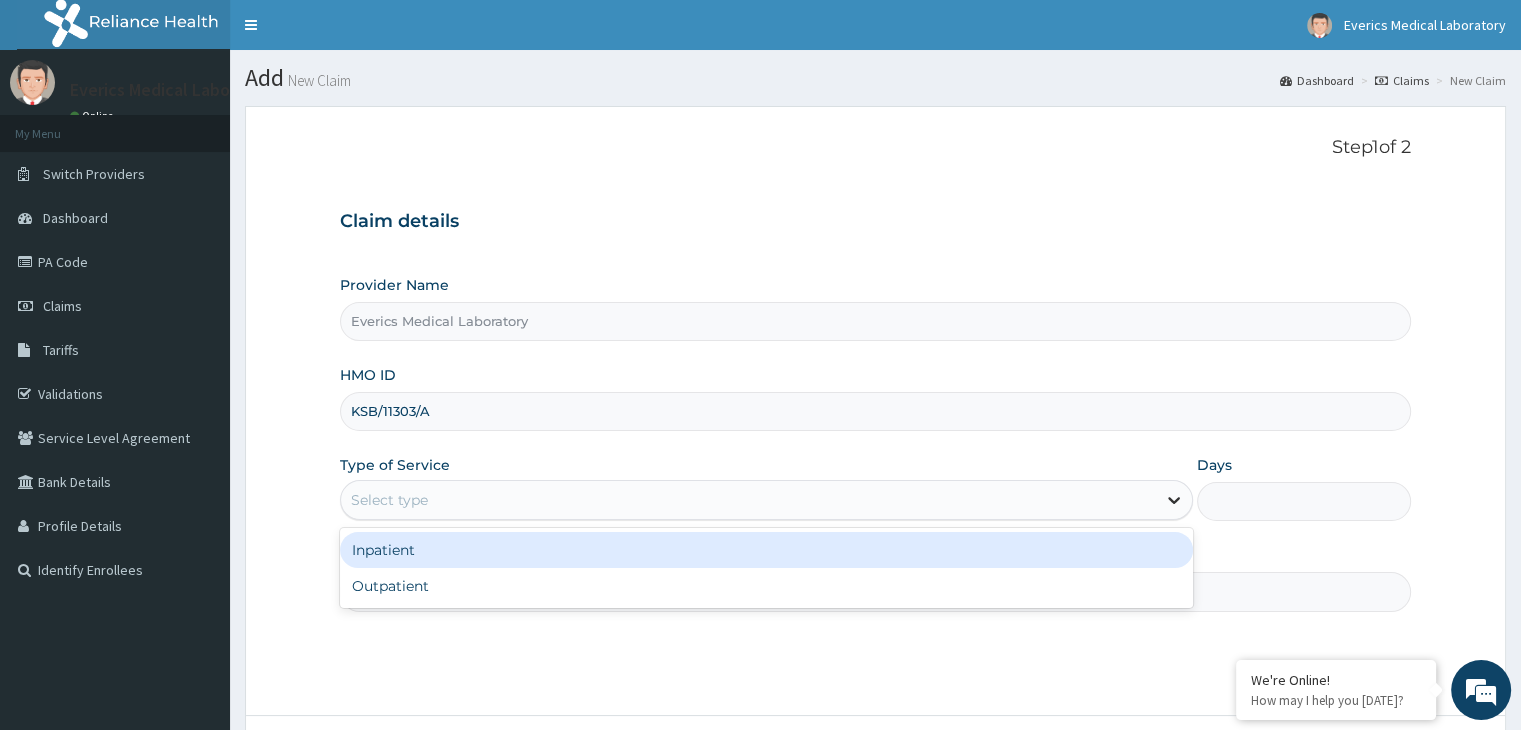click 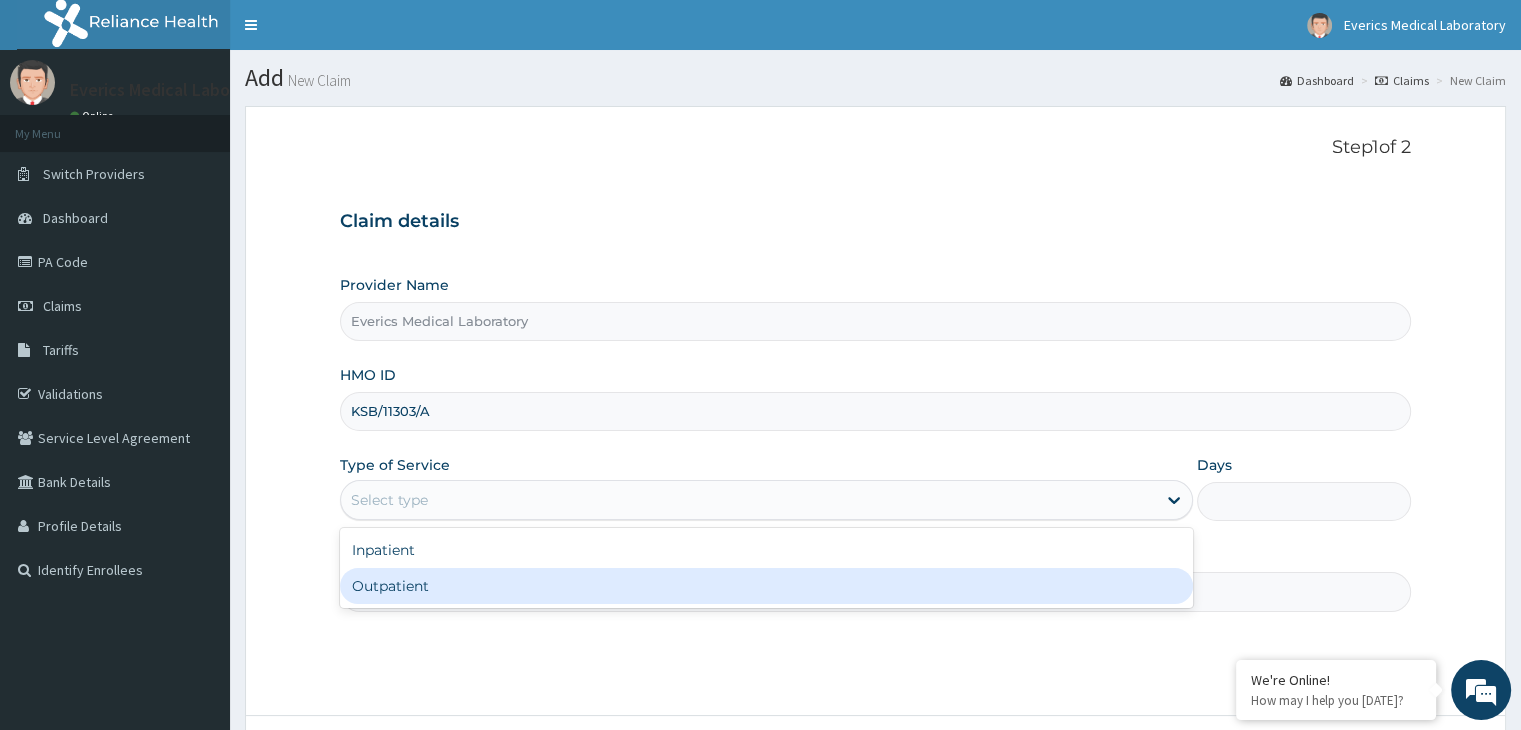 click on "Outpatient" at bounding box center [766, 586] 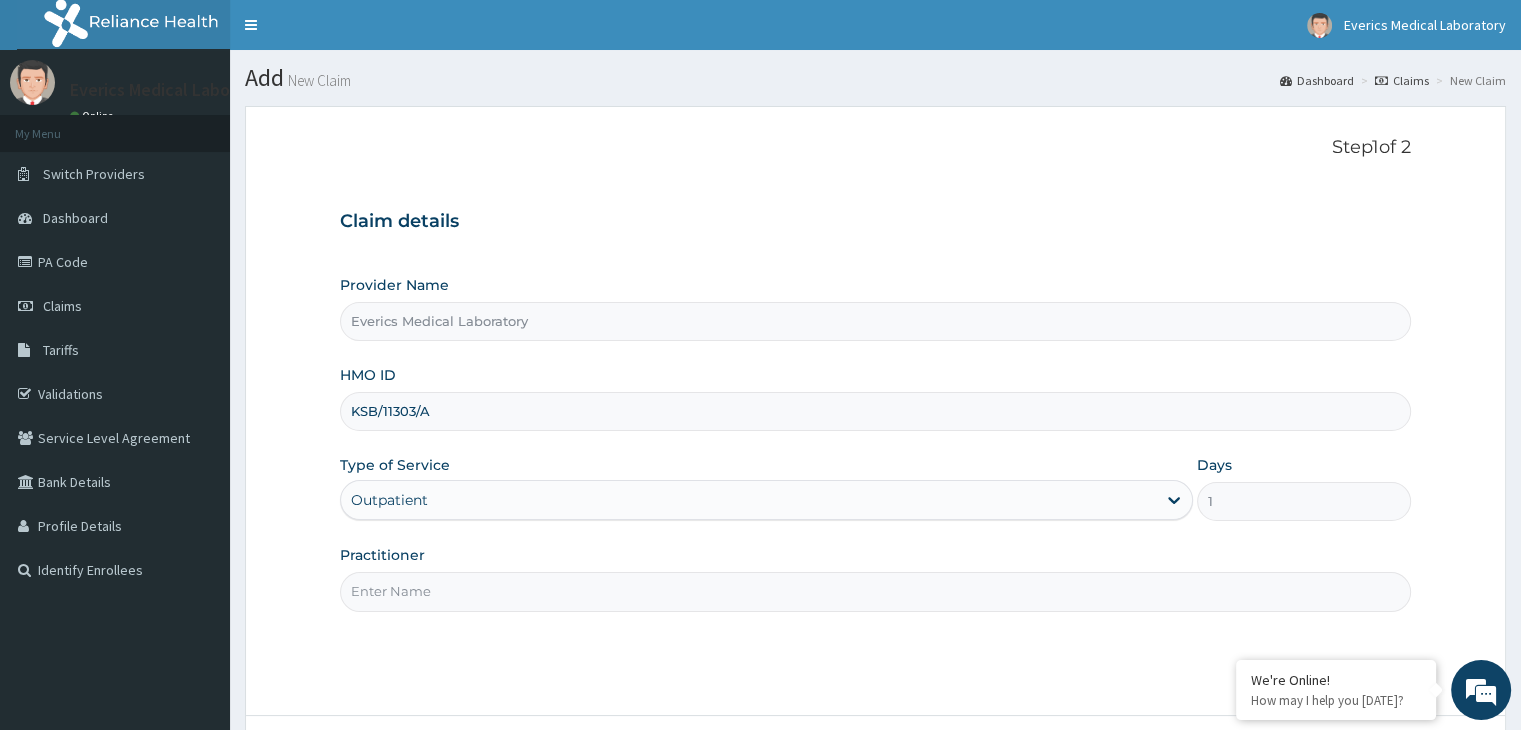 click on "Practitioner" at bounding box center (875, 591) 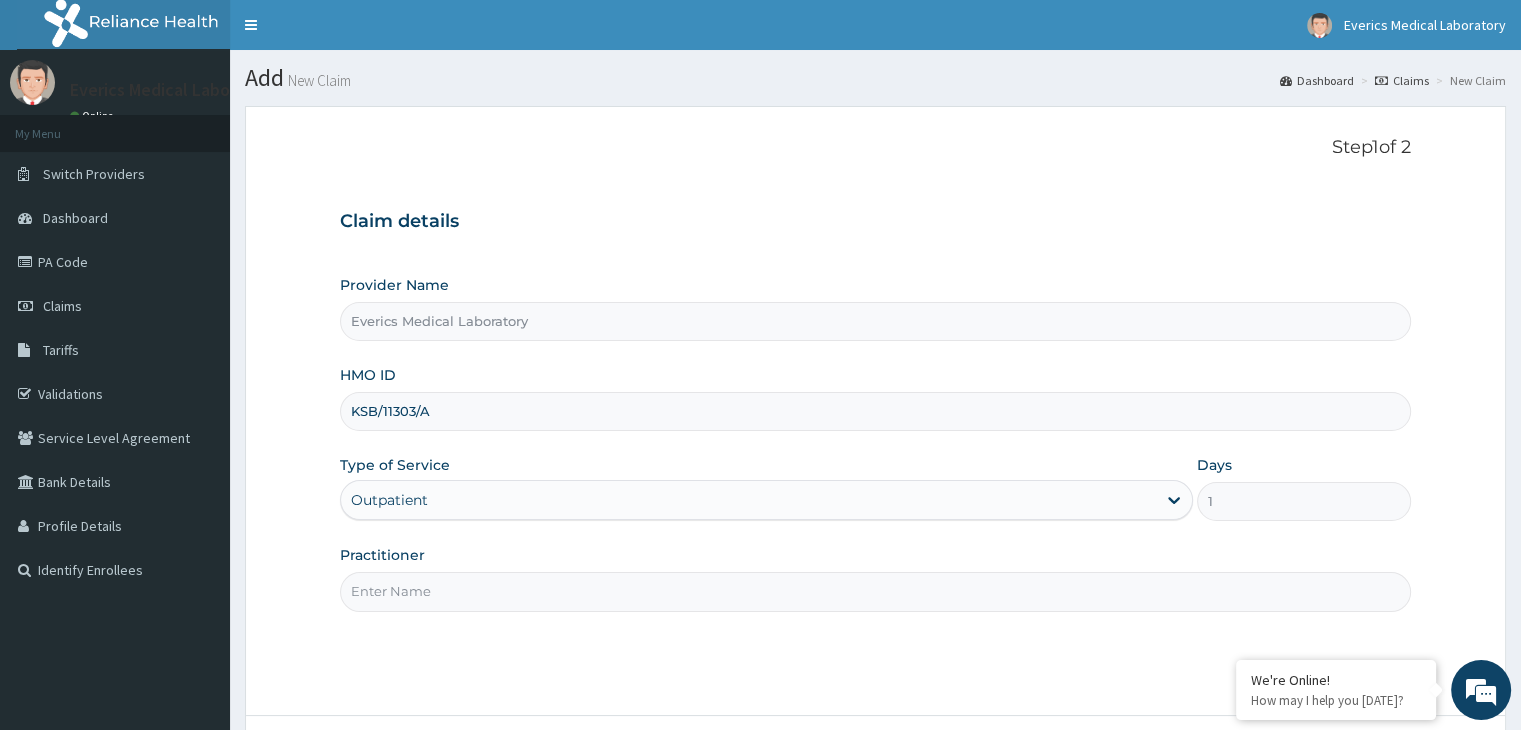 type on "MLS UGWU OGECHI" 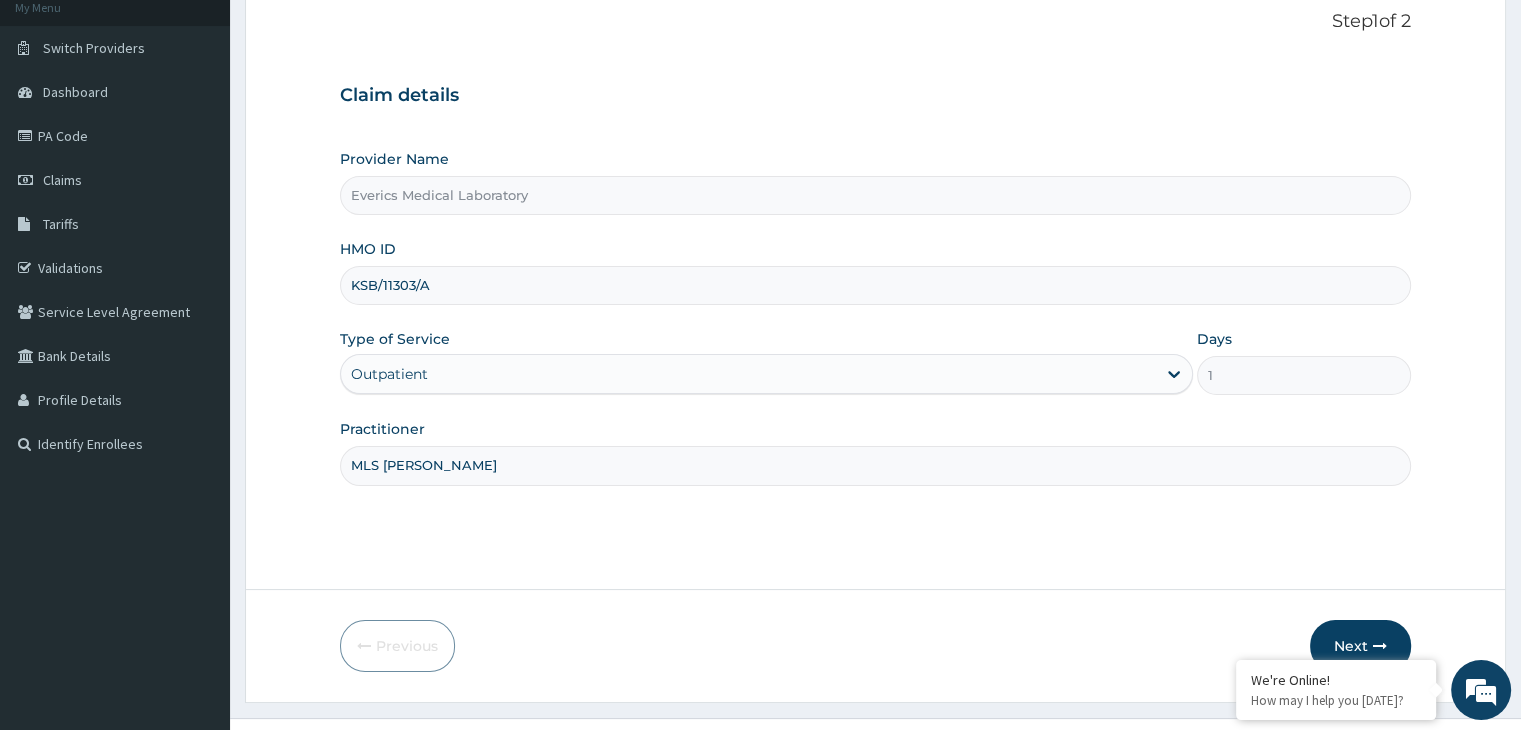 scroll, scrollTop: 164, scrollLeft: 0, axis: vertical 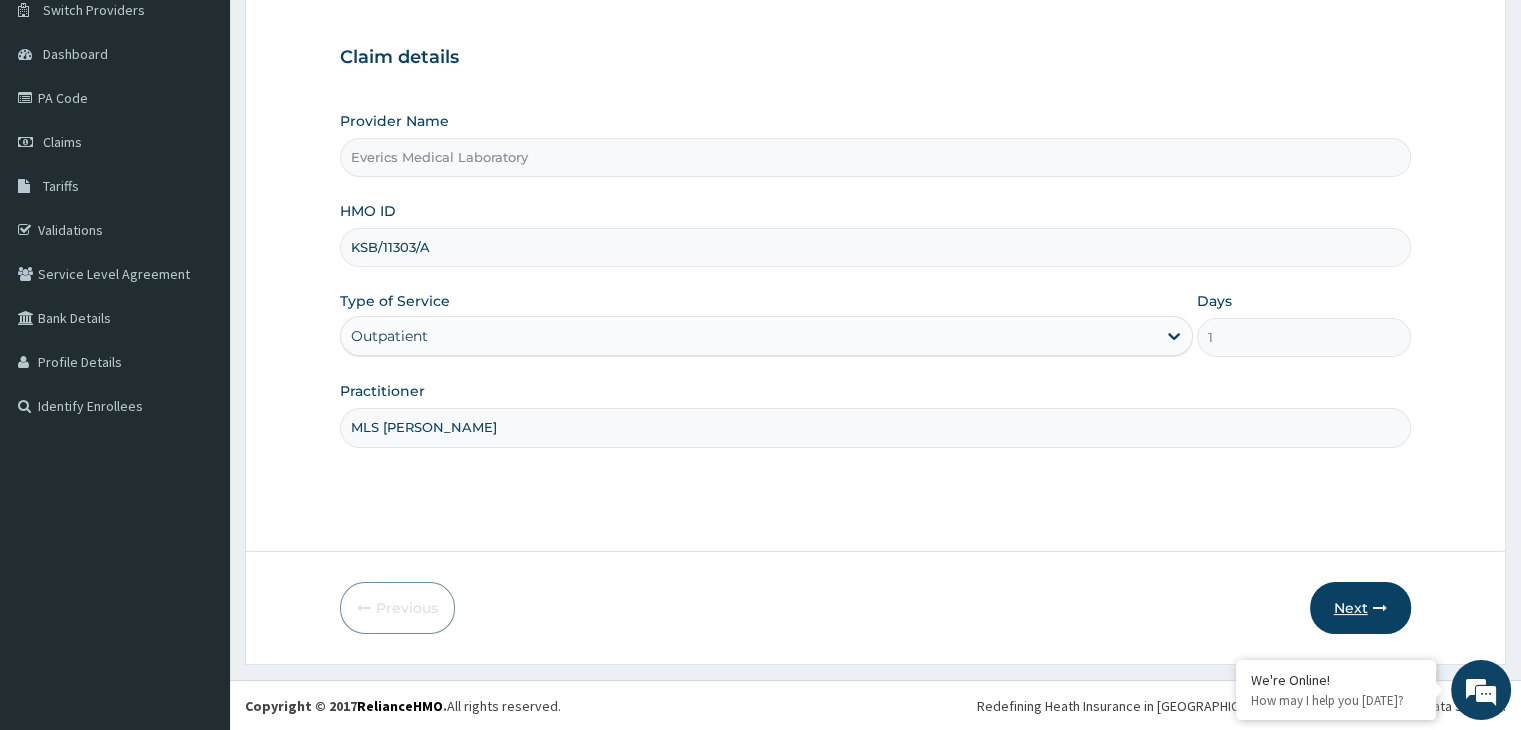 click on "Next" at bounding box center (1360, 608) 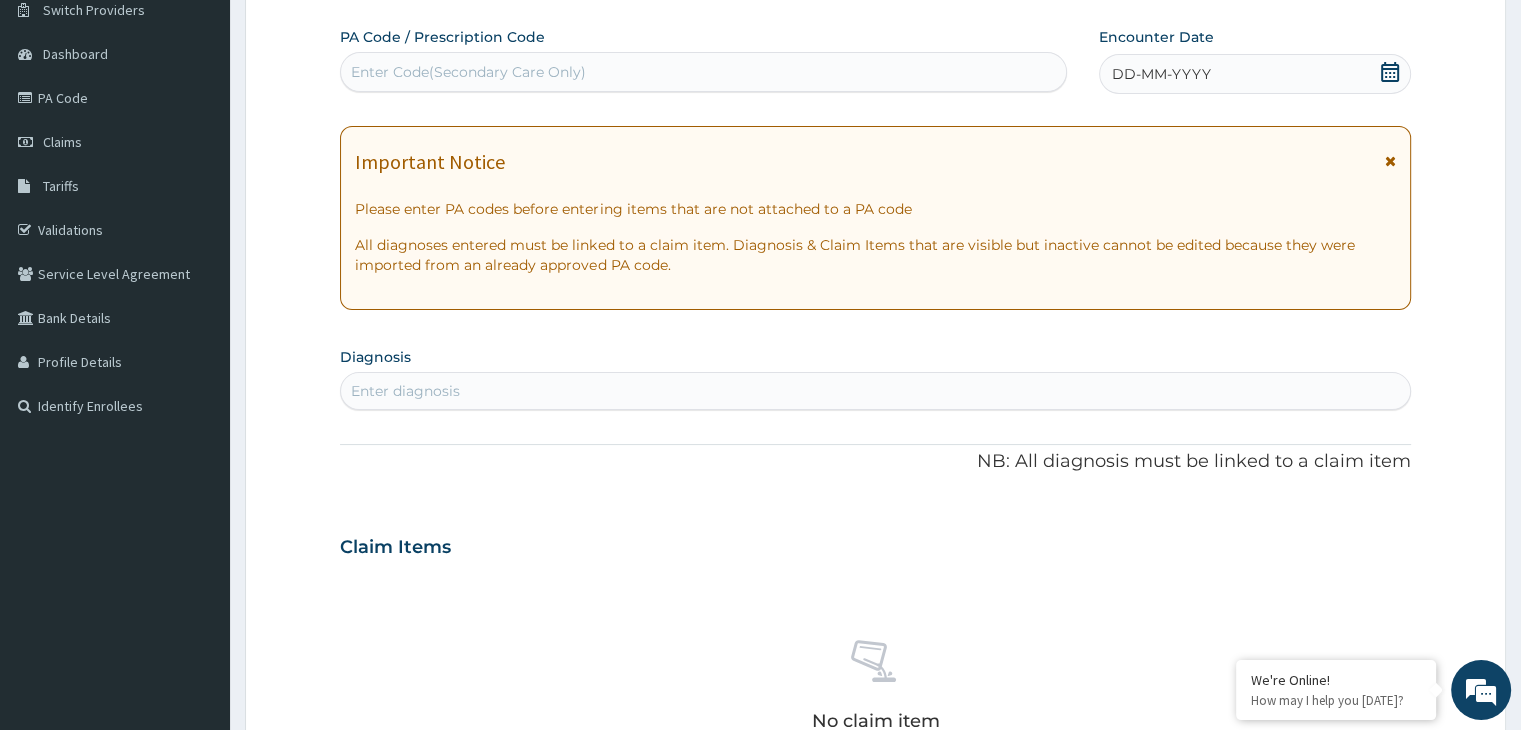 click on "Enter Code(Secondary Care Only)" at bounding box center [468, 72] 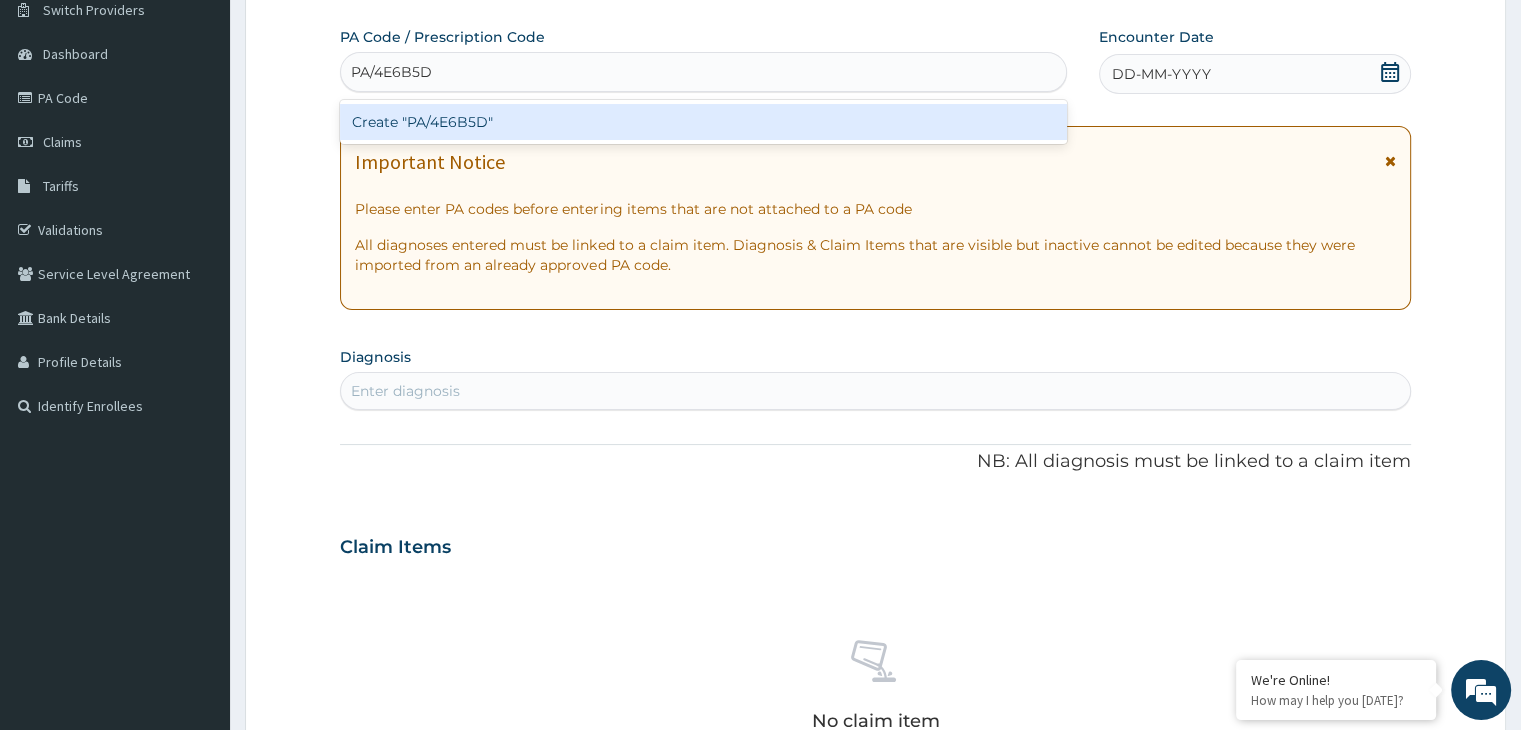 click on "Create "PA/4E6B5D"" at bounding box center [703, 122] 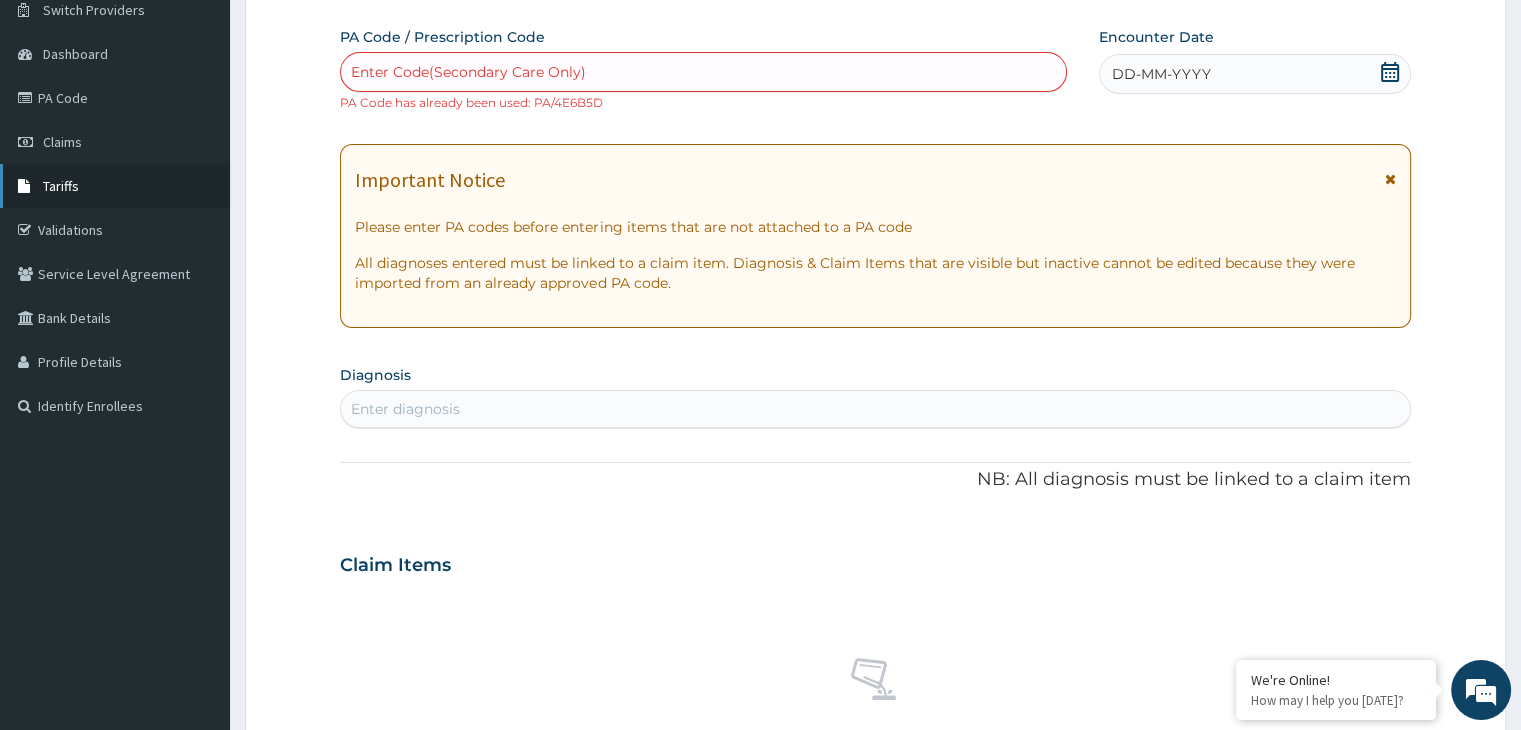 click on "Tariffs" at bounding box center [61, 186] 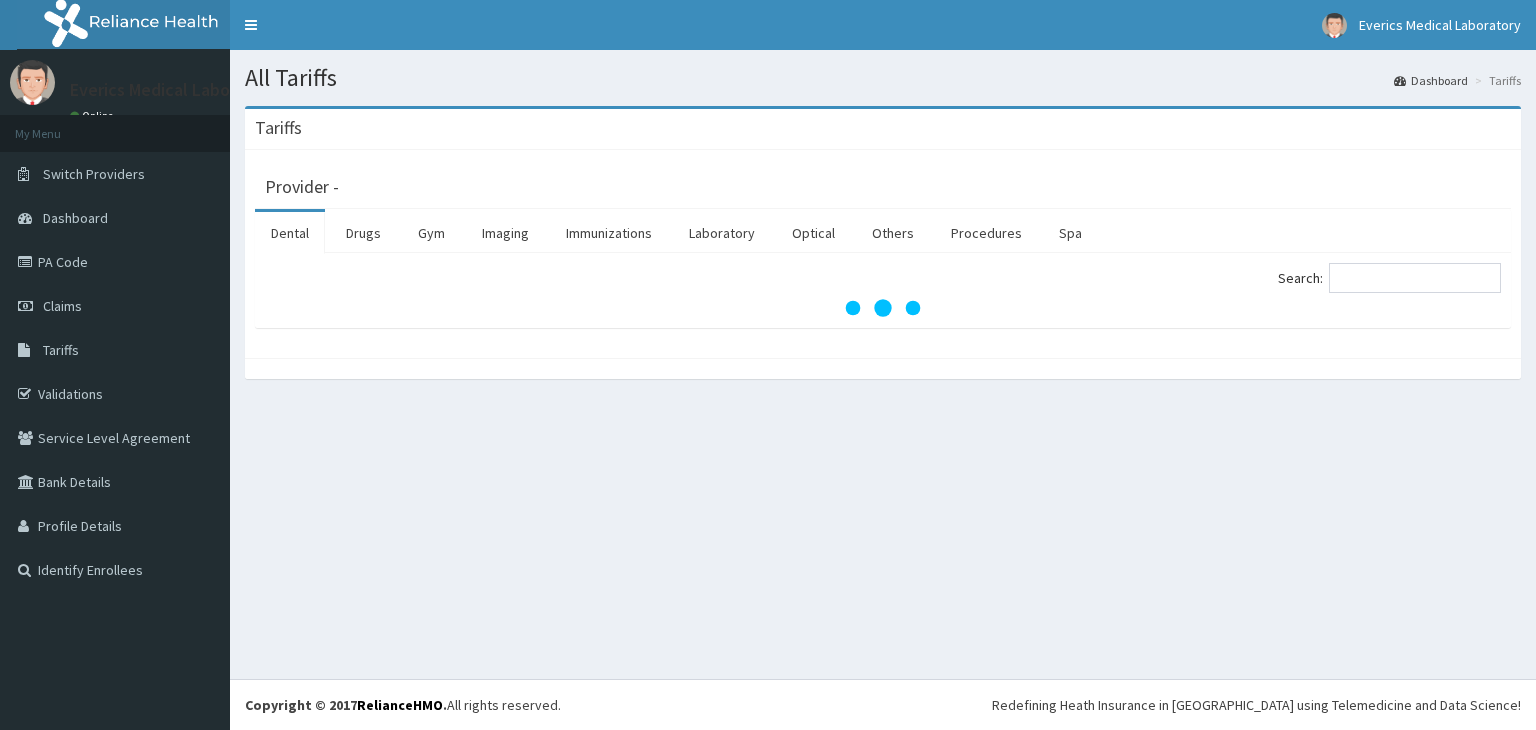 scroll, scrollTop: 0, scrollLeft: 0, axis: both 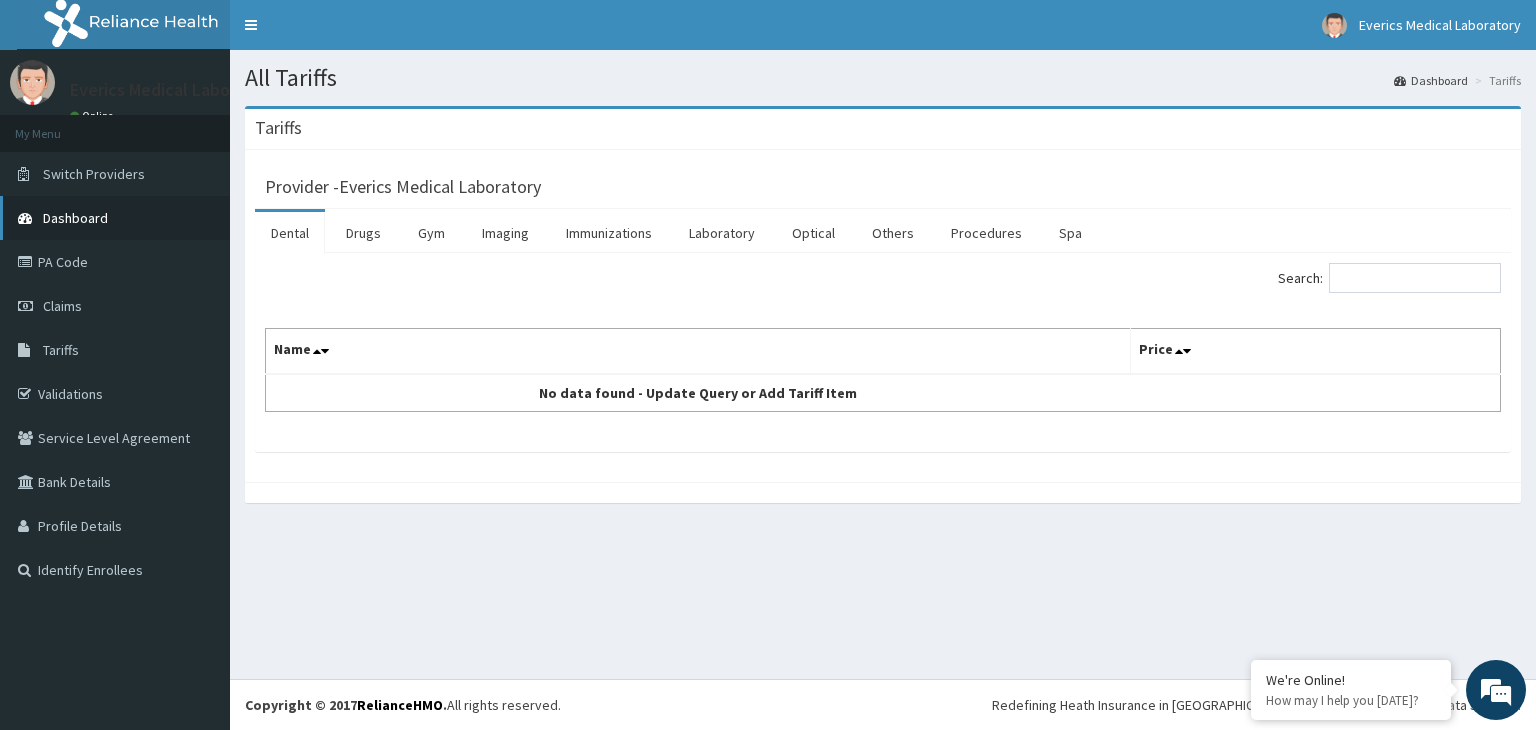 click on "Dashboard" at bounding box center [75, 218] 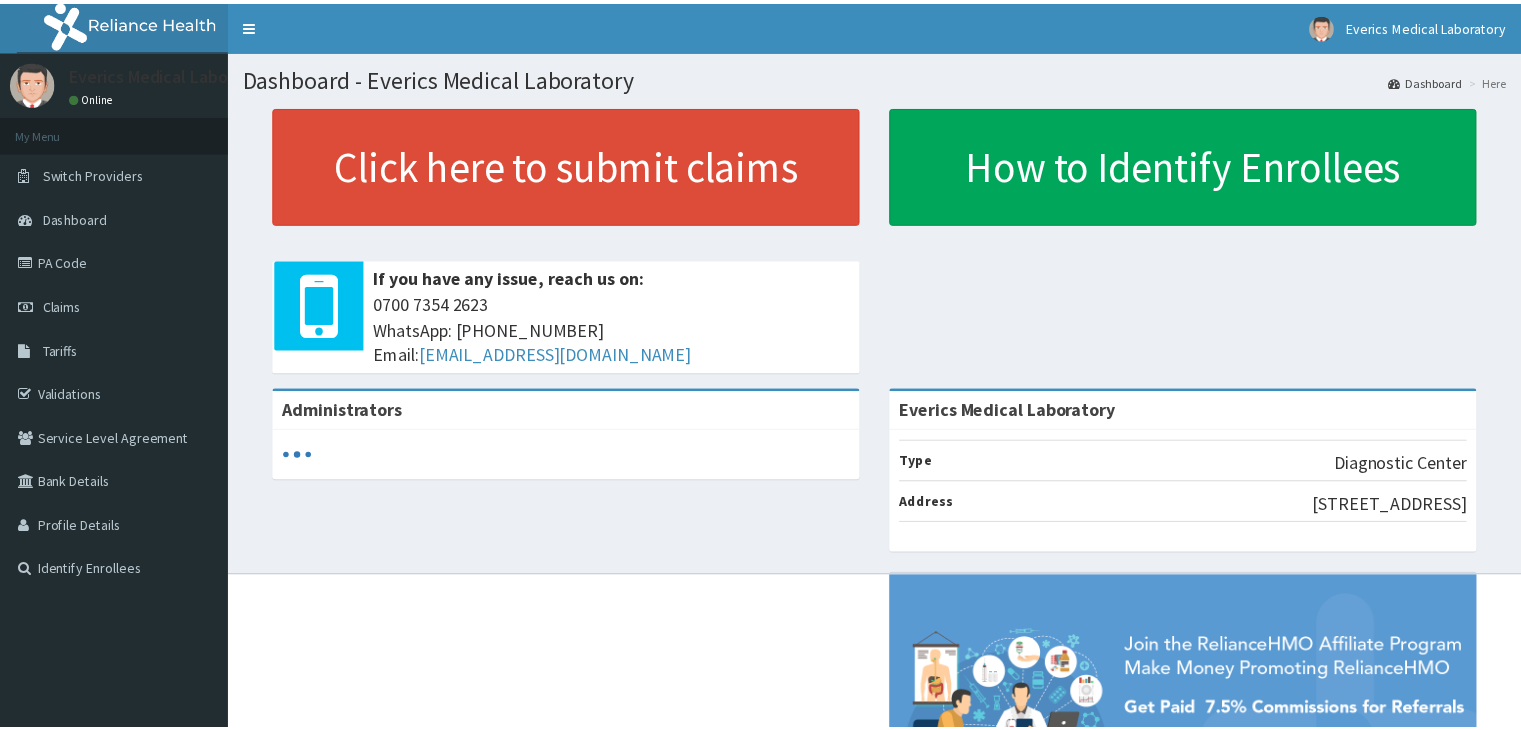 scroll, scrollTop: 0, scrollLeft: 0, axis: both 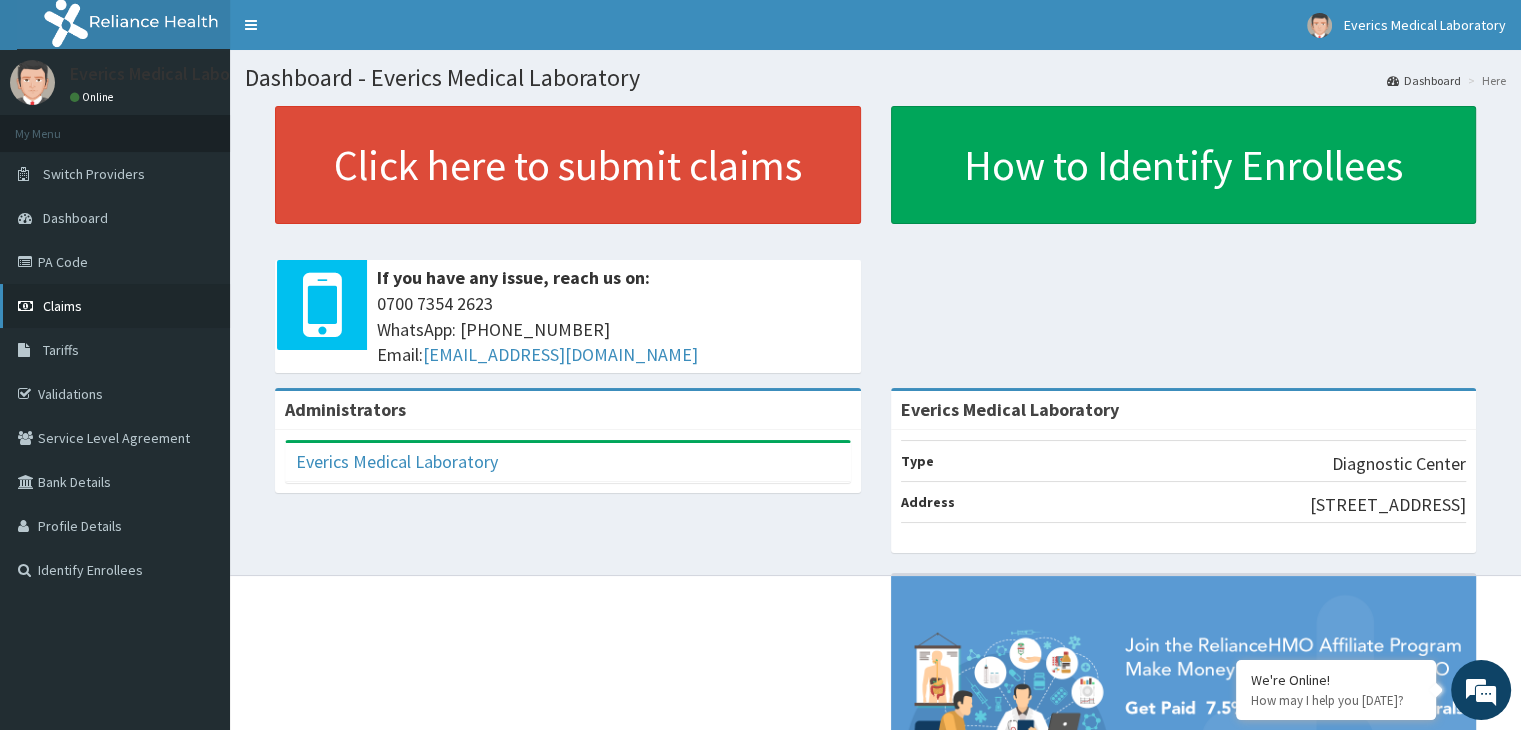 click on "Claims" at bounding box center (62, 306) 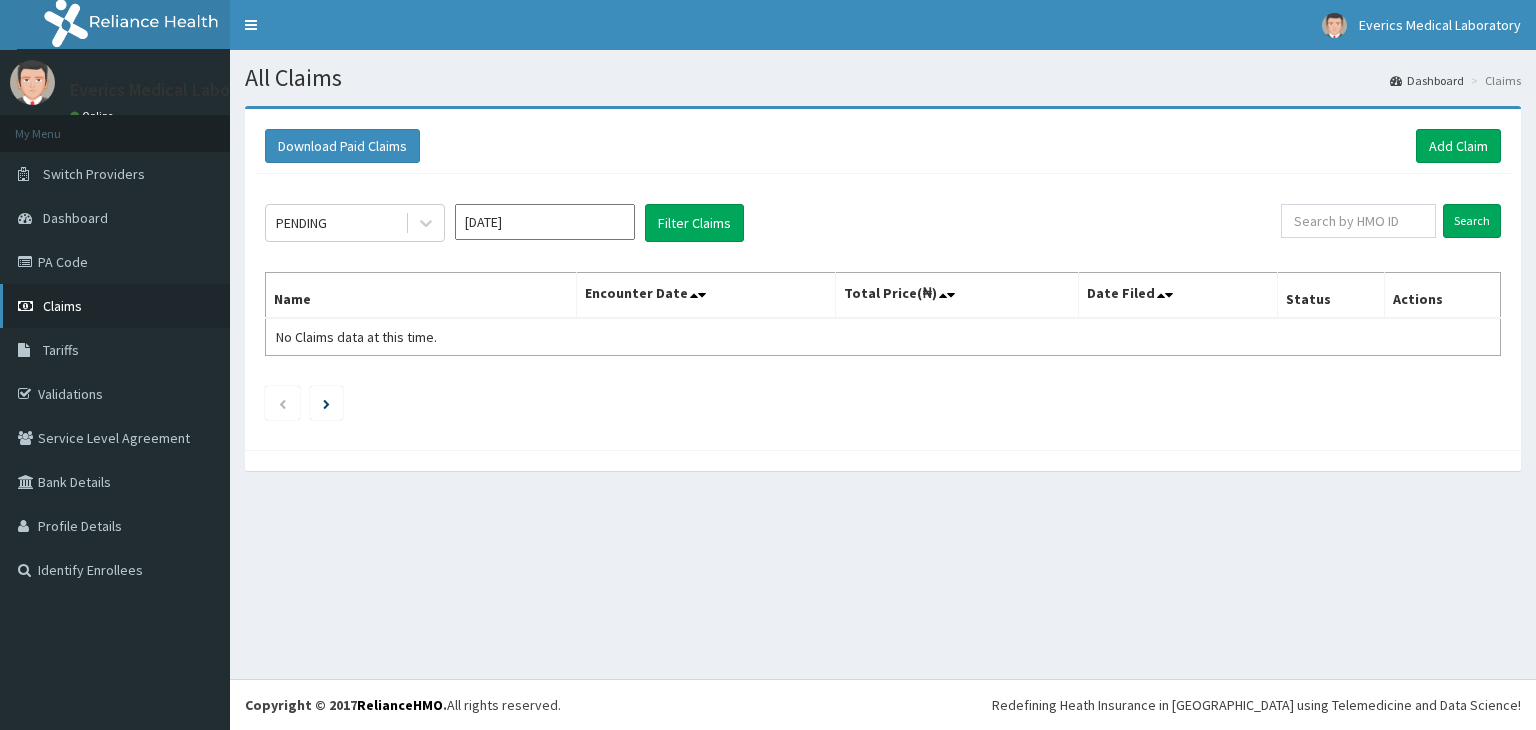 scroll, scrollTop: 0, scrollLeft: 0, axis: both 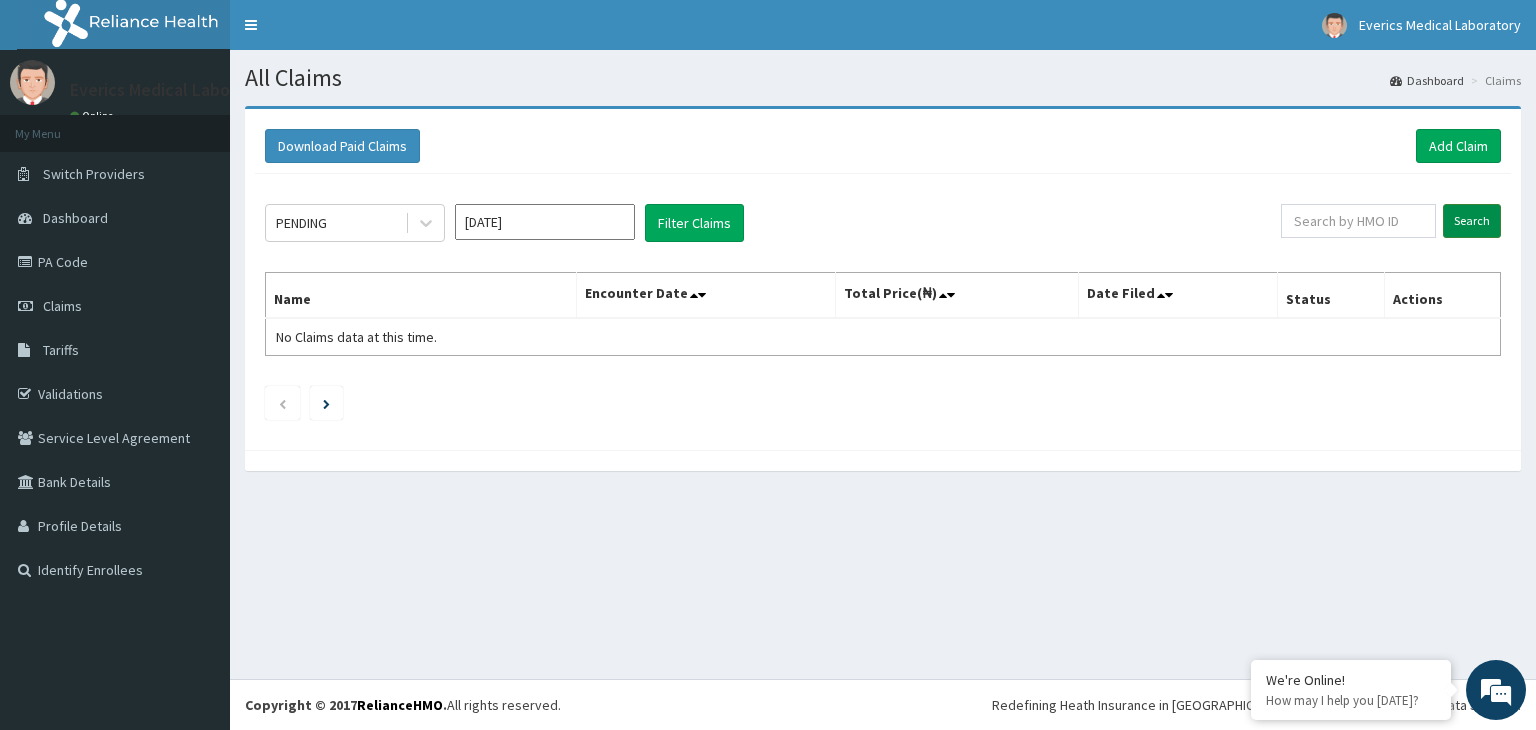 click on "Search" at bounding box center (1472, 221) 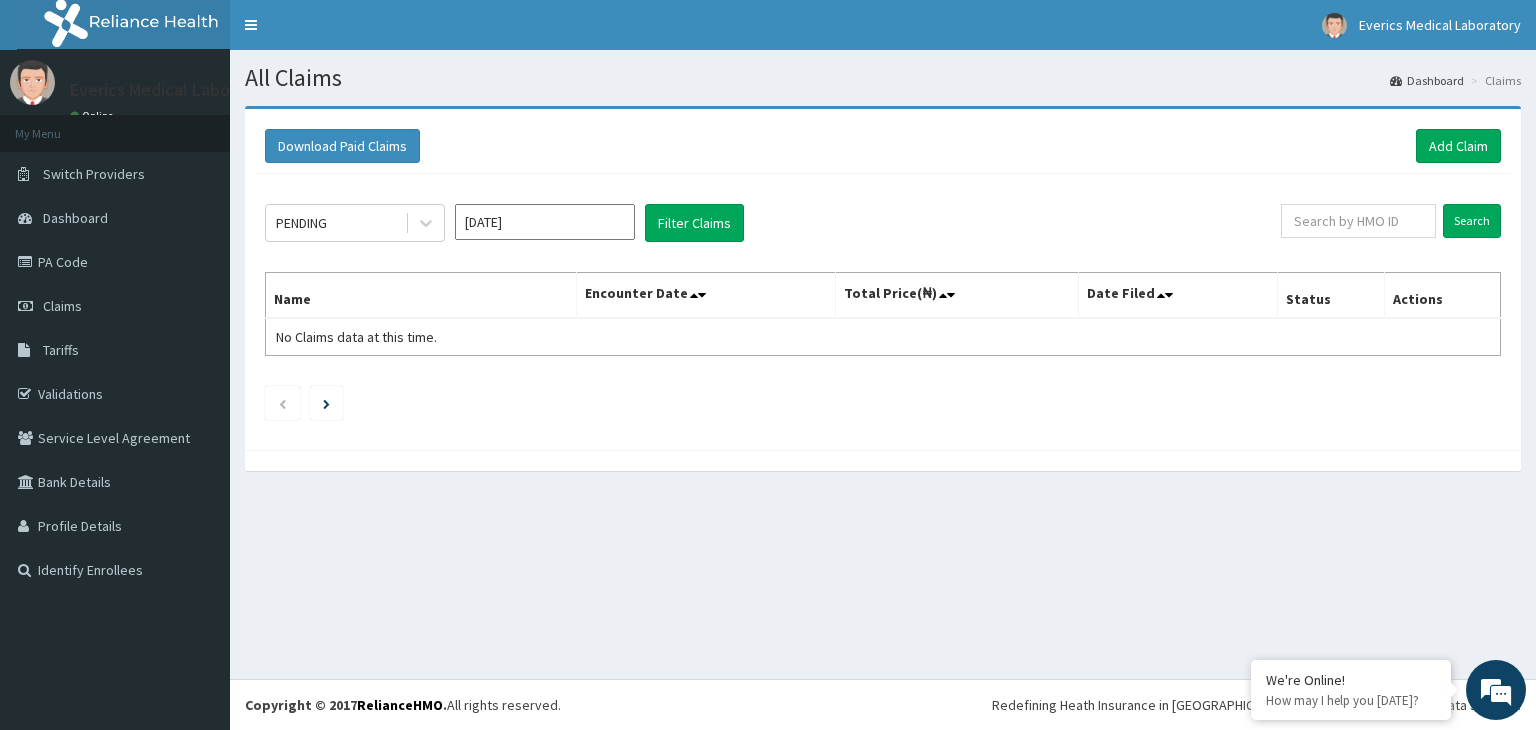 drag, startPoint x: 1526, startPoint y: 583, endPoint x: 1524, endPoint y: 573, distance: 10.198039 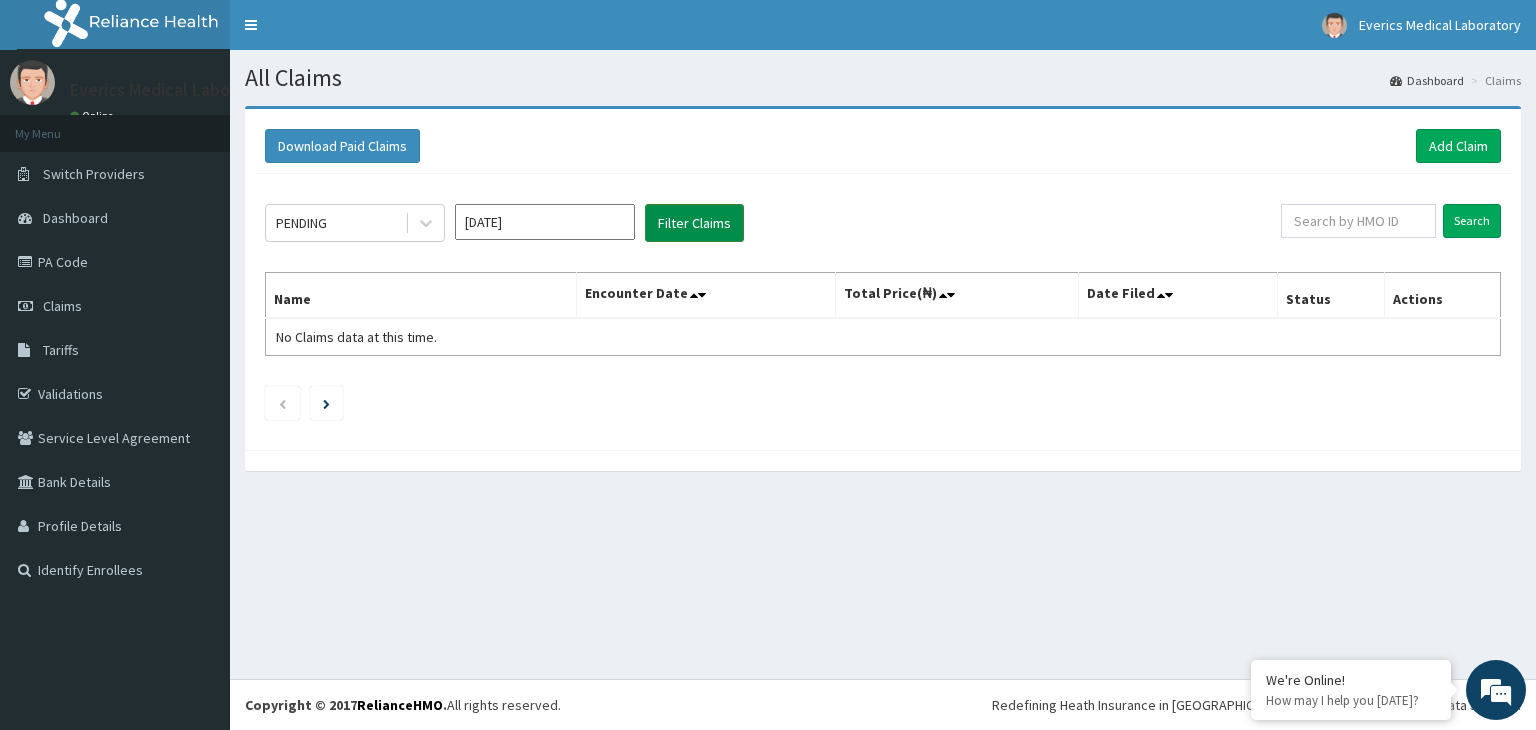 click on "Filter Claims" at bounding box center [694, 223] 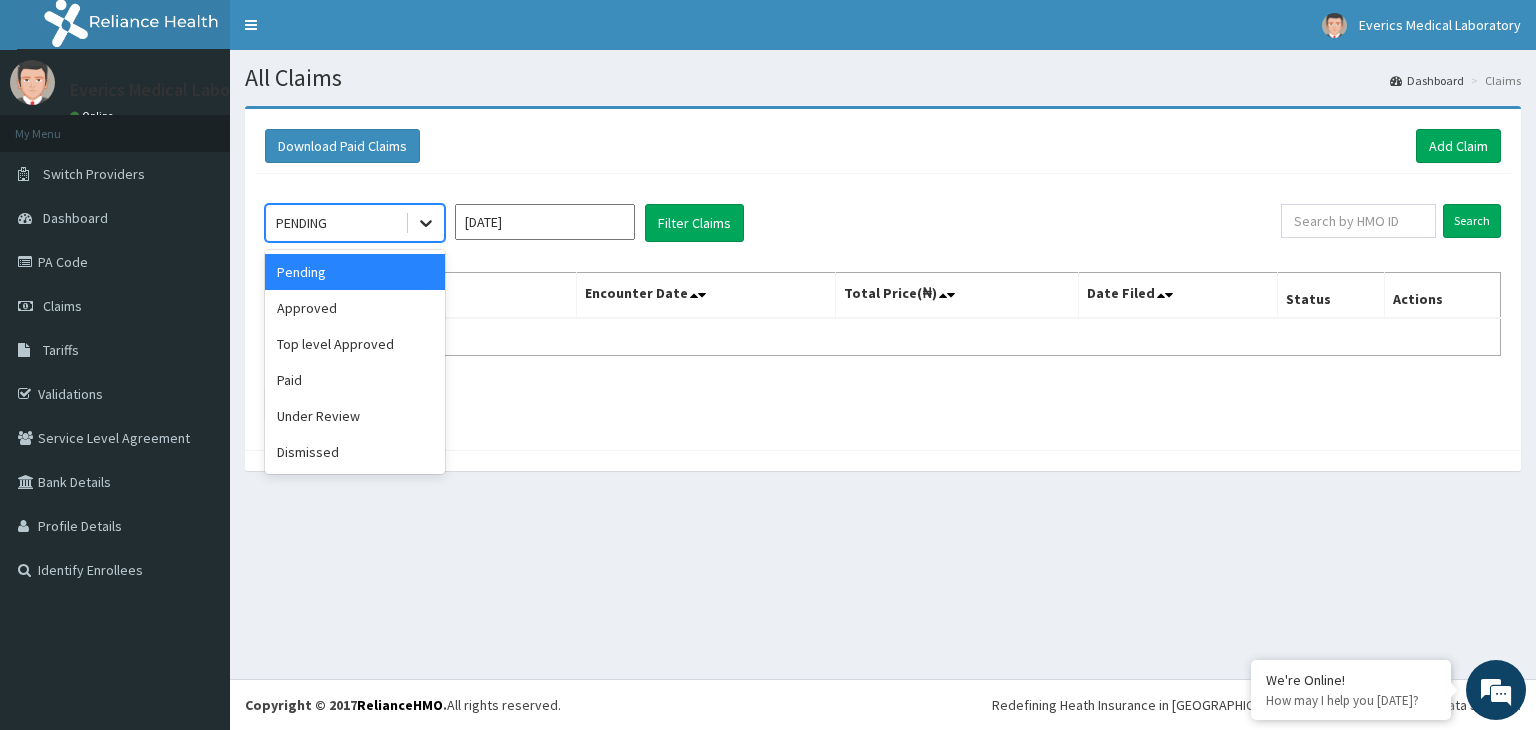 click 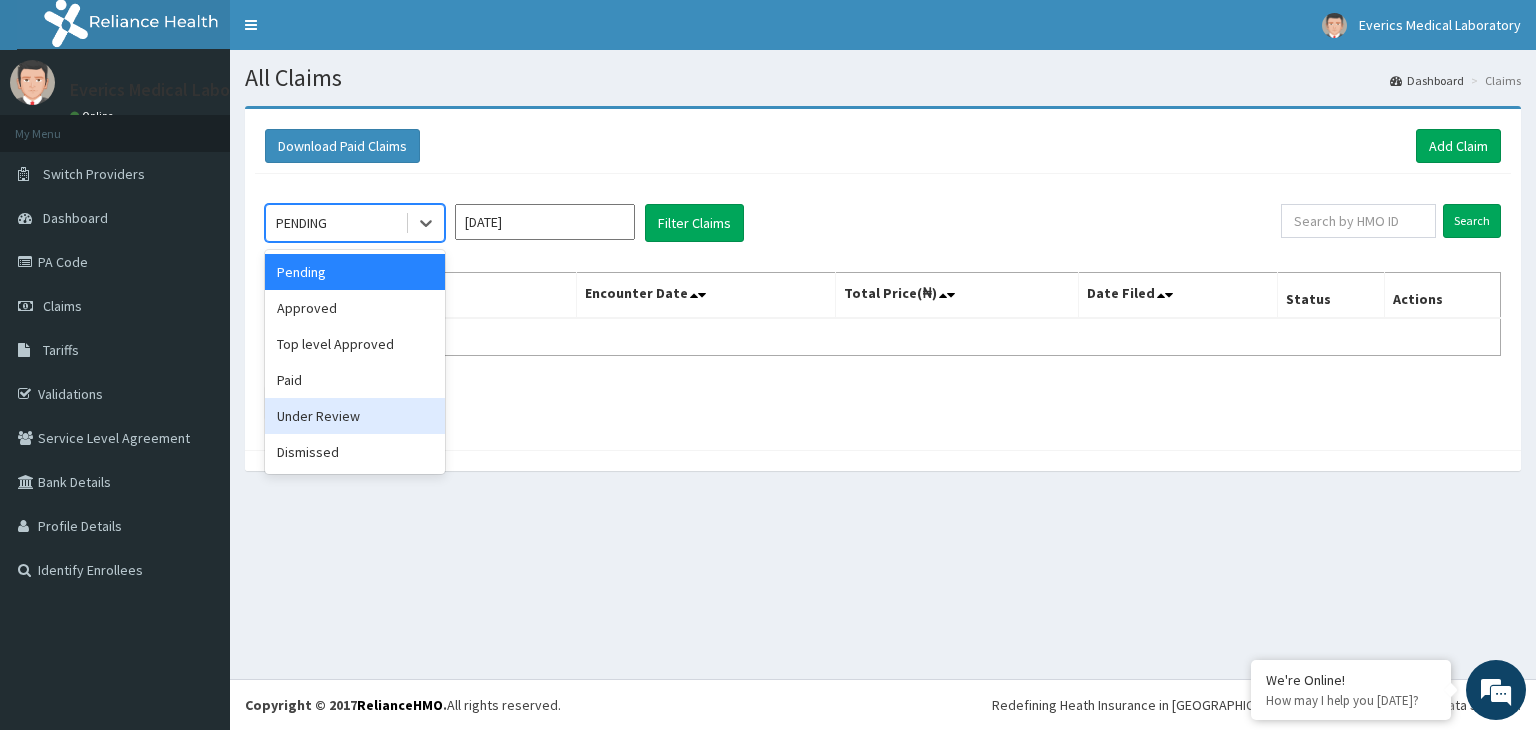 click on "Under Review" at bounding box center (355, 416) 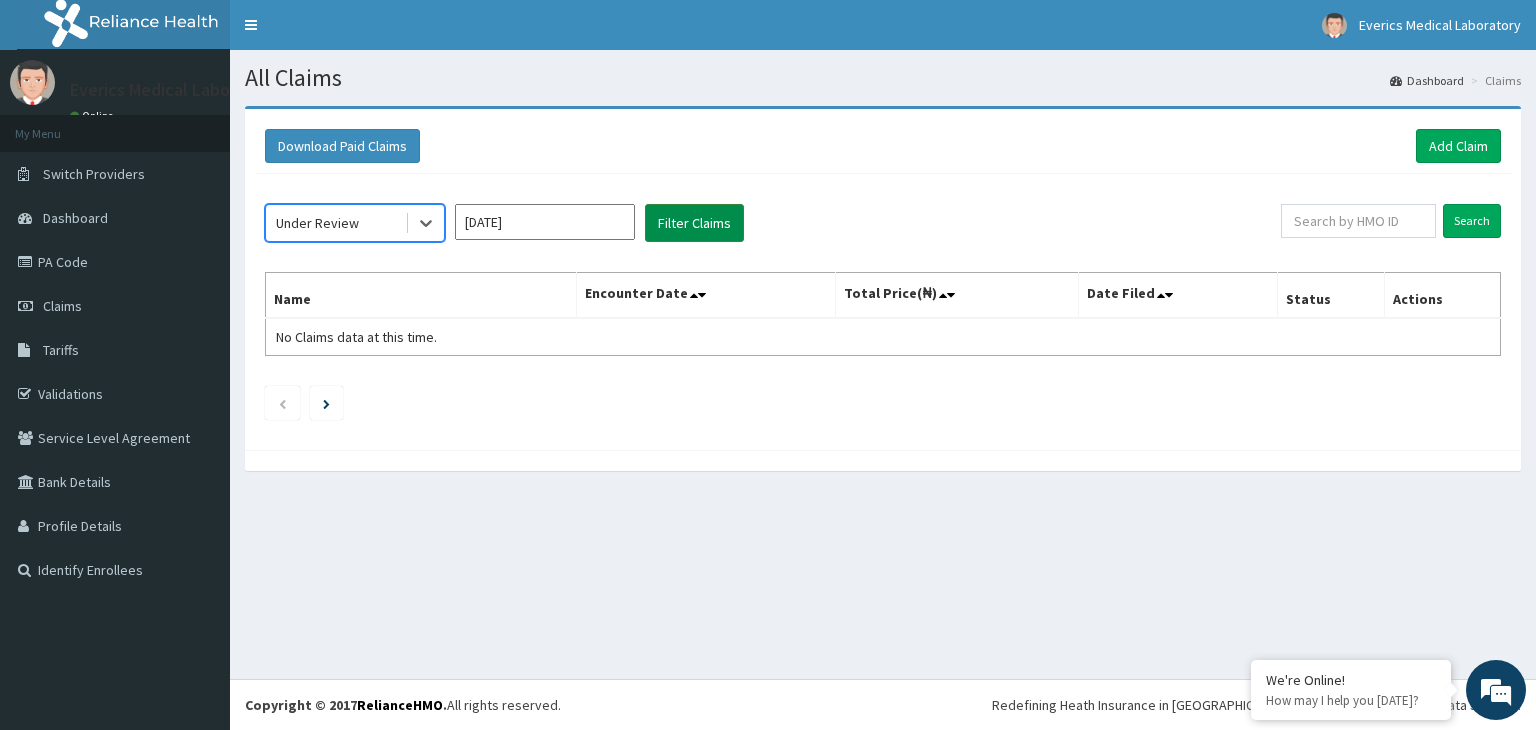 click on "Filter Claims" at bounding box center (694, 223) 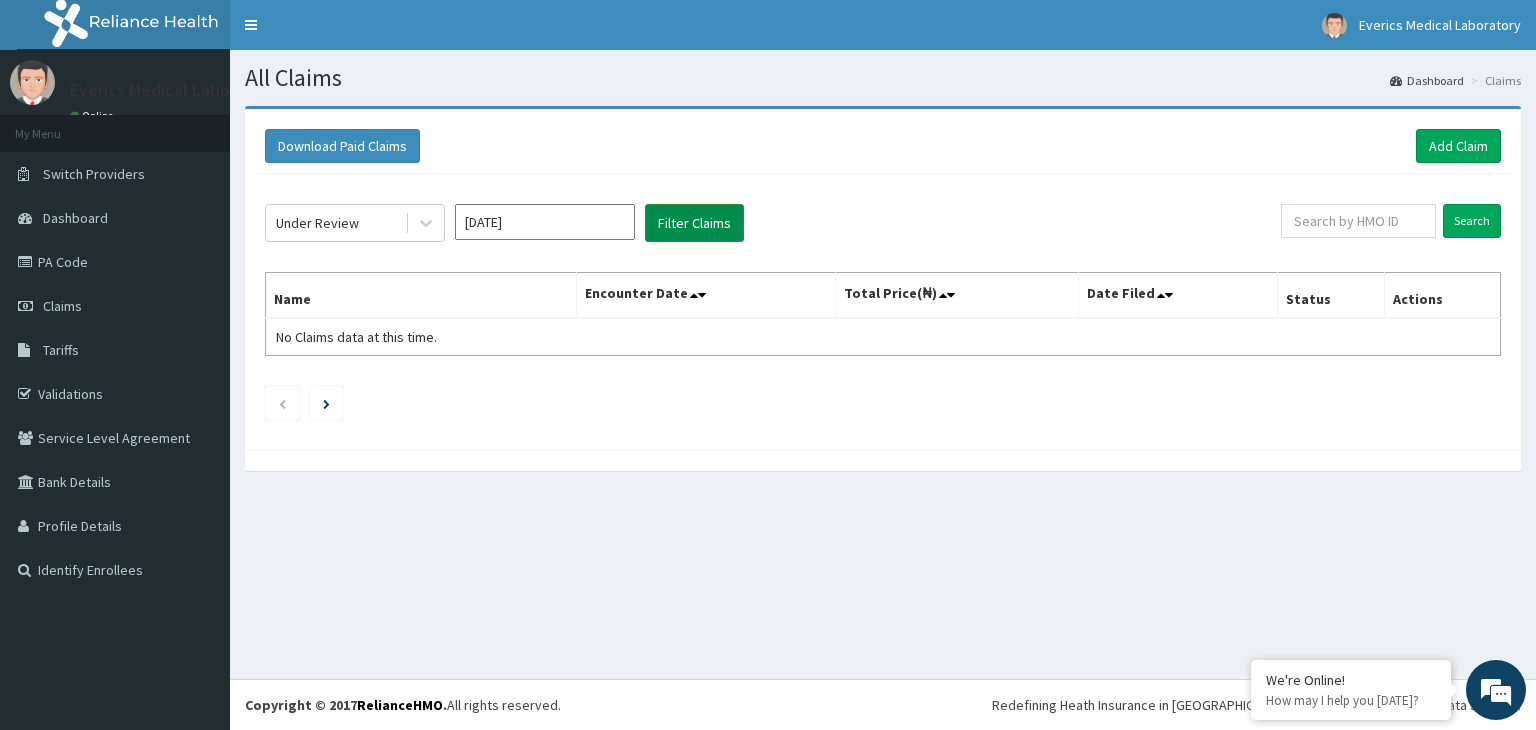click on "Filter Claims" at bounding box center (694, 223) 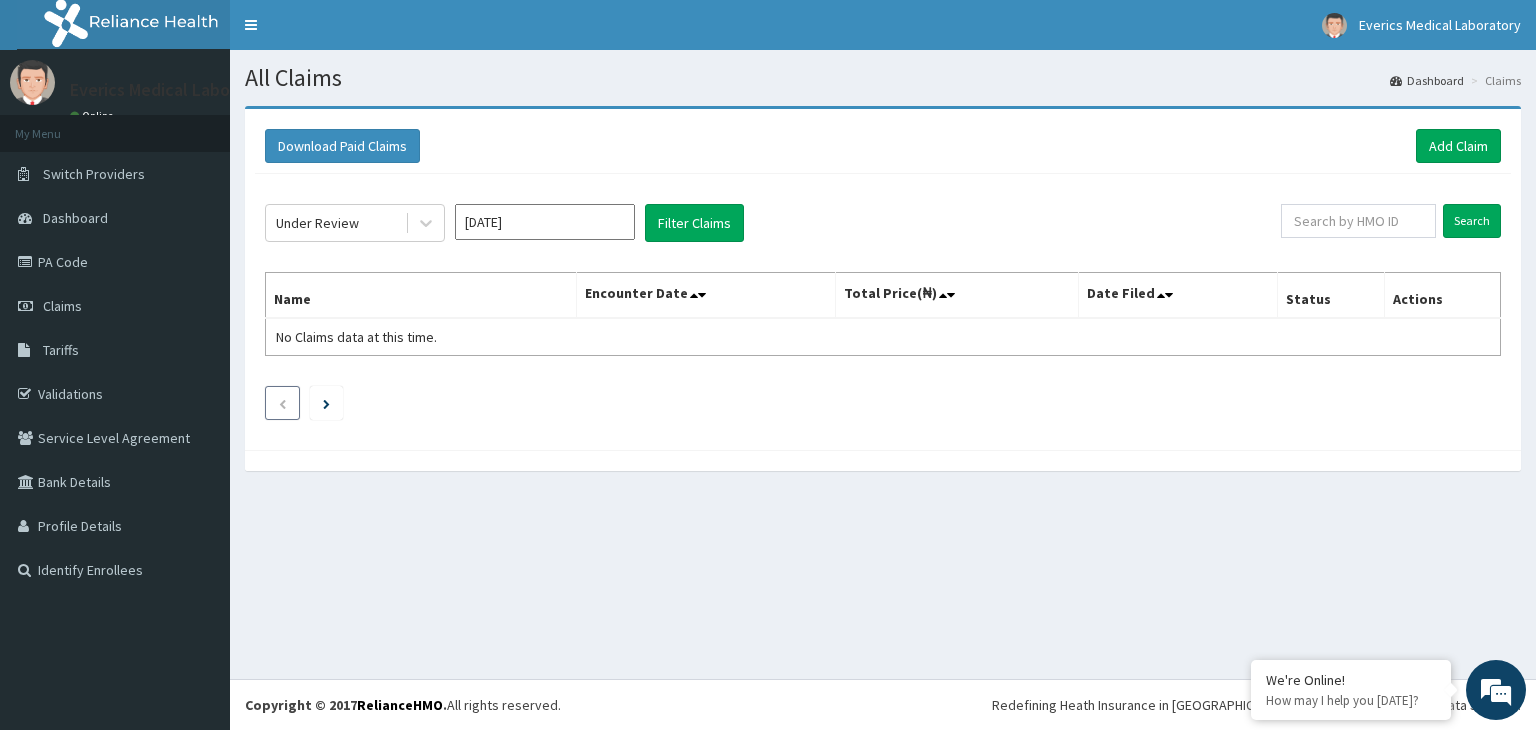 click at bounding box center [282, 403] 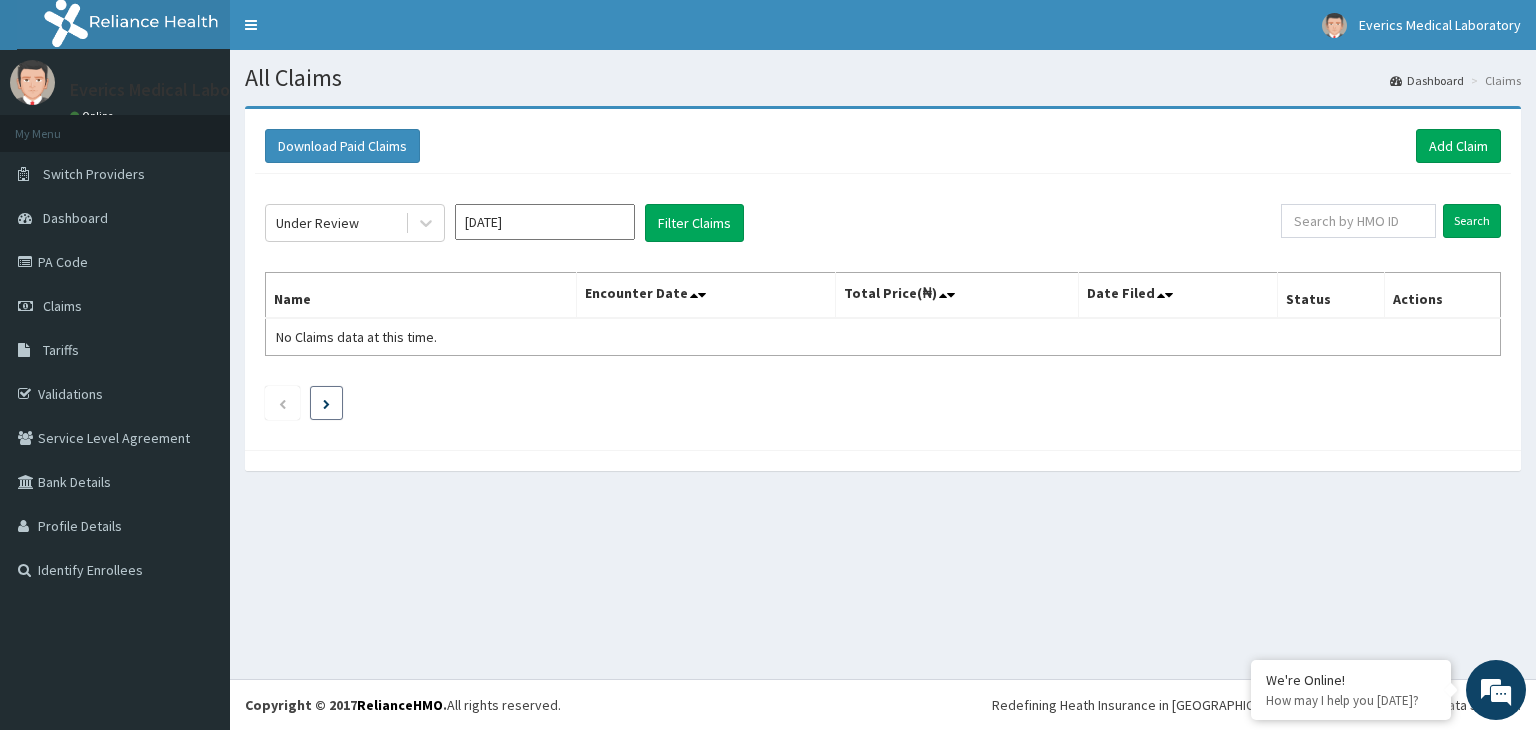 click at bounding box center [326, 404] 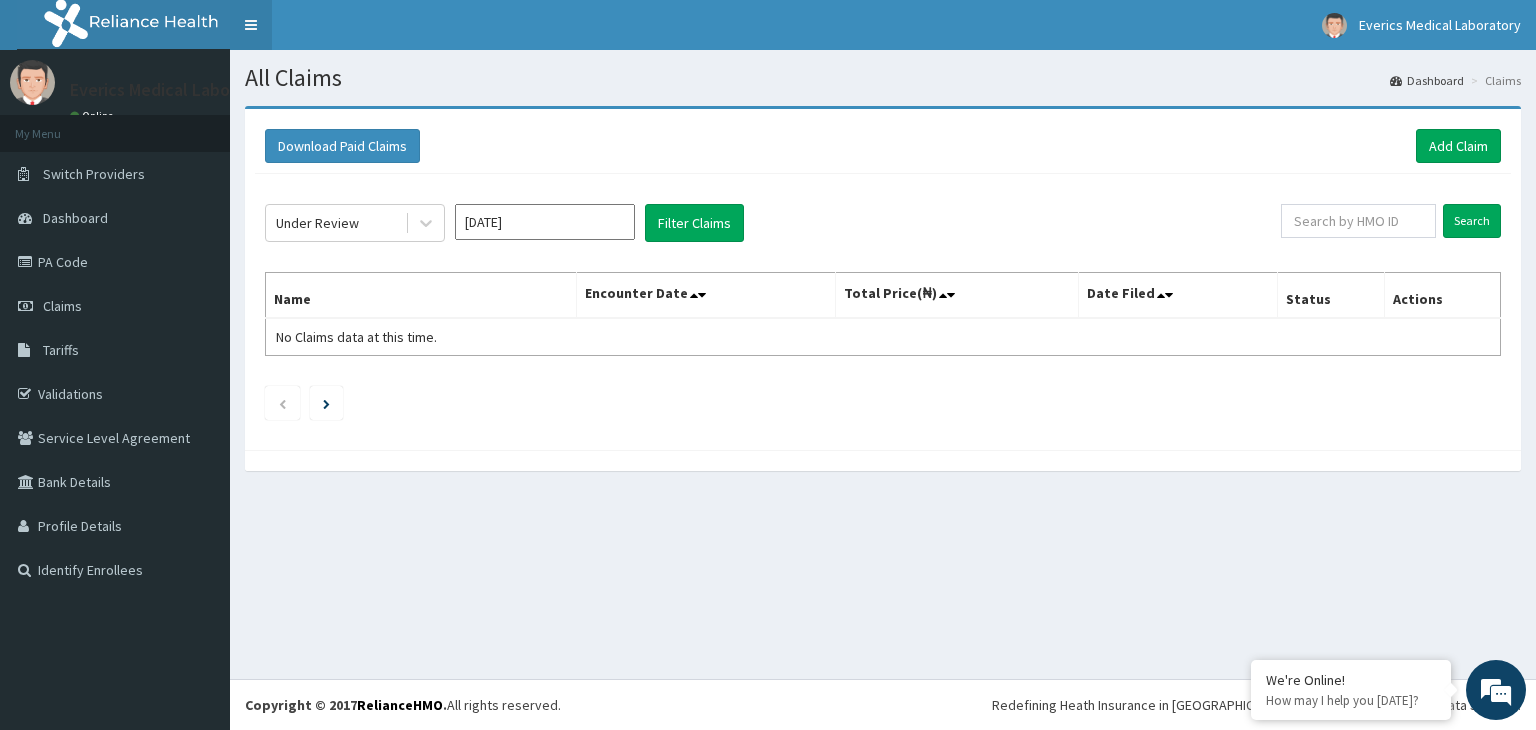 click on "Toggle navigation" at bounding box center (251, 25) 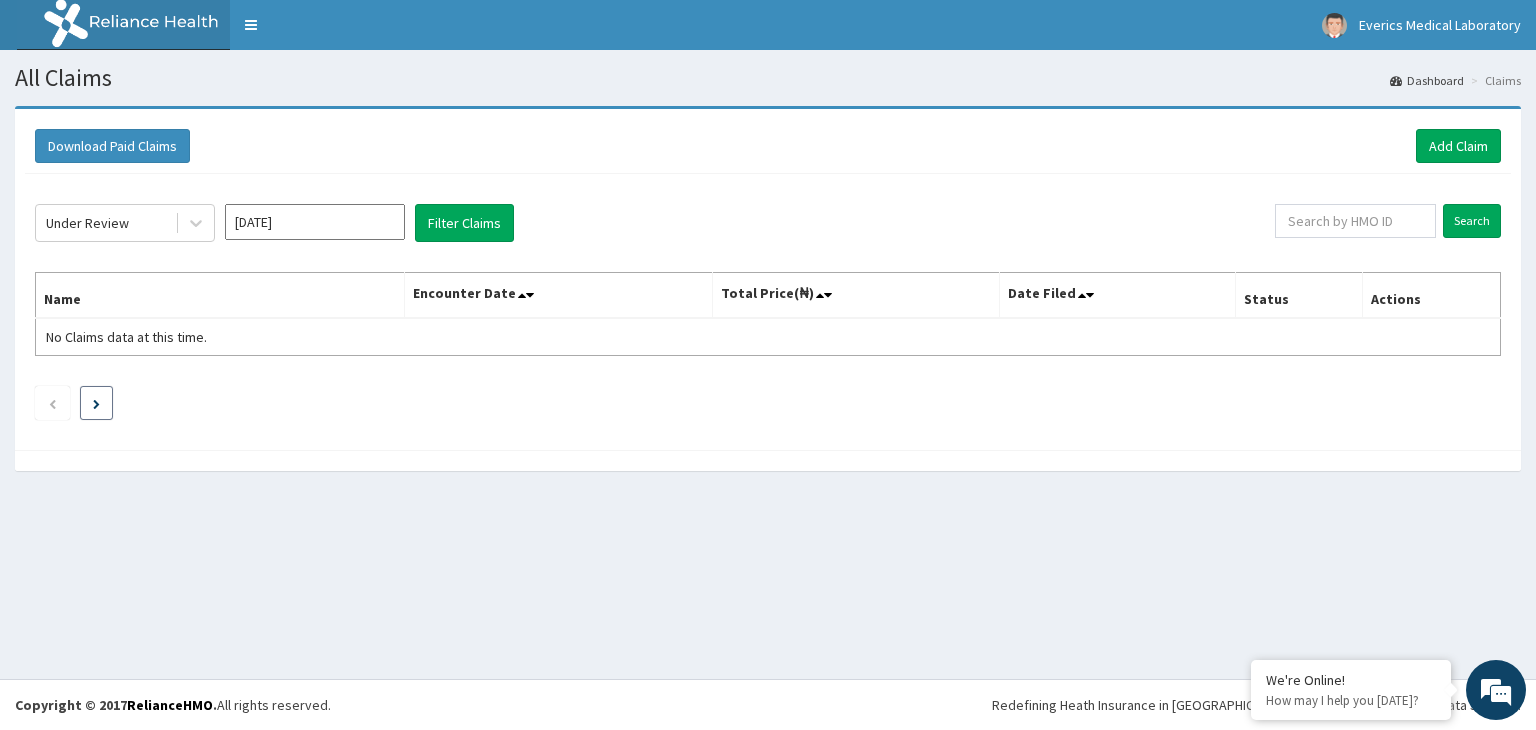 click at bounding box center (96, 403) 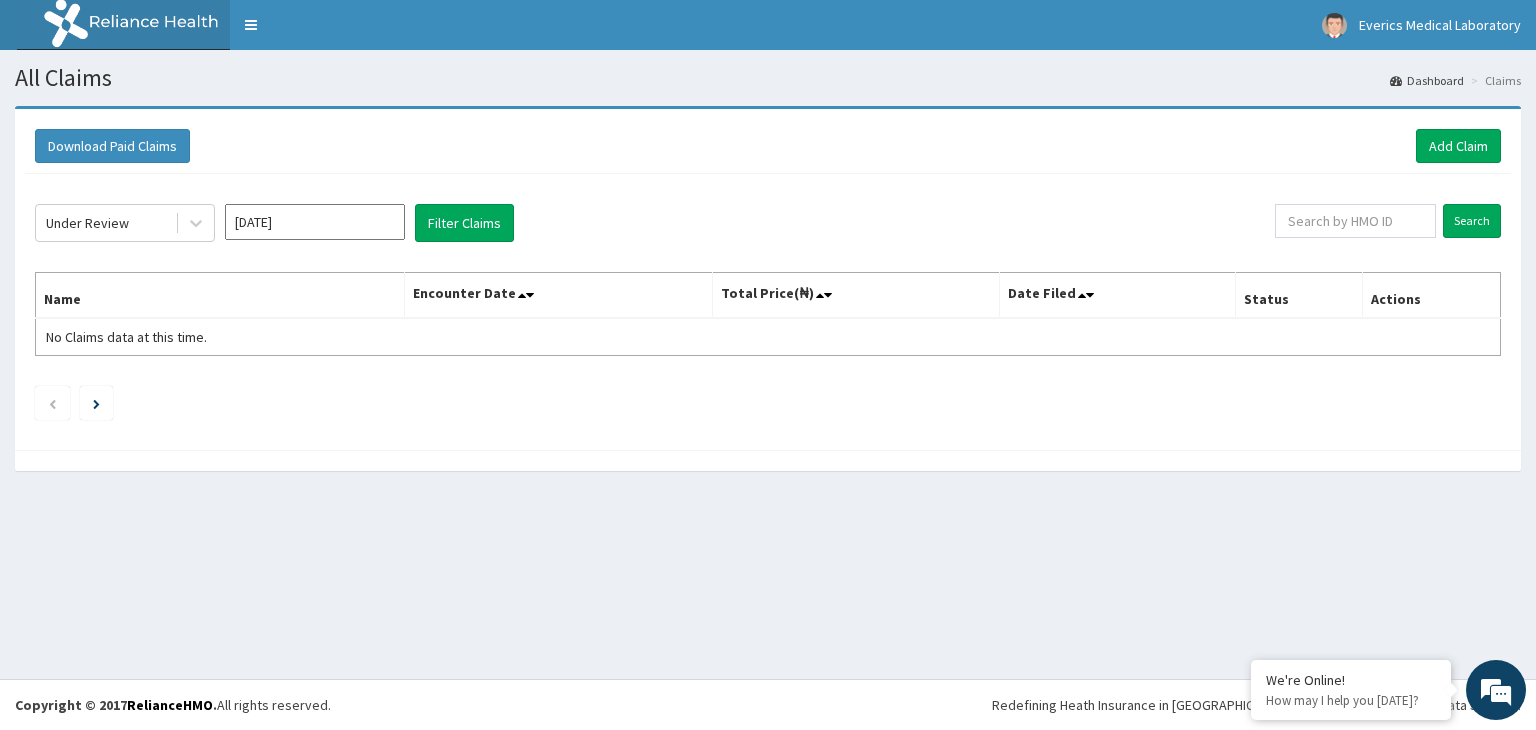 click on "Claims" at bounding box center [1493, 80] 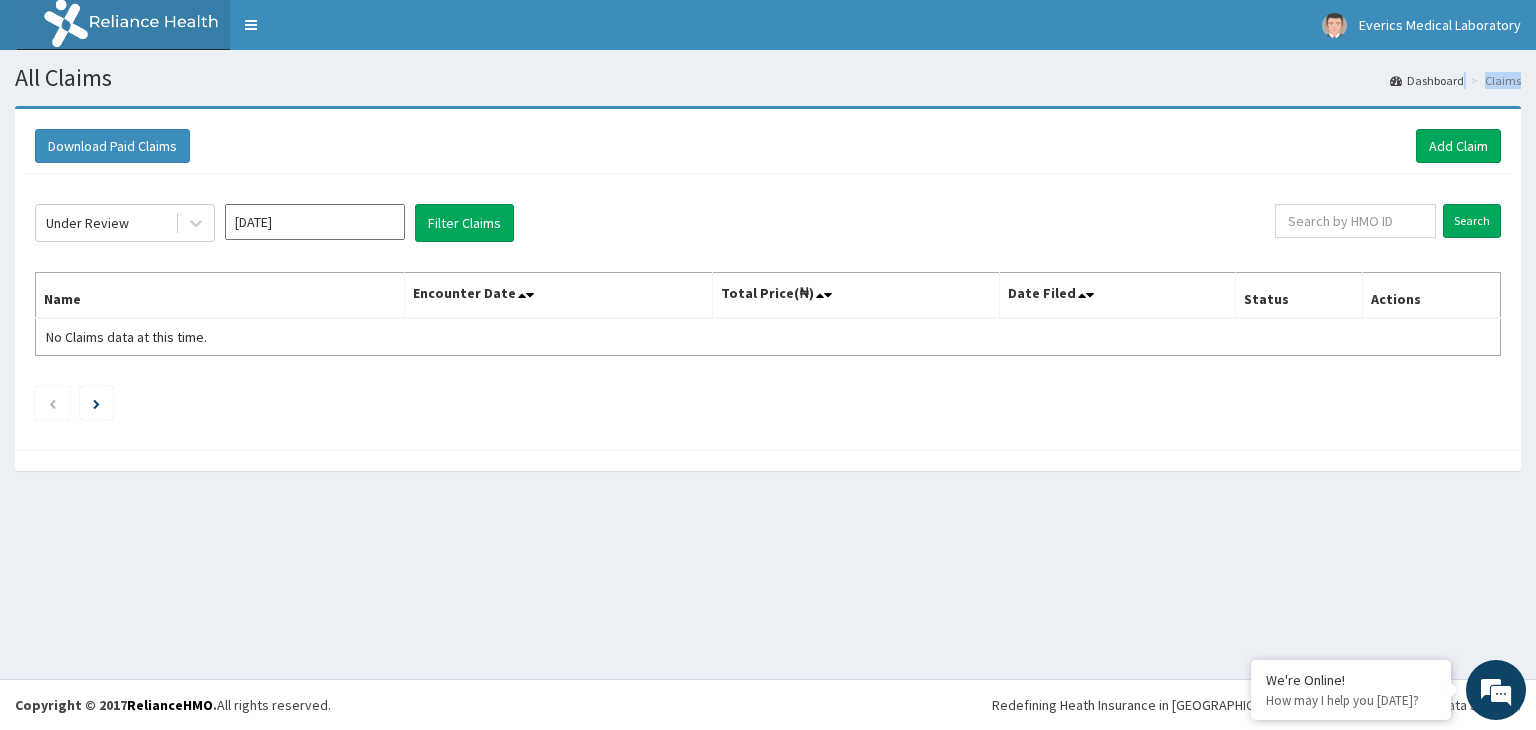 click on "Claims" at bounding box center [1493, 80] 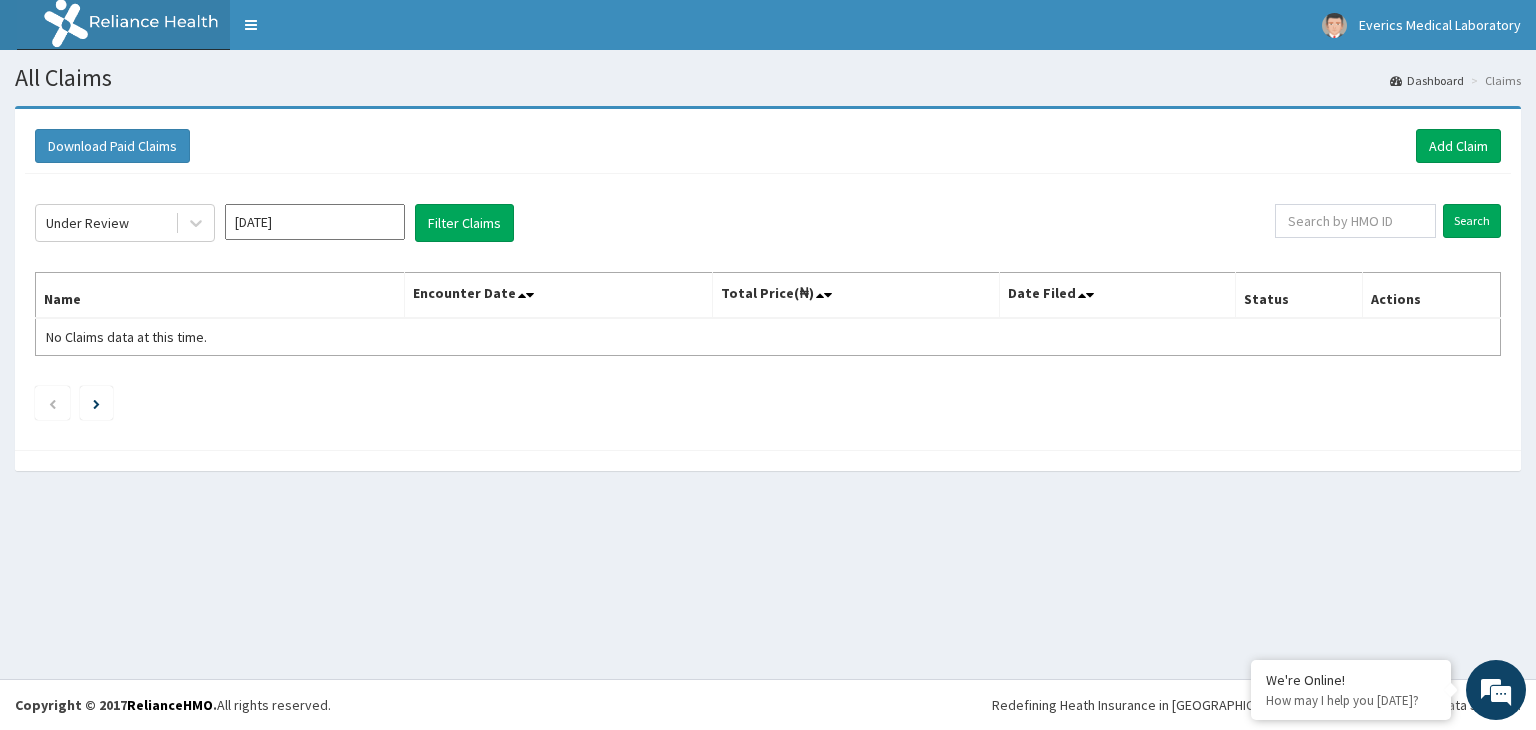 click on "Claims" at bounding box center (1493, 80) 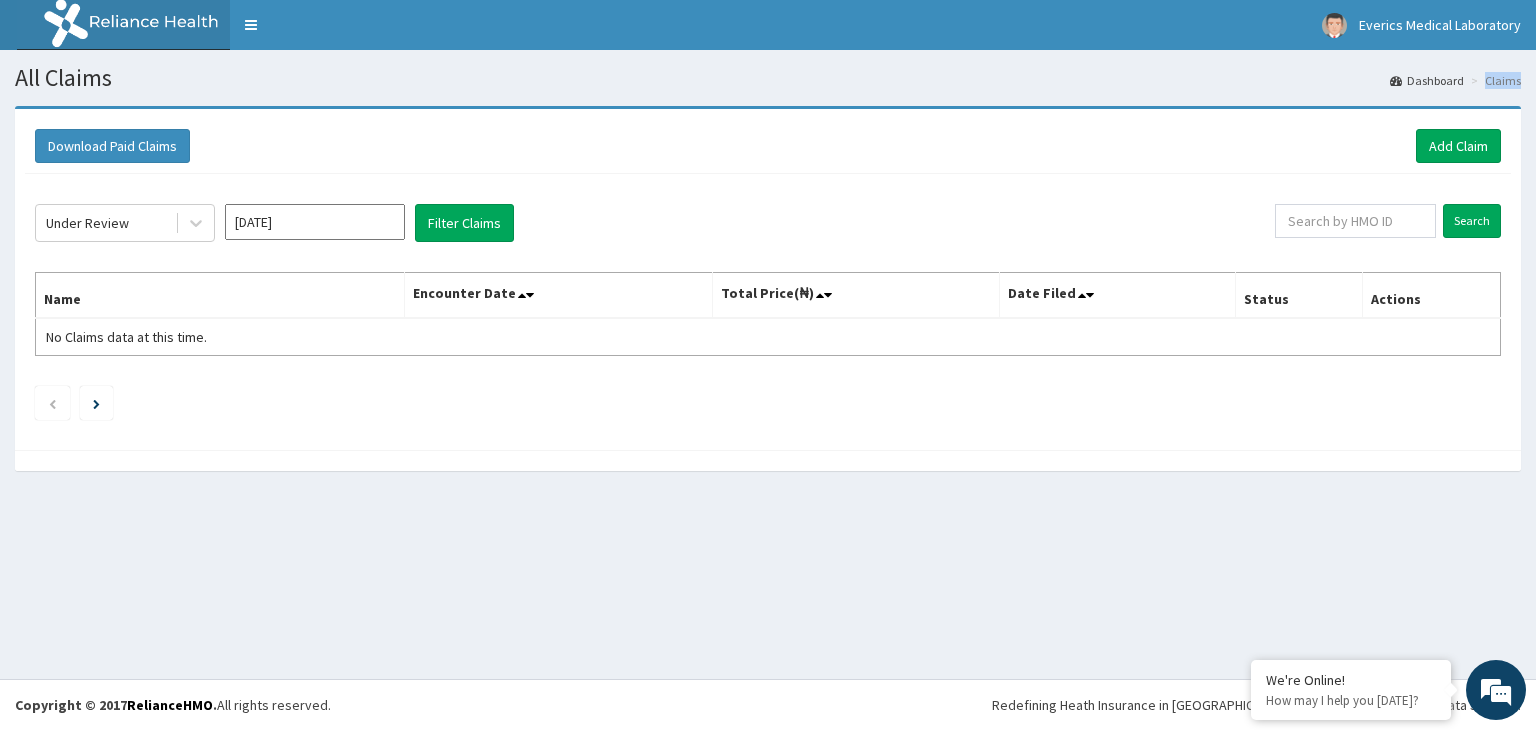 click on "Claims" at bounding box center [1493, 80] 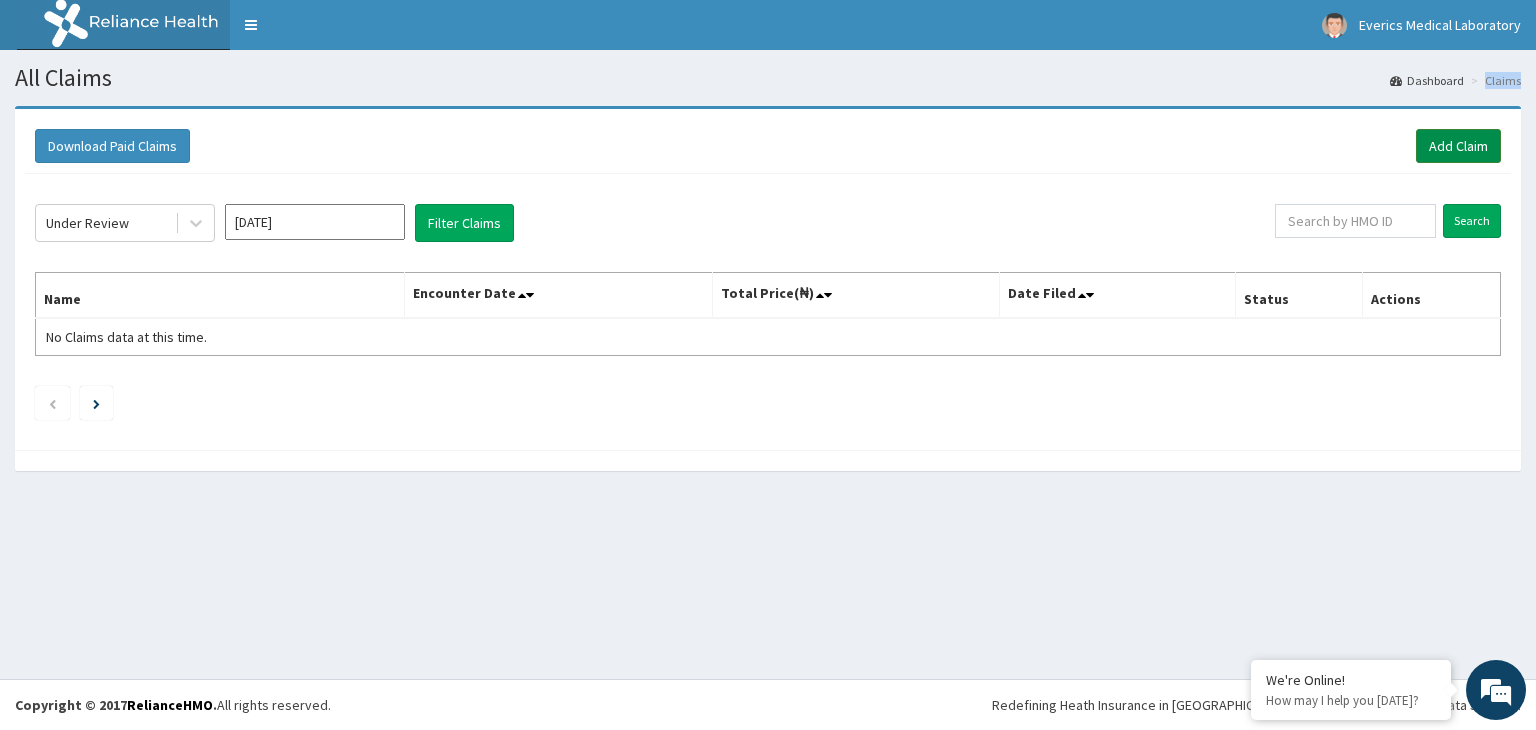 click on "Add Claim" at bounding box center (1458, 146) 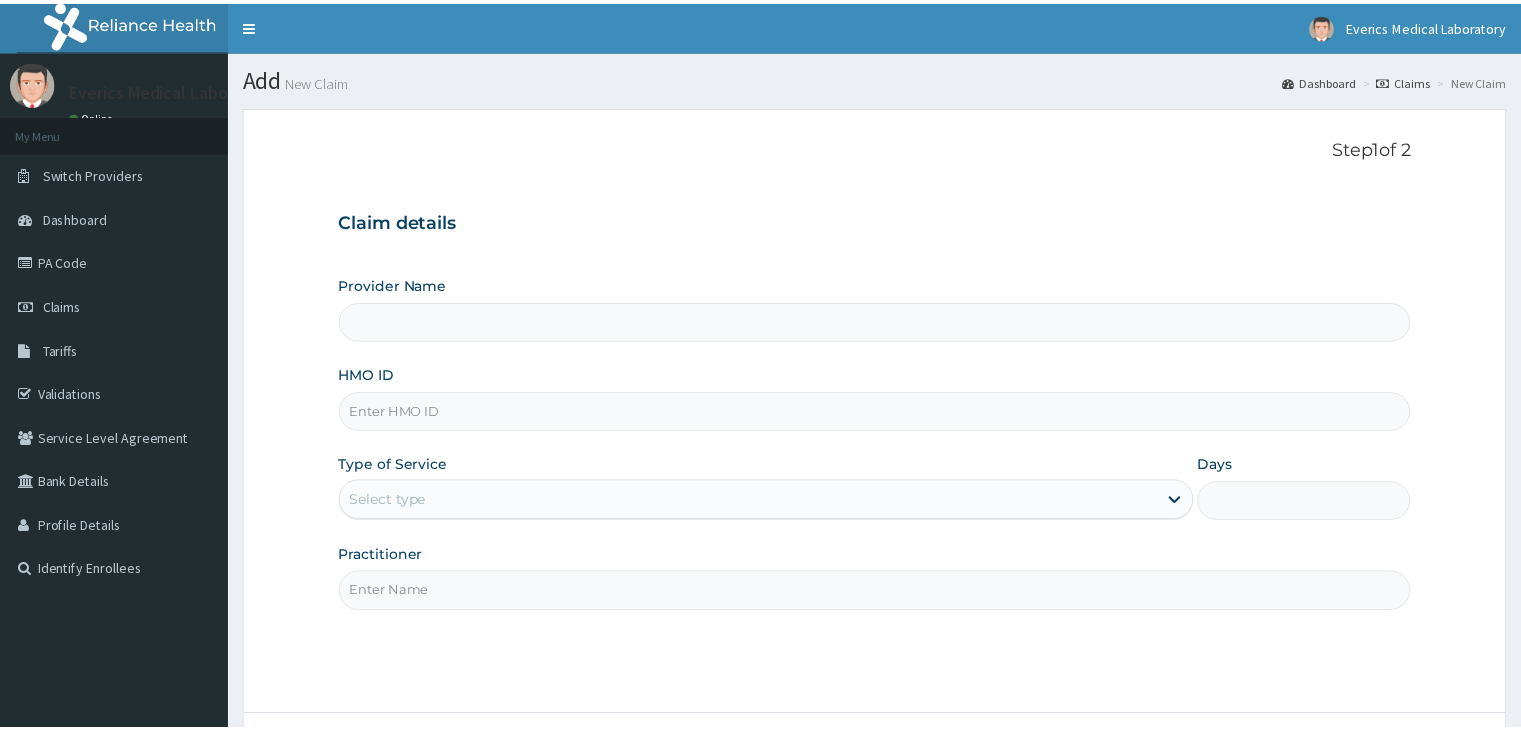 scroll, scrollTop: 0, scrollLeft: 0, axis: both 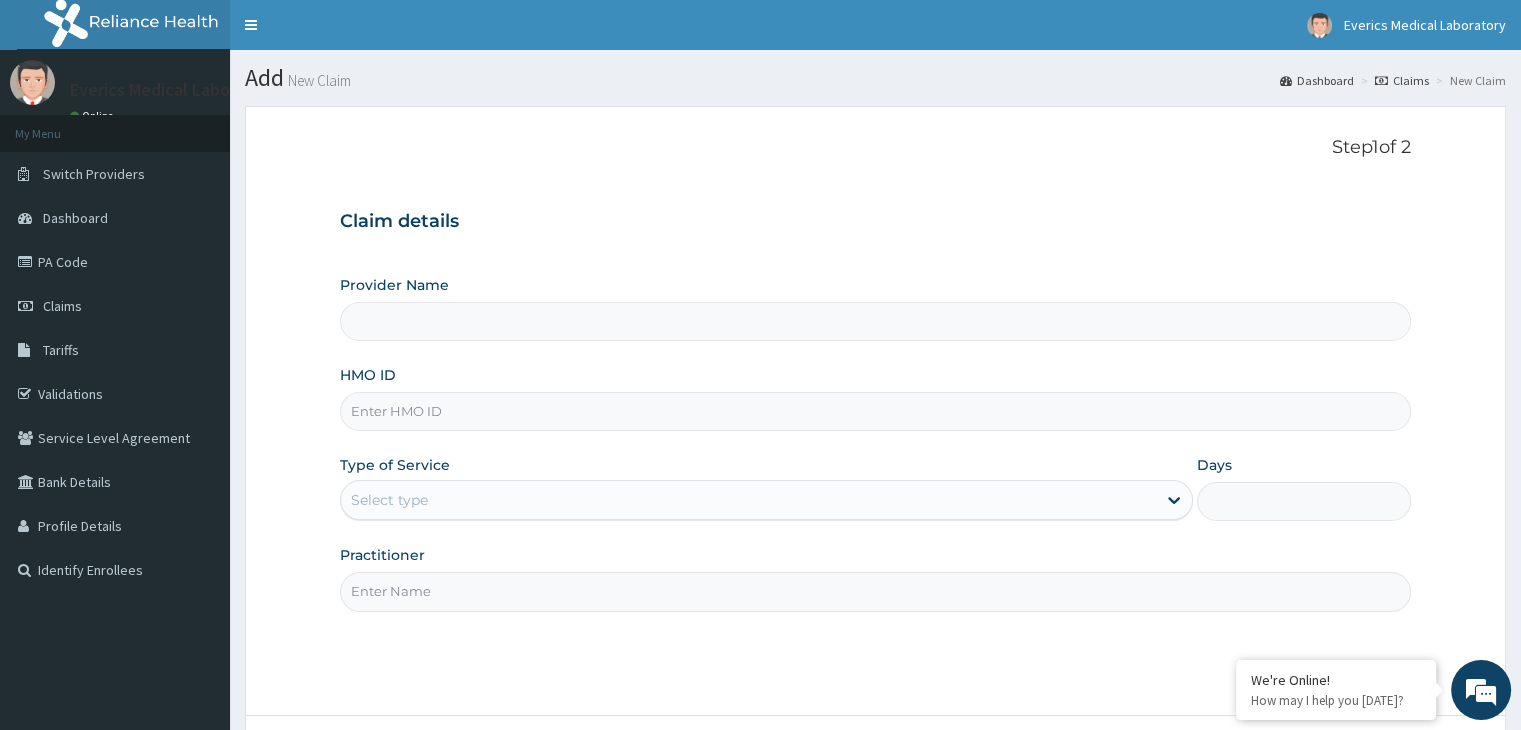 type on "Everics Medical Laboratory" 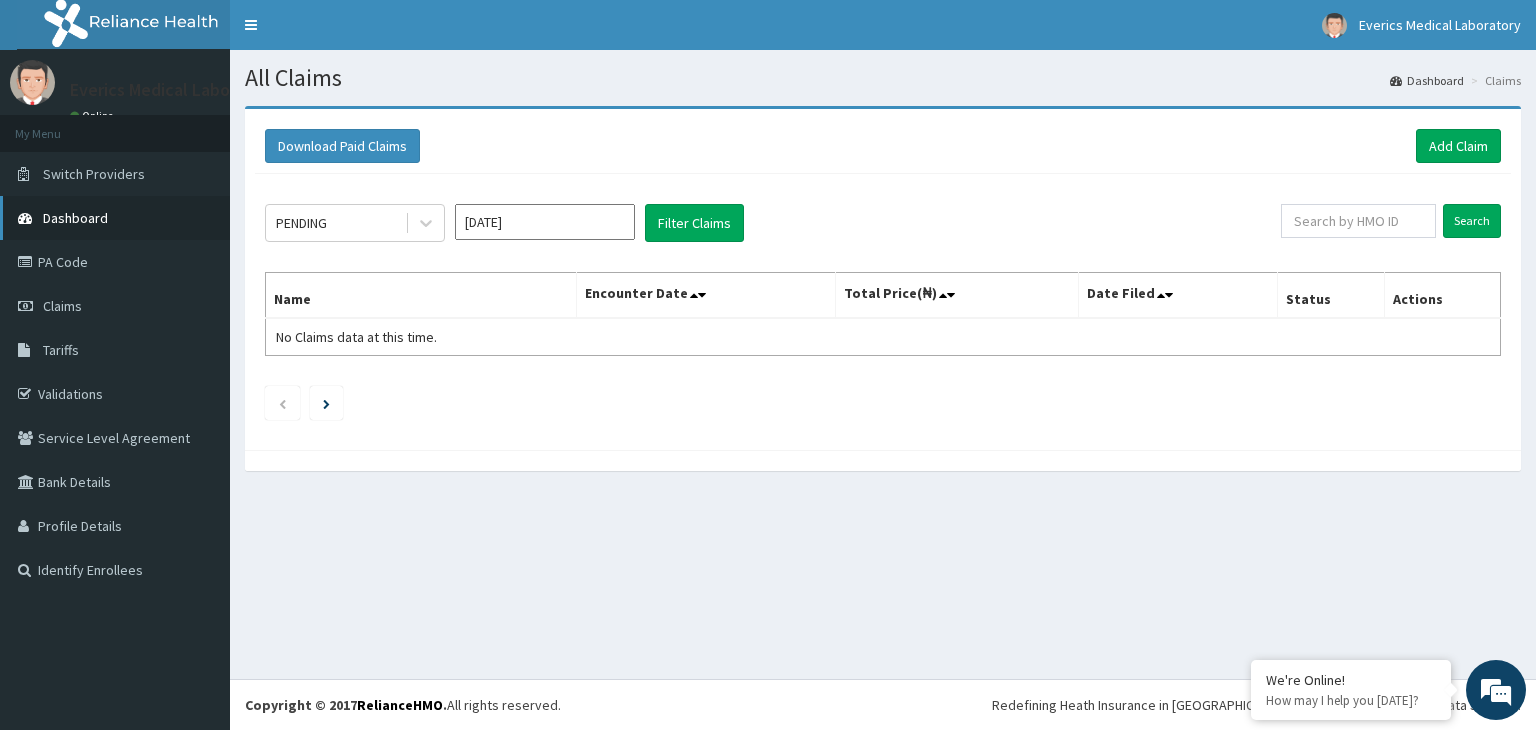 scroll, scrollTop: 0, scrollLeft: 0, axis: both 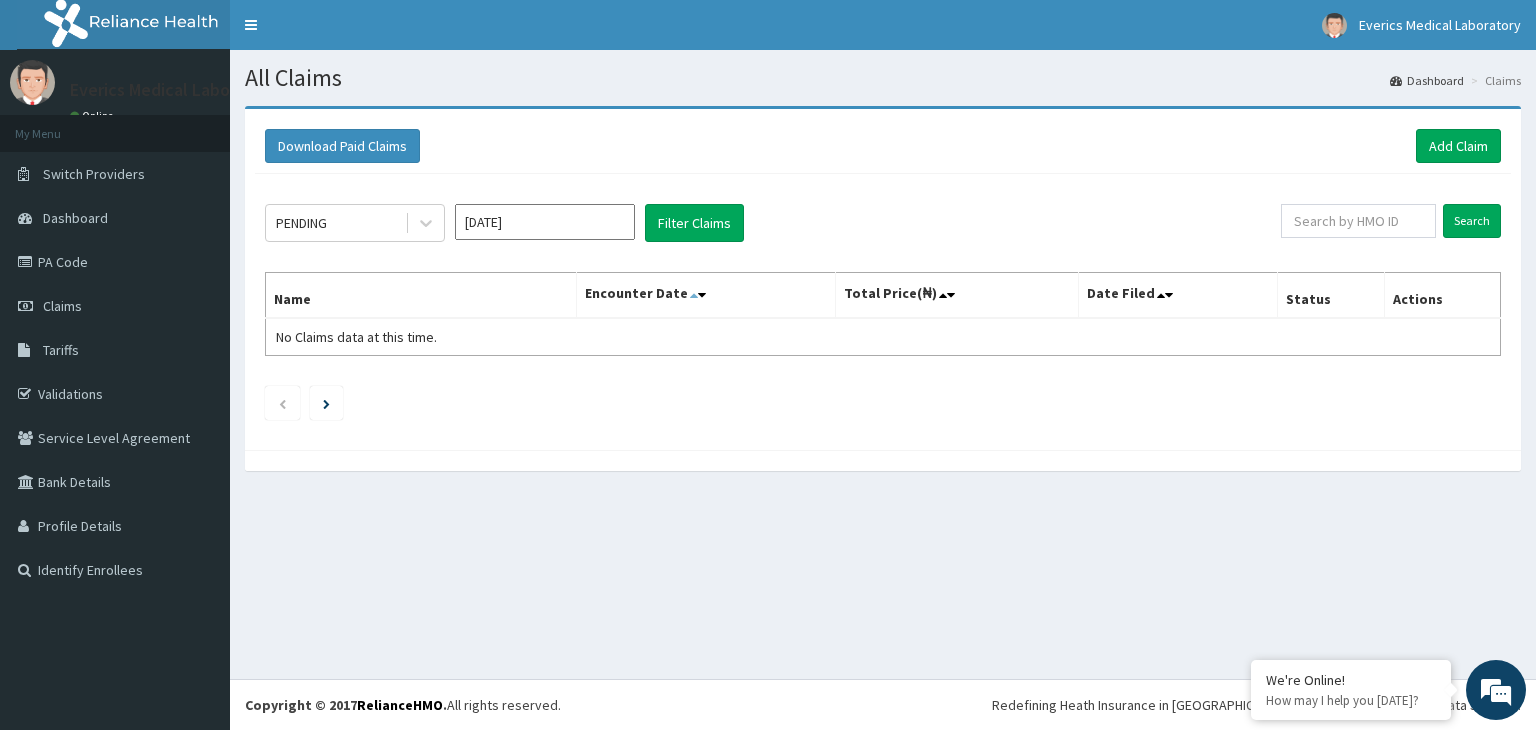click at bounding box center (694, 295) 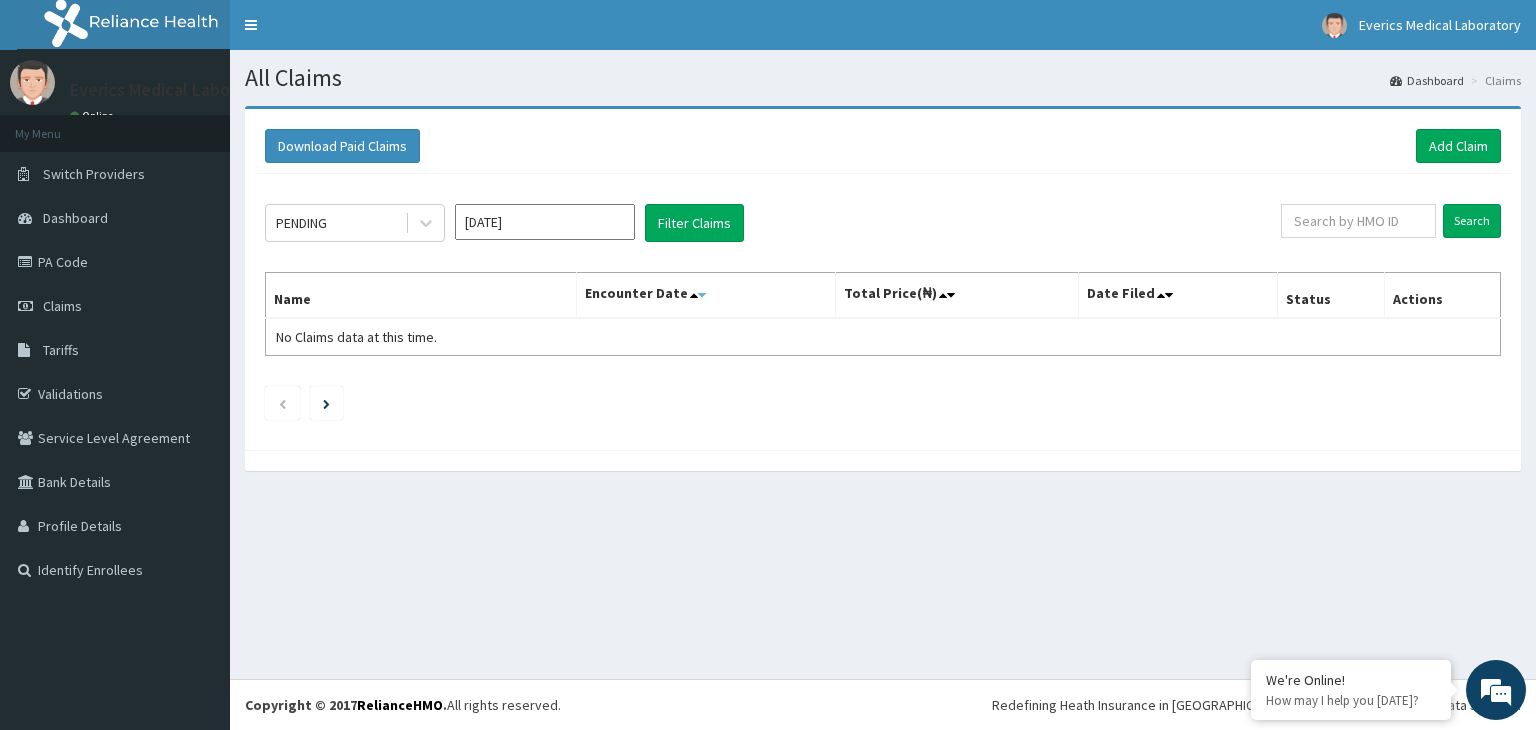 click at bounding box center (702, 295) 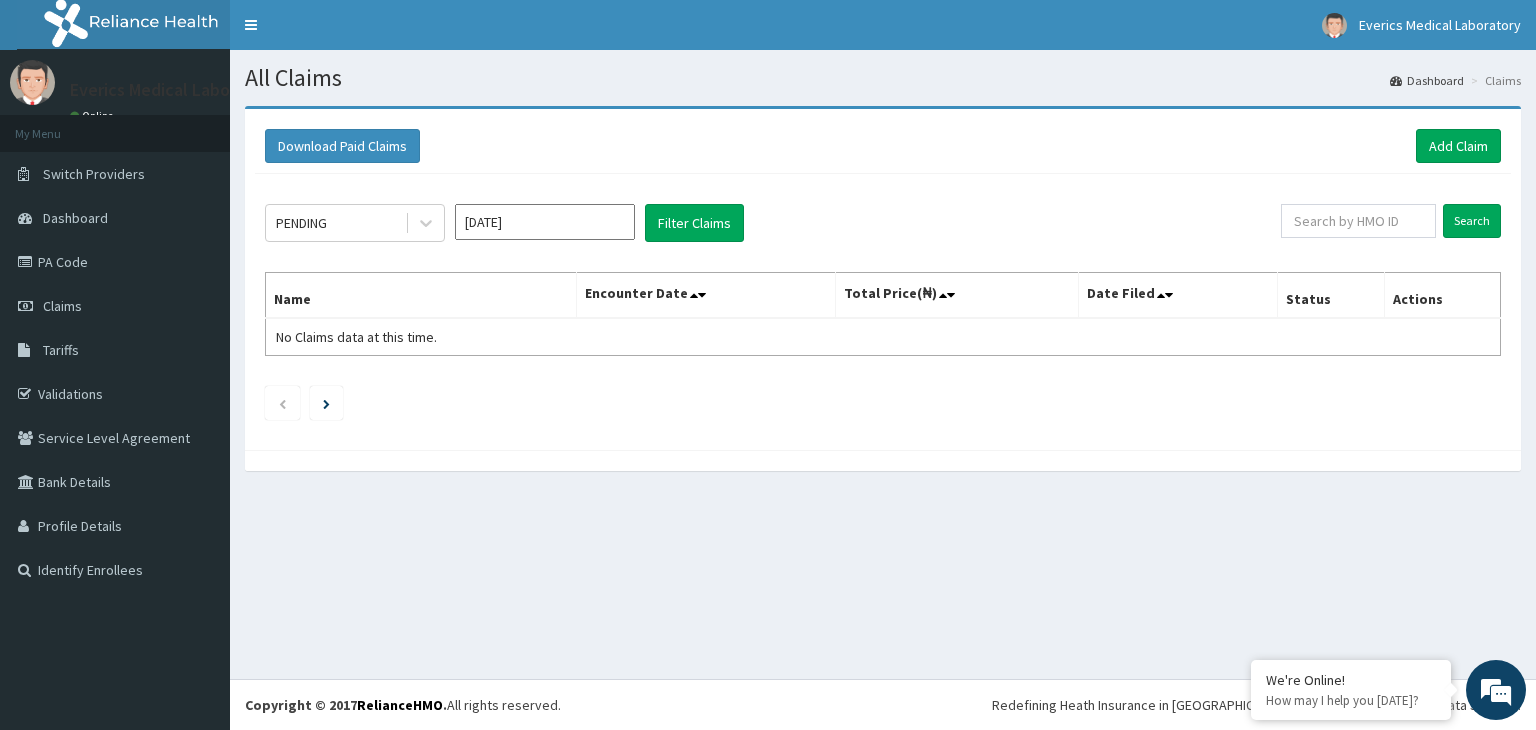 click on "All Claims
Dashboard
Claims
Download Paid Claims Add Claim × Note you can only download claims within a maximum of 1 year and the dates will auto-adjust when you select range that is greater than 1 year From [DATE] To [DATE] Close Download PENDING [DATE] Filter Claims Search Name Encounter Date Total Price(₦) Date Filed Status Actions No Claims data at this time." at bounding box center [883, 364] 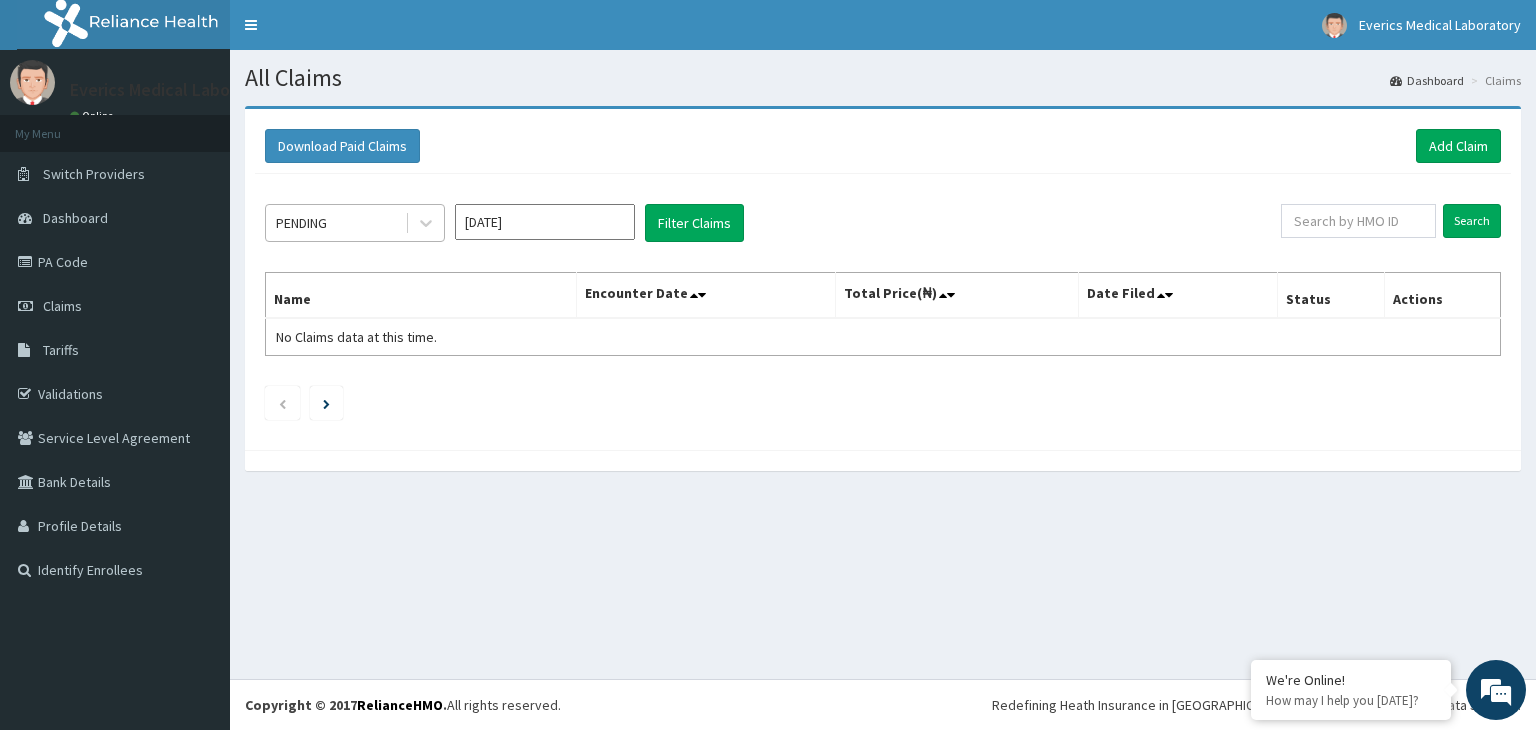 click on "PENDING" at bounding box center (301, 223) 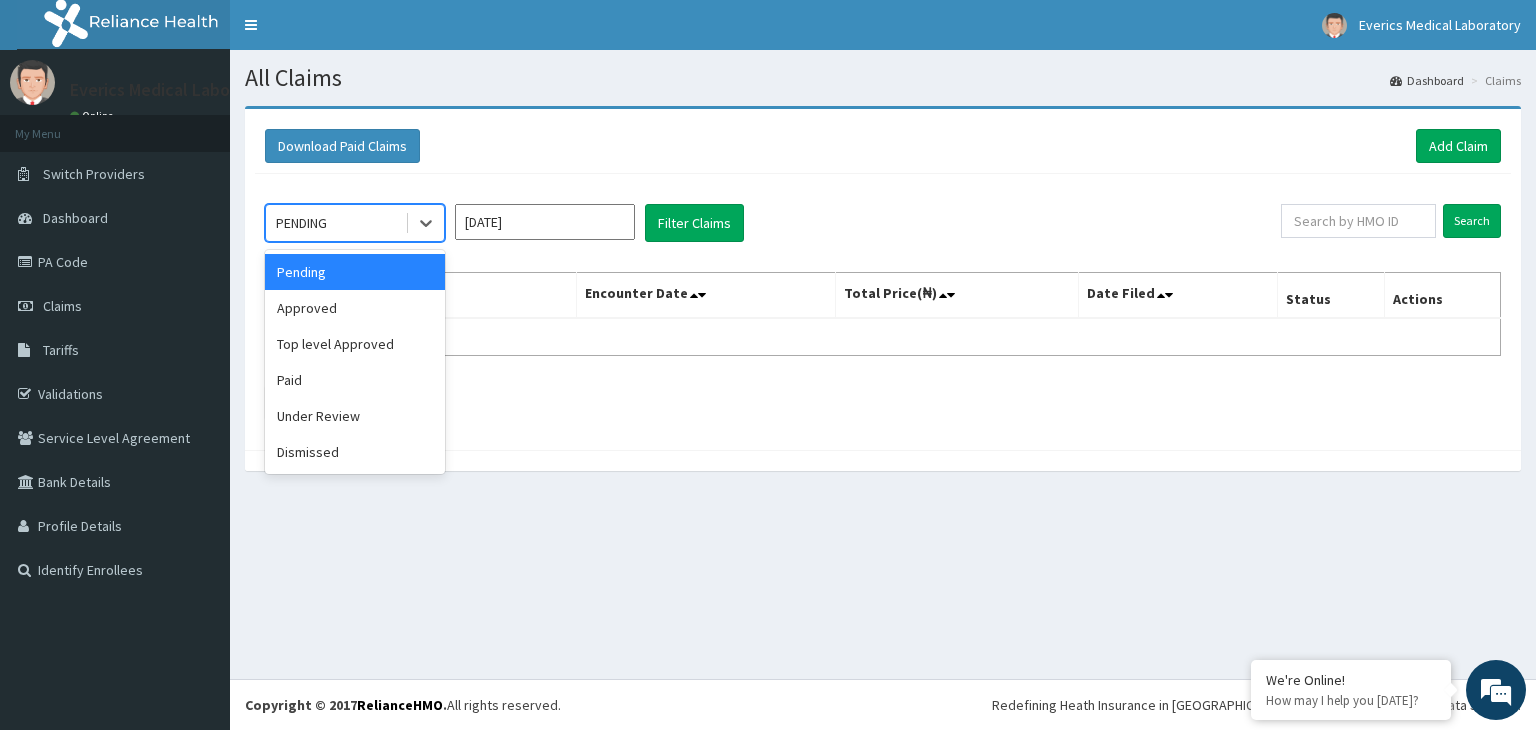 click on "Pending" at bounding box center [355, 272] 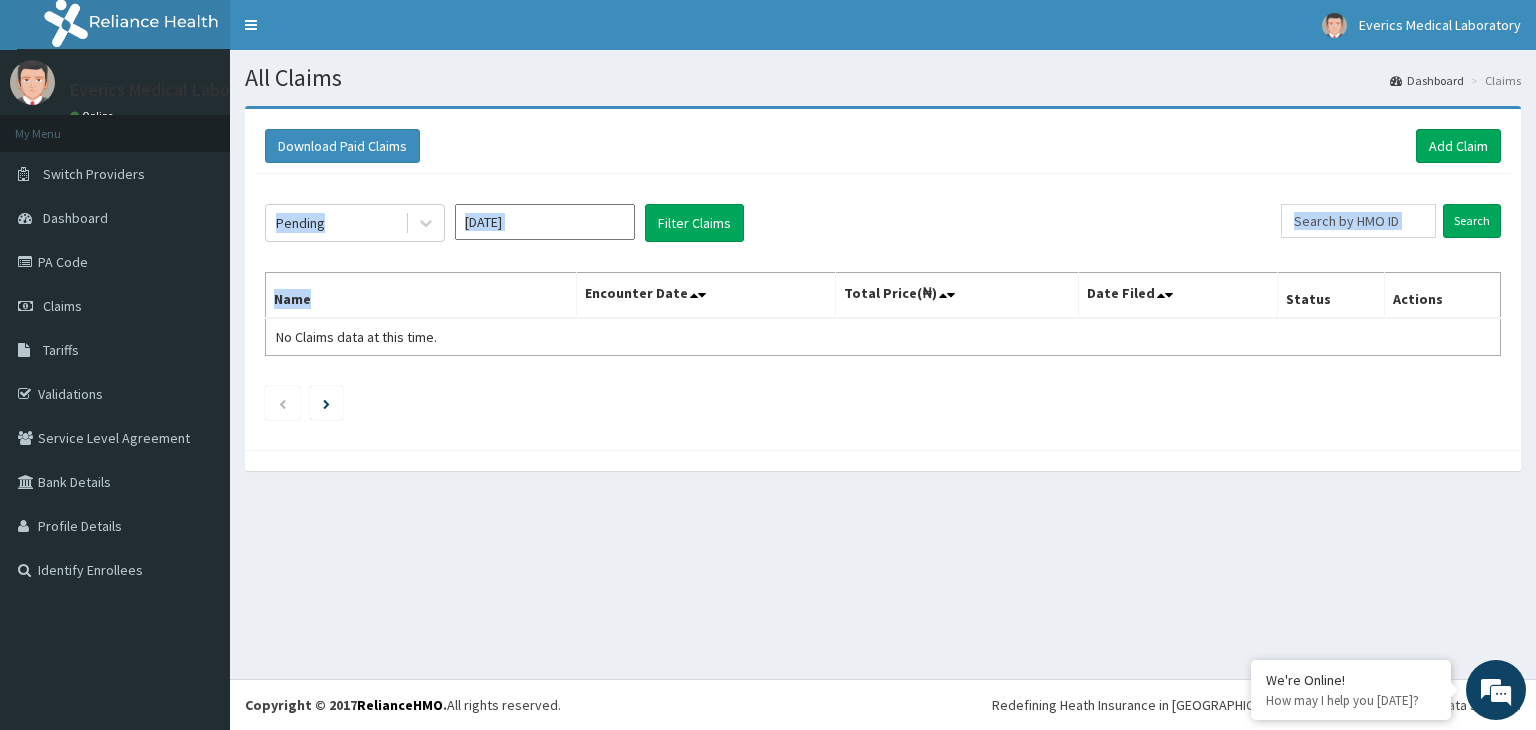 click on "Pending [DATE] Filter Claims Search Name Encounter Date Total Price(₦) Date Filed Status Actions No Claims data at this time." 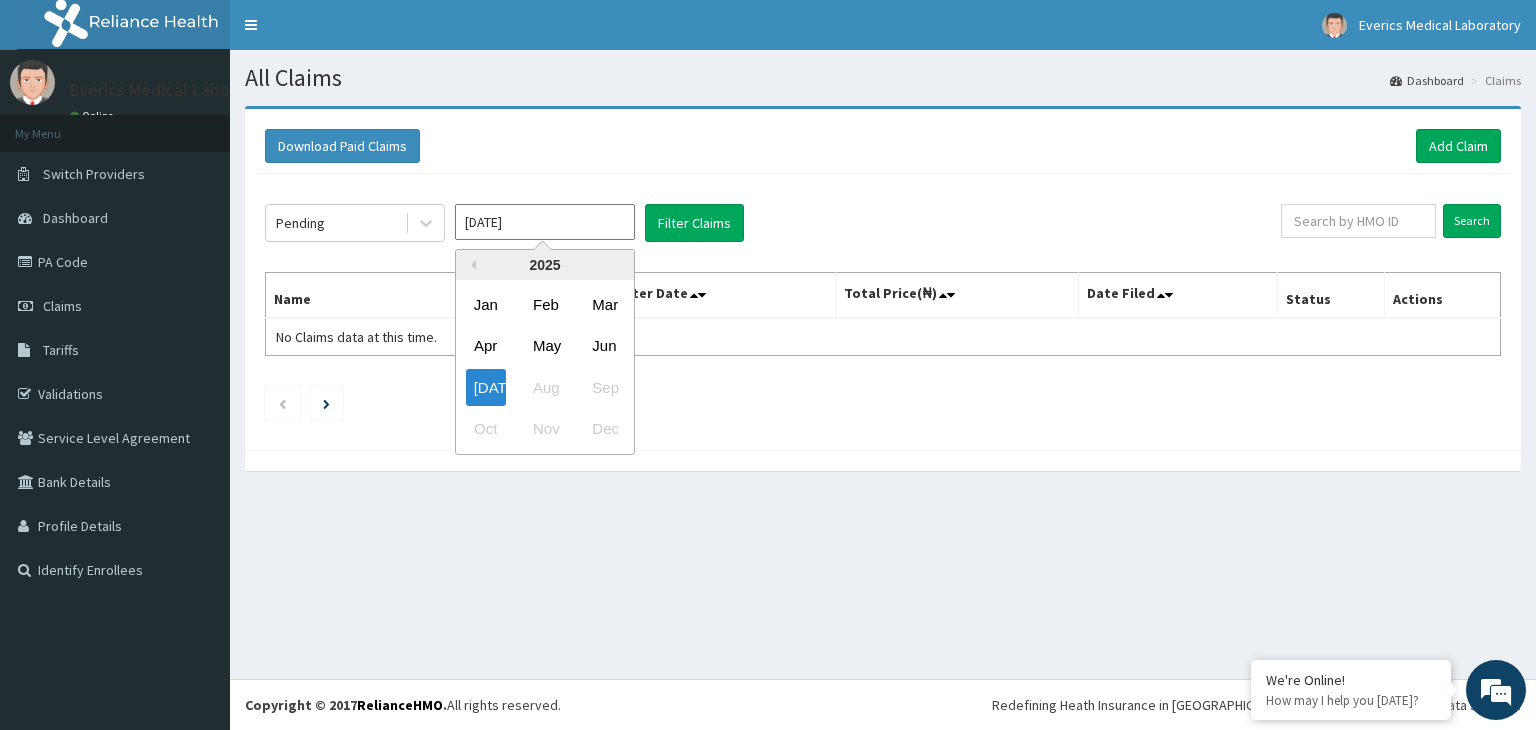 click on "[DATE]" at bounding box center (545, 222) 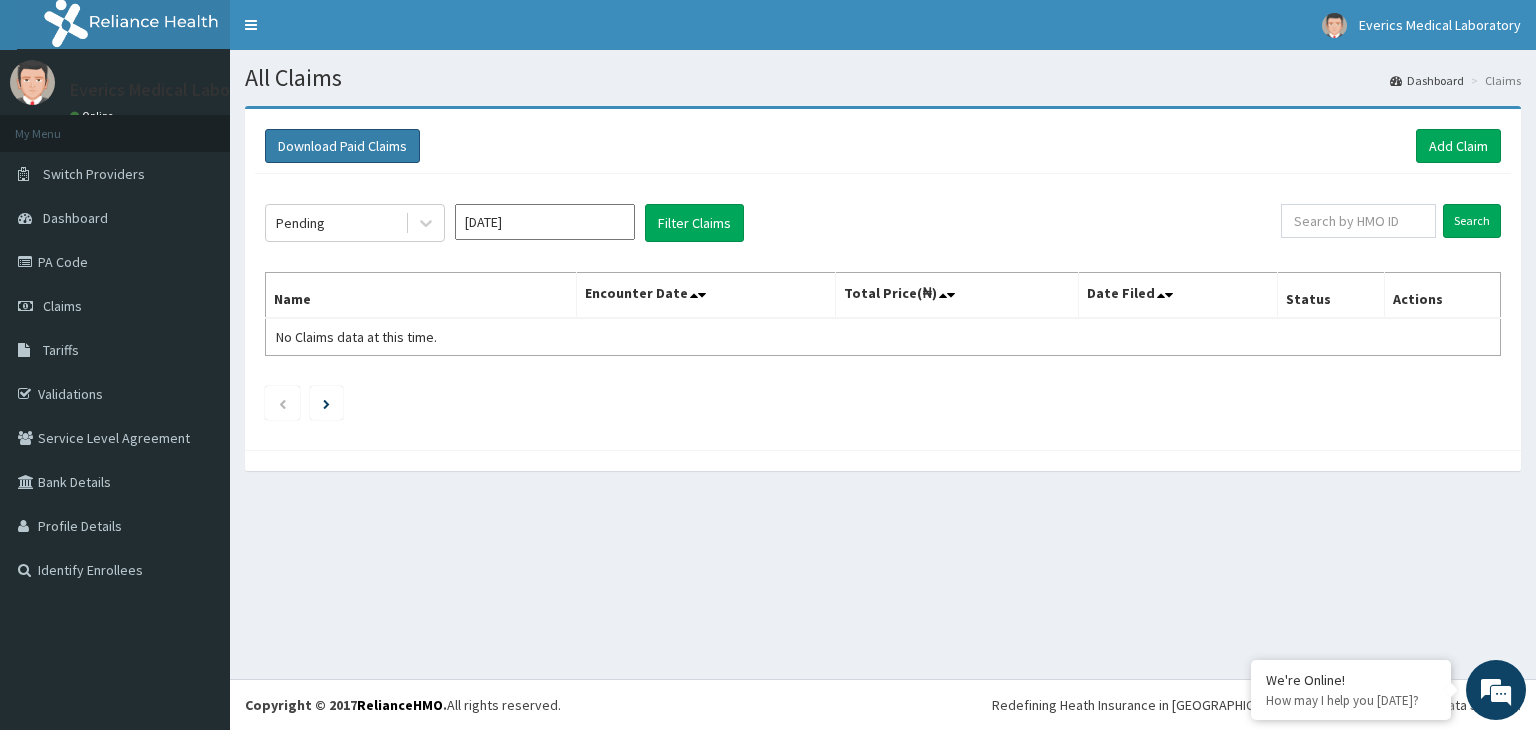 click on "Download Paid Claims" at bounding box center [342, 146] 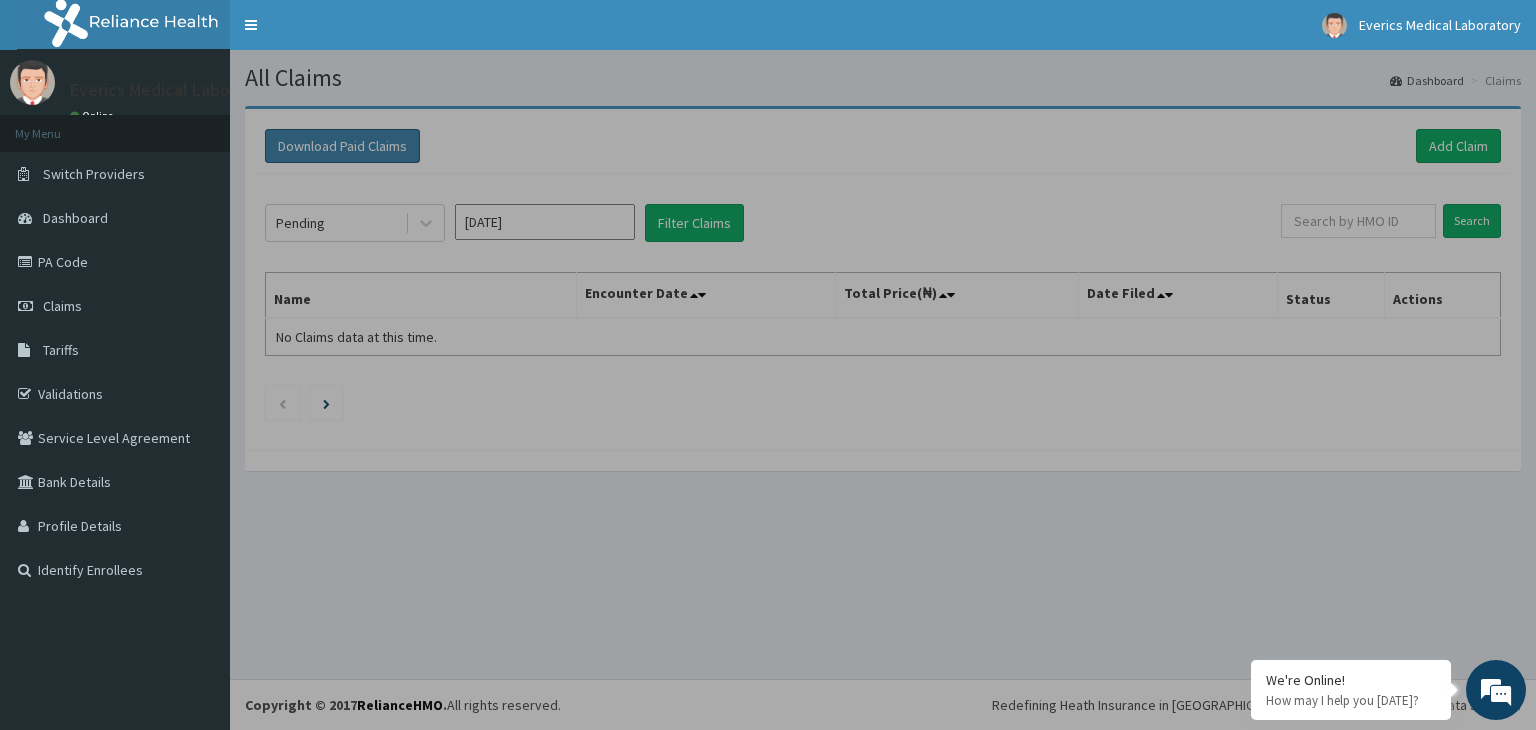 click on "R EL
Toggle navigation
[GEOGRAPHIC_DATA] Everics Medical Laboratory - [EMAIL_ADDRESS][DOMAIN_NAME] Member since  [DATE] 10:30:27 AM   Profile Sign out" at bounding box center [768, 365] 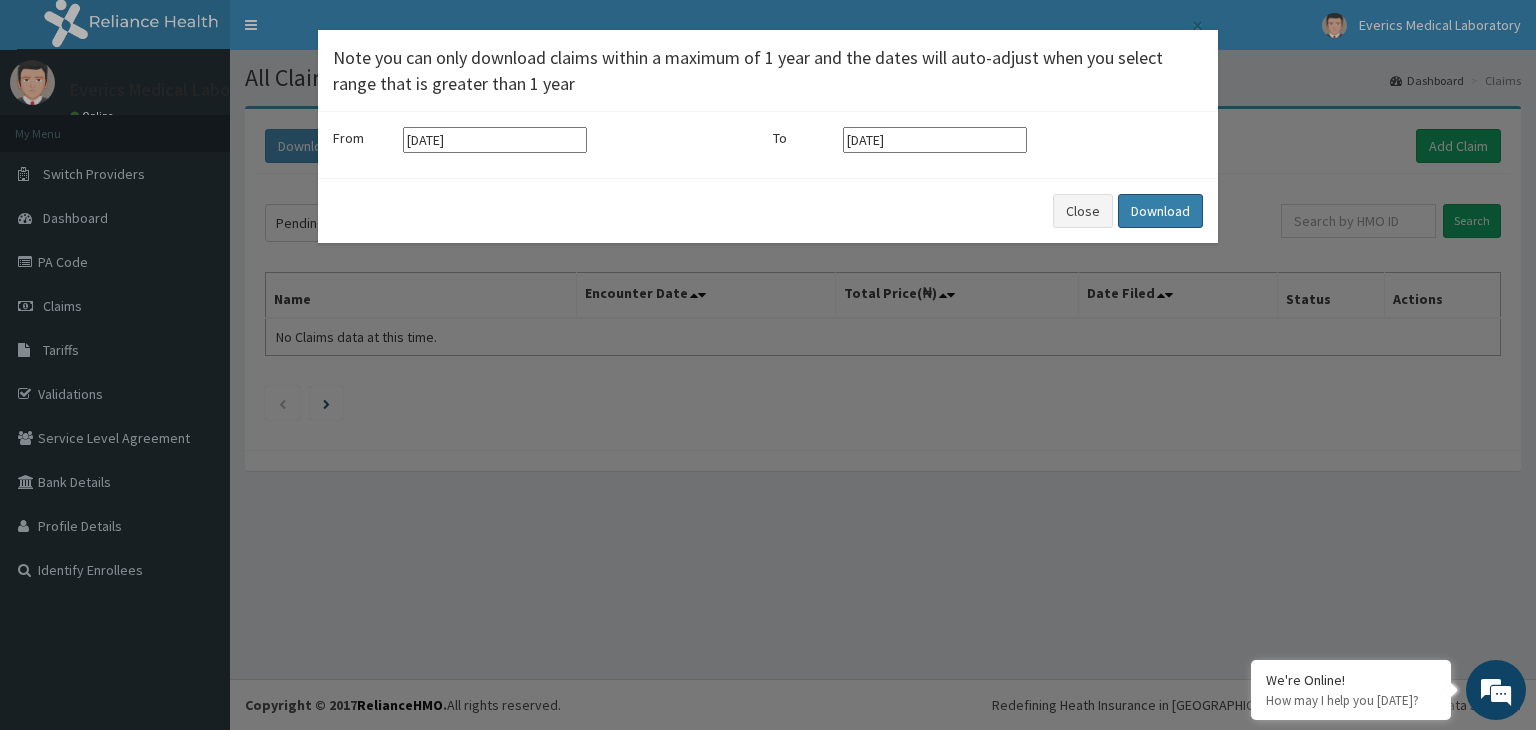 click on "Download" at bounding box center [1160, 211] 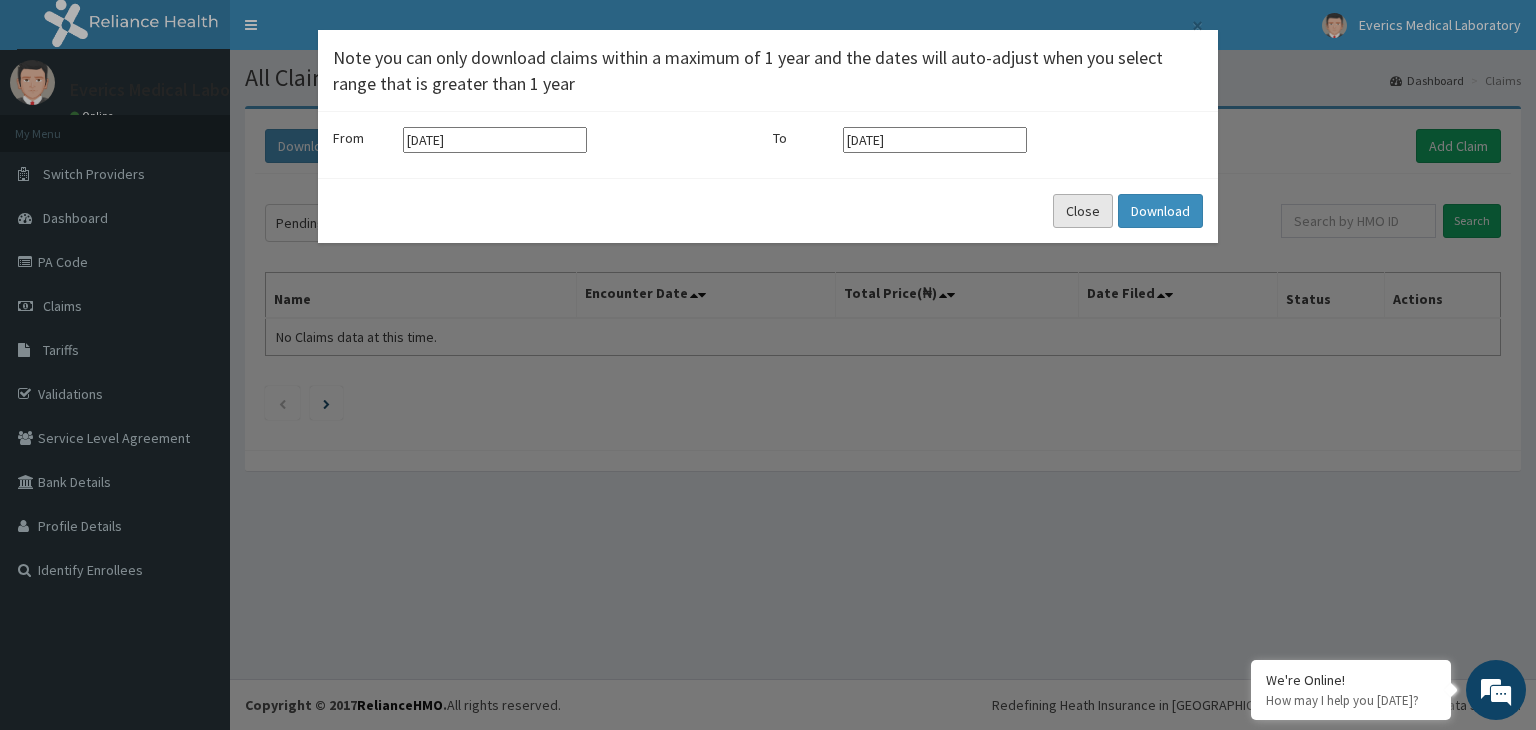click on "Close" at bounding box center [1083, 211] 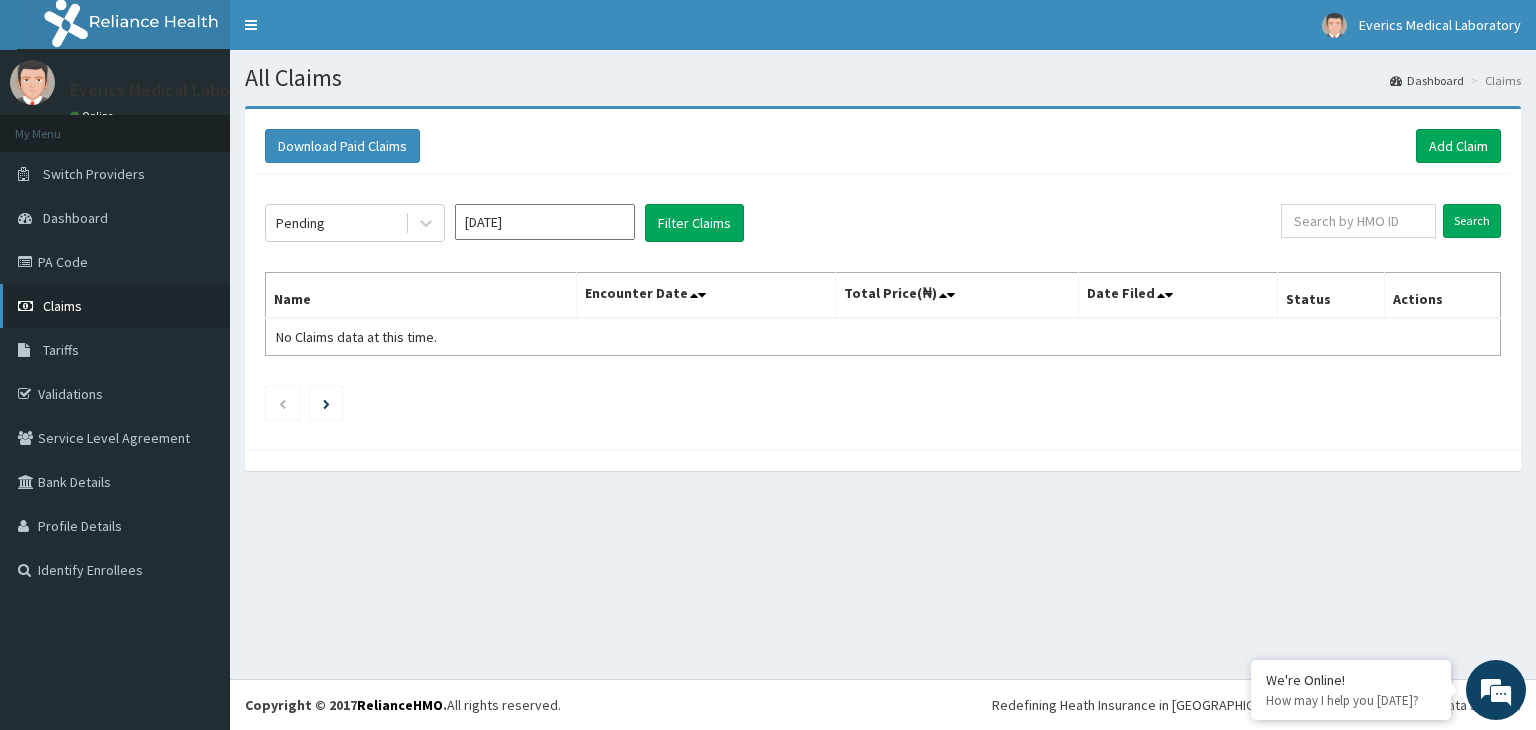 click on "Claims" at bounding box center [62, 306] 